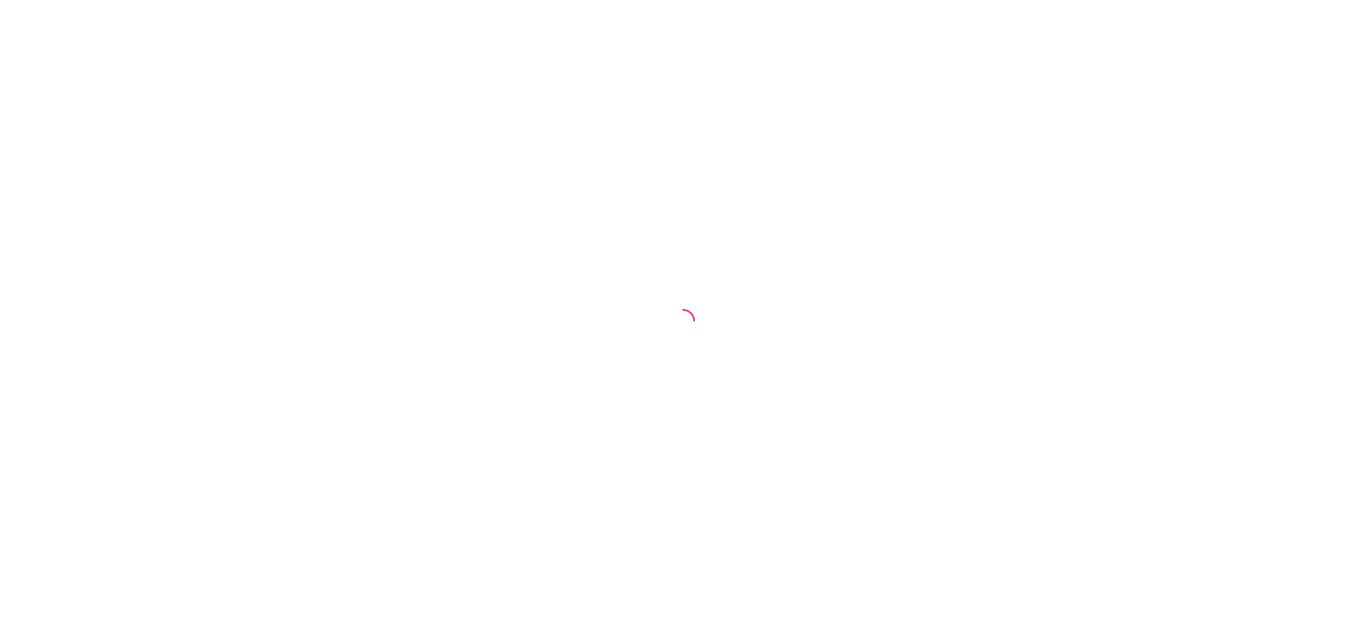 scroll, scrollTop: 0, scrollLeft: 0, axis: both 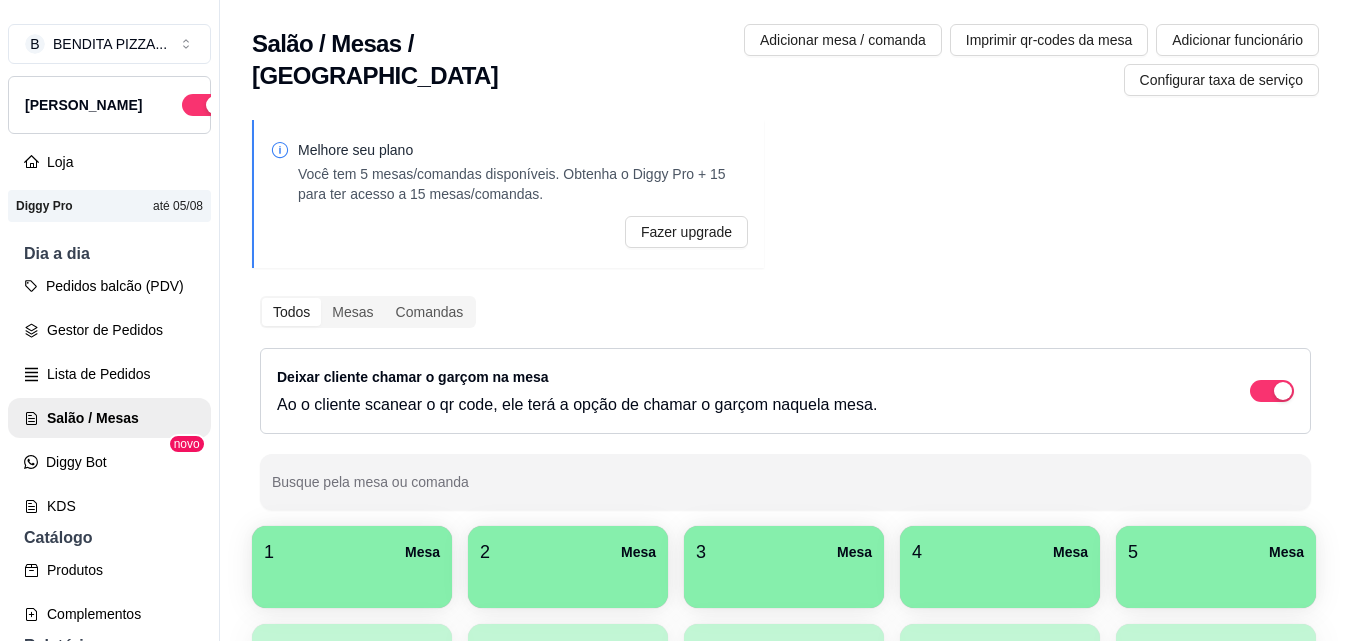 click at bounding box center (352, 581) 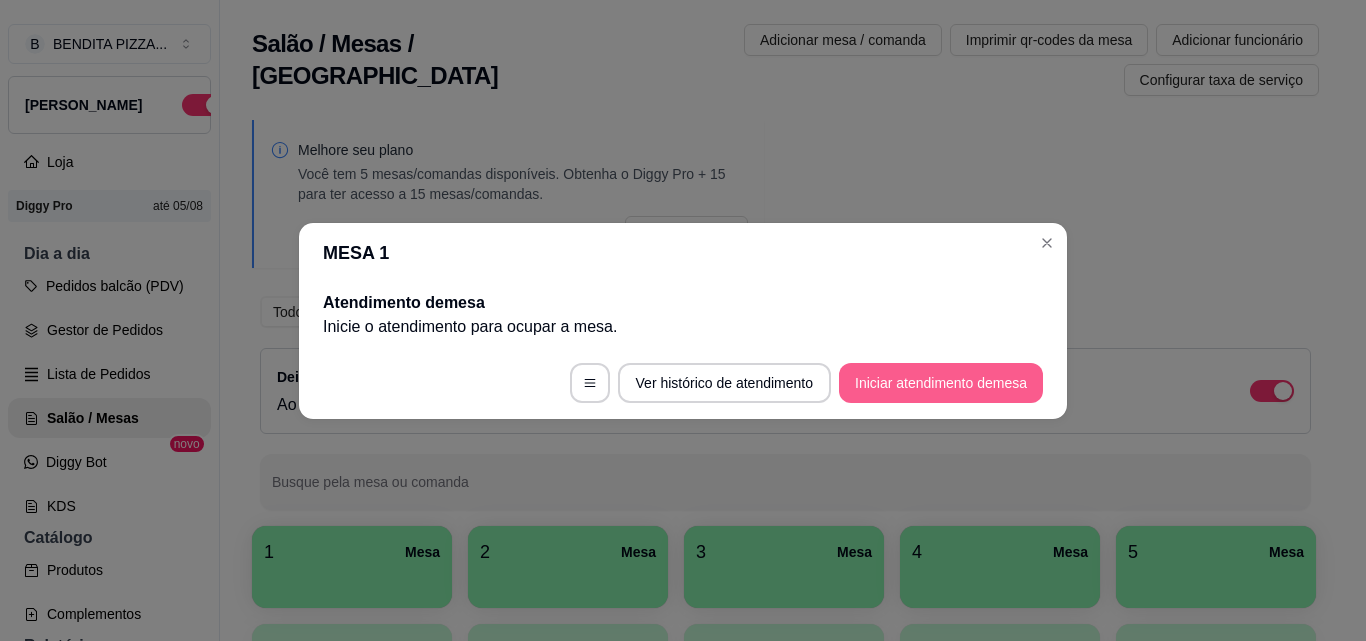 click on "Iniciar atendimento de  mesa" at bounding box center (941, 383) 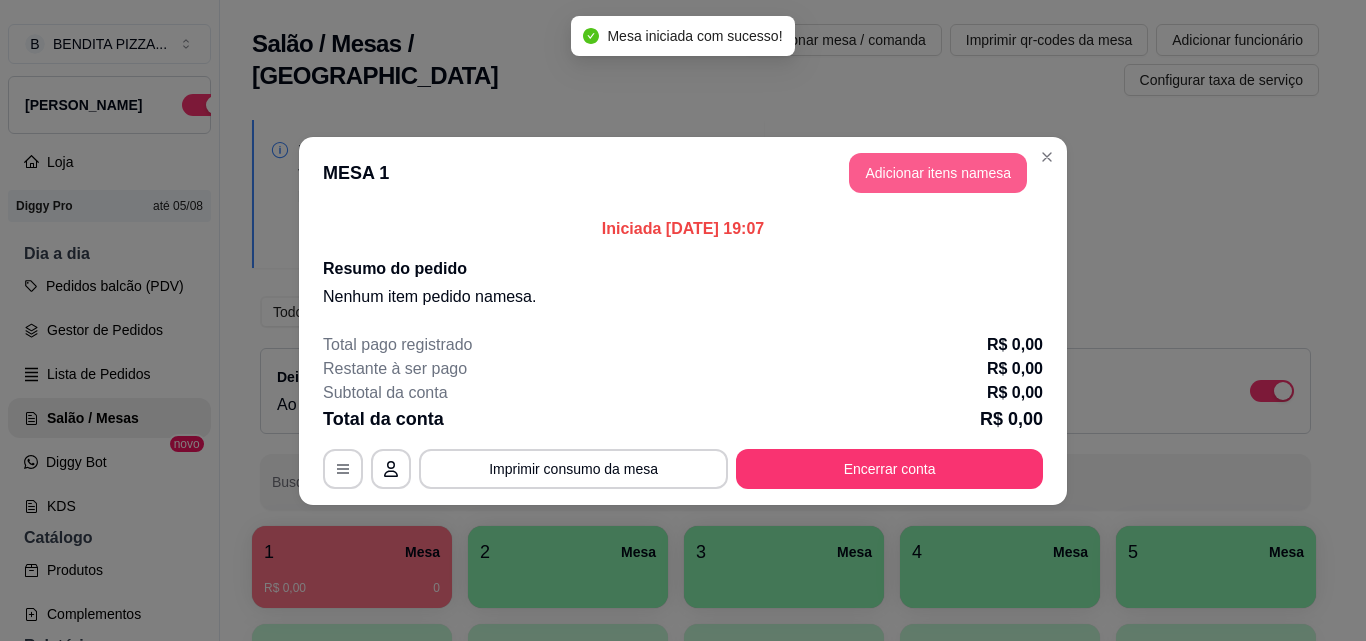 click on "Adicionar itens na  mesa" at bounding box center (938, 173) 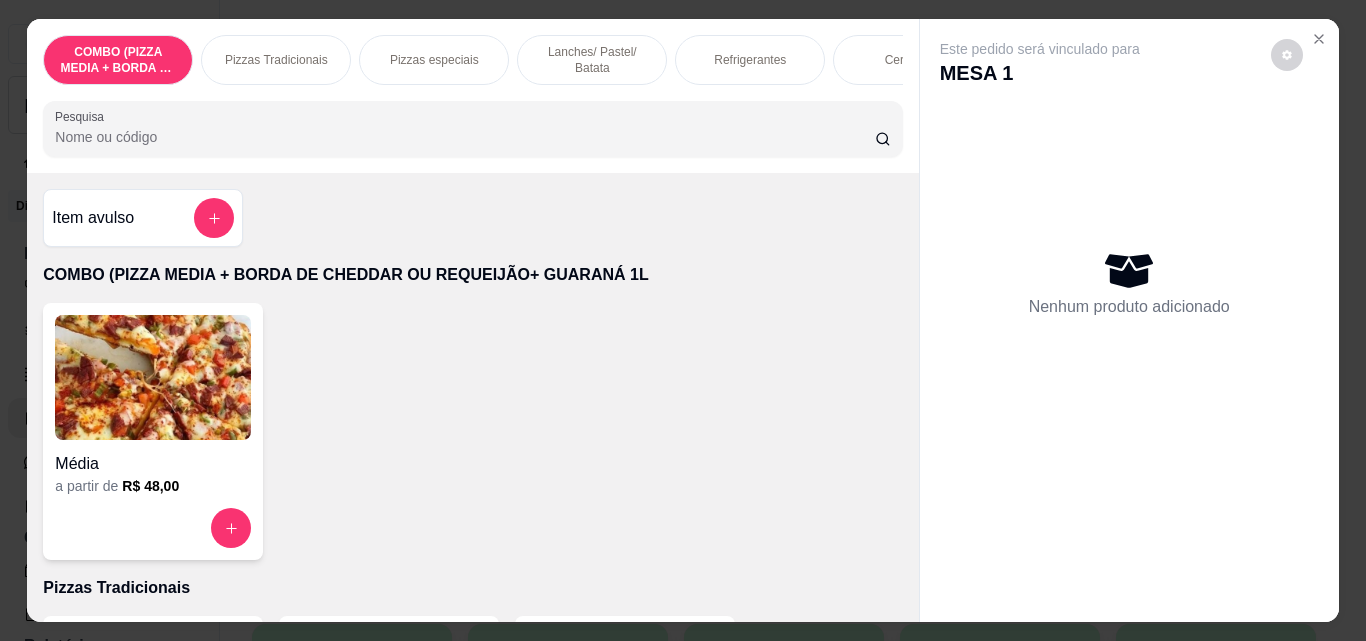 click on "Pizzas Tradicionais" at bounding box center (276, 60) 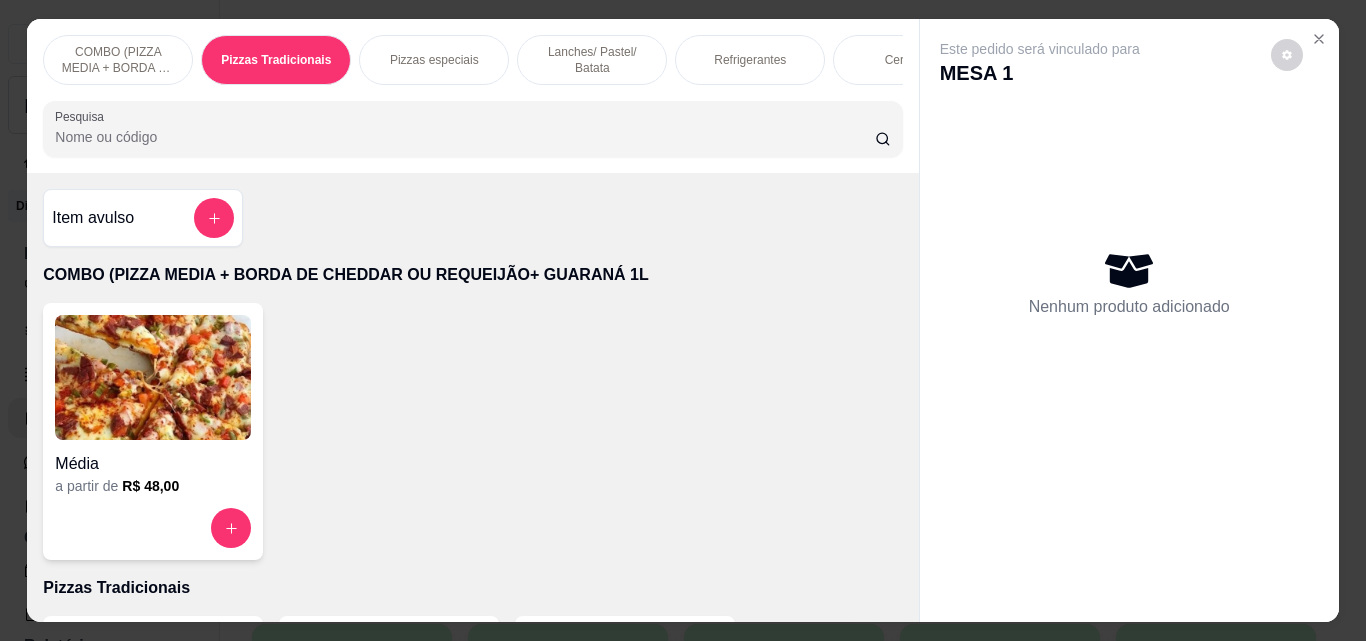 scroll, scrollTop: 403, scrollLeft: 0, axis: vertical 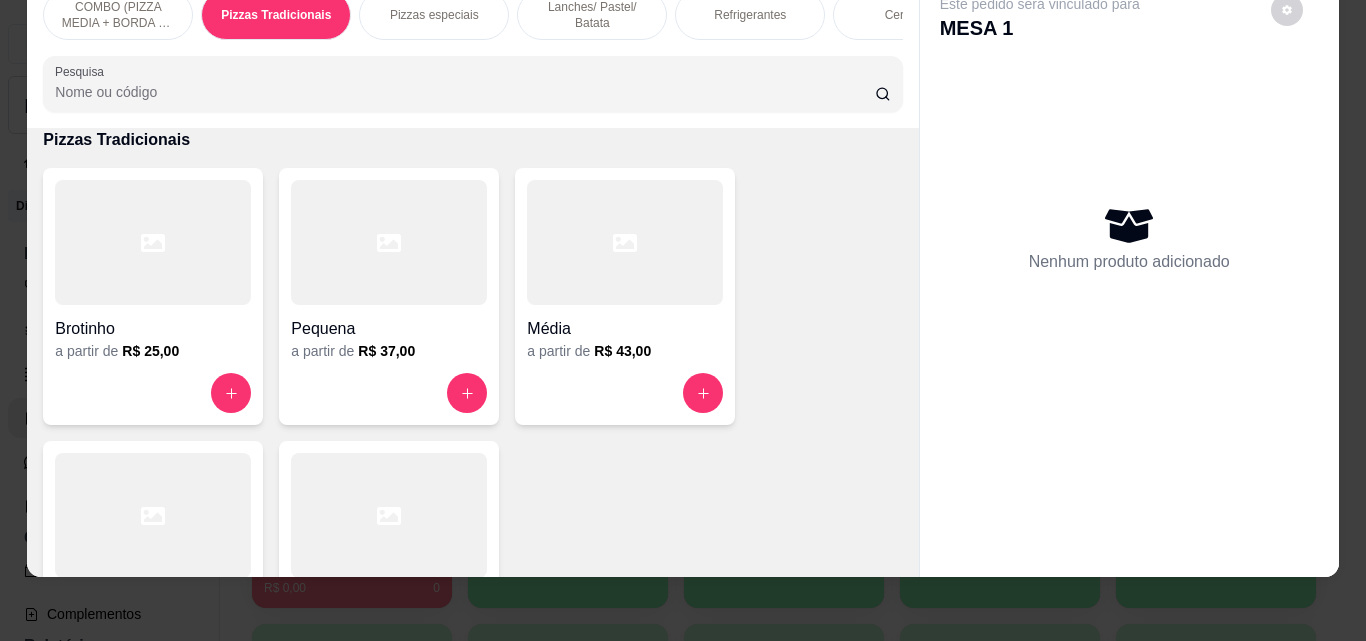 click at bounding box center [389, 515] 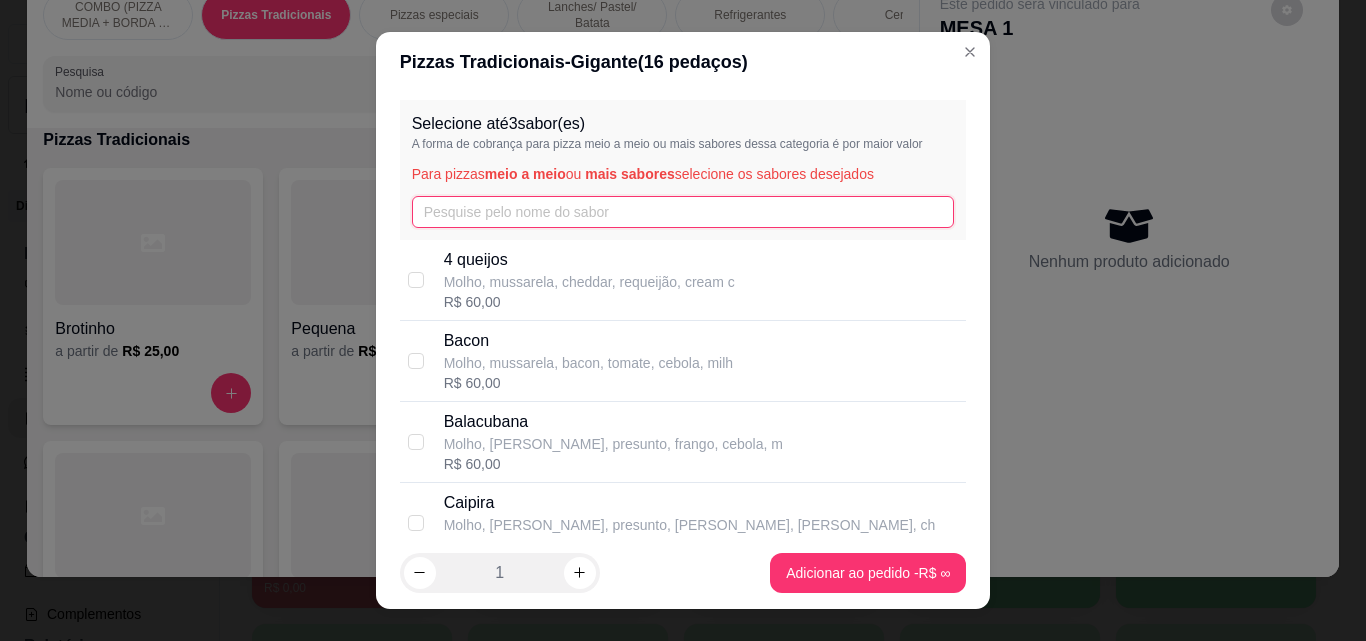 click at bounding box center [683, 212] 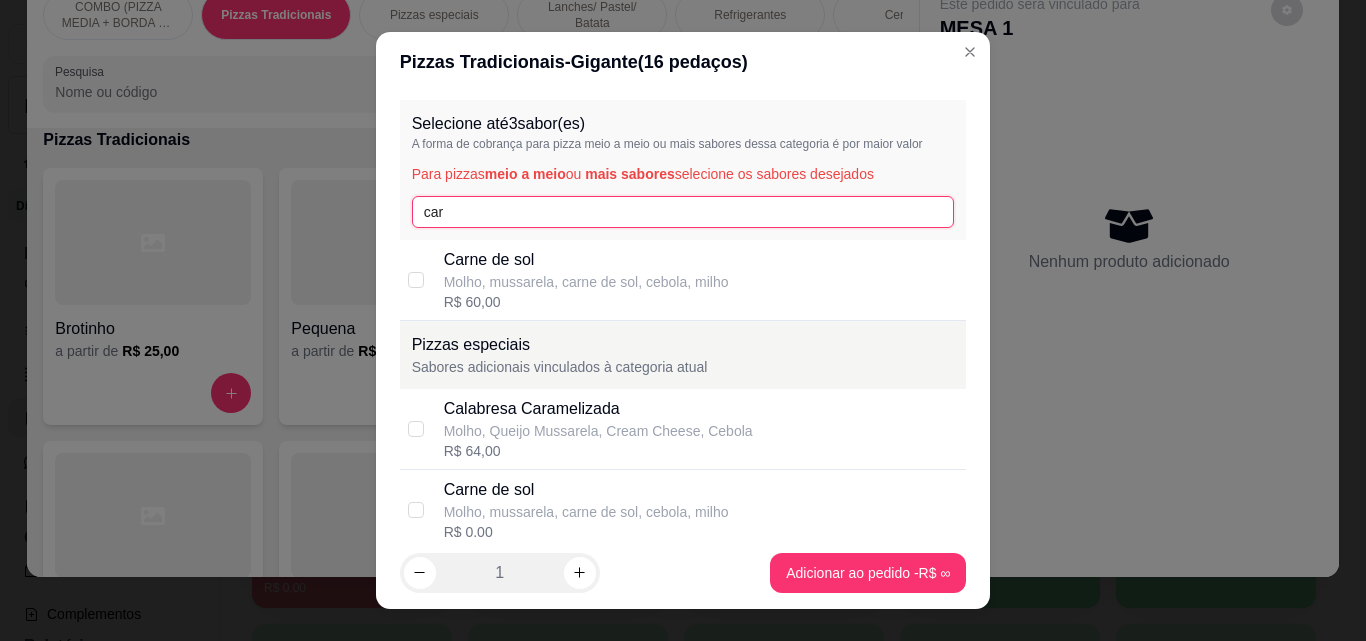 type on "car" 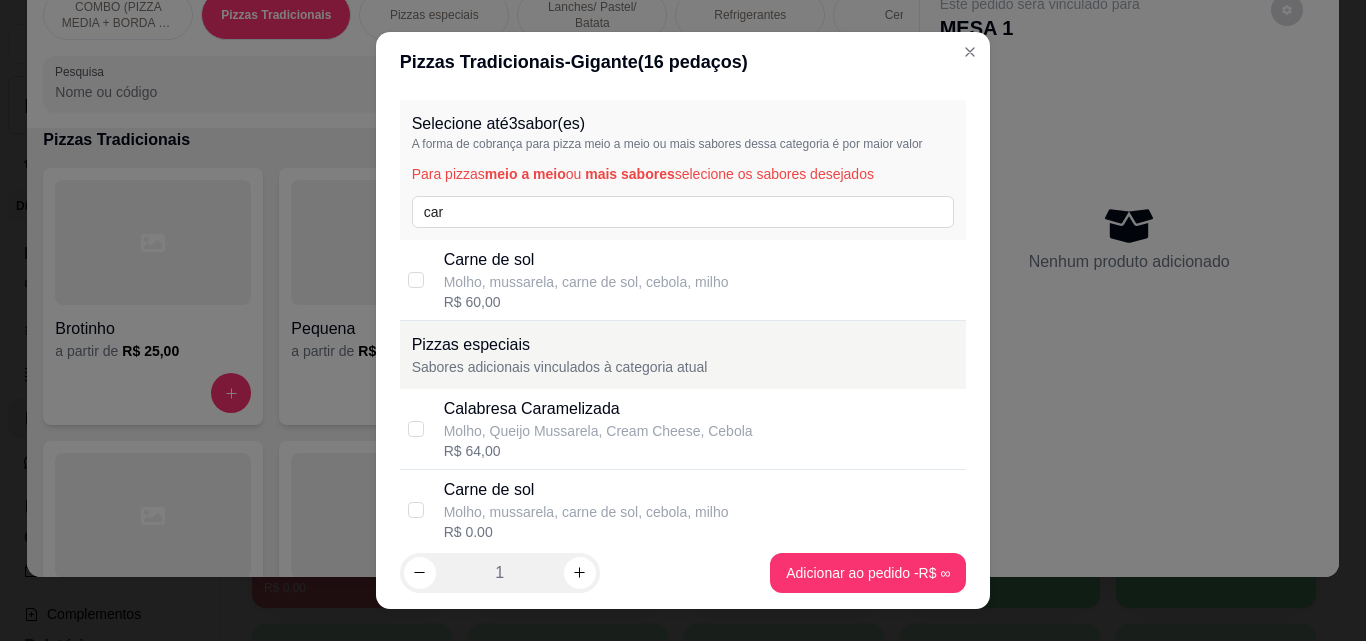 click on "Molho, mussarela, carne de sol, cebola, milho" at bounding box center [586, 282] 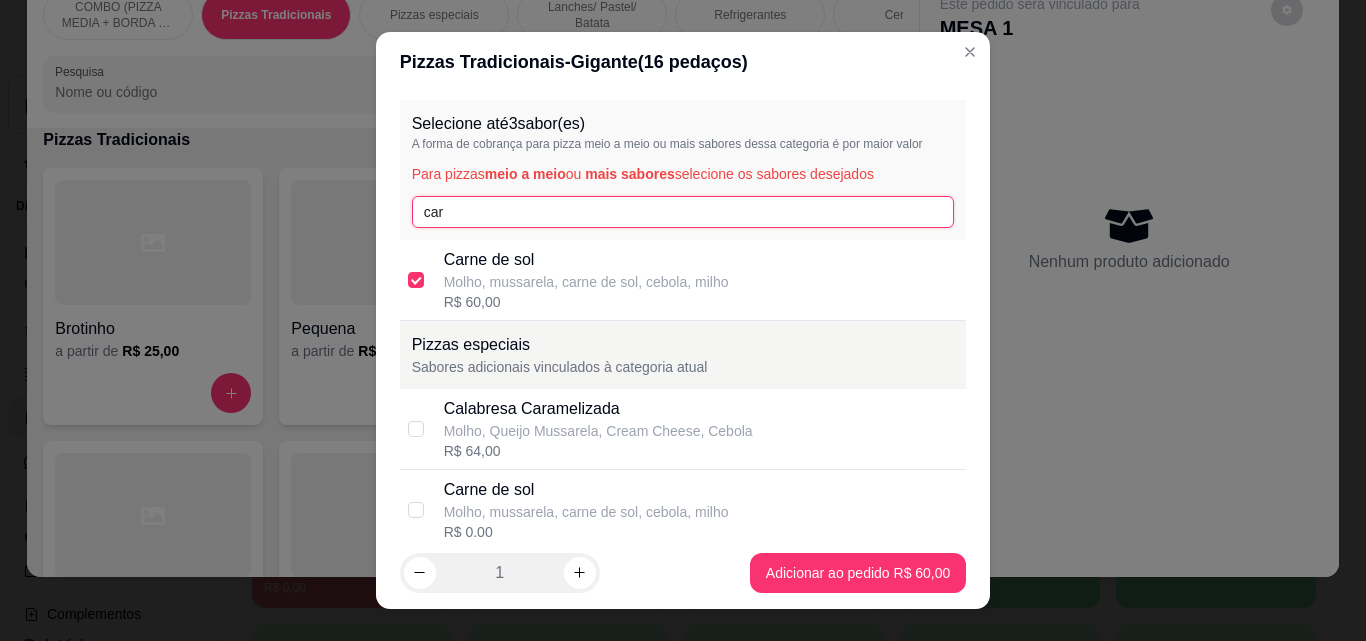click on "car" at bounding box center (683, 212) 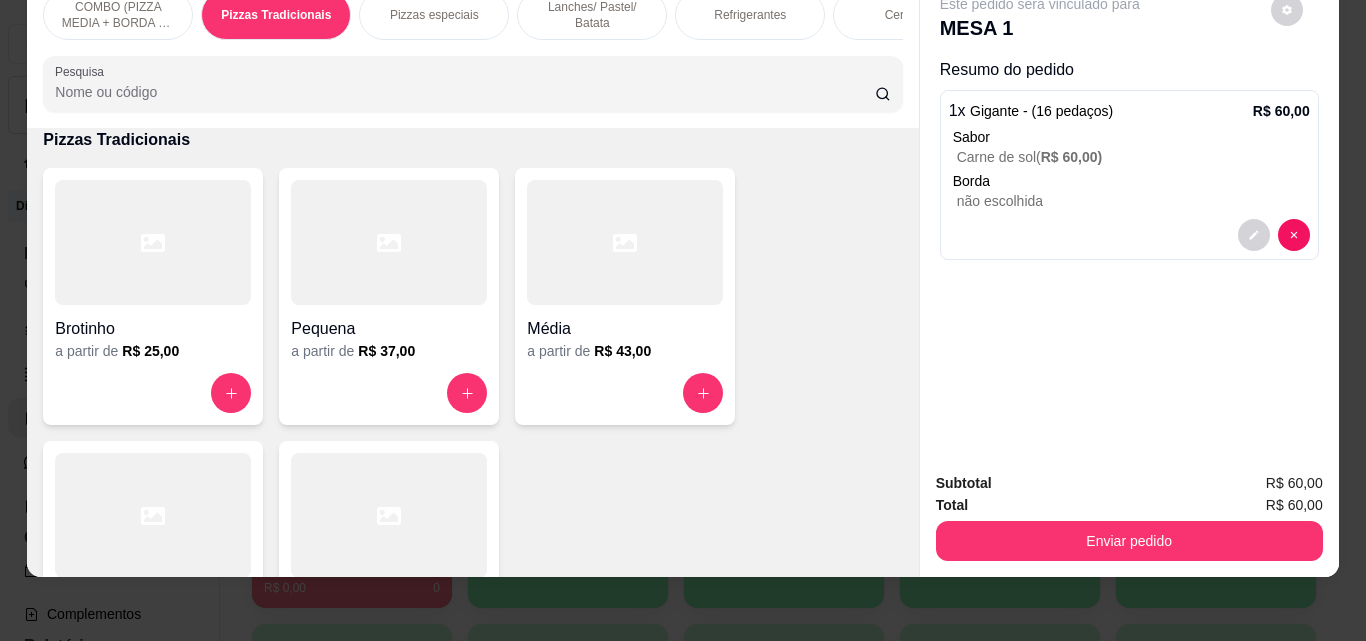 click at bounding box center [389, 515] 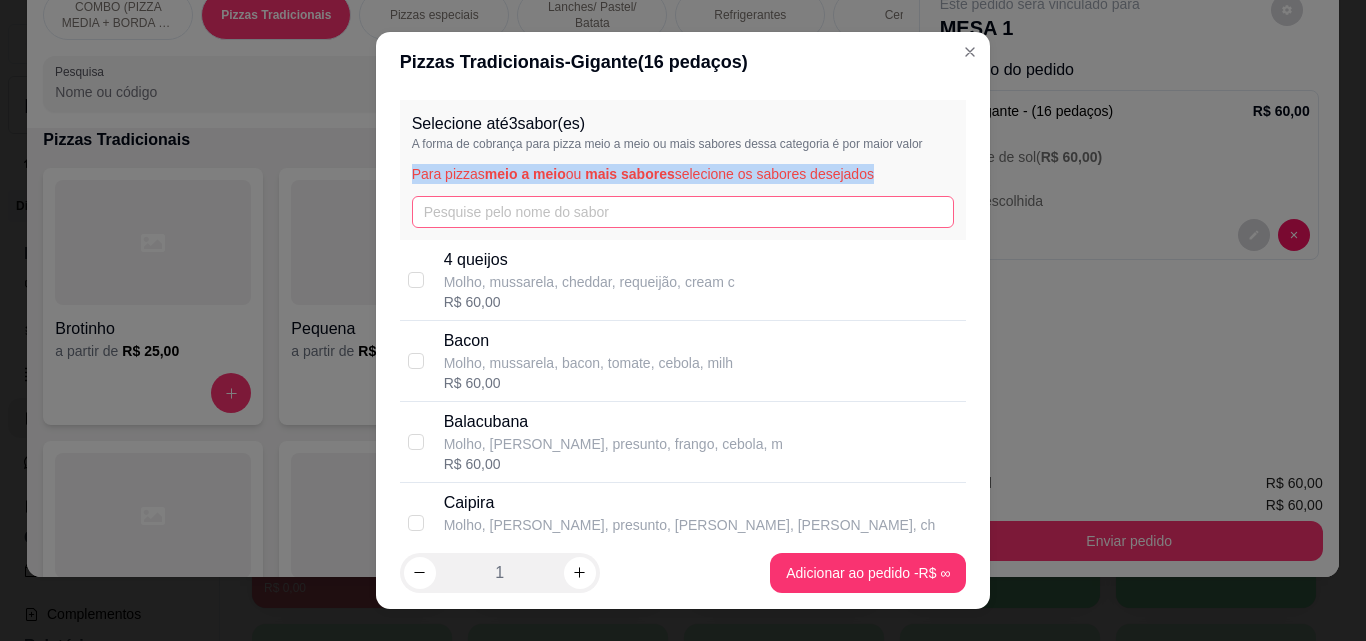 drag, startPoint x: 625, startPoint y: 233, endPoint x: 634, endPoint y: 206, distance: 28.460499 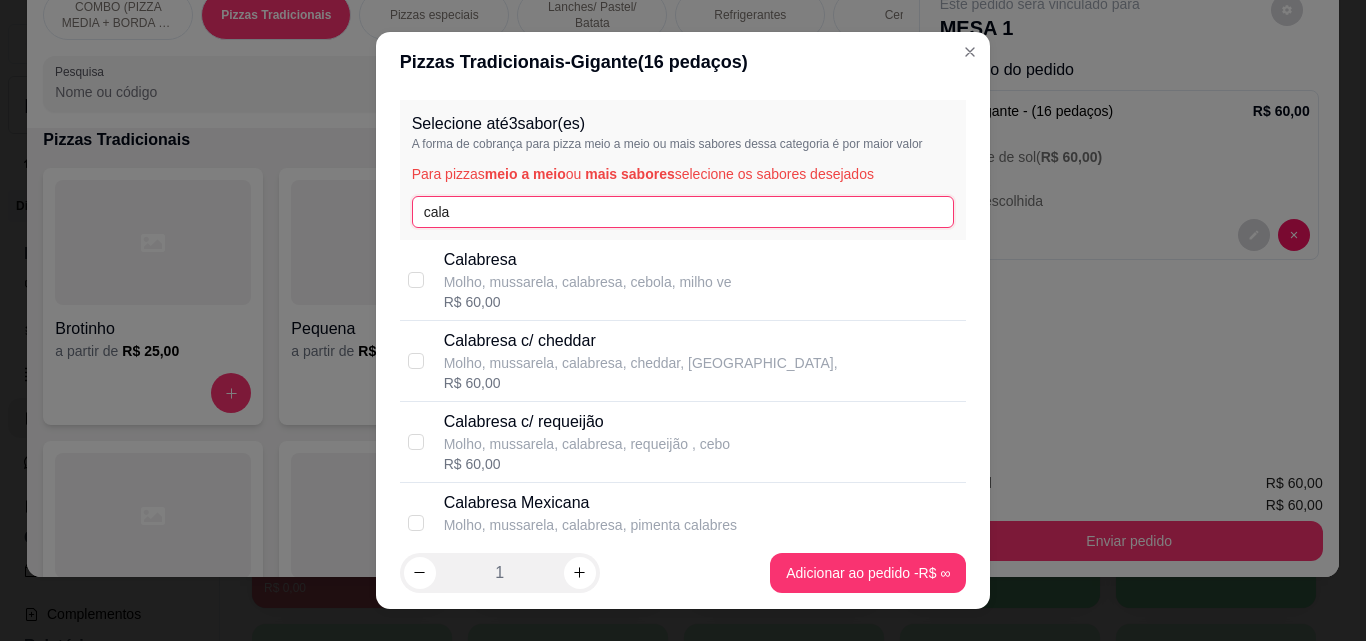 type on "cala" 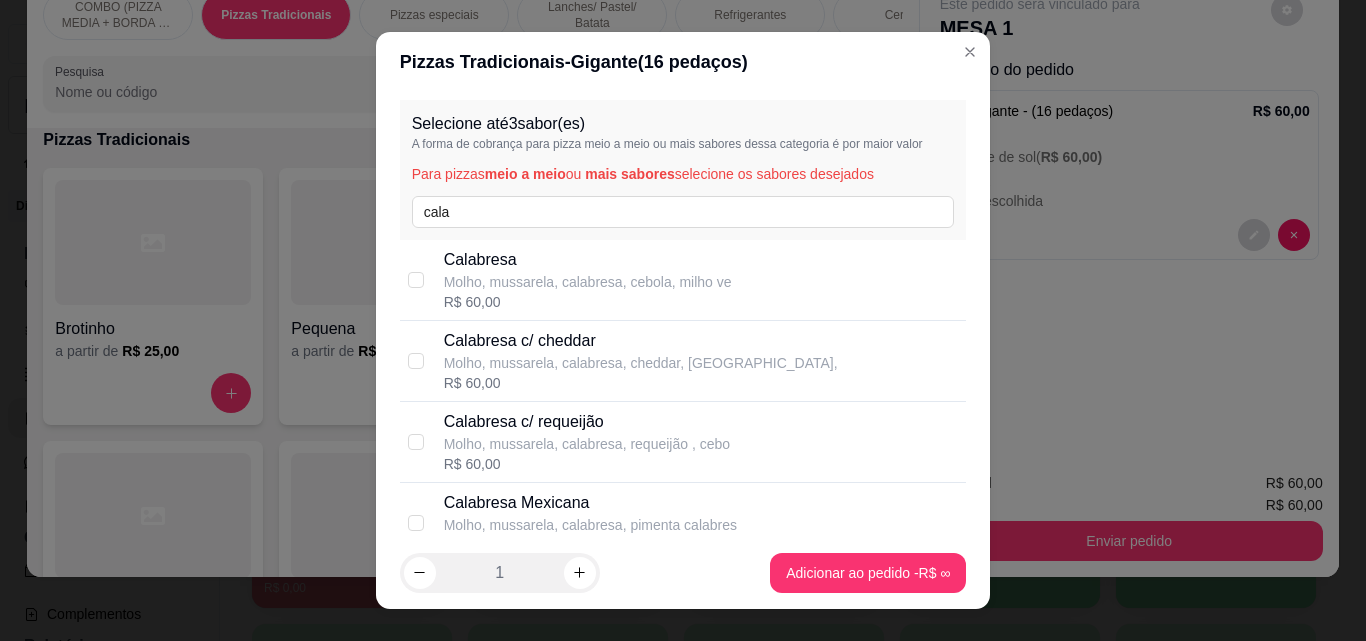 click on "Molho, mussarela, calabresa, cebola, milho ve" at bounding box center (588, 282) 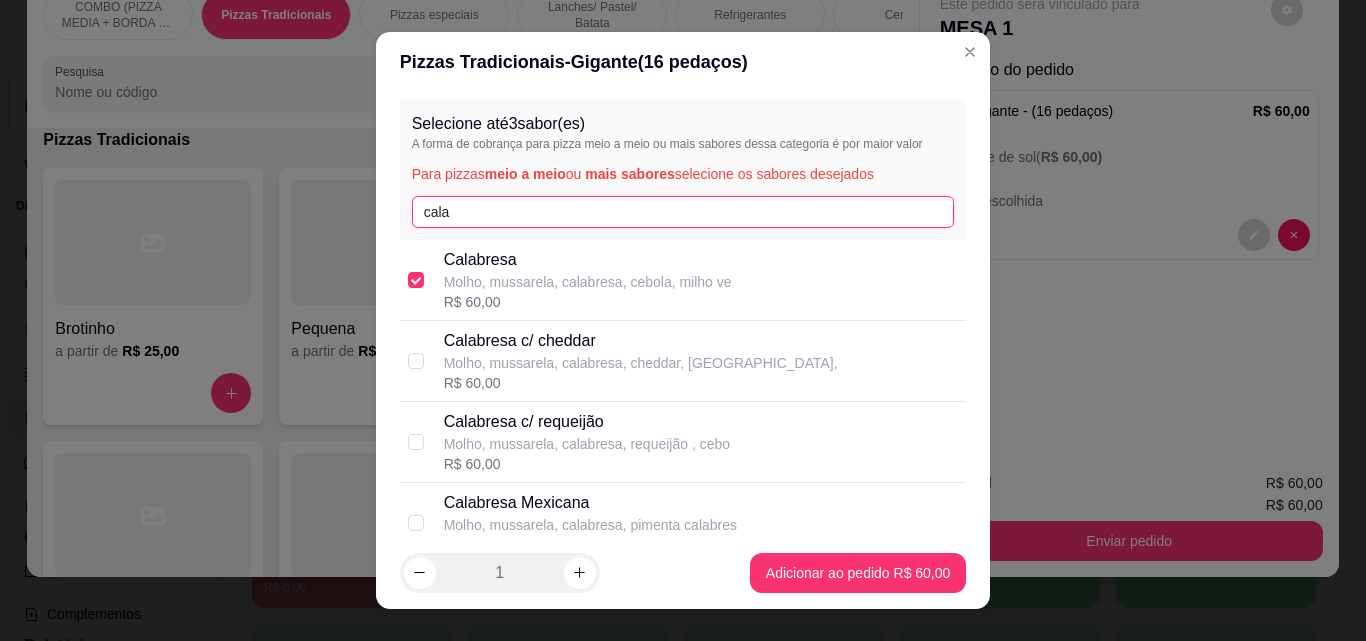click on "cala" at bounding box center [683, 212] 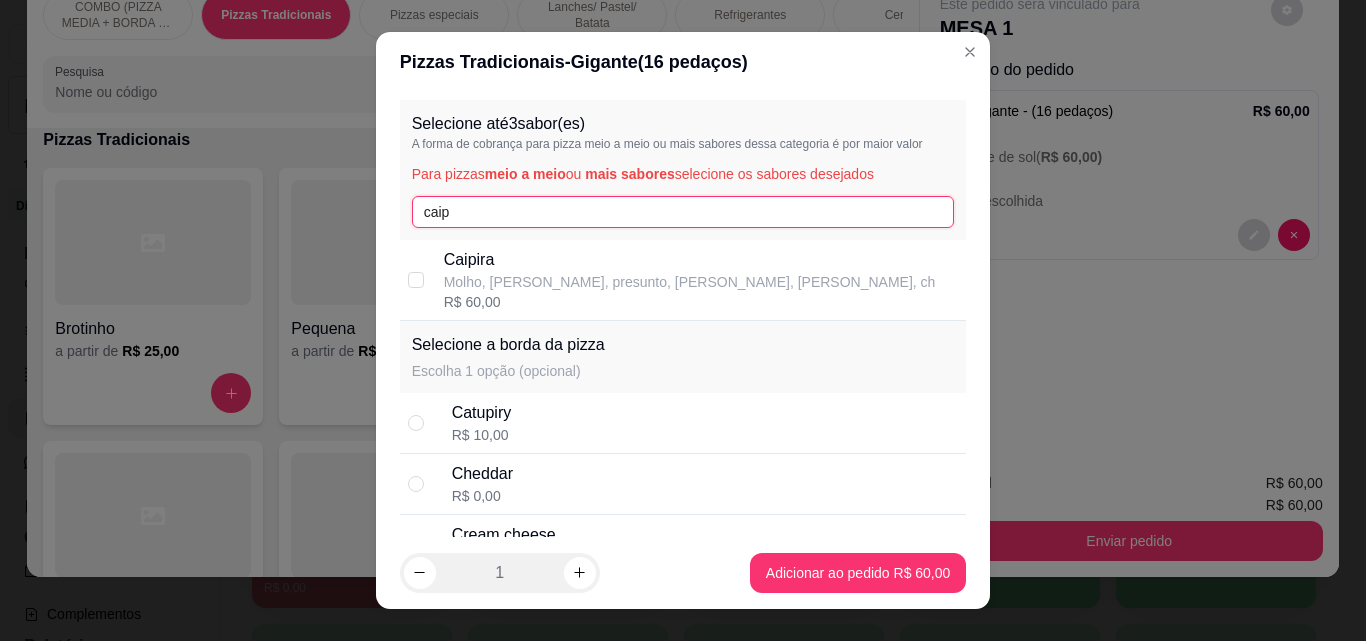 type on "caip" 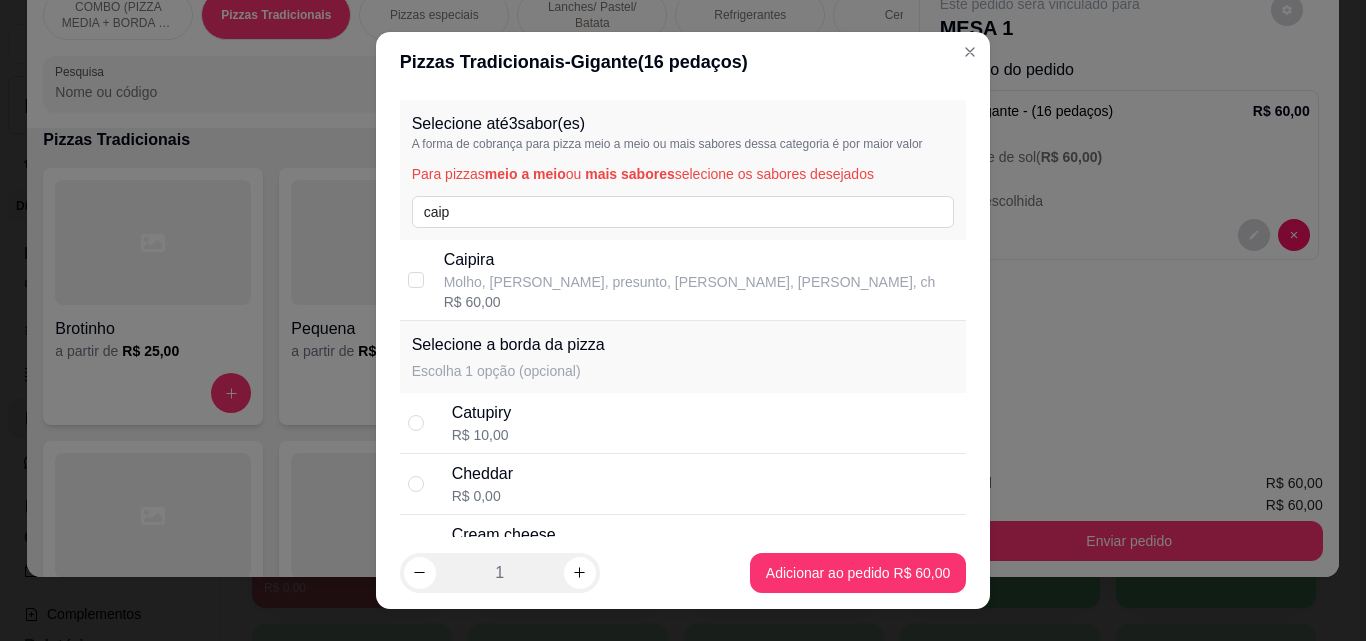click on "Caipira  Molho, mussarela, presunto, frango, bacon, ch R$ 60,00" at bounding box center (683, 280) 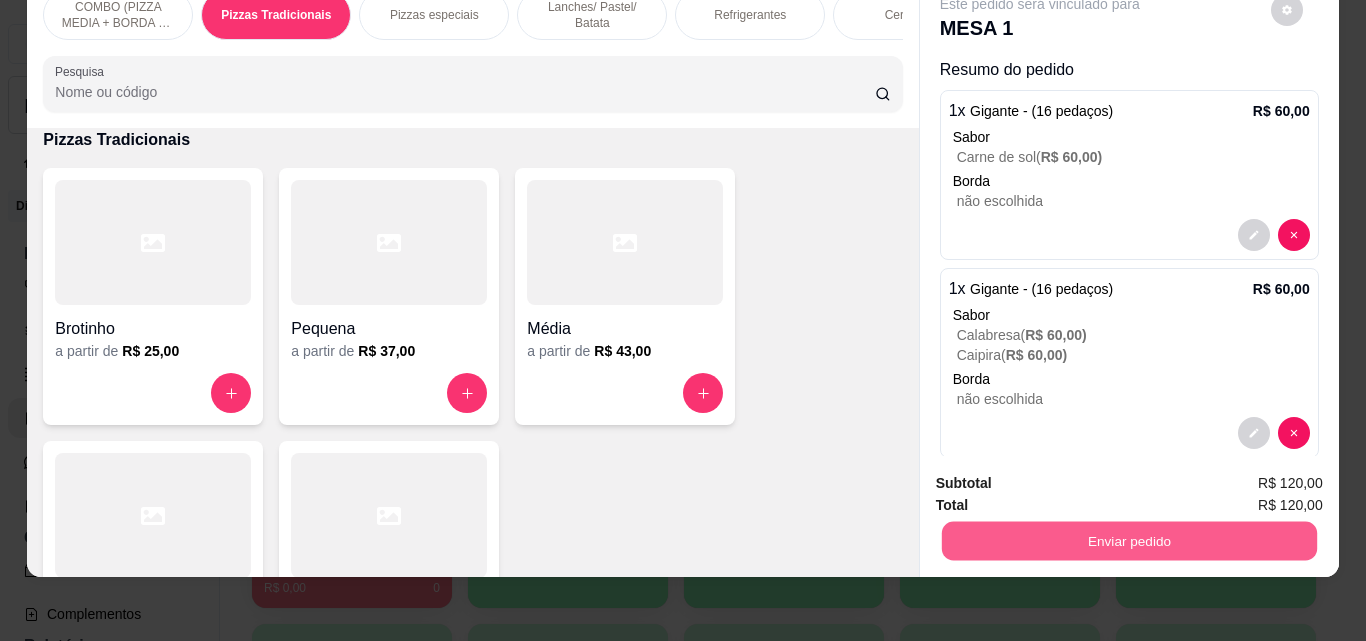 click on "Enviar pedido" at bounding box center [1128, 540] 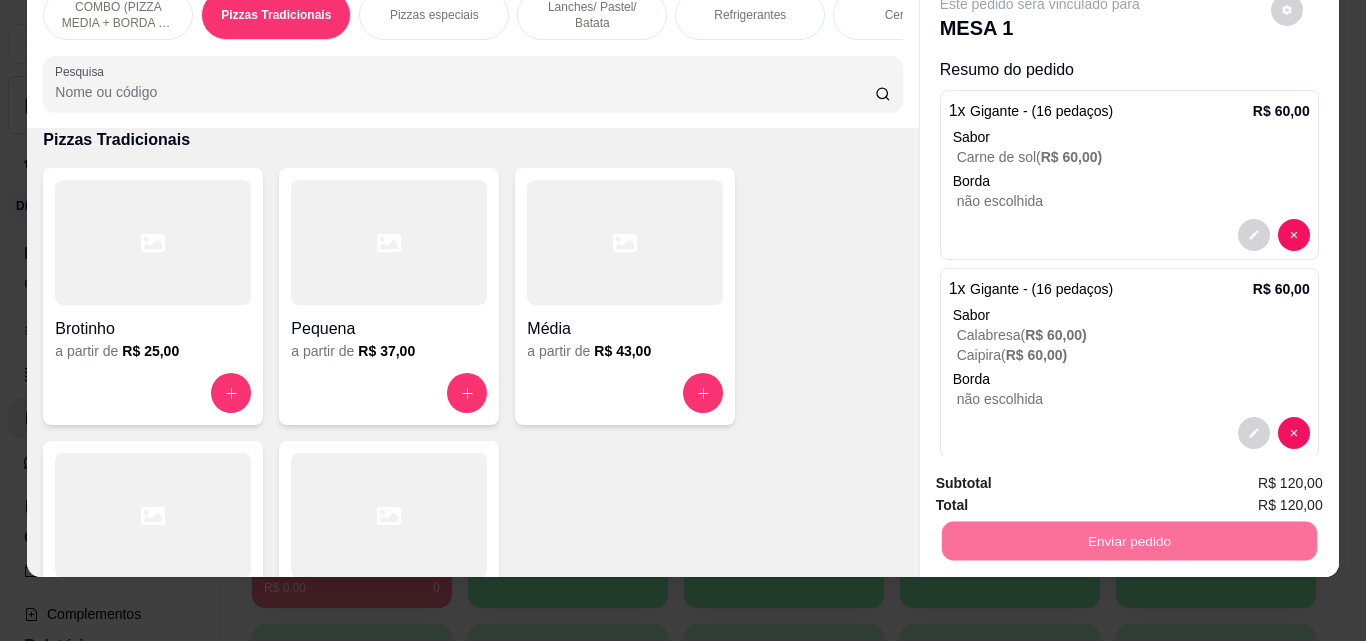 click on "Não registrar e enviar pedido" at bounding box center (1063, 477) 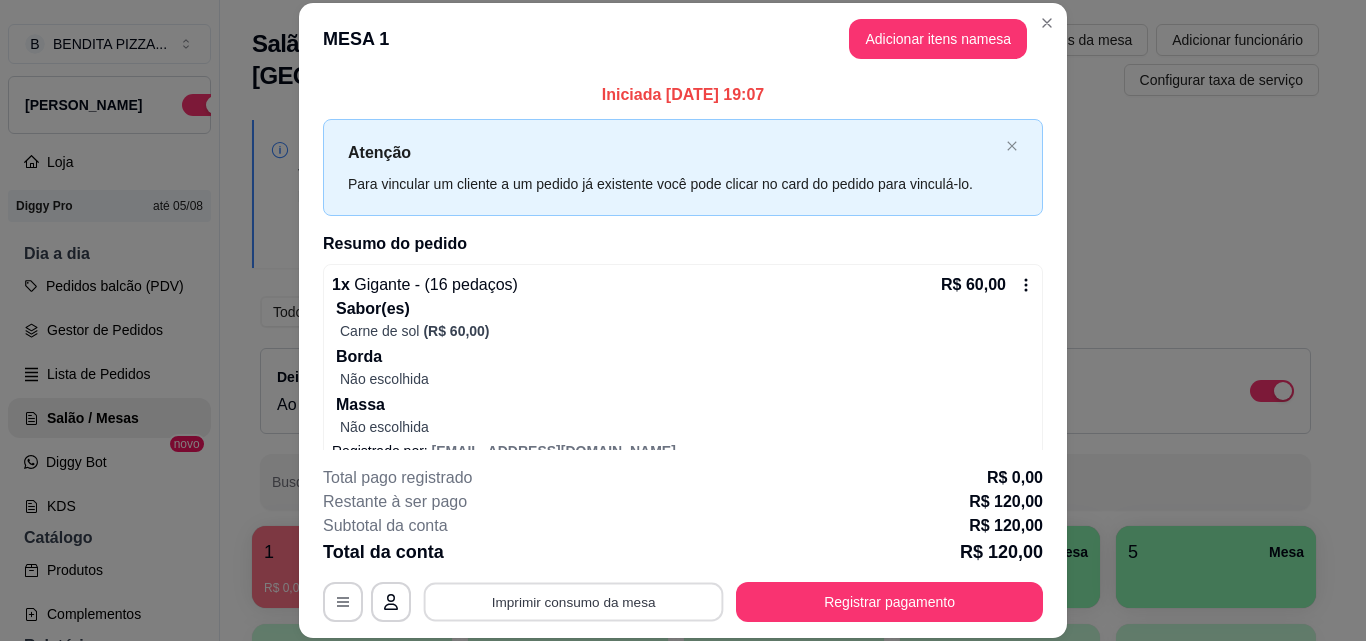 click on "Imprimir consumo da mesa" at bounding box center [574, 601] 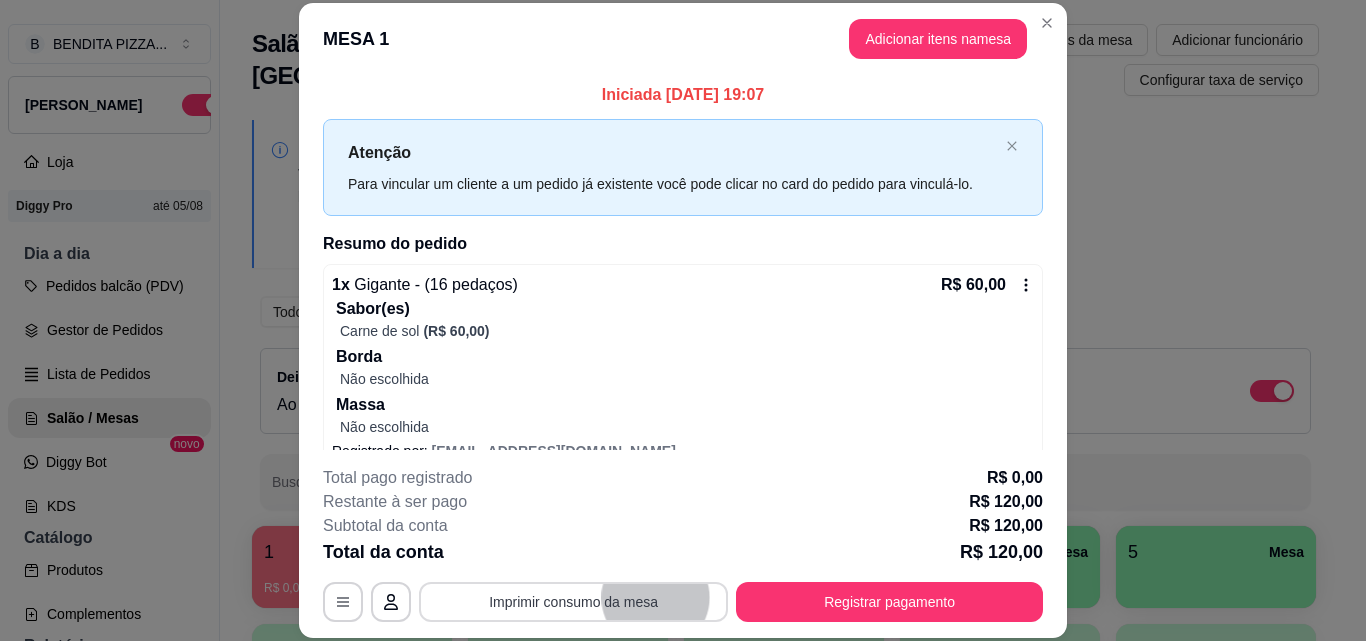 scroll, scrollTop: 0, scrollLeft: 0, axis: both 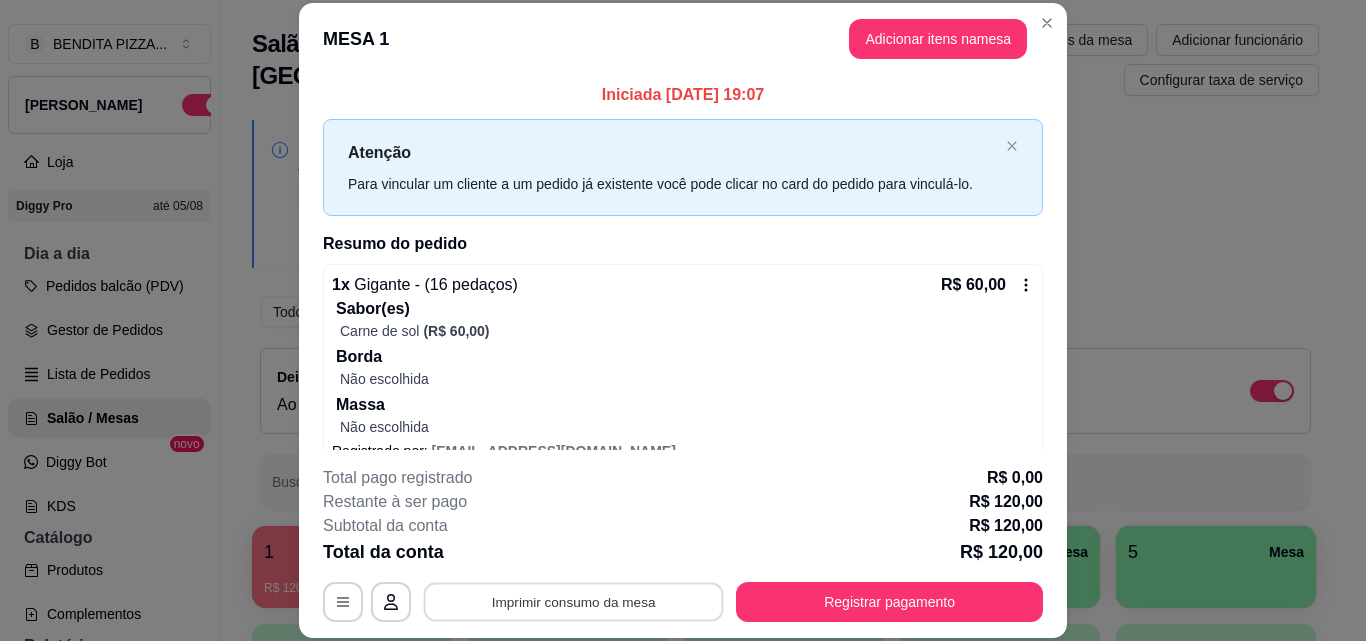 click on "Imprimir consumo da mesa" at bounding box center (574, 601) 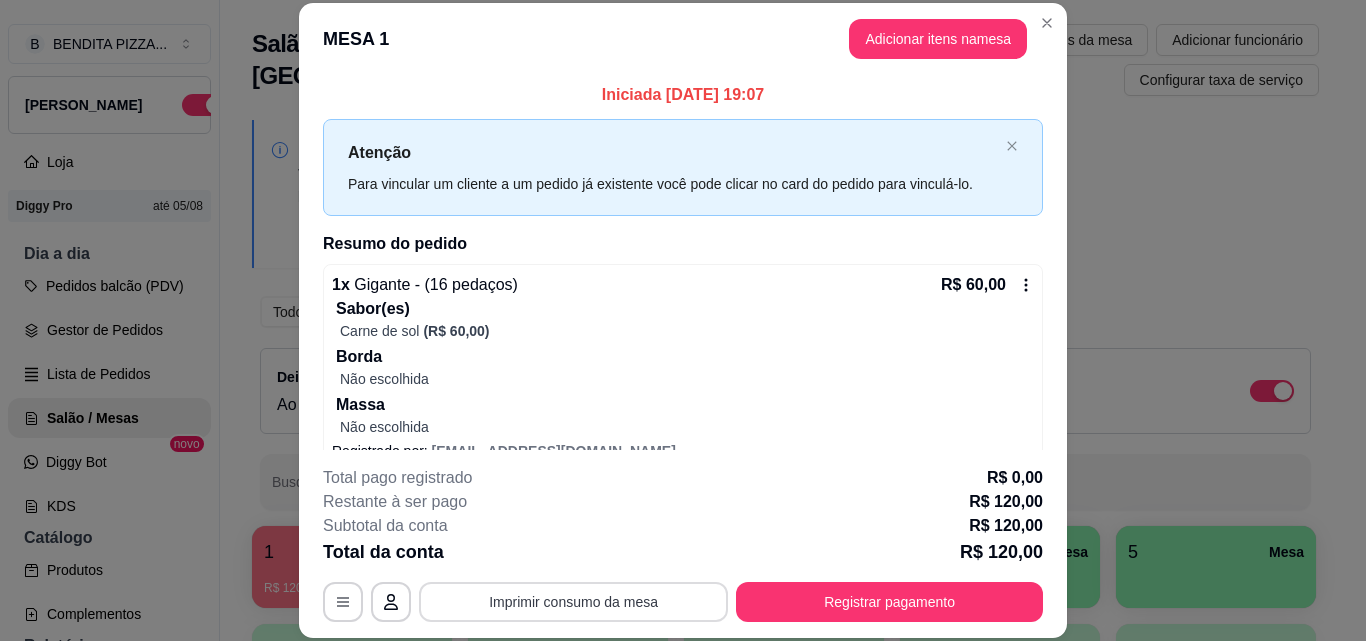 scroll, scrollTop: 0, scrollLeft: 0, axis: both 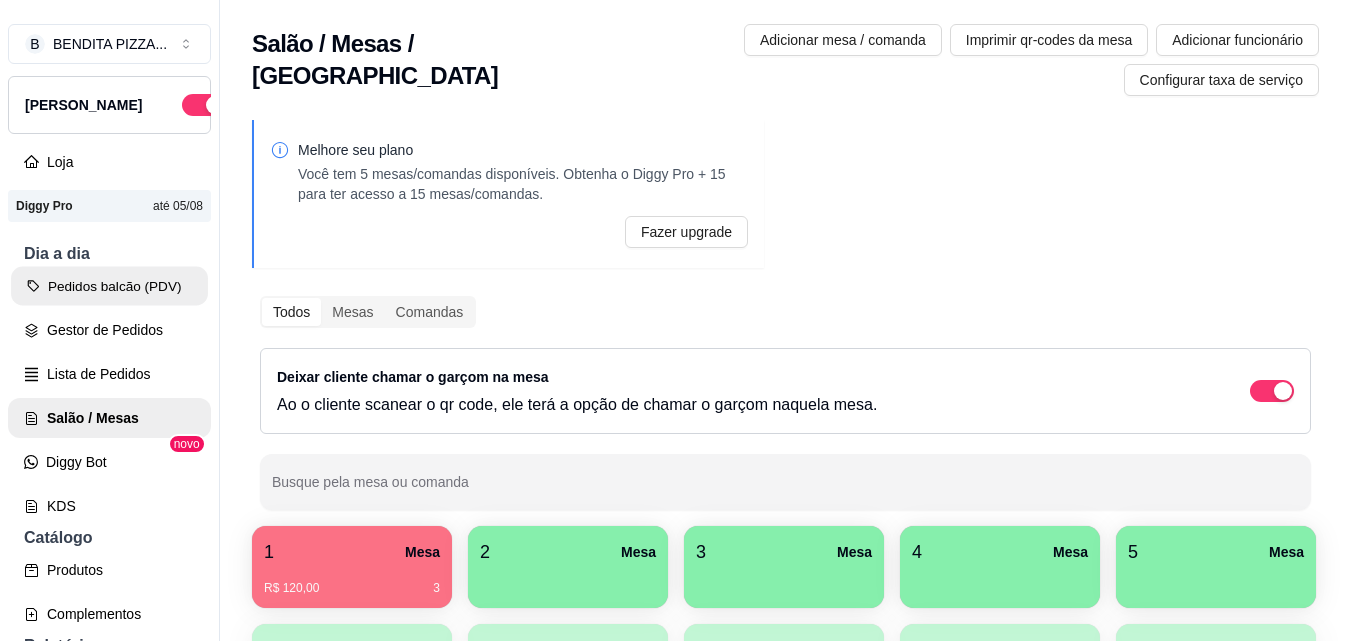 click on "Pedidos balcão (PDV)" at bounding box center (109, 286) 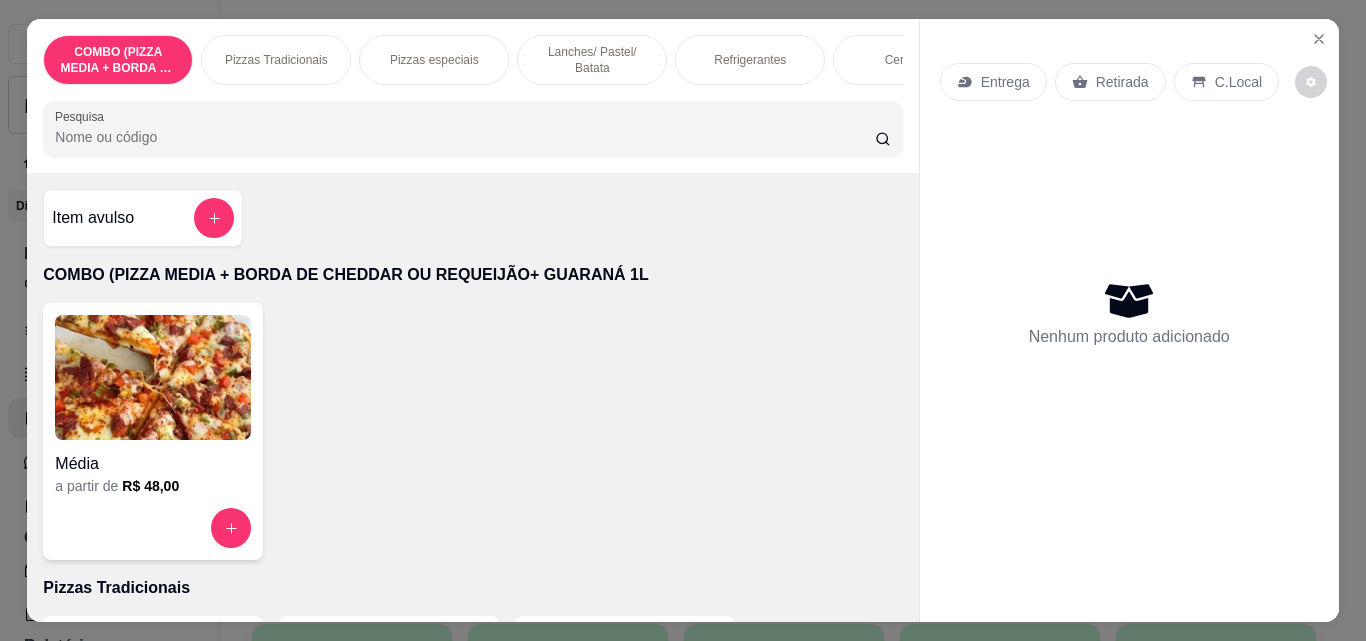 click on "Pizzas Tradicionais" at bounding box center (276, 60) 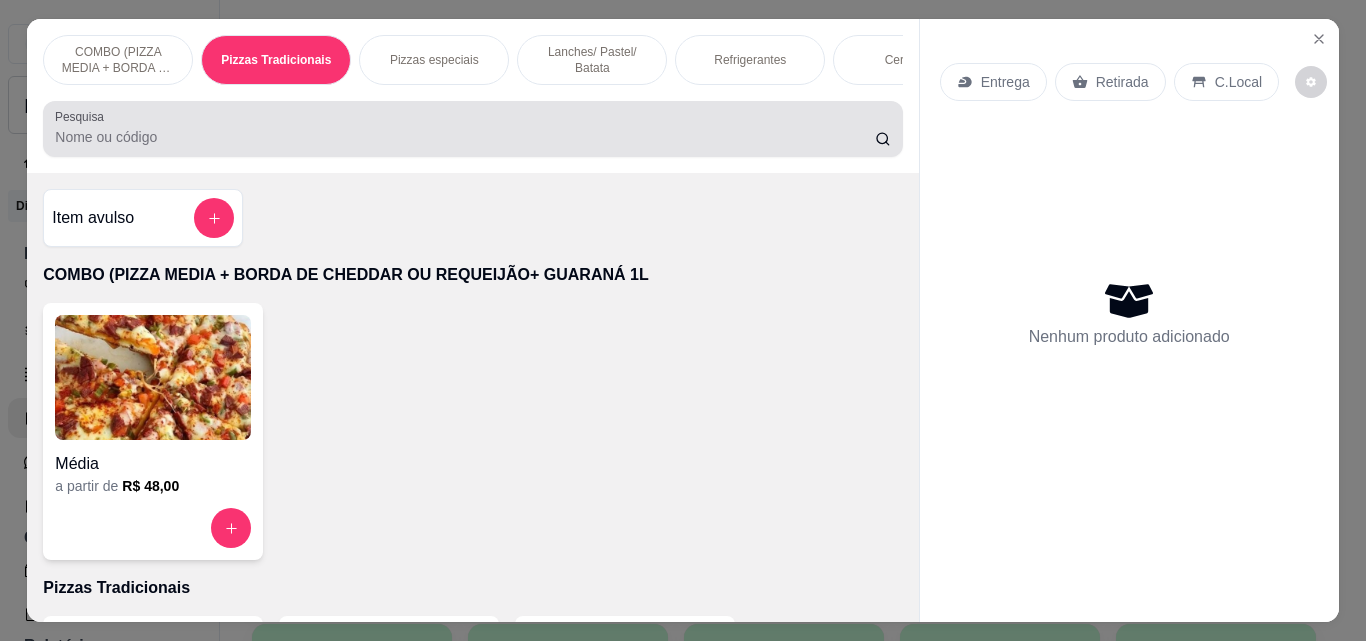 scroll, scrollTop: 403, scrollLeft: 0, axis: vertical 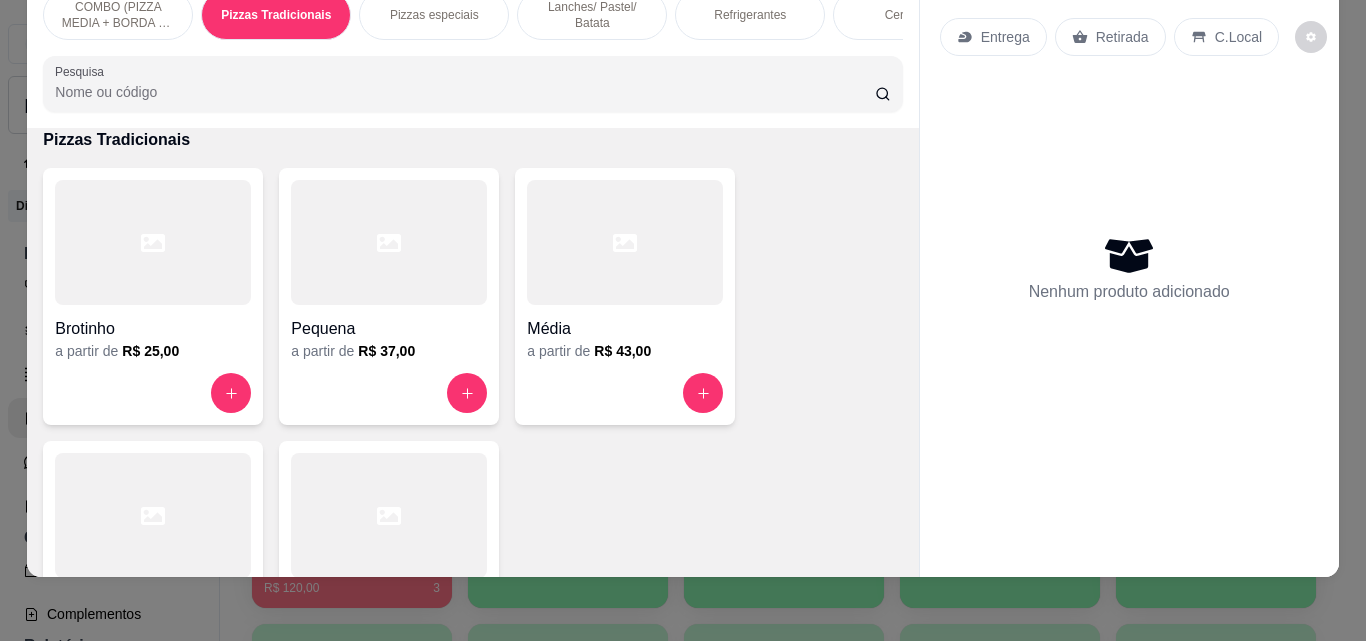 click at bounding box center [153, 515] 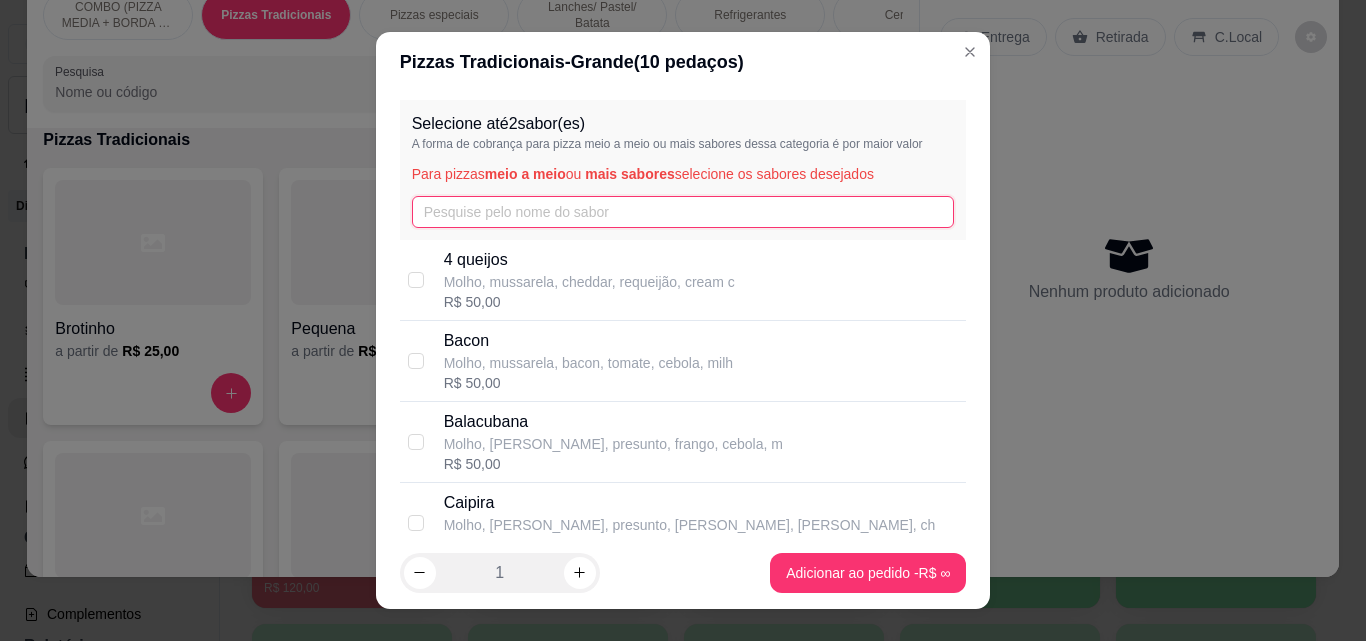 click at bounding box center (683, 212) 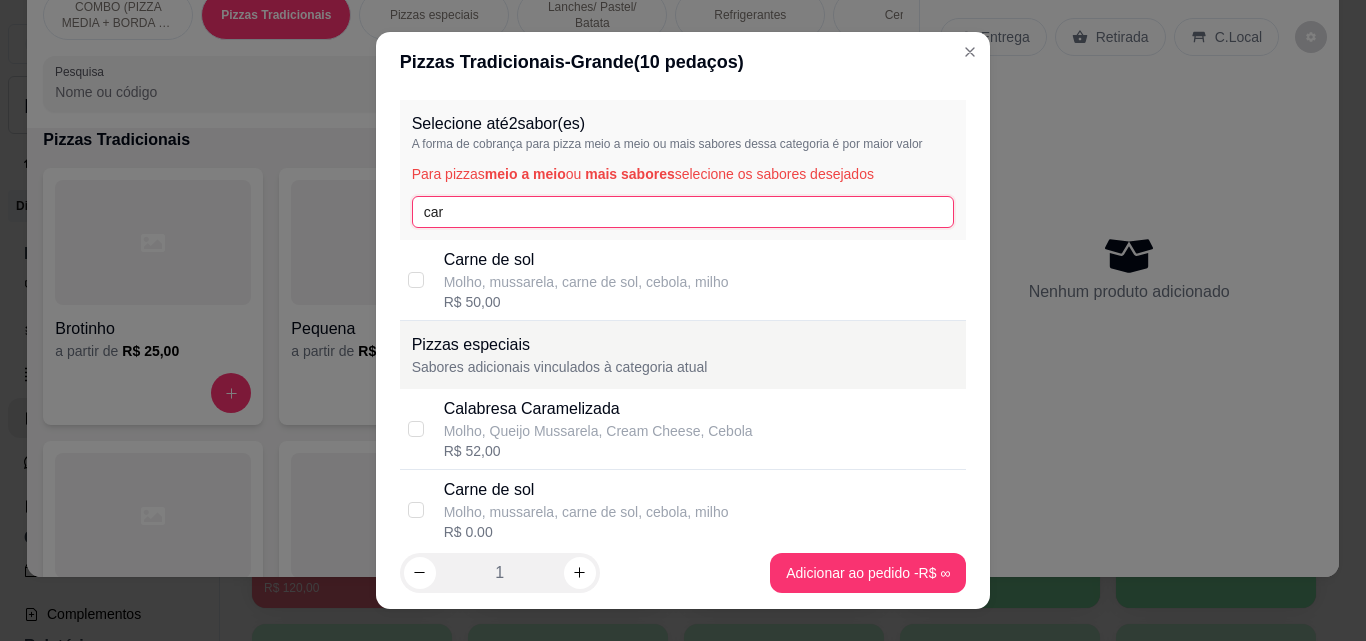 type on "car" 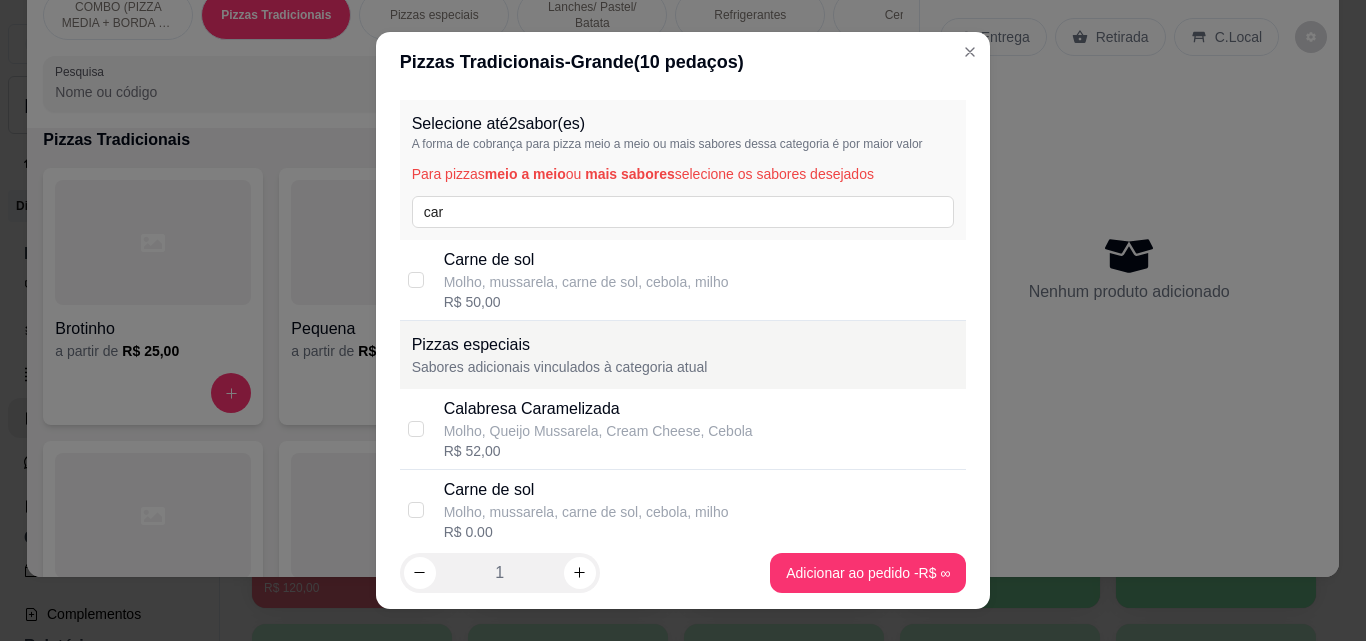 click on "Molho, mussarela, carne de sol, cebola, milho" at bounding box center (586, 282) 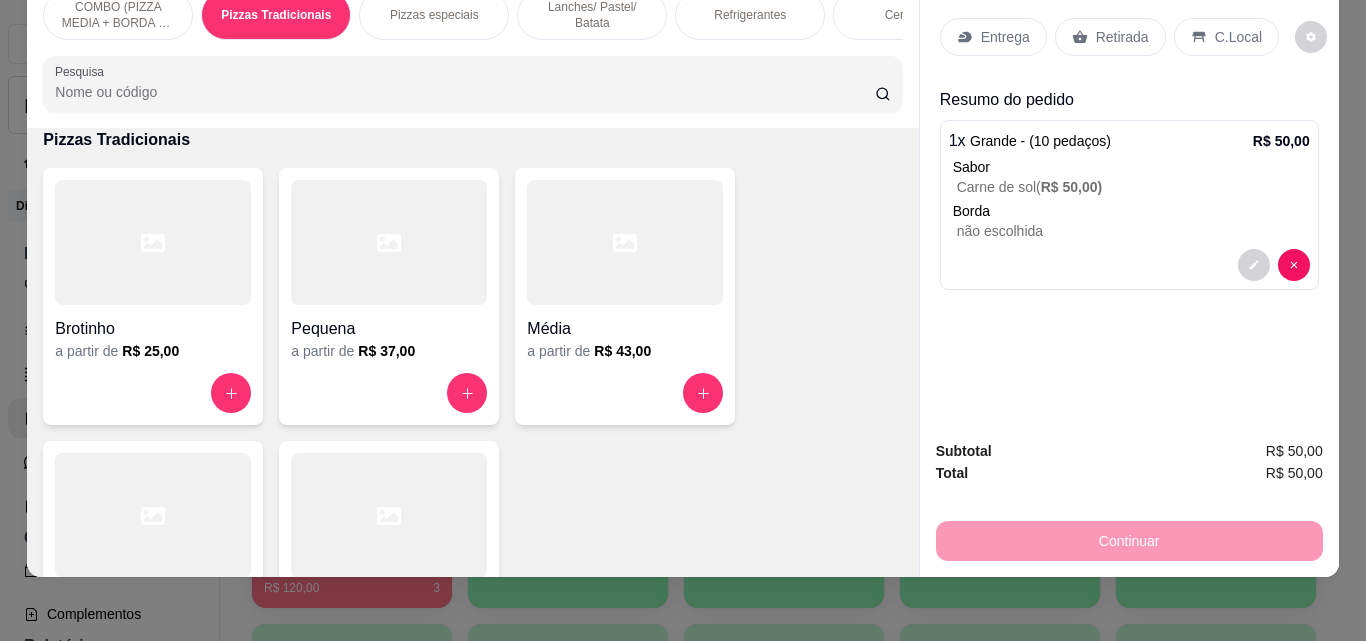 click on "Entrega" at bounding box center [1005, 37] 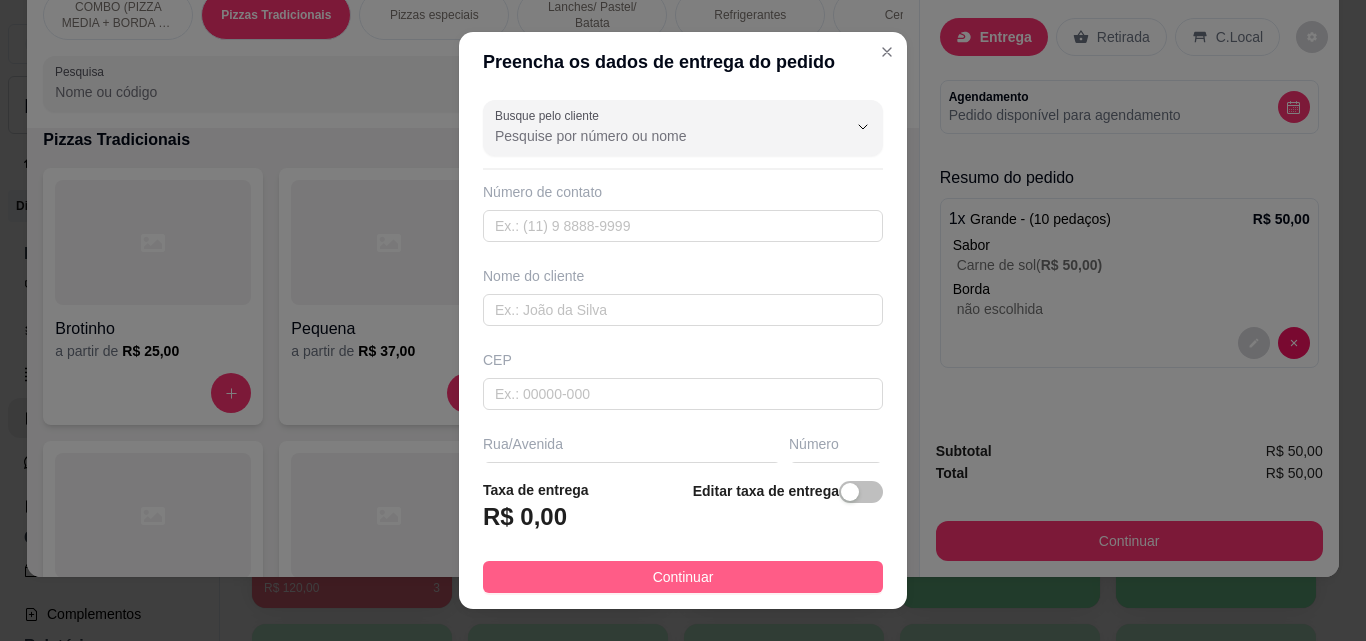 click on "Continuar" at bounding box center [683, 577] 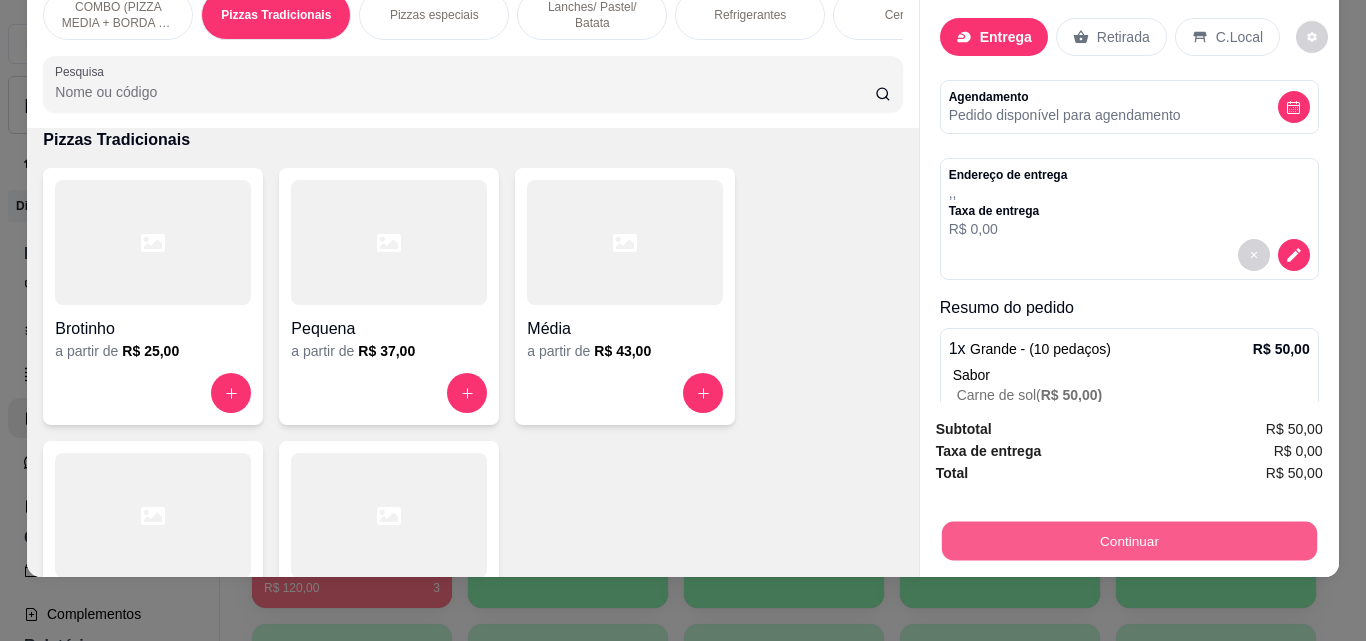 click on "Continuar" at bounding box center [1128, 540] 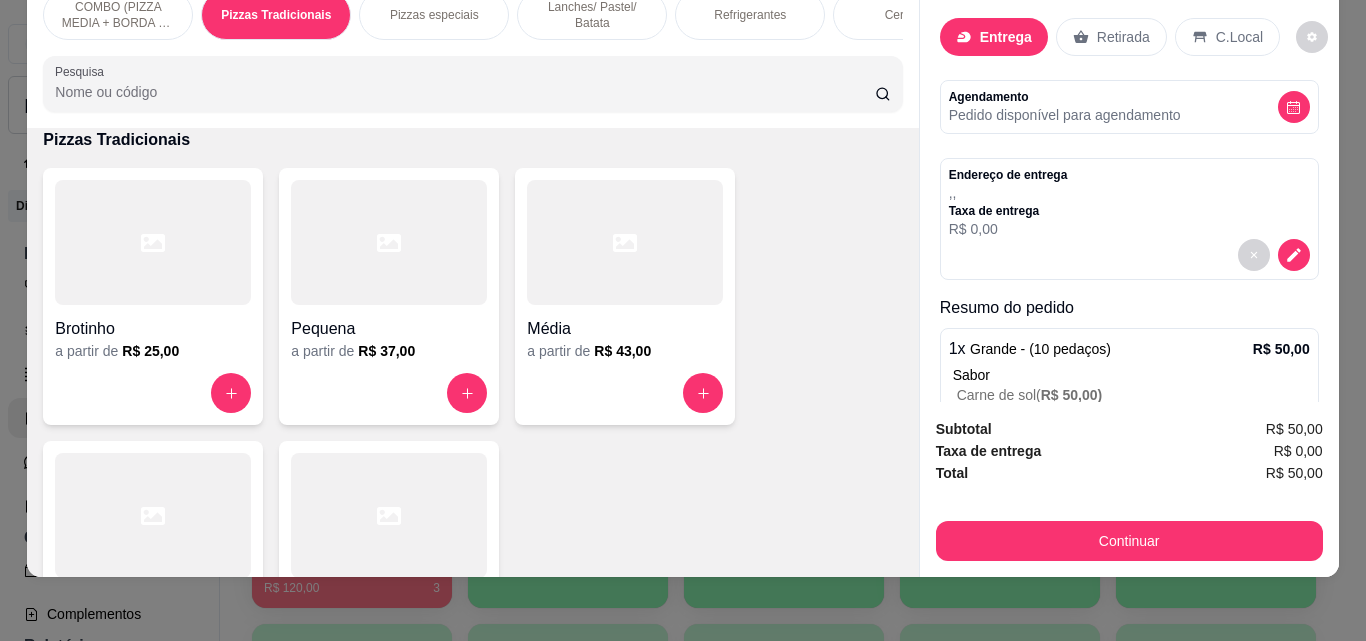 click on "Refrigerantes" at bounding box center (750, 15) 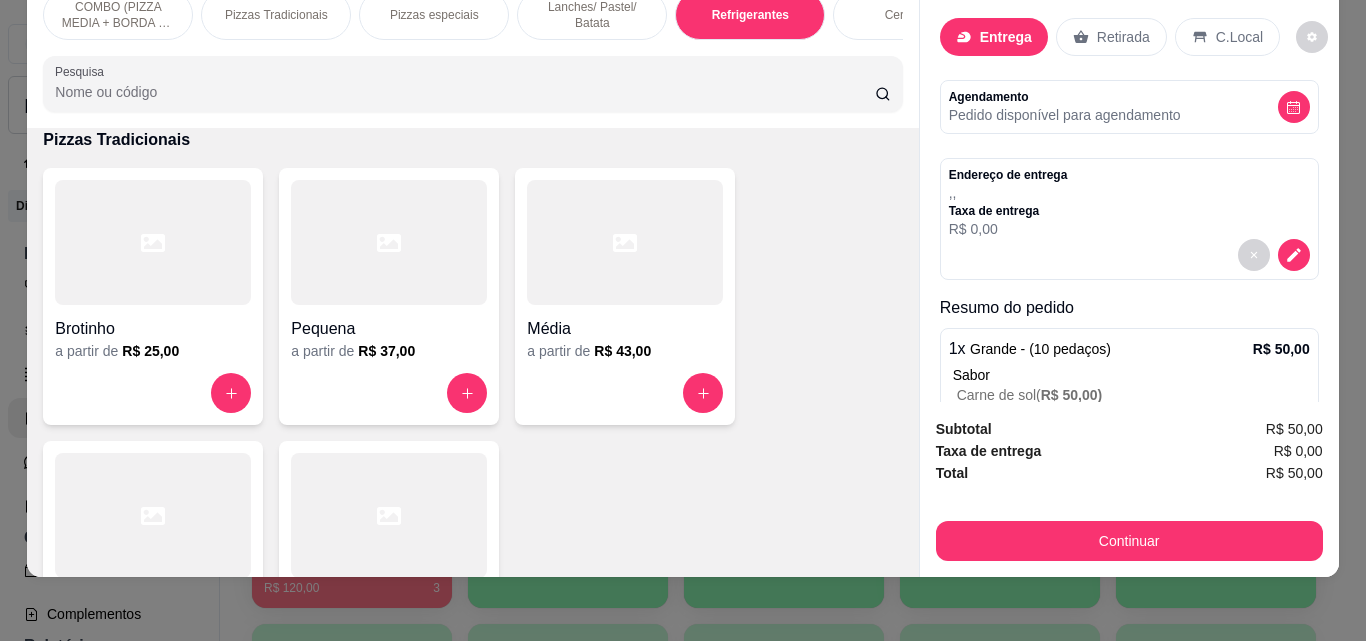 scroll, scrollTop: 3088, scrollLeft: 0, axis: vertical 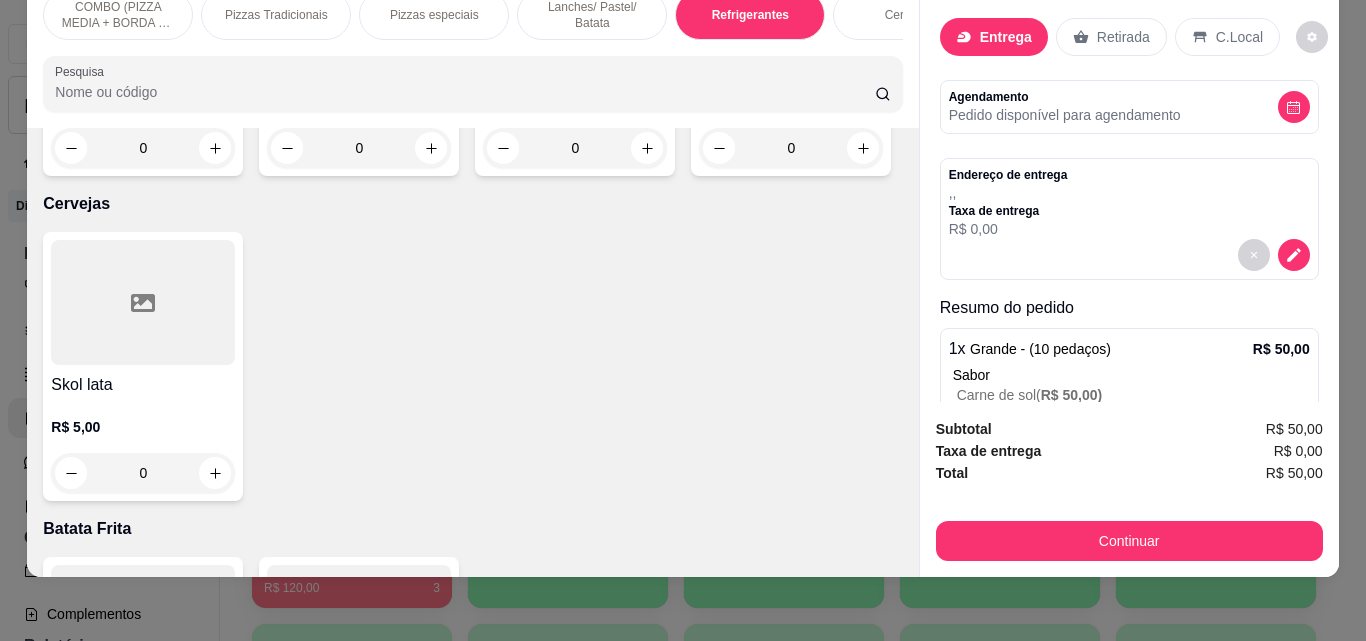click at bounding box center (791, -47) 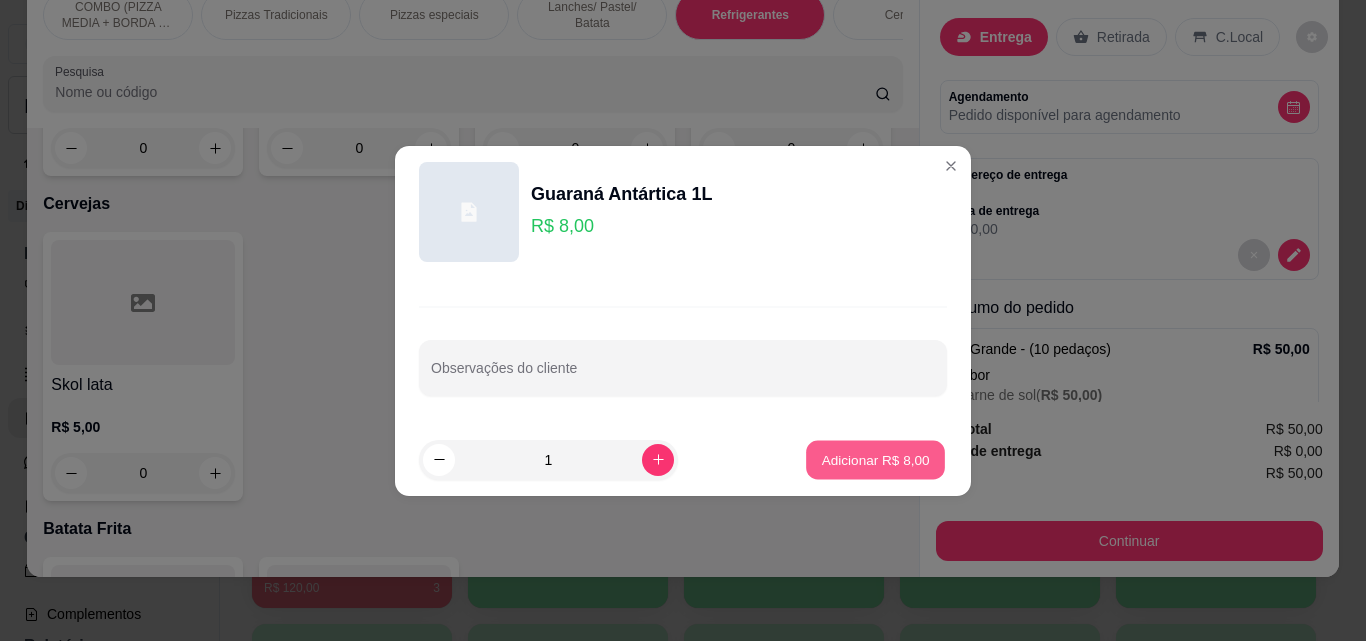 click on "Adicionar   R$ 8,00" at bounding box center [875, 459] 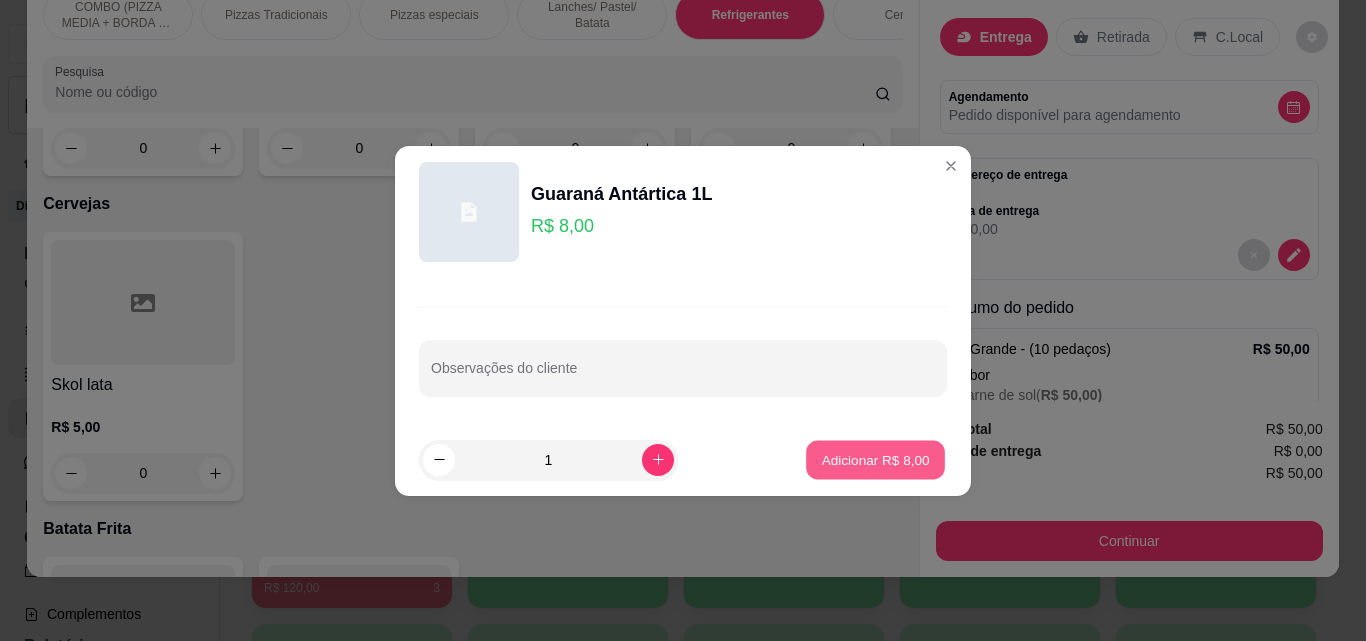type on "1" 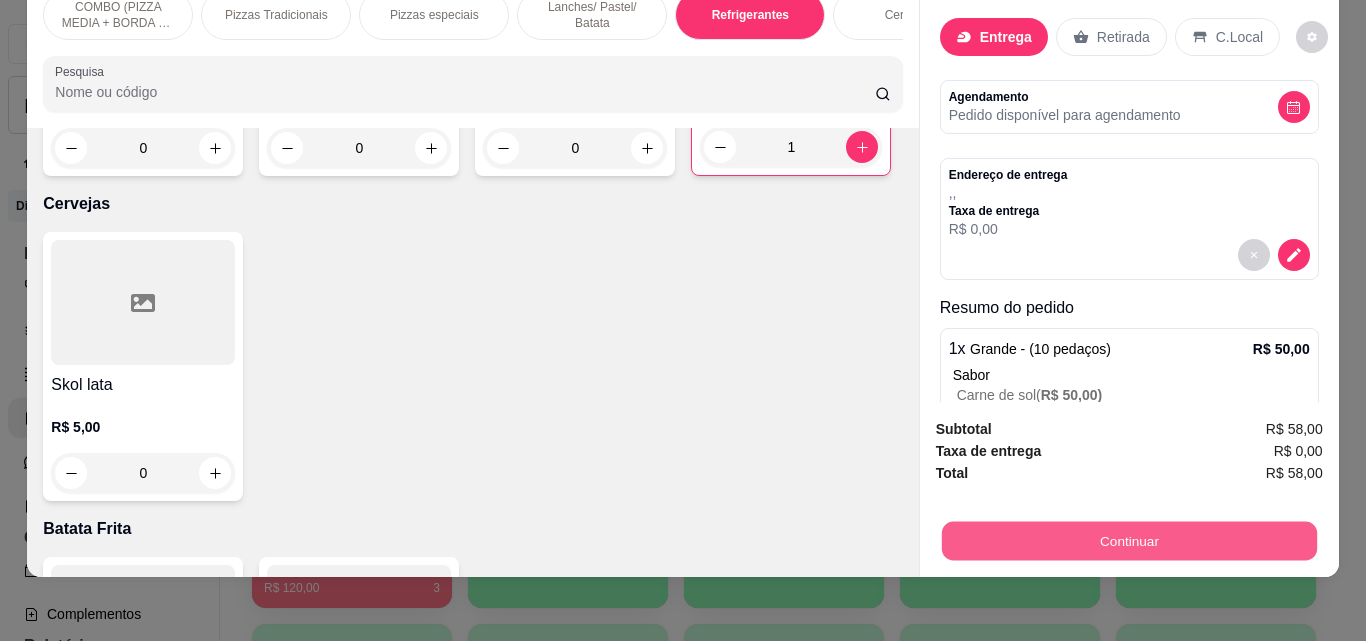 click on "Continuar" at bounding box center [1128, 540] 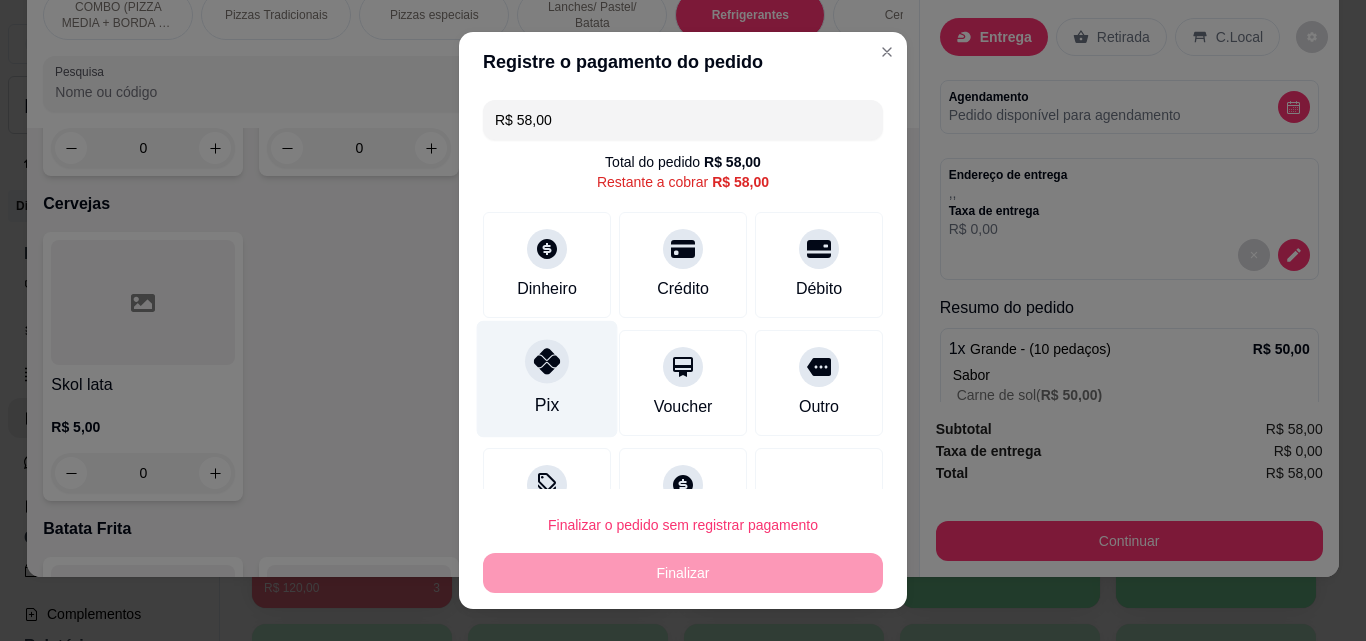 click on "Pix" at bounding box center [547, 379] 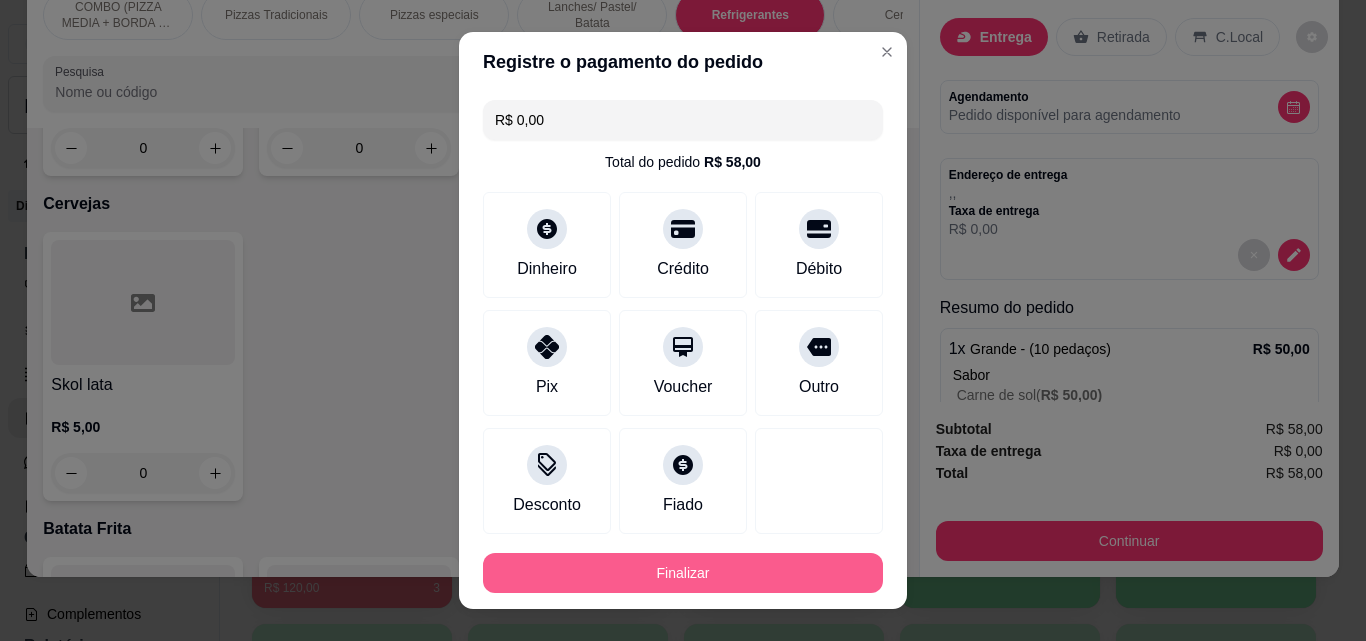 click on "Finalizar" at bounding box center [683, 573] 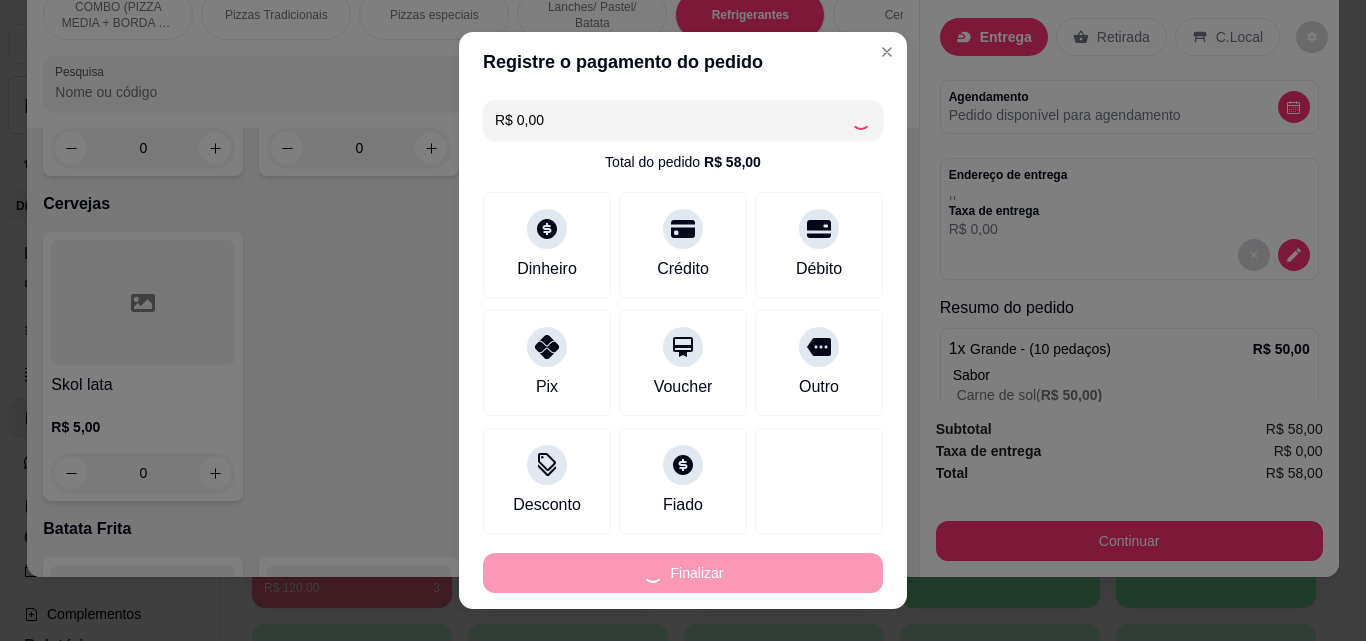 type on "0" 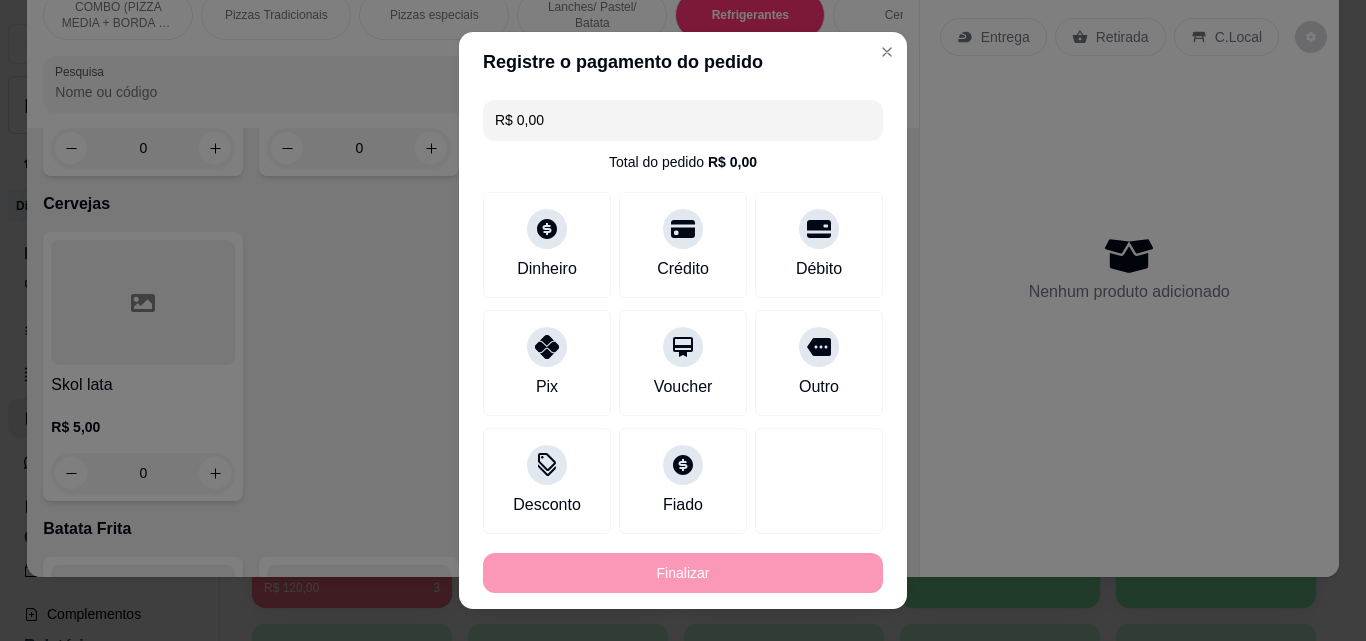 type on "-R$ 58,00" 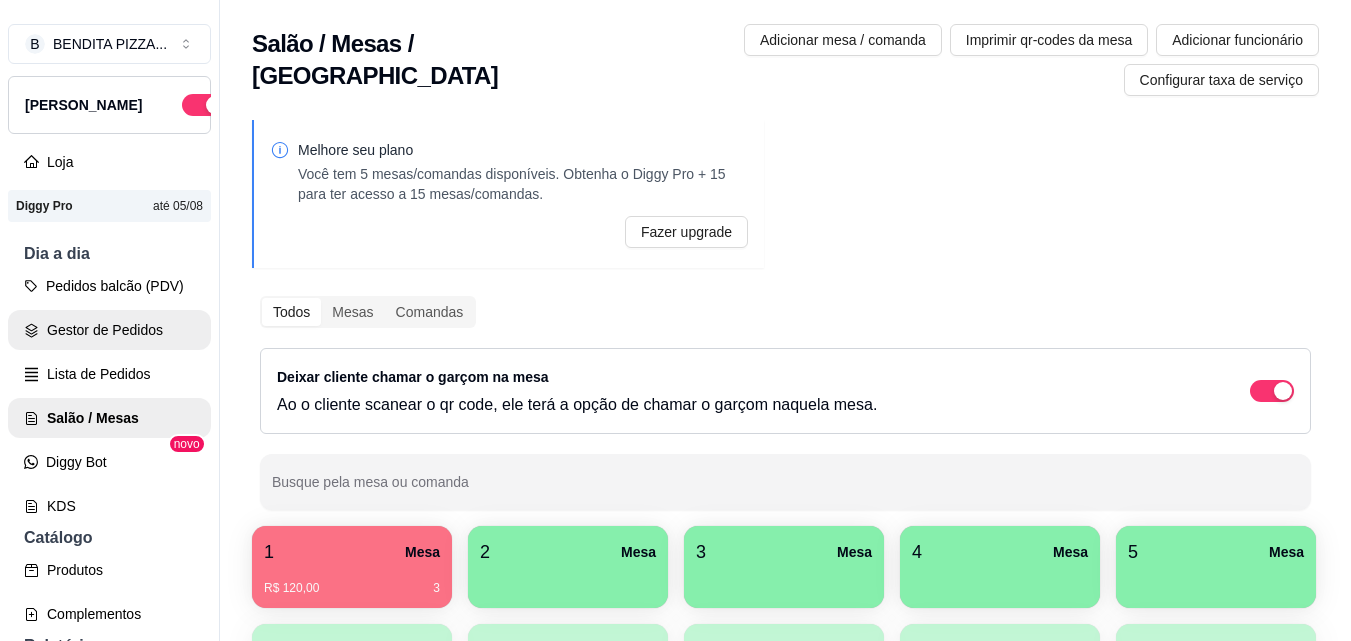 click on "Gestor de Pedidos" at bounding box center (109, 330) 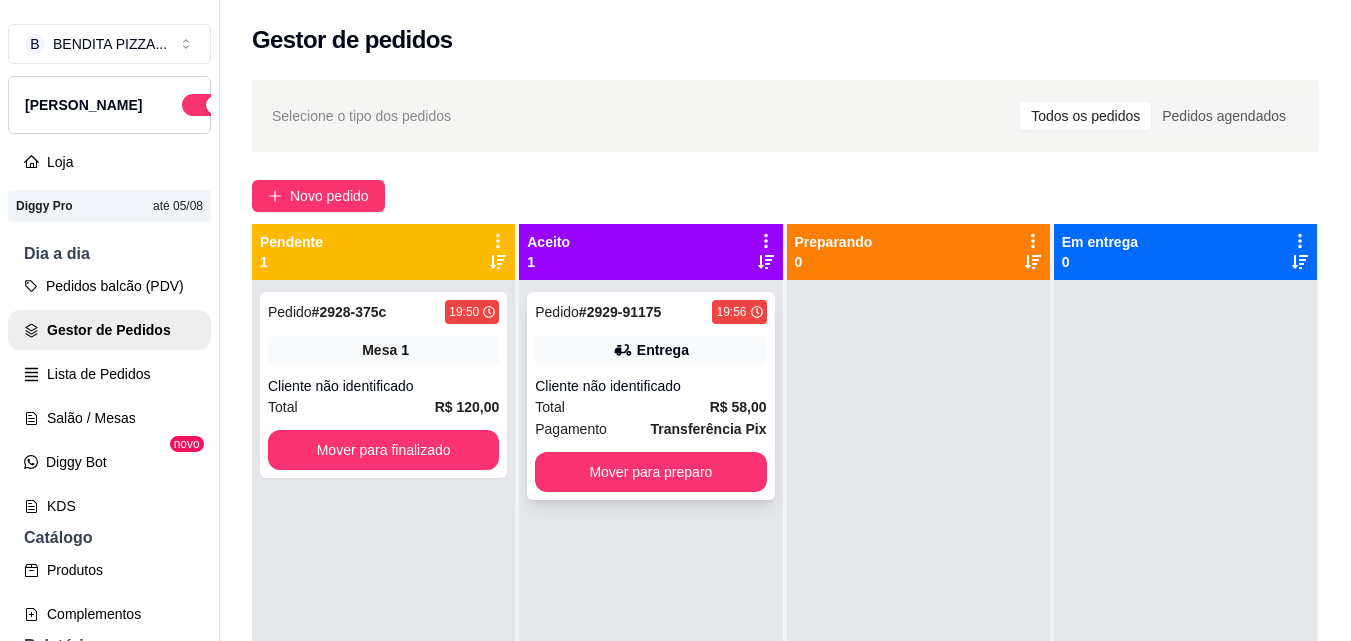click on "Total R$ 58,00" at bounding box center (650, 407) 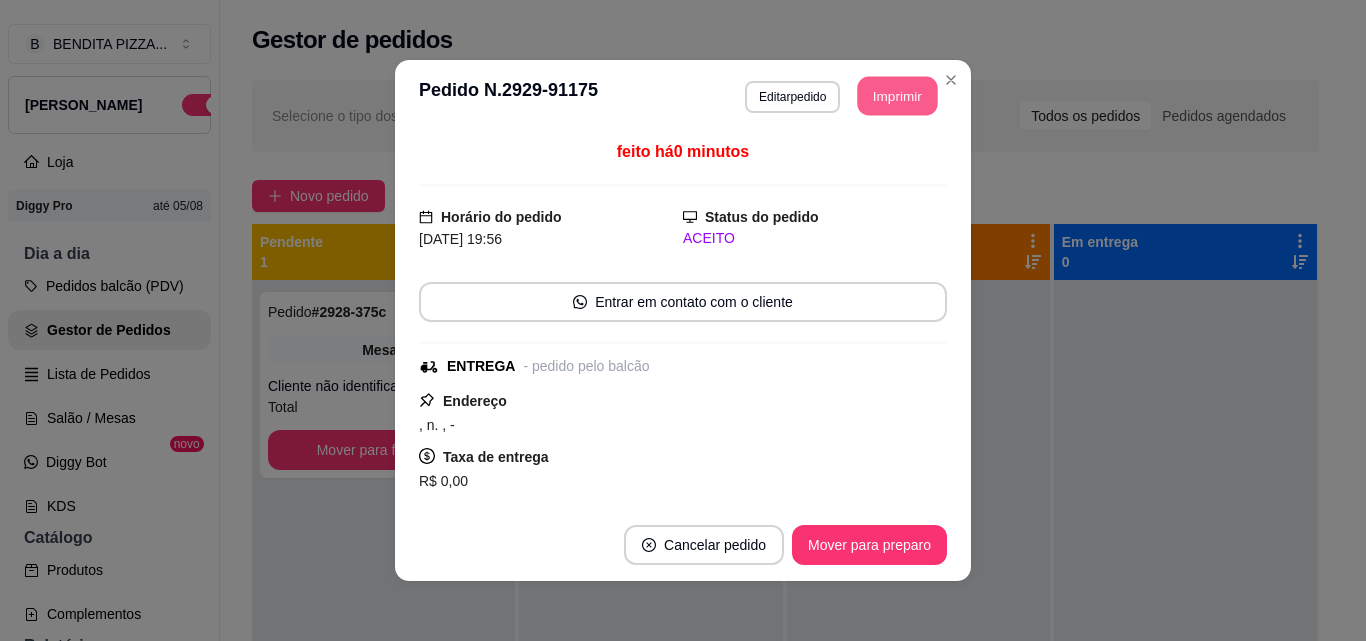 click on "Imprimir" at bounding box center (898, 96) 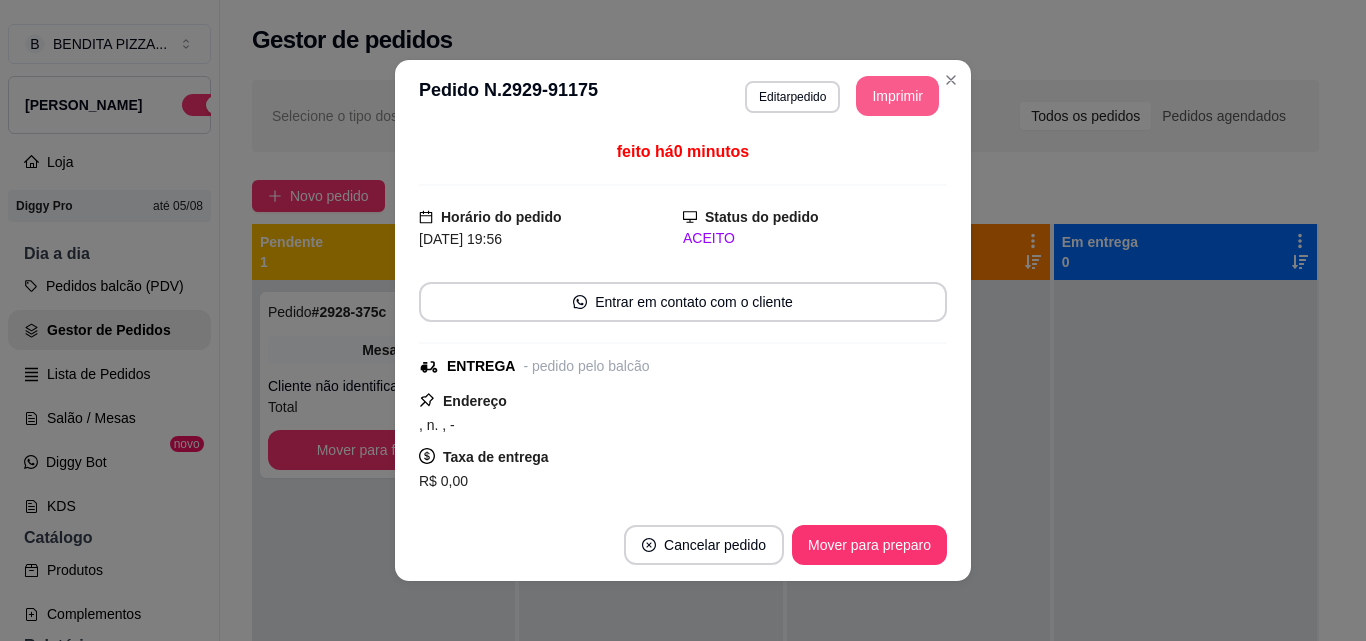 scroll, scrollTop: 0, scrollLeft: 0, axis: both 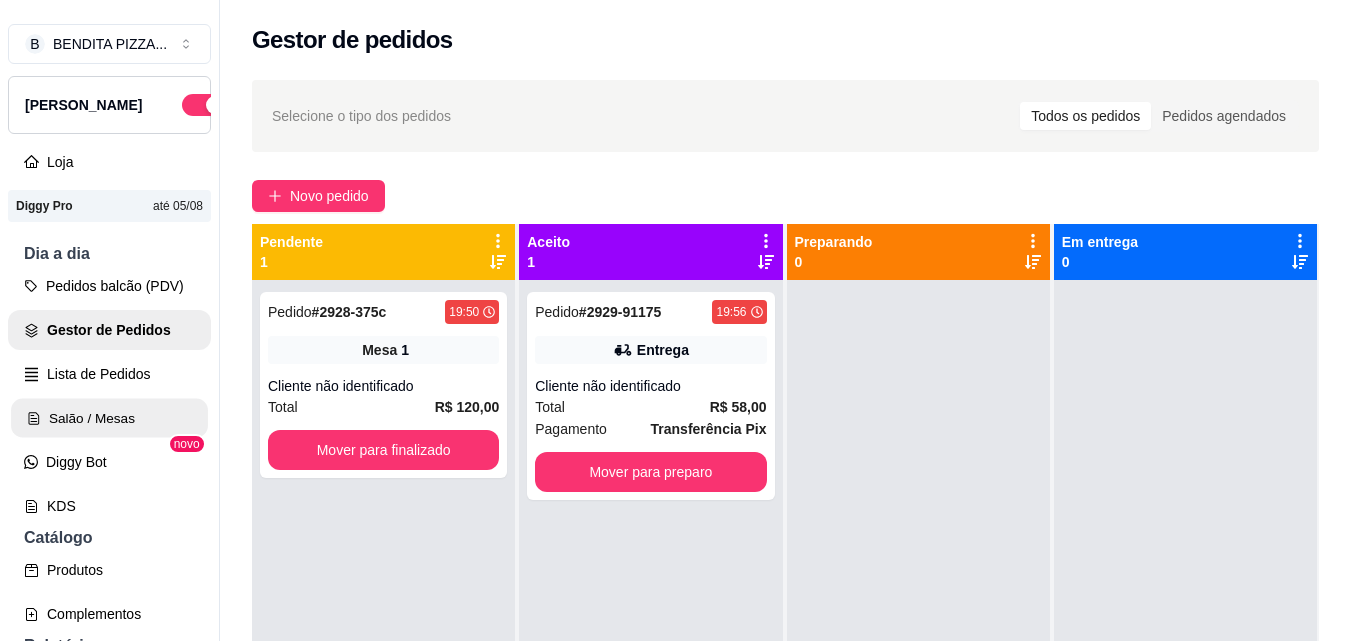 click on "Salão / Mesas" at bounding box center [109, 418] 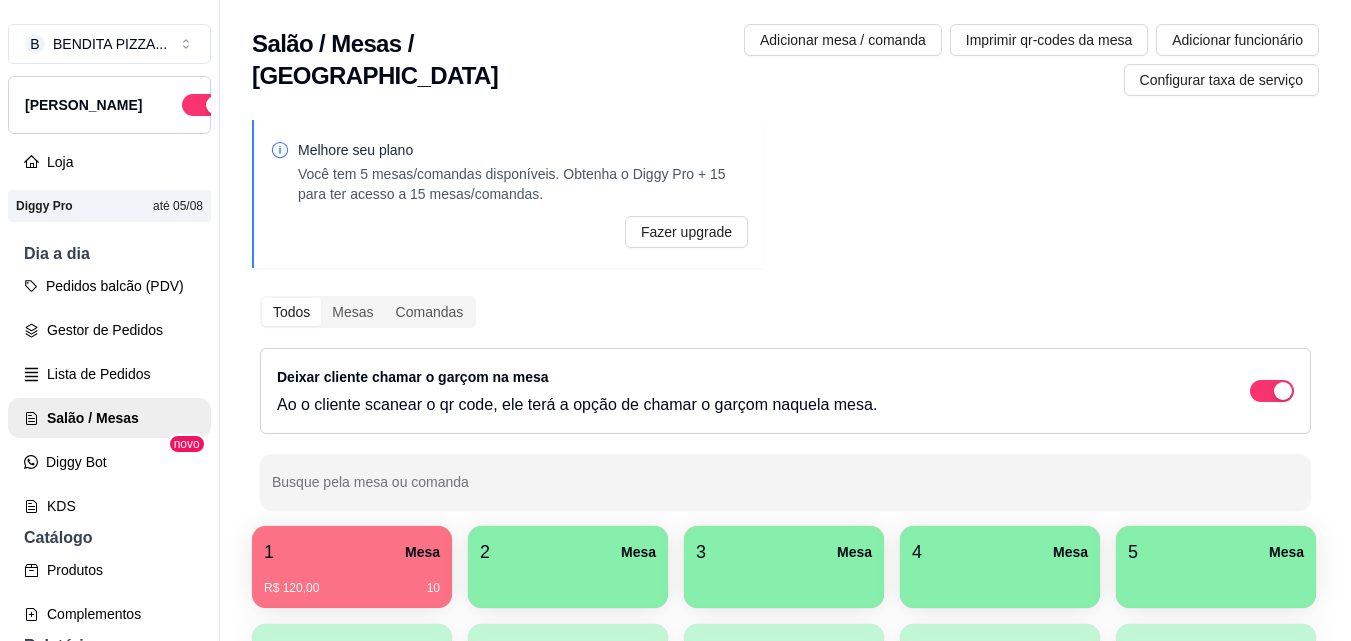 click on "1 Mesa R$ 120,00 10 2 Mesa 3 Mesa 4 Mesa 5 Mesa 6 Mesa 7 Mesa 8 Mesa 9 Mesa 10 Mesa" at bounding box center (785, 616) 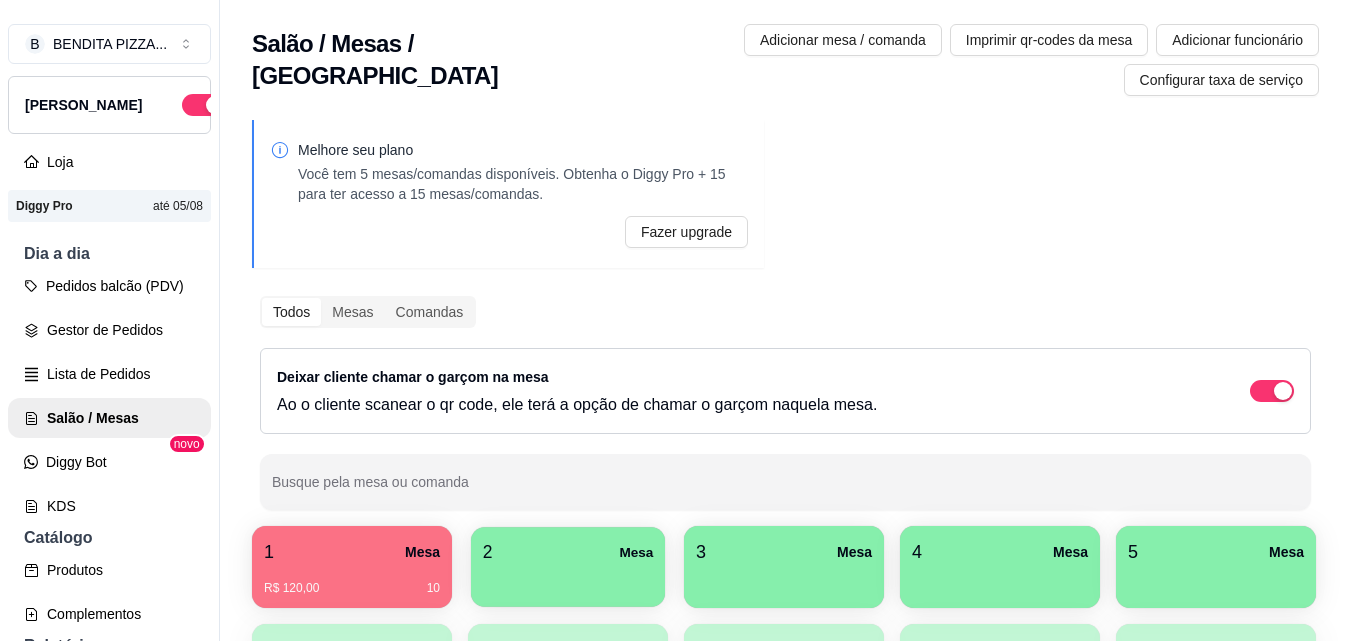 click at bounding box center (568, 580) 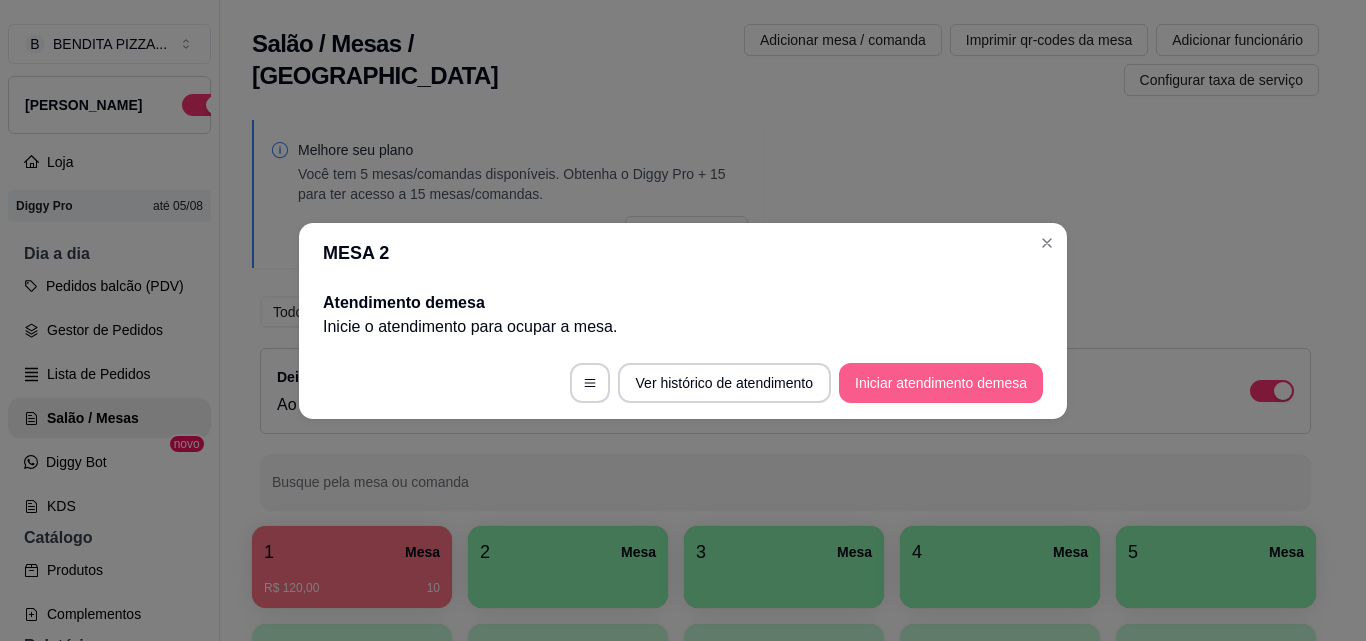 click on "Iniciar atendimento de  mesa" at bounding box center (941, 383) 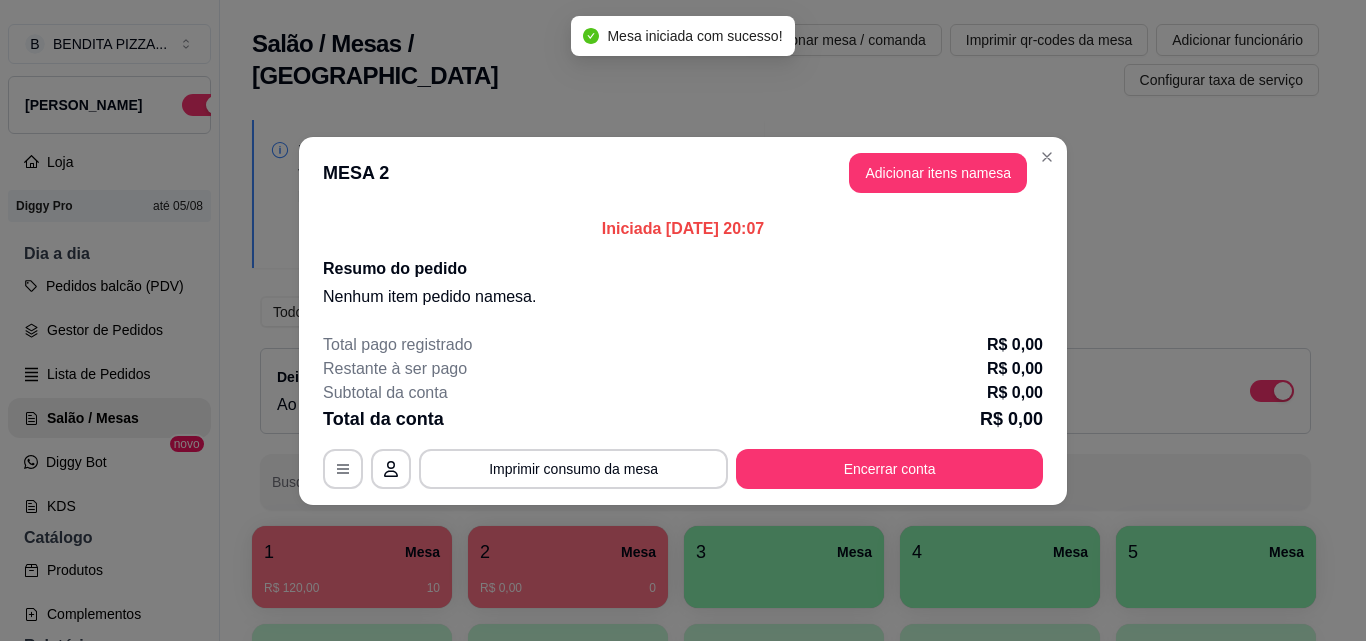 click on "MESA 2 Adicionar itens na  mesa" at bounding box center [683, 173] 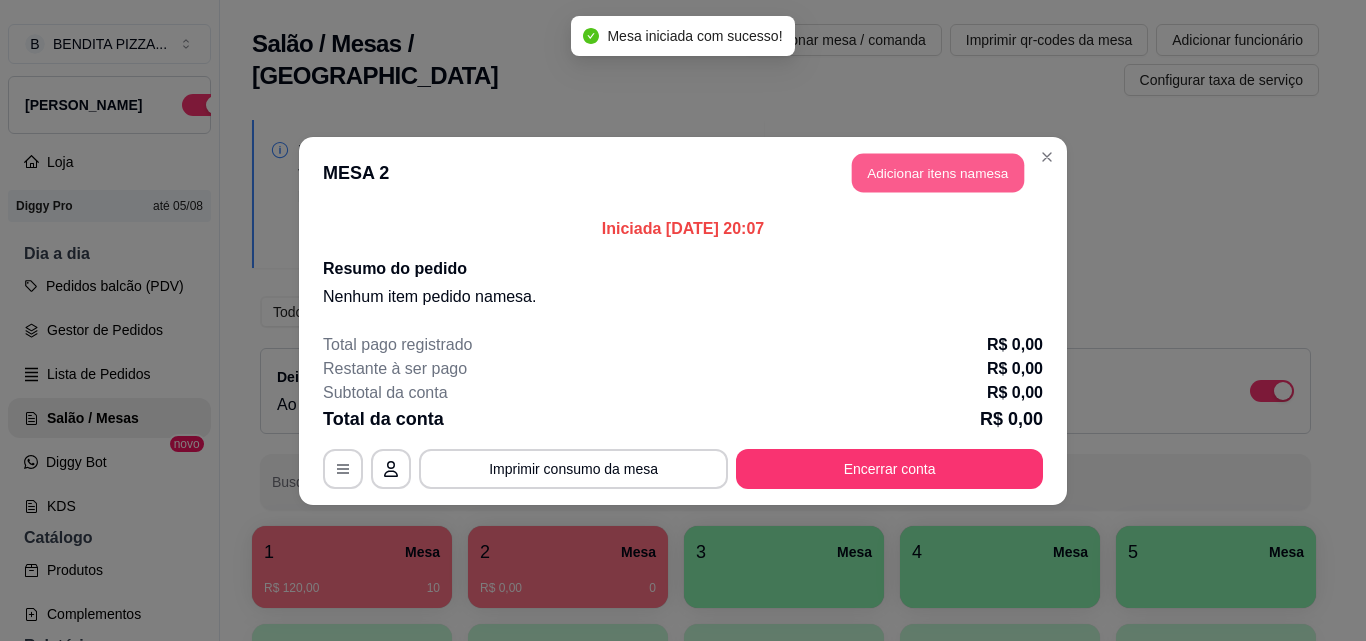 click on "Adicionar itens na  mesa" at bounding box center [938, 172] 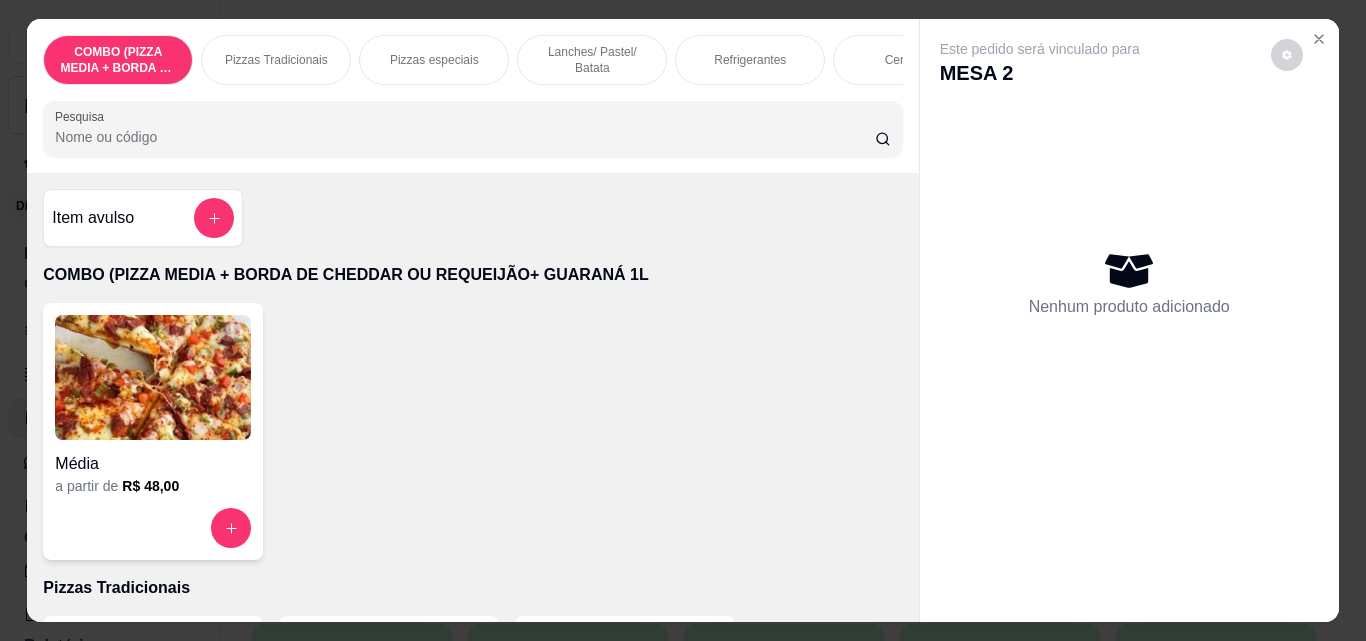 click on "Pizzas Tradicionais" at bounding box center (276, 60) 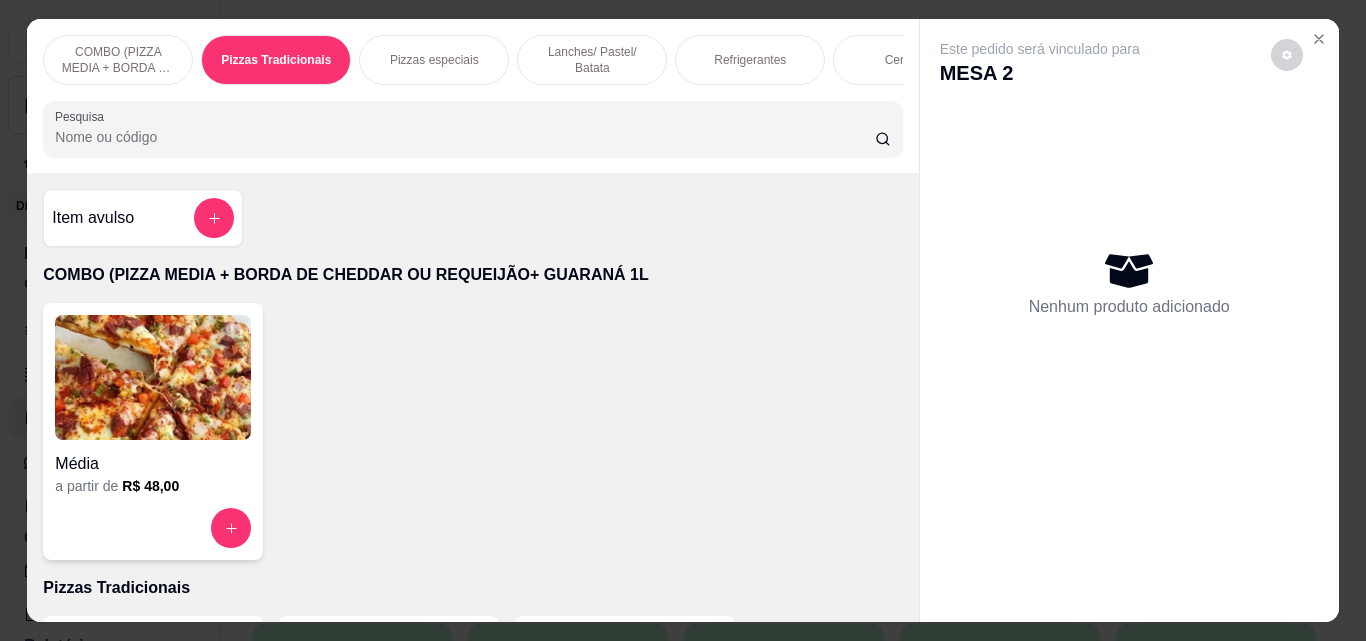scroll, scrollTop: 403, scrollLeft: 0, axis: vertical 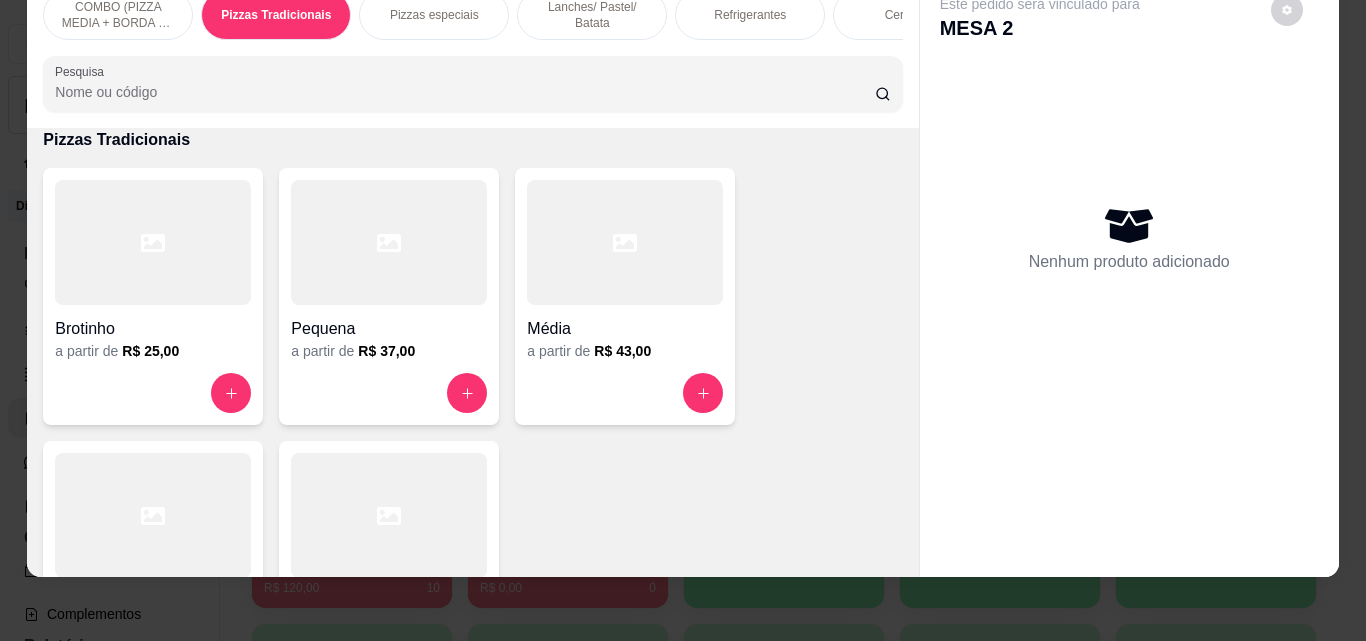 click at bounding box center (389, 515) 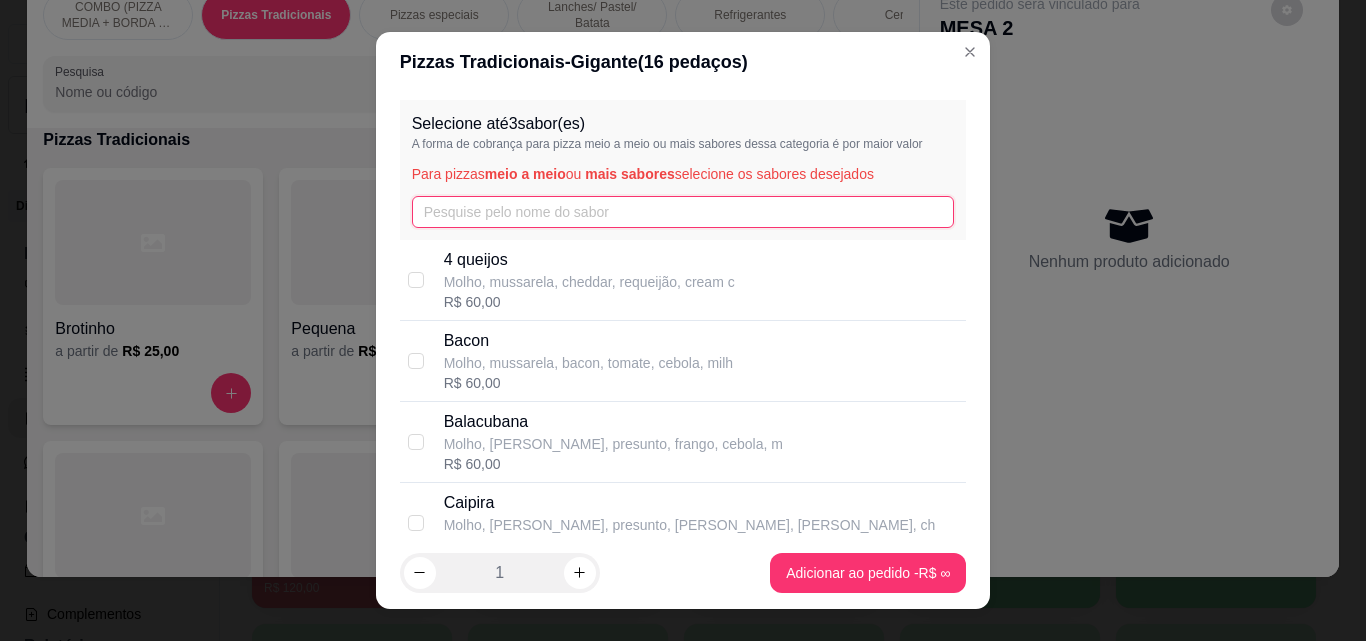 click at bounding box center [683, 212] 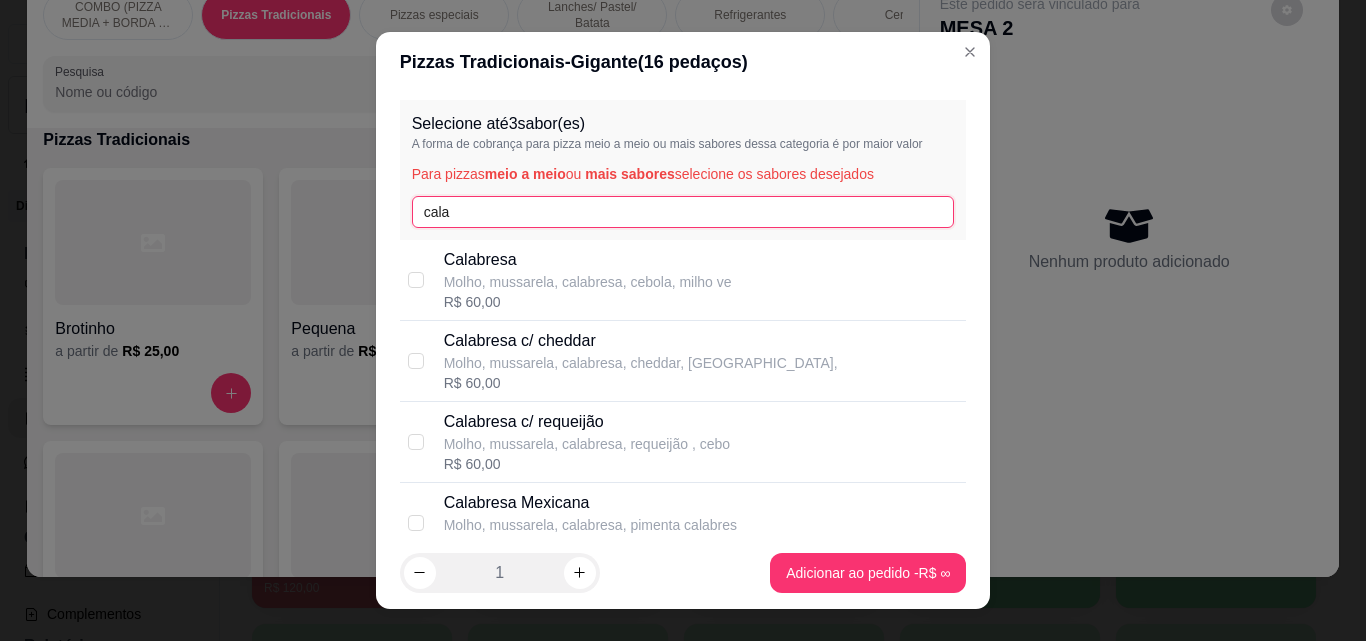 type on "cala" 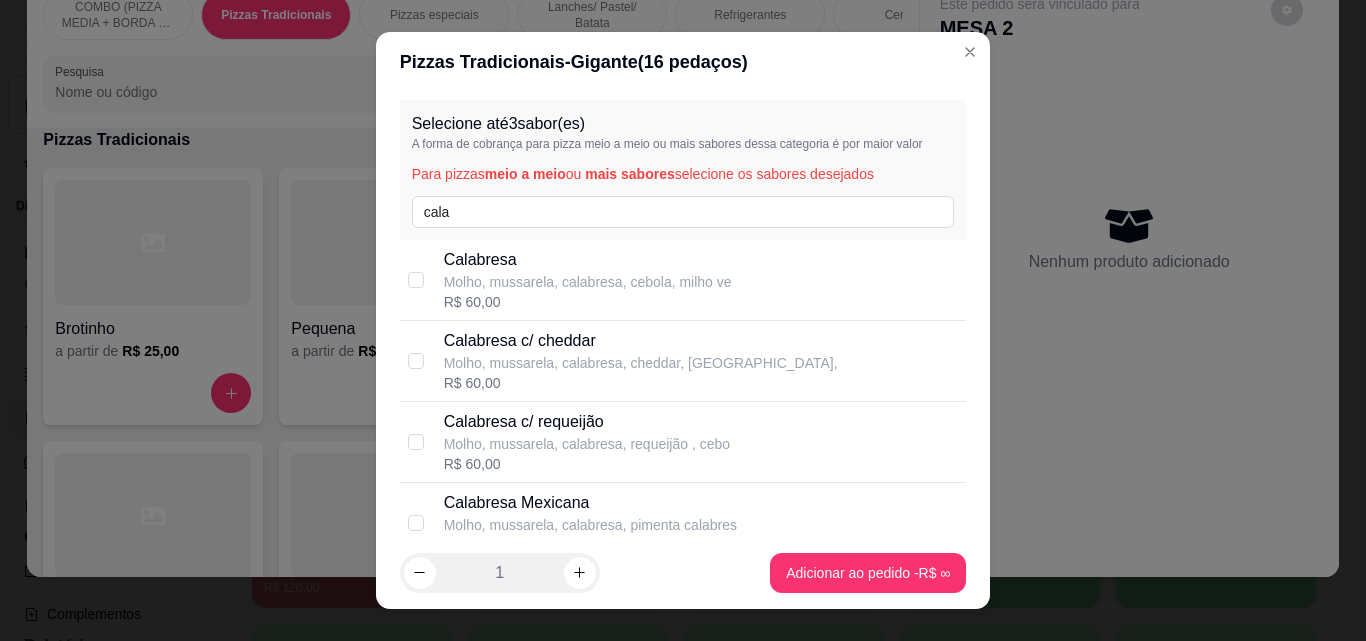 click on "Molho, mussarela, calabresa, cebola, milho ve" at bounding box center (588, 282) 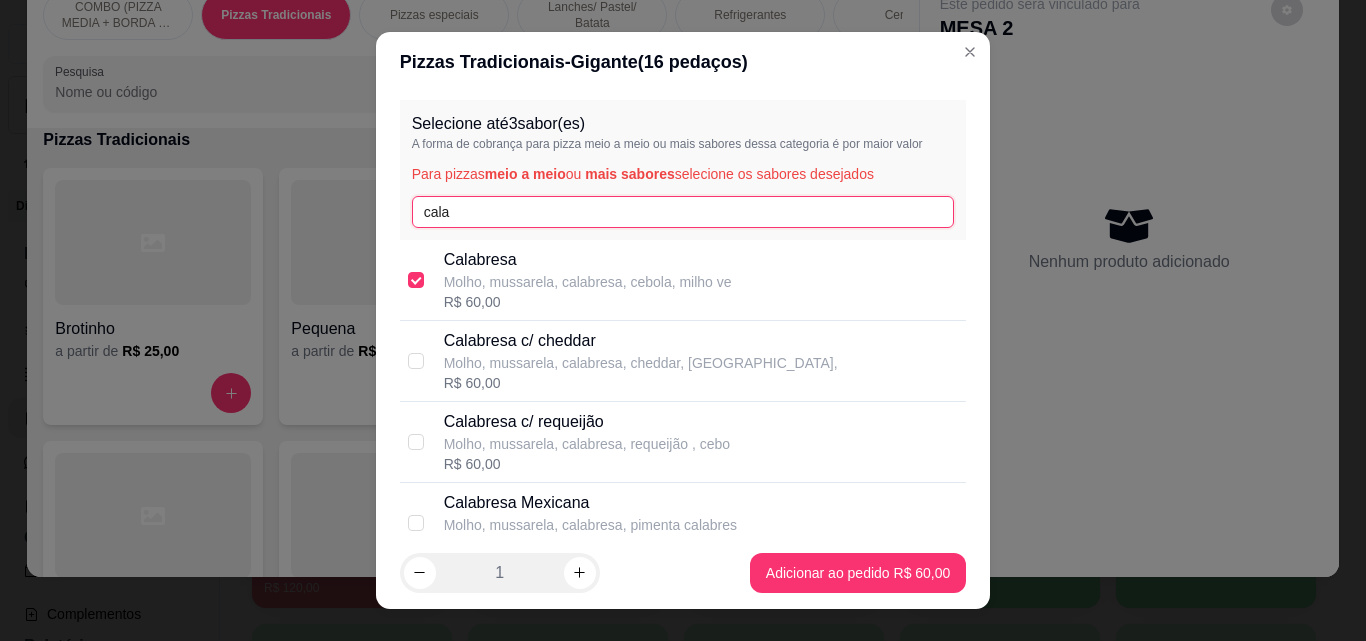 click on "cala" at bounding box center [683, 212] 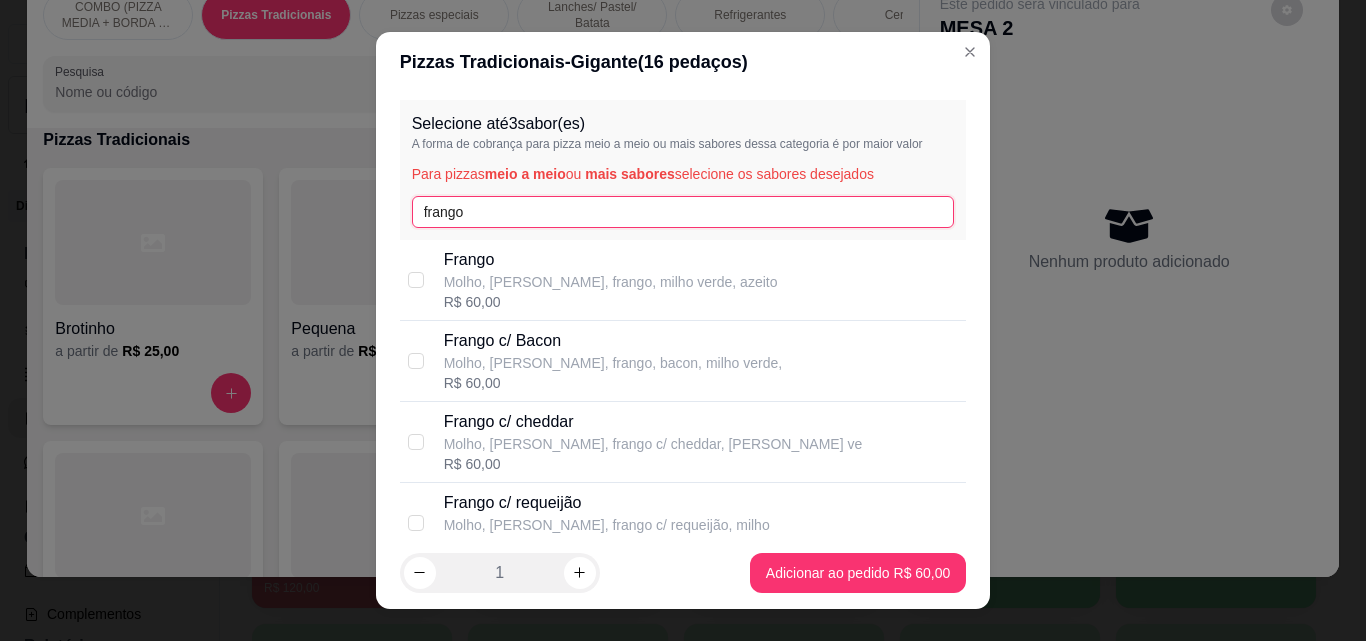 type on "frango" 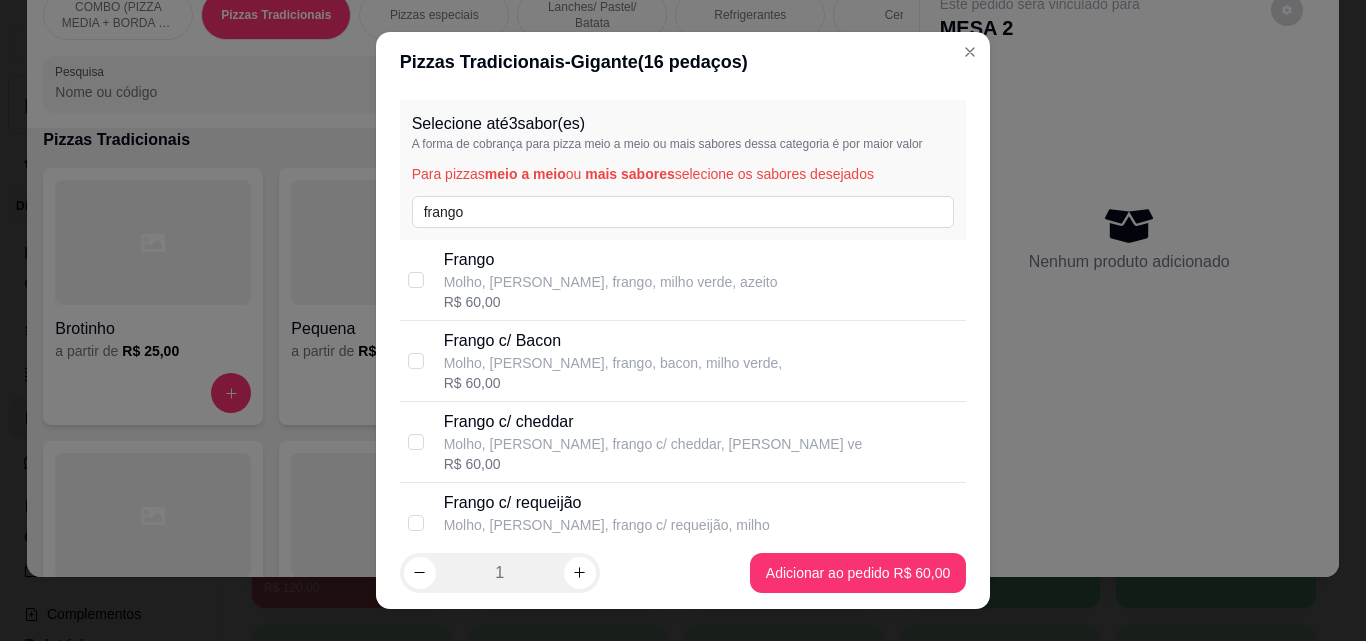 click on "R$ 60,00" at bounding box center (611, 302) 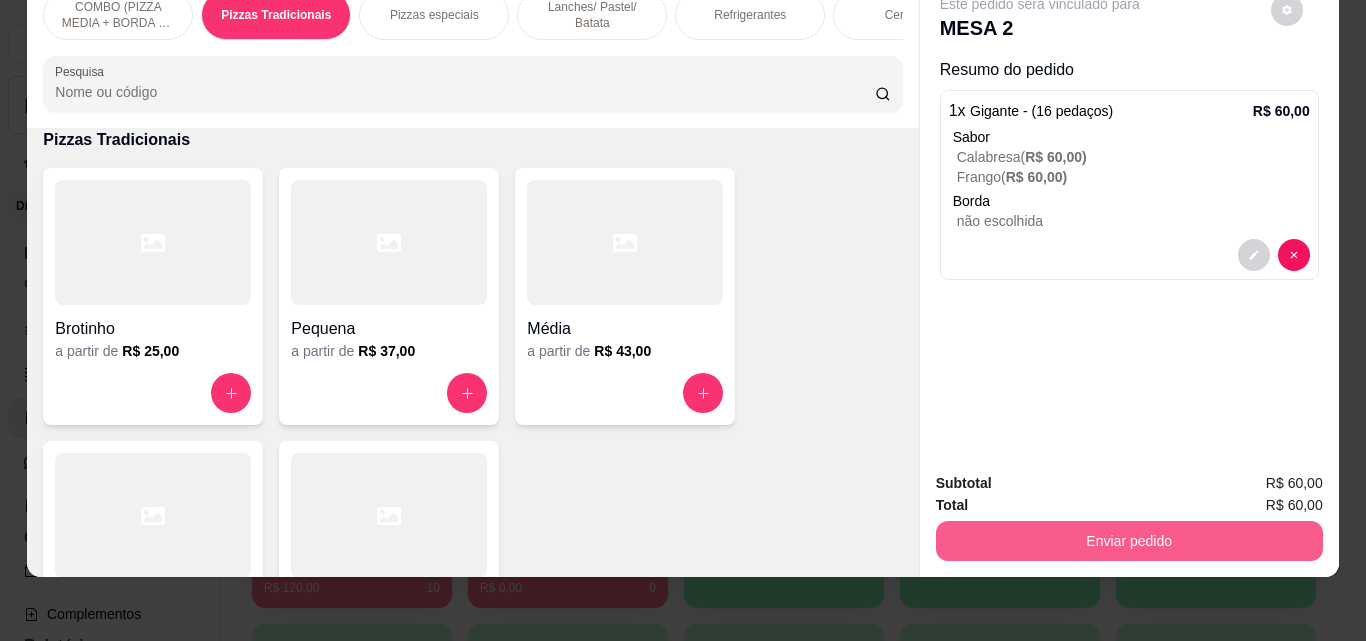 click on "Enviar pedido" at bounding box center [1129, 541] 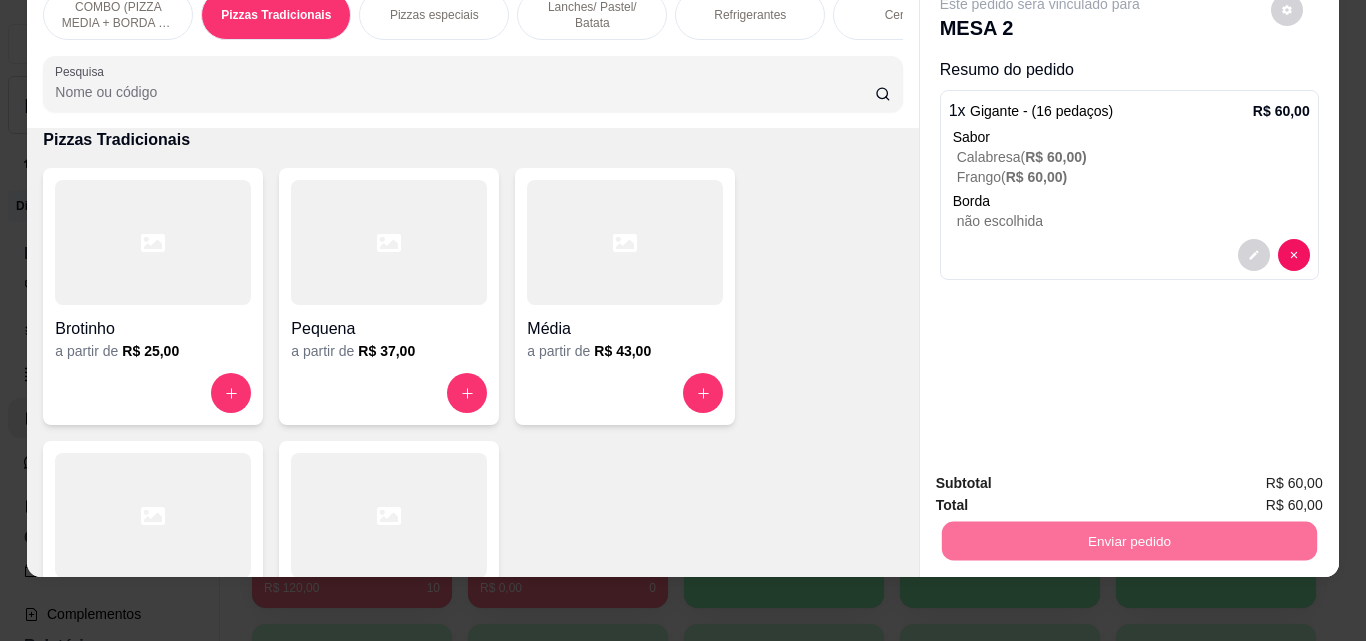 click on "Não registrar e enviar pedido" at bounding box center [1063, 476] 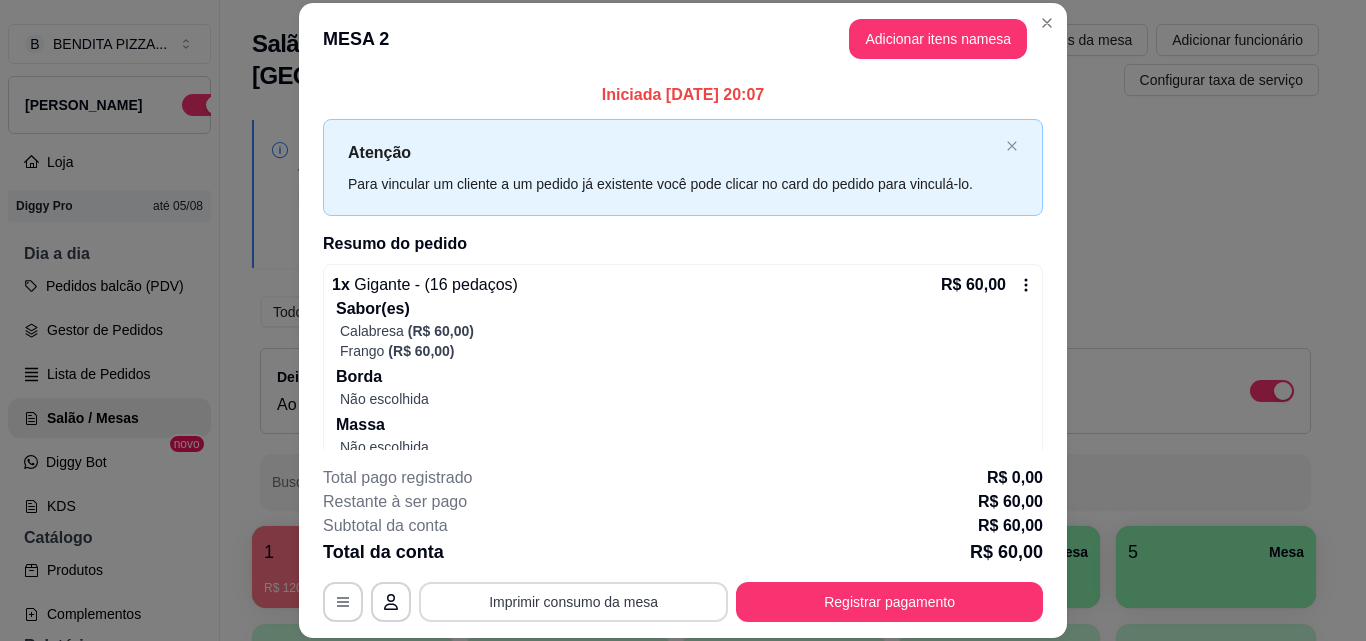 click on "Imprimir consumo da mesa" at bounding box center (573, 602) 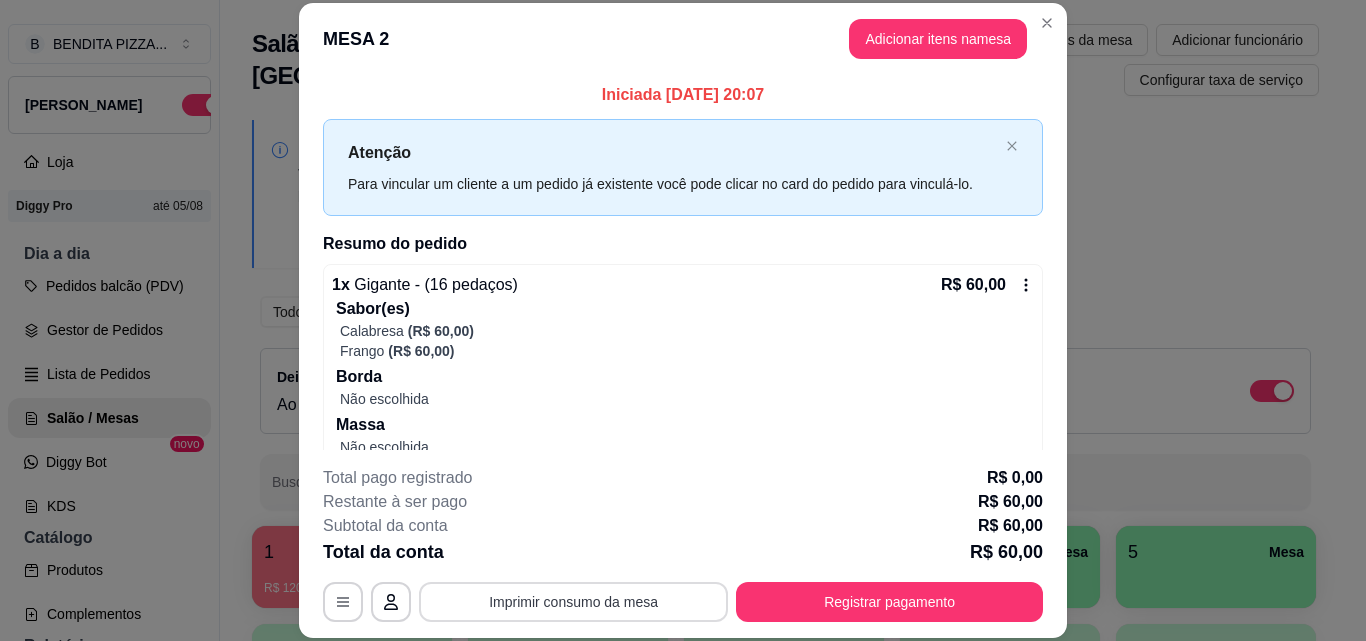 scroll, scrollTop: 0, scrollLeft: 0, axis: both 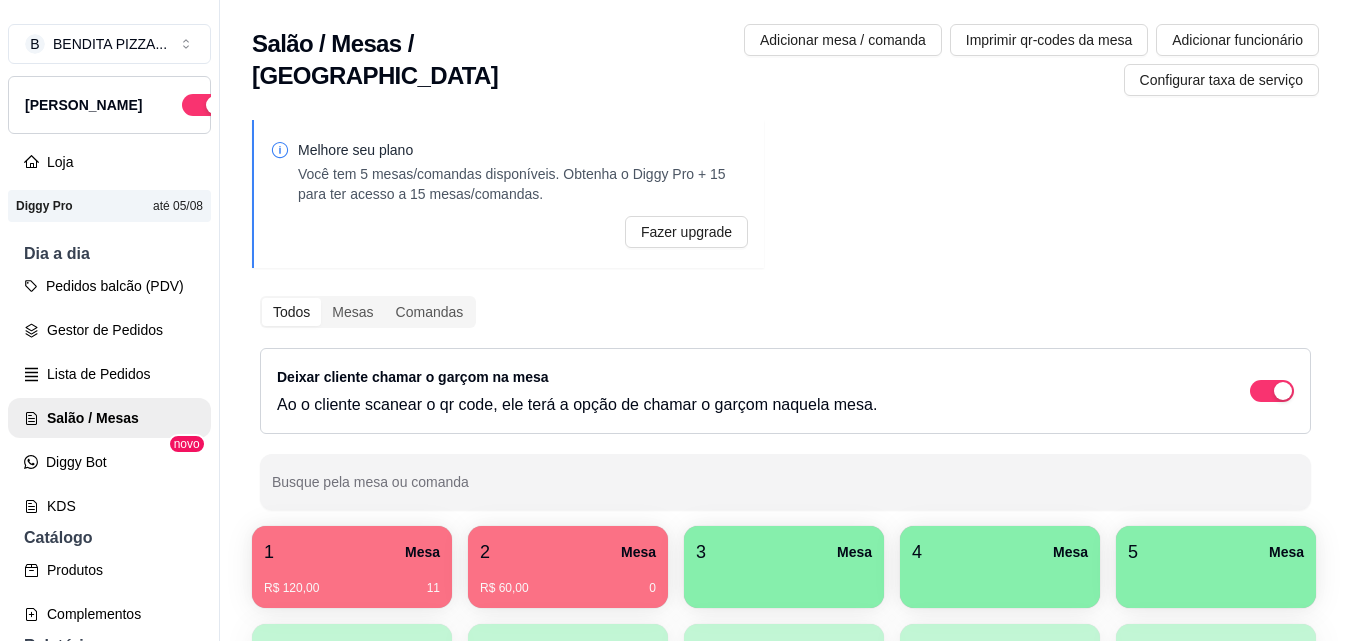 click on "1 Mesa R$ 120,00 11 2 Mesa R$ 60,00 0 3 Mesa 4 Mesa 5 Mesa 6 Mesa 7 Mesa 8 Mesa 9 Mesa 10 Mesa" at bounding box center (785, 616) 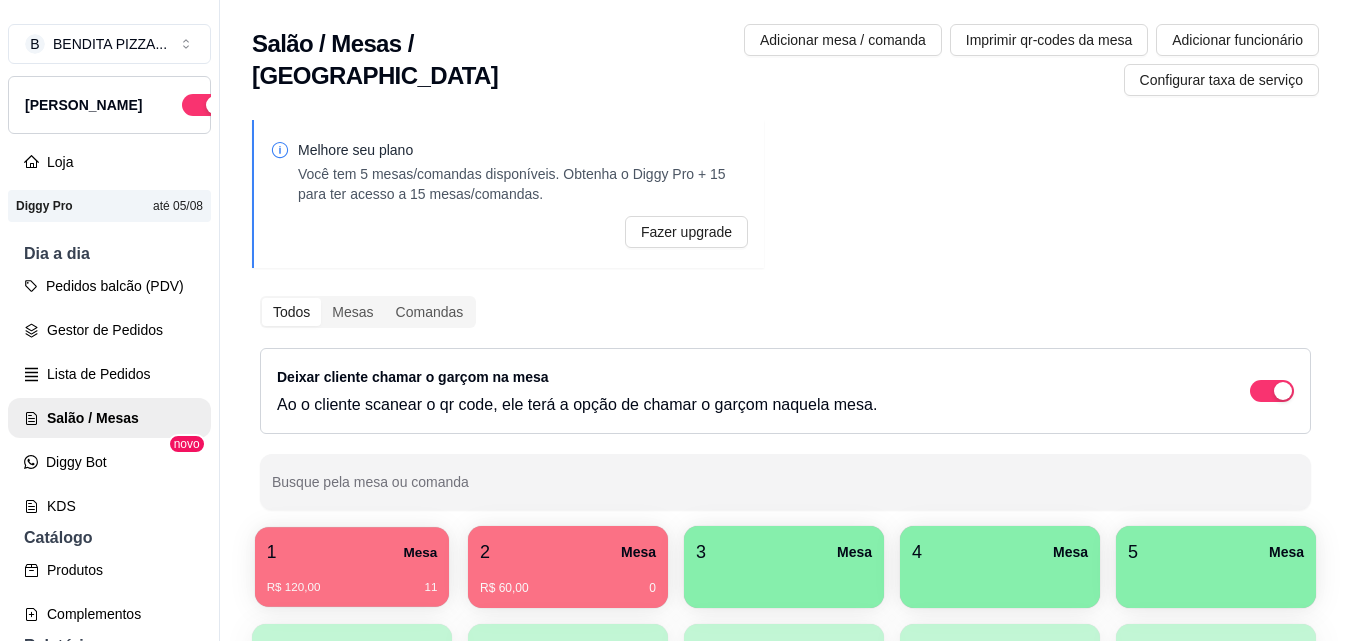 click on "R$ 120,00 11" at bounding box center [352, 588] 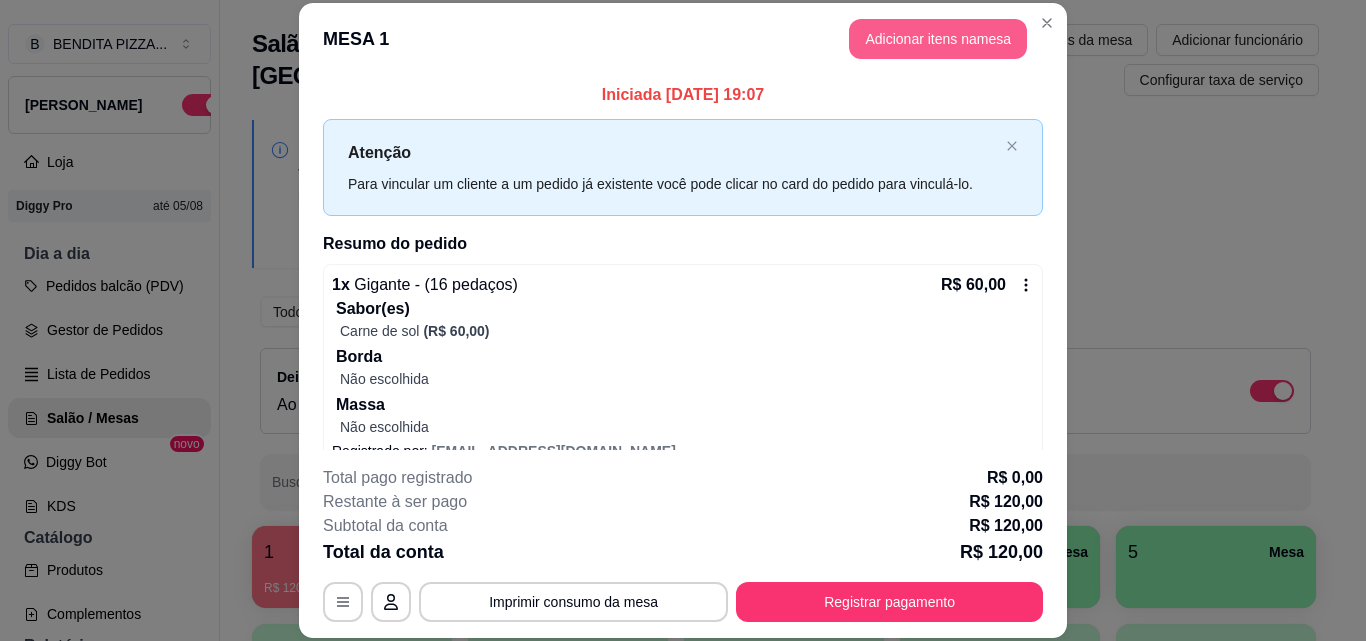 click on "Adicionar itens na  mesa" at bounding box center (938, 39) 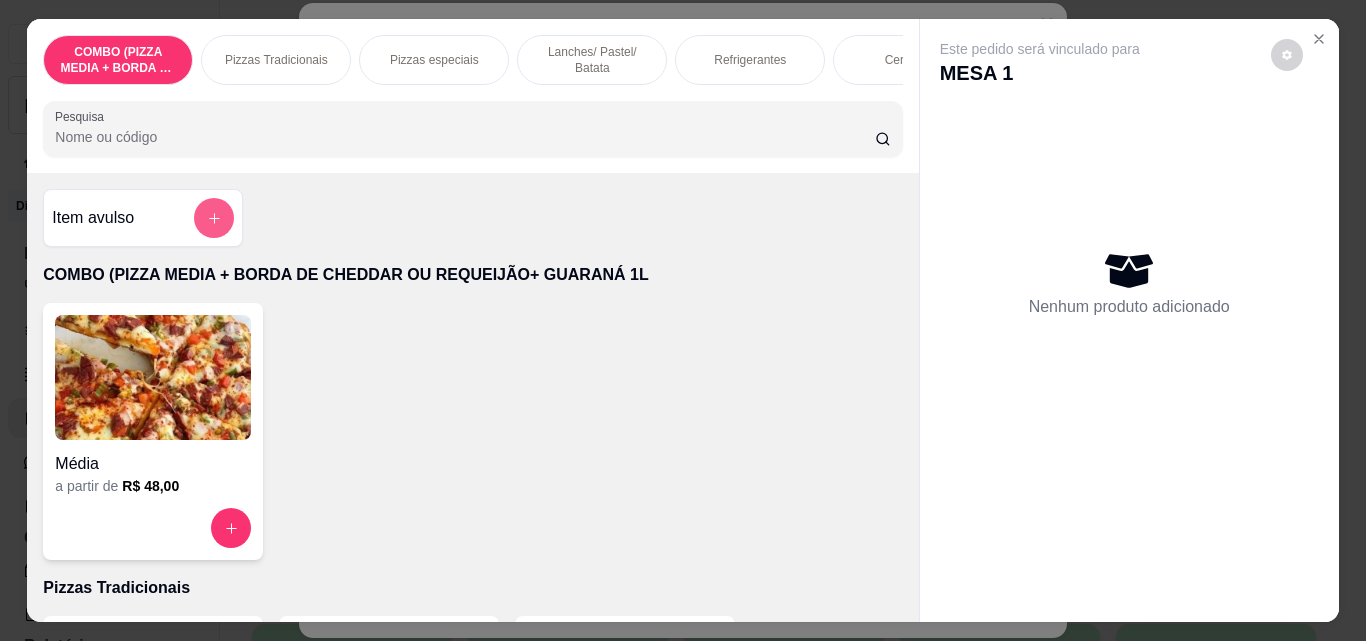 click 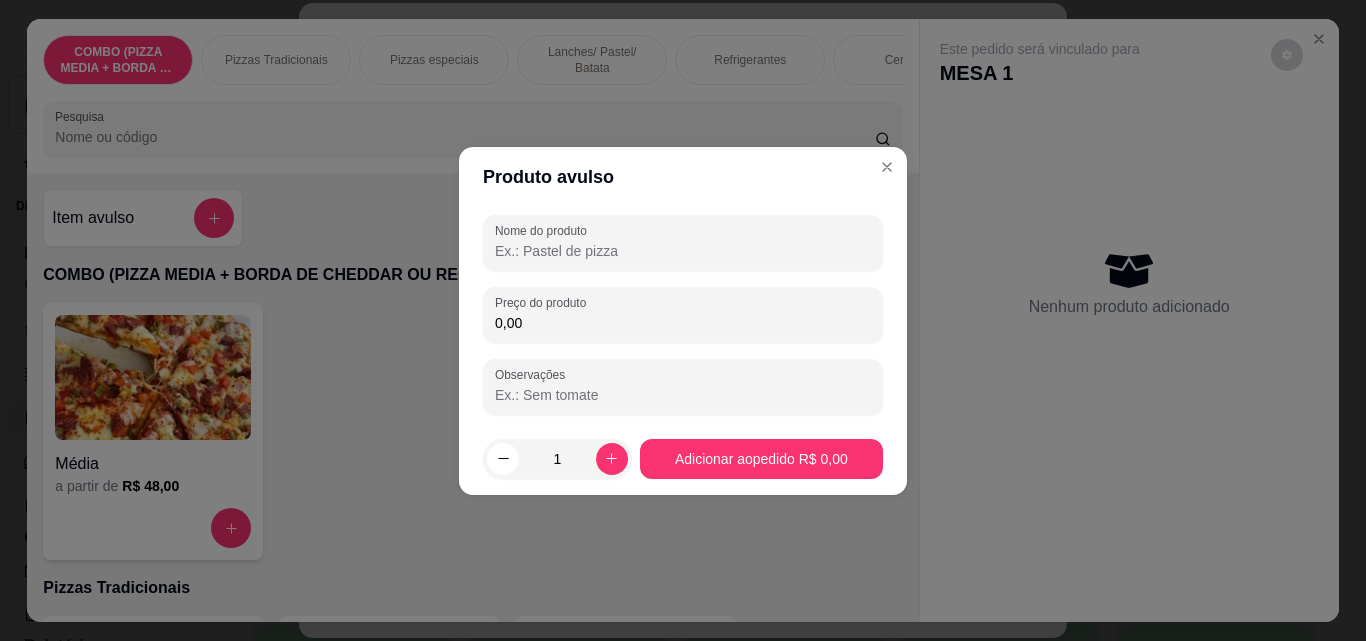 click on "Nome do produto" at bounding box center (683, 251) 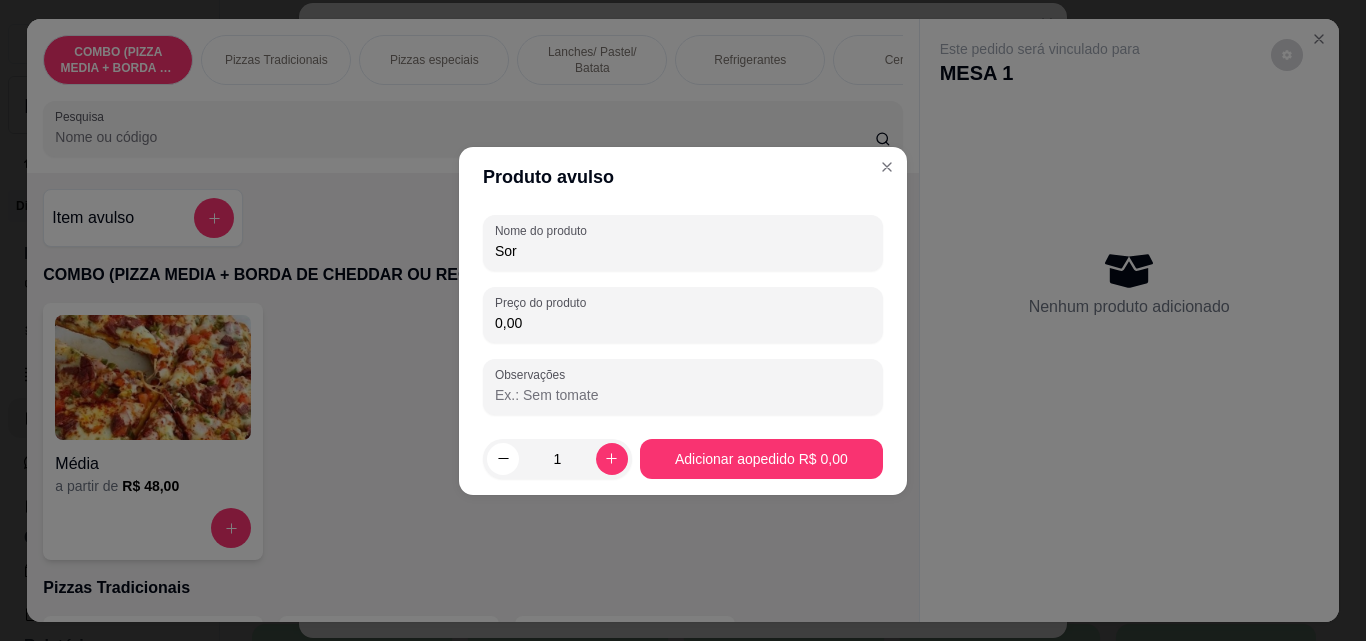 click on "Sor" at bounding box center [683, 251] 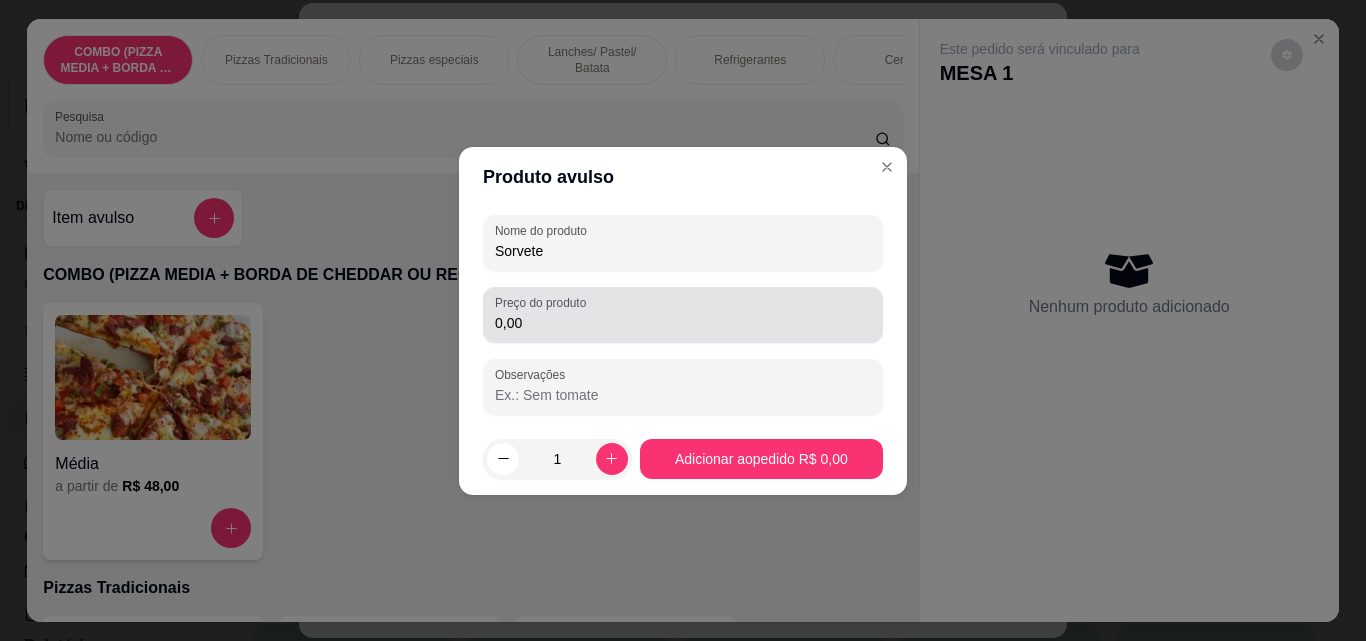 type on "Sorvete" 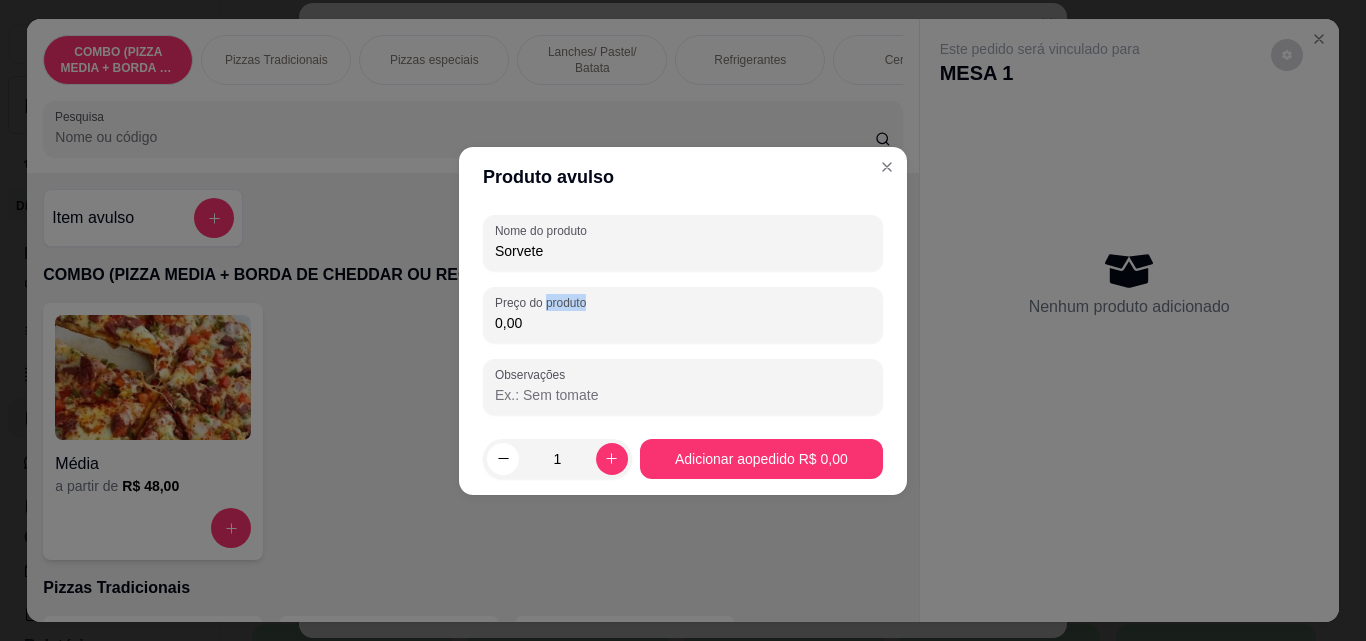 click on "Preço do produto 0,00" at bounding box center (683, 315) 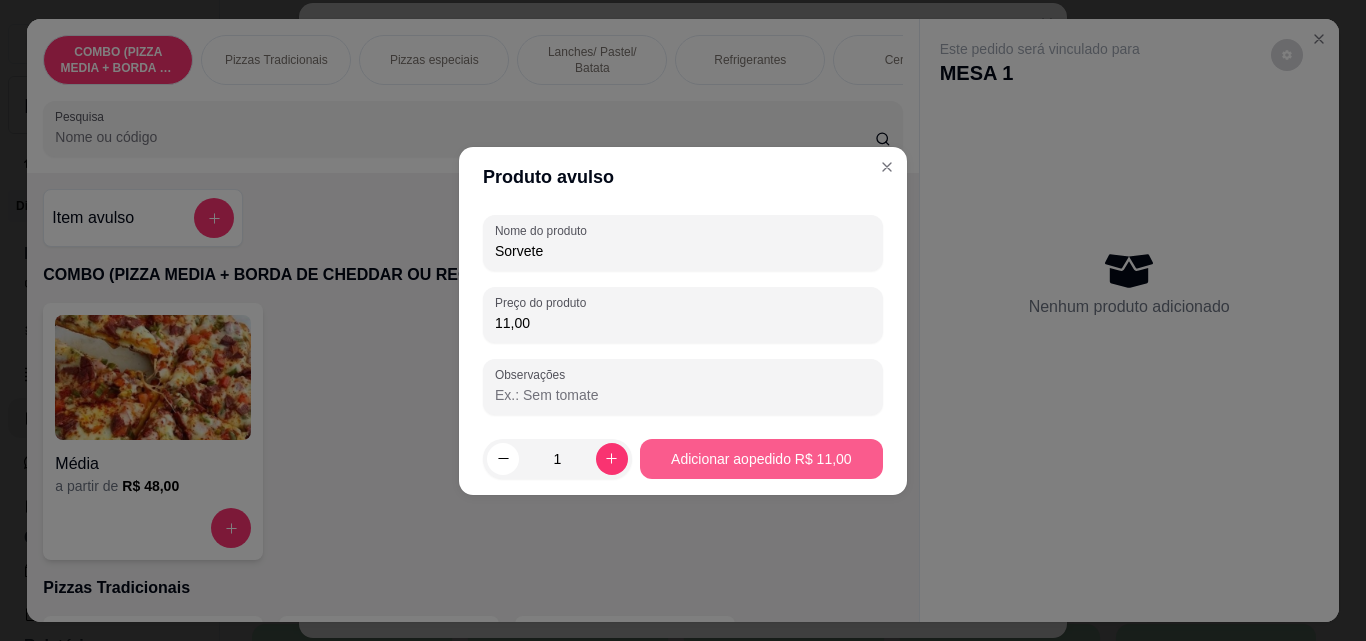 type on "11,00" 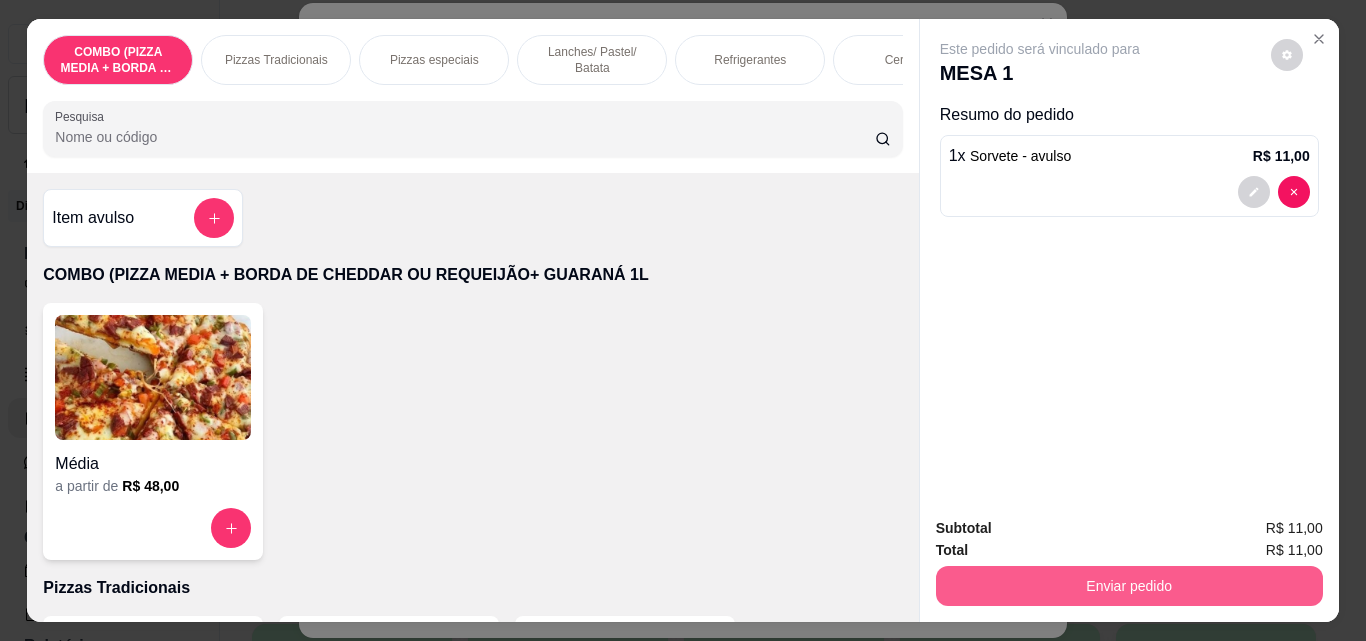 click on "Enviar pedido" at bounding box center [1129, 586] 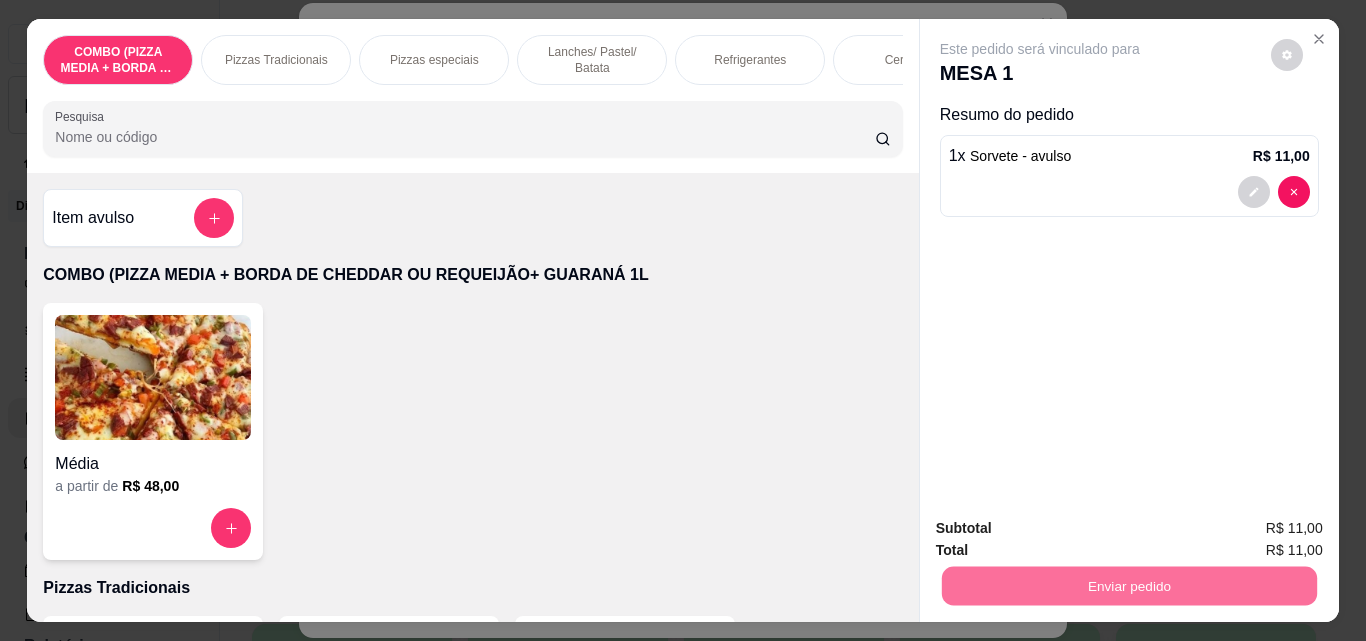 click on "Não registrar e enviar pedido" at bounding box center (1063, 528) 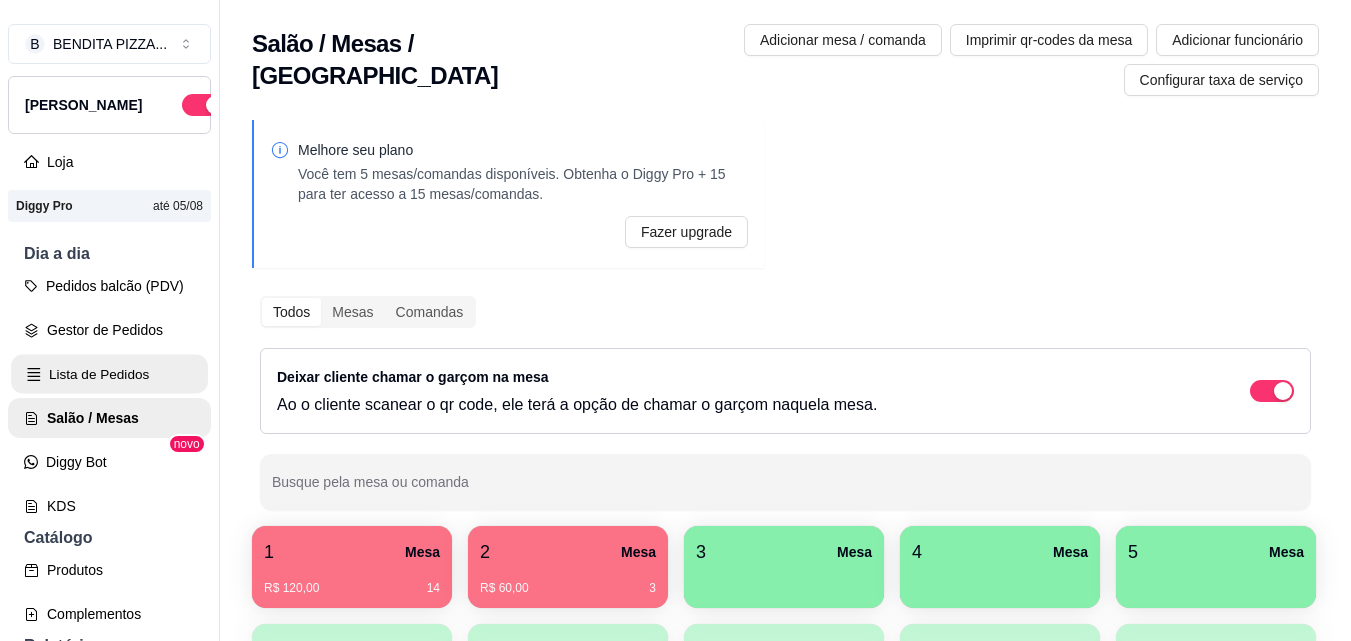 click on "Lista de Pedidos" at bounding box center [109, 374] 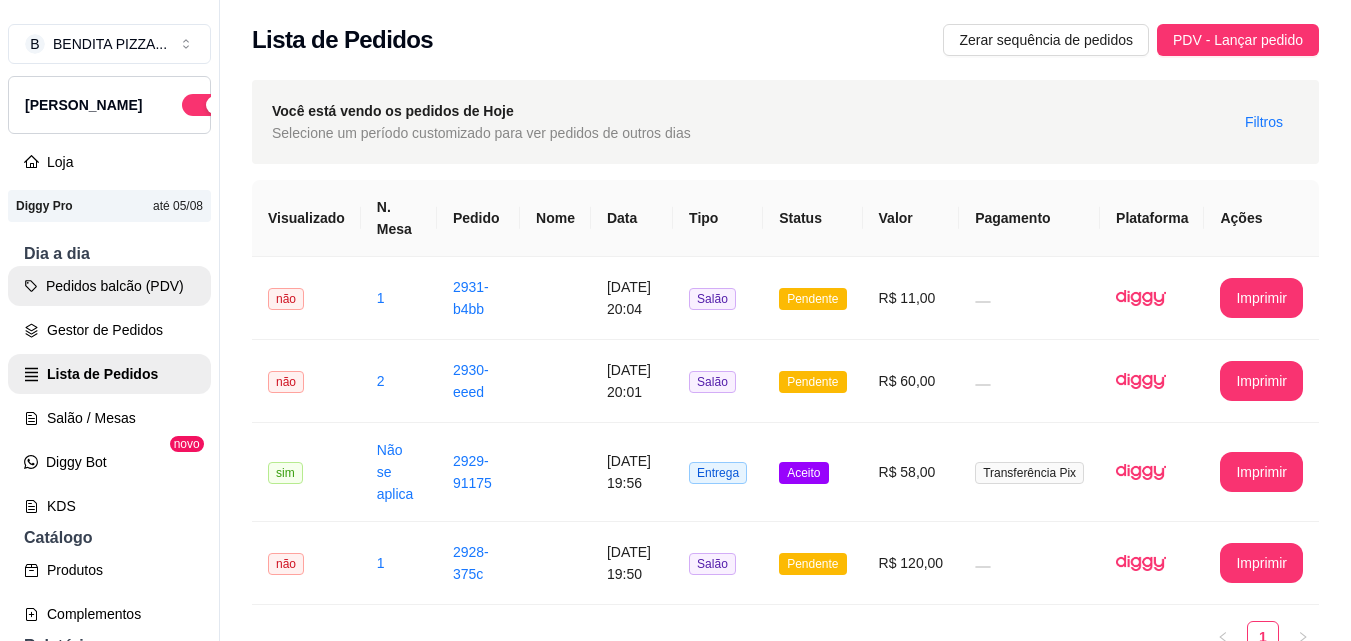 click on "Pedidos balcão (PDV)" at bounding box center (109, 286) 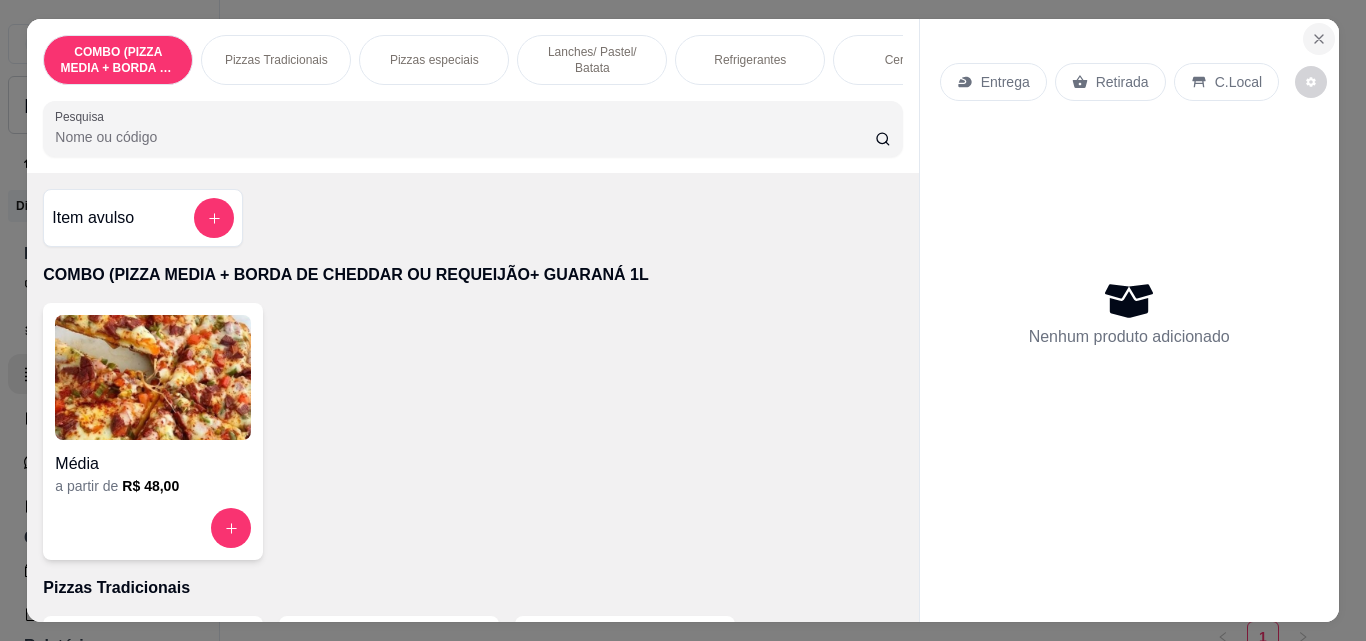 click 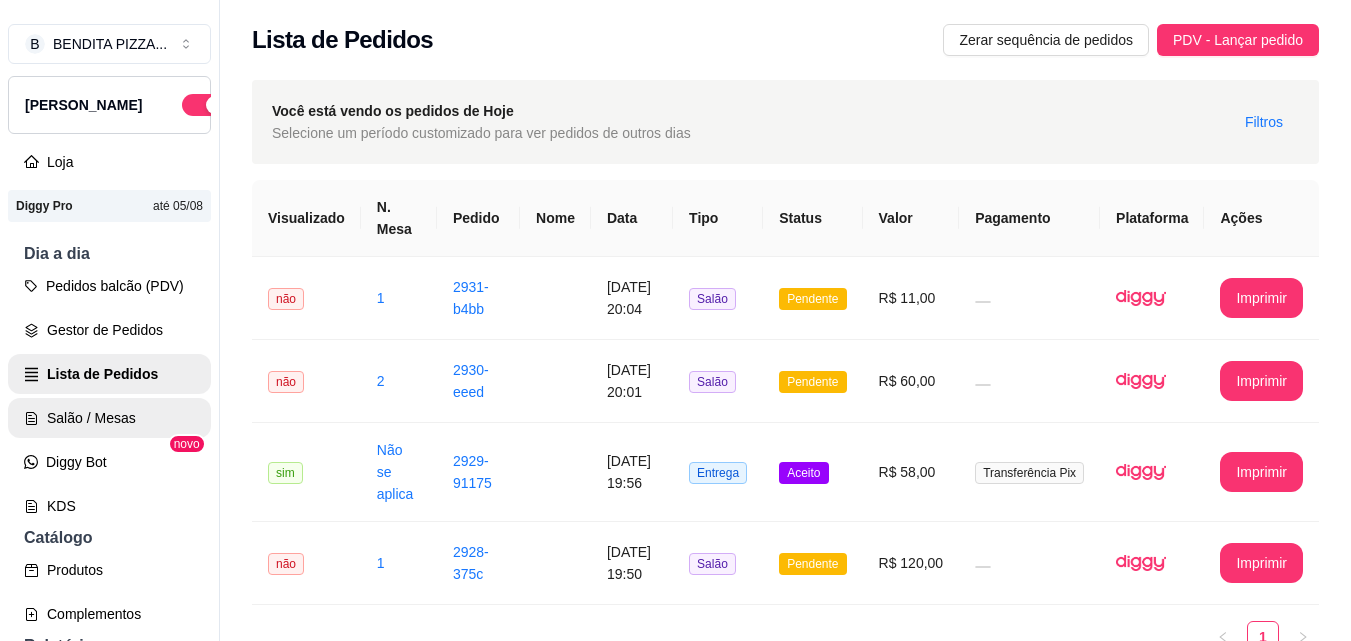 click on "Salão / Mesas" at bounding box center (109, 418) 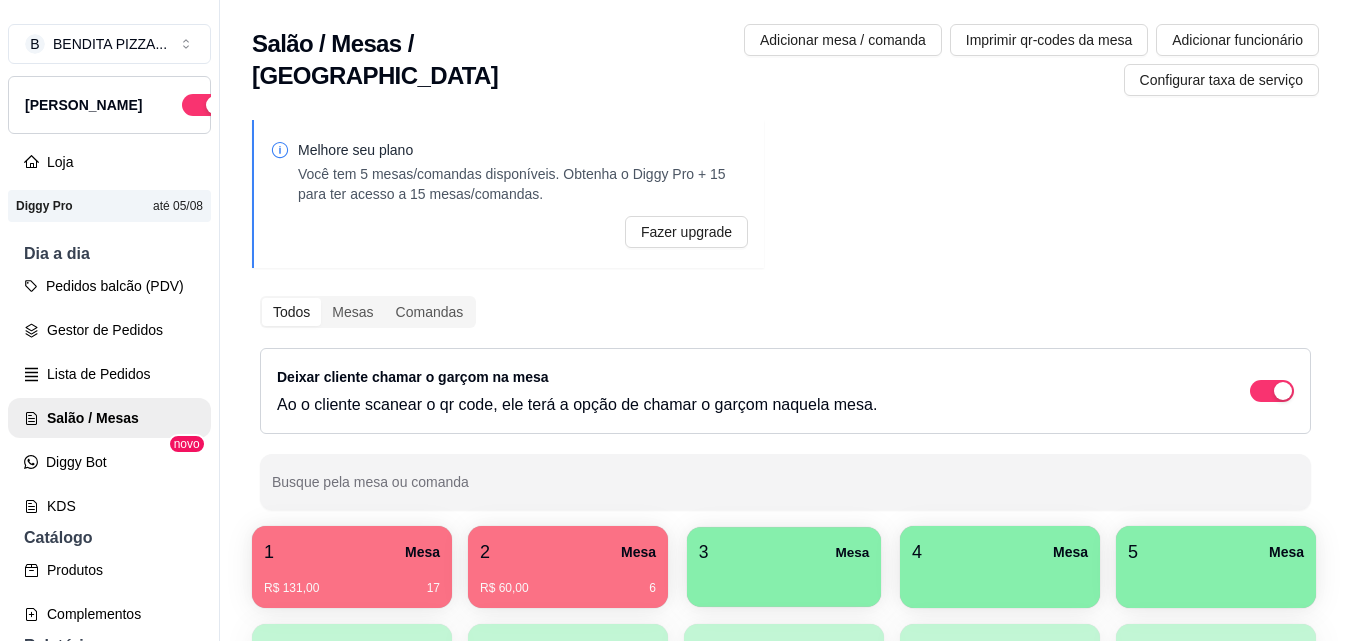 click at bounding box center (784, 580) 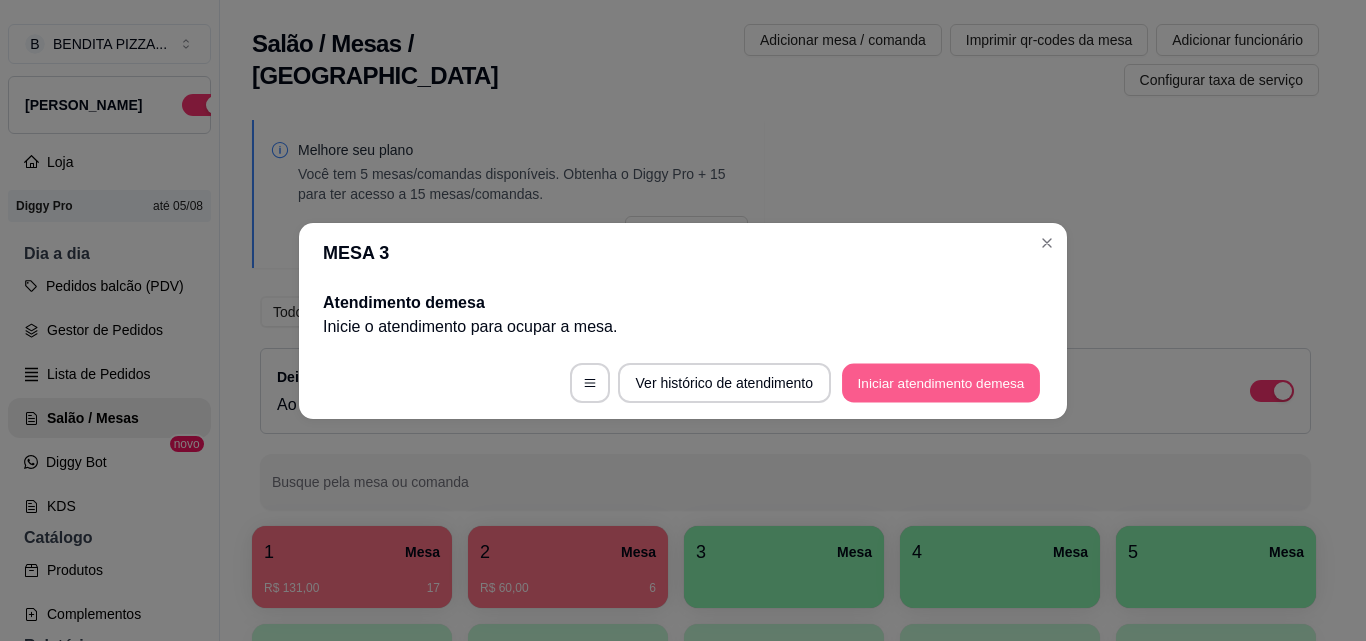 click on "Iniciar atendimento de  mesa" at bounding box center (941, 382) 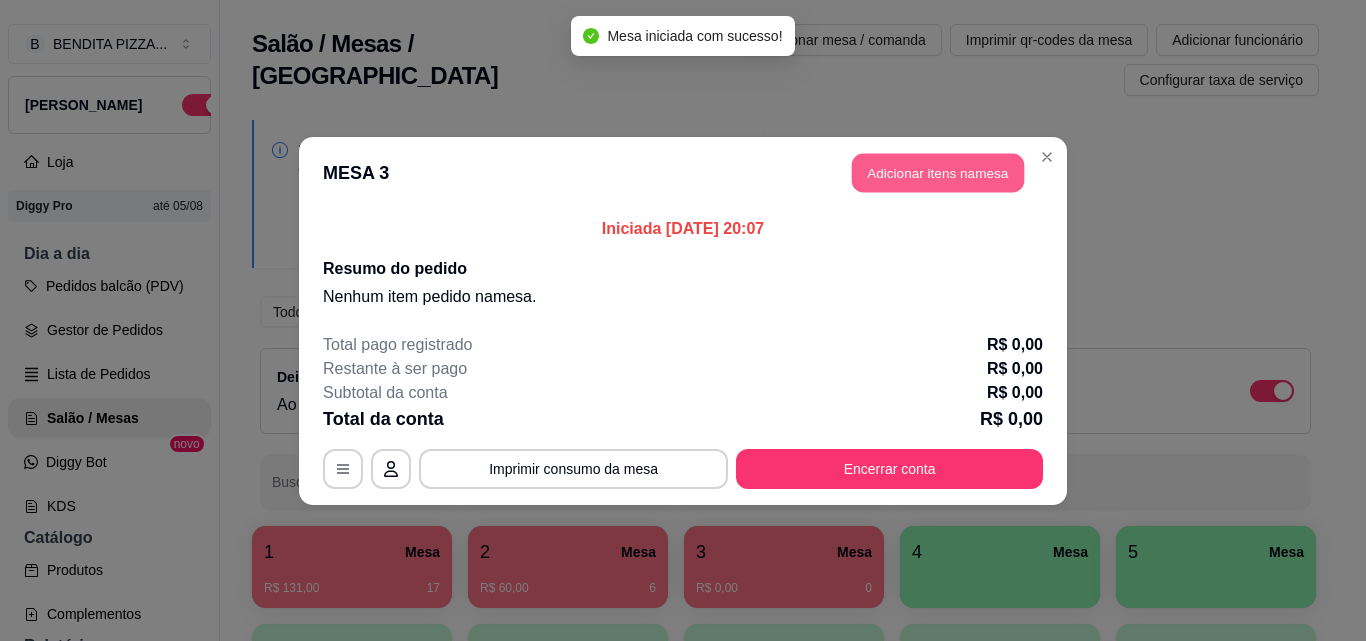 click on "Adicionar itens na  mesa" at bounding box center (938, 172) 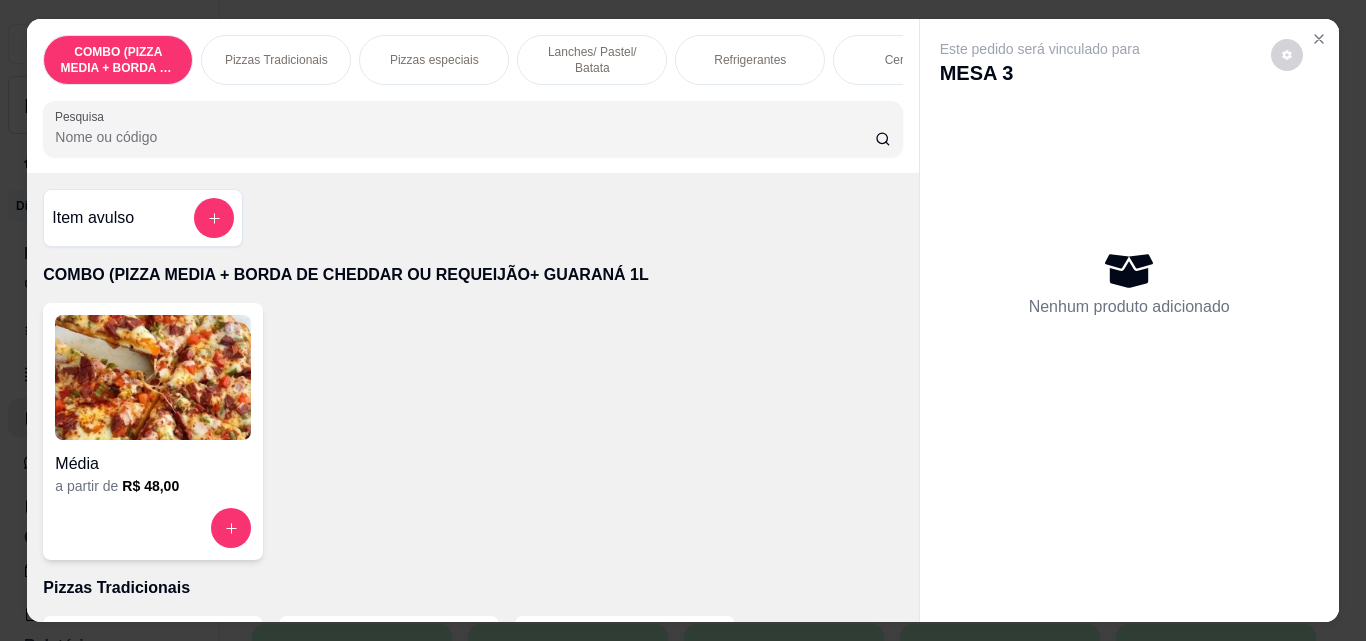 click on "Pizzas especiais" at bounding box center (434, 60) 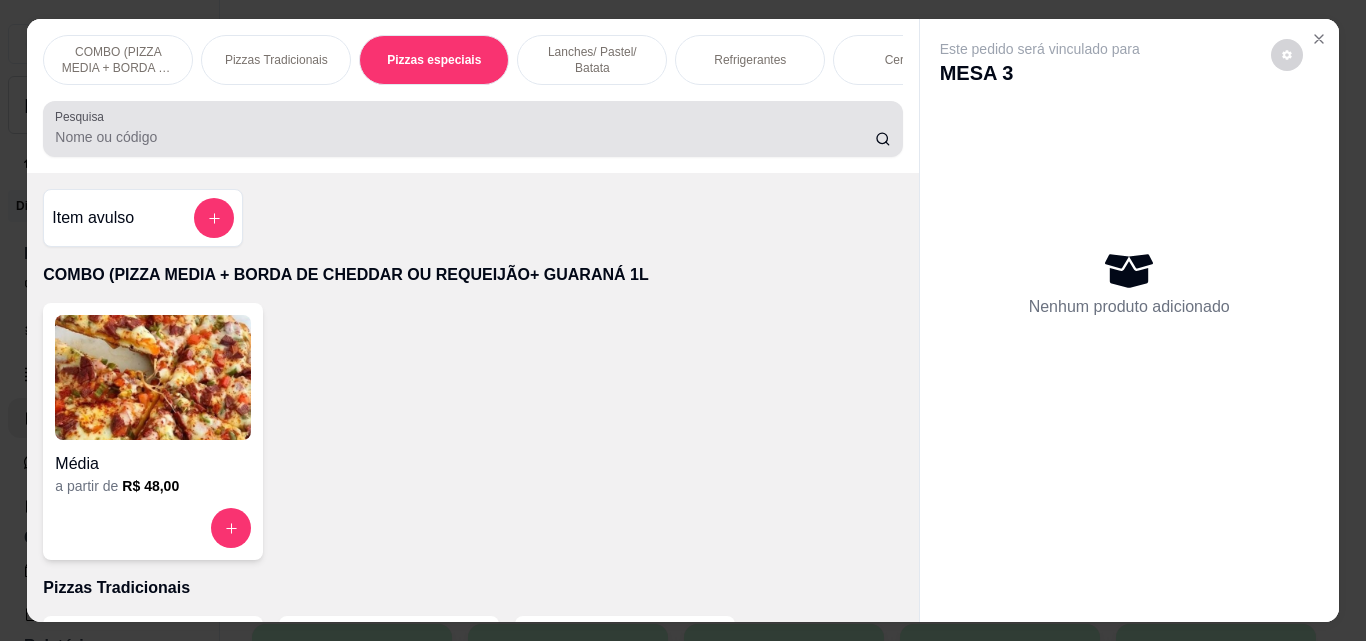 scroll, scrollTop: 989, scrollLeft: 0, axis: vertical 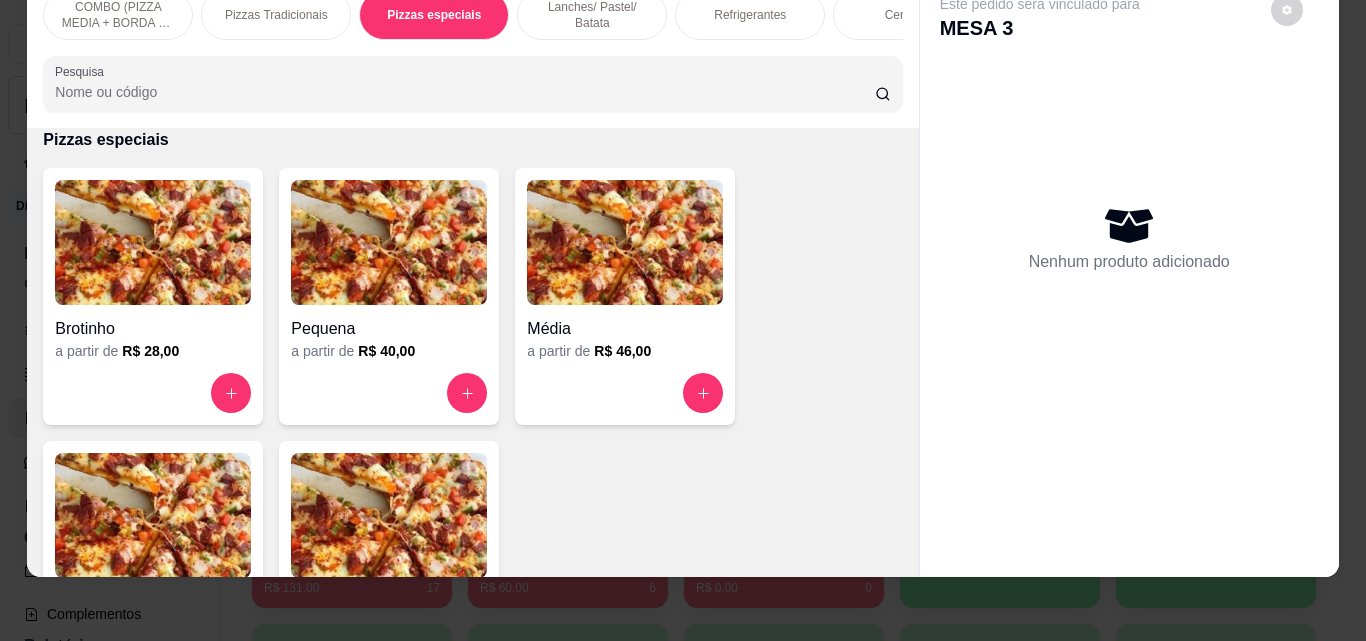 click at bounding box center [389, 515] 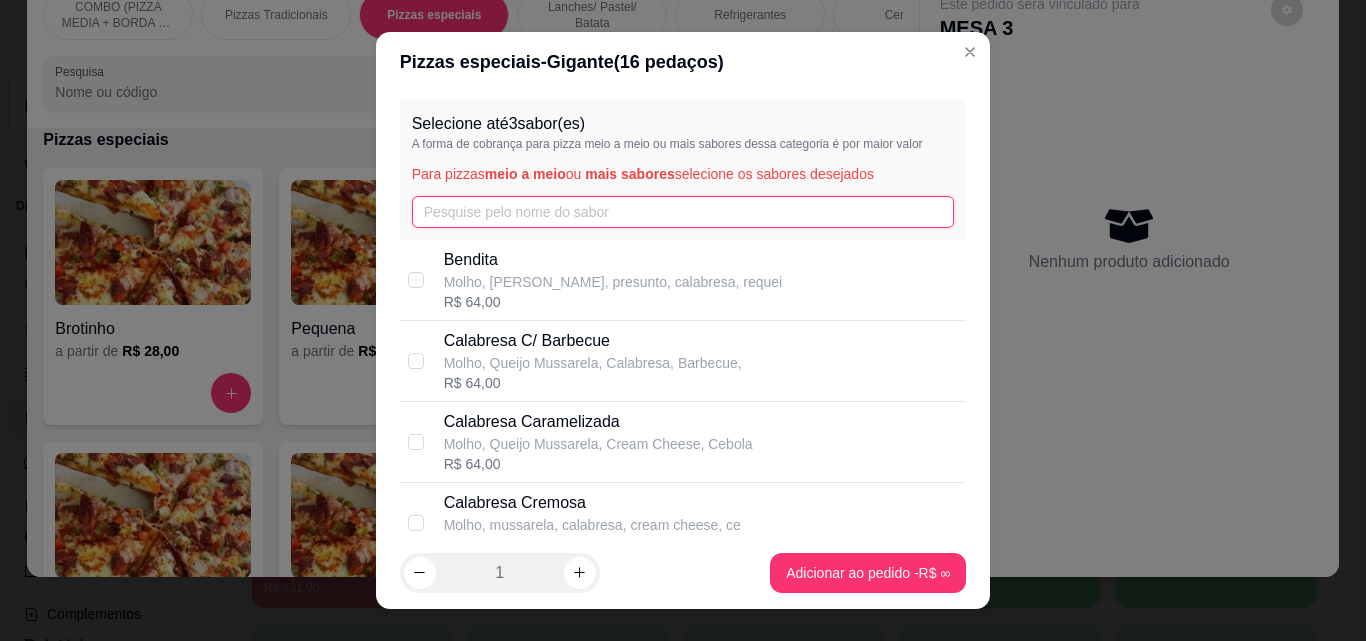 click at bounding box center (683, 212) 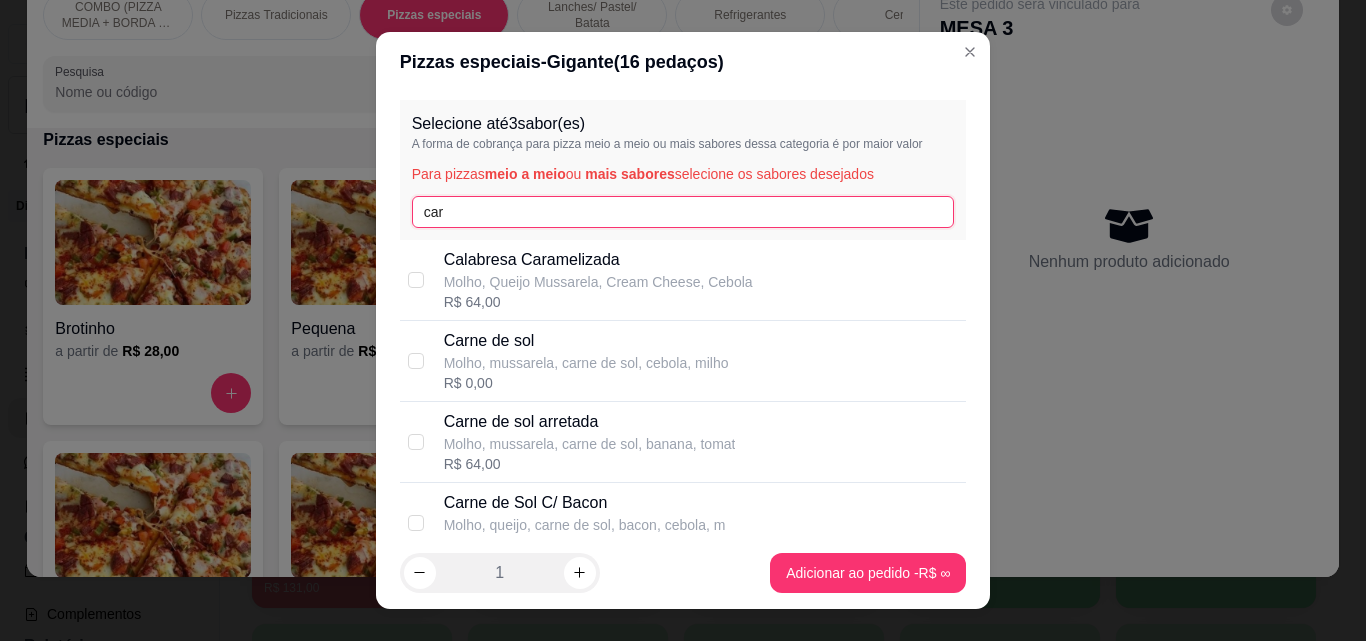 type on "car" 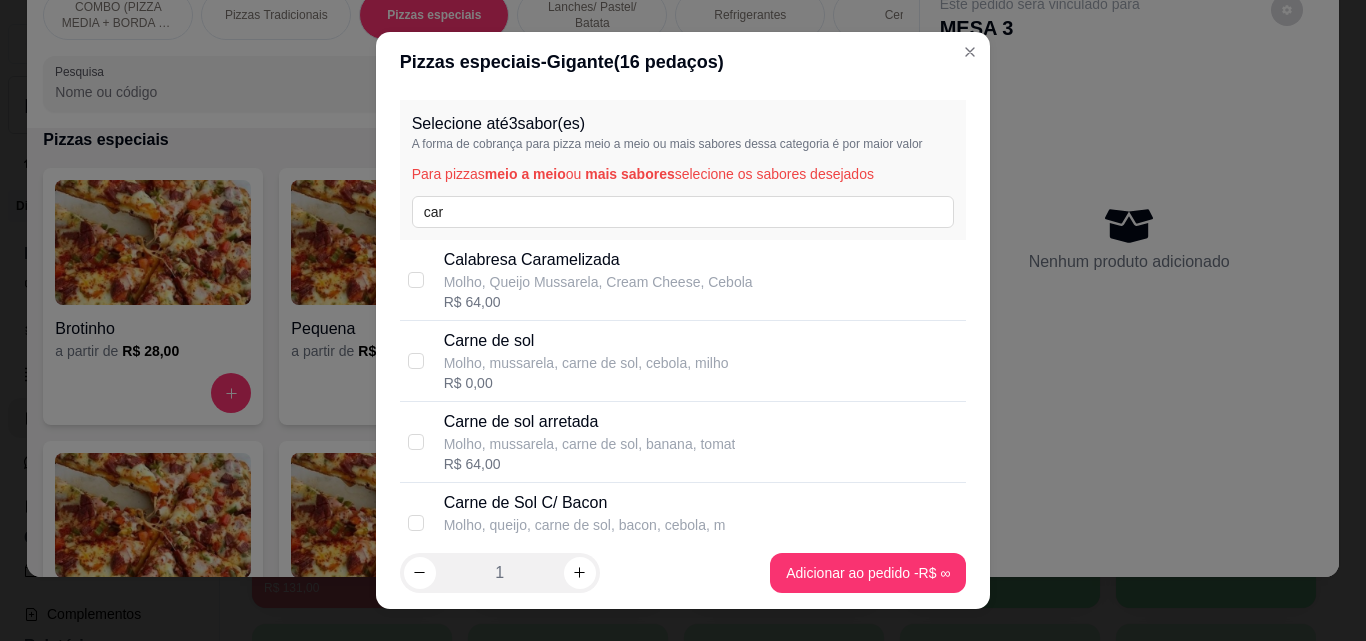 scroll, scrollTop: 389, scrollLeft: 0, axis: vertical 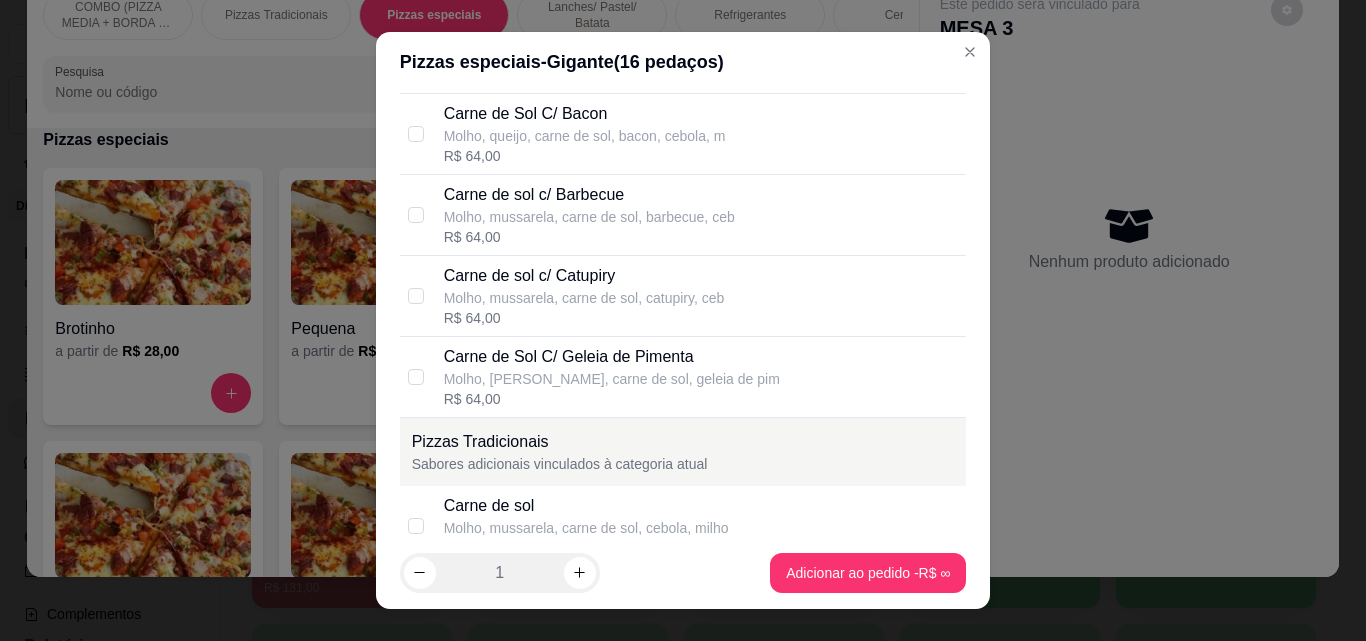 click on "Carne de Sol C/ Geleia de Pimenta" at bounding box center (612, 357) 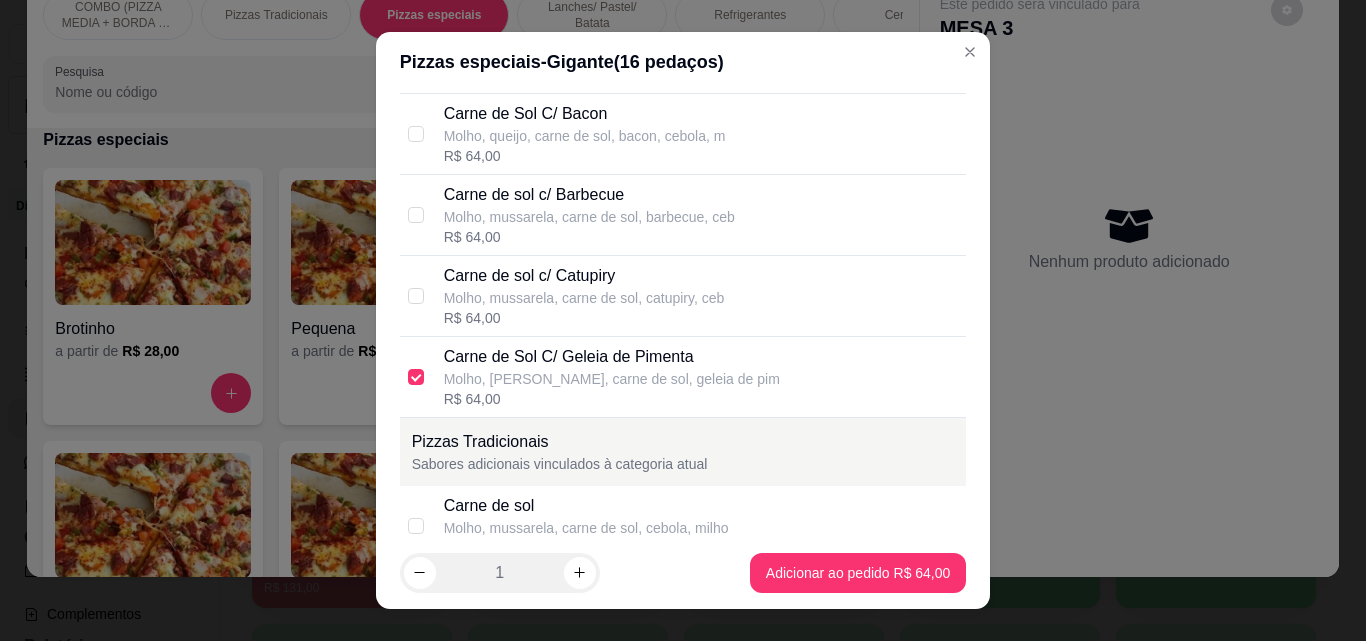 scroll, scrollTop: 0, scrollLeft: 0, axis: both 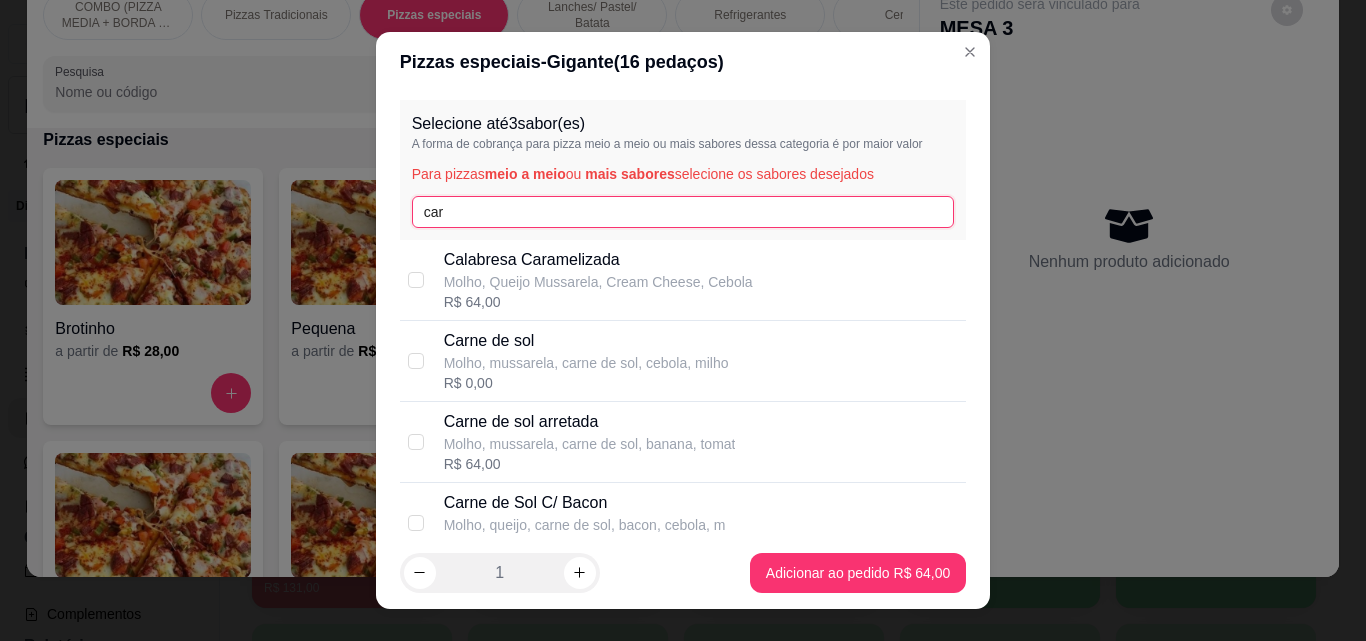 click on "car" at bounding box center (683, 212) 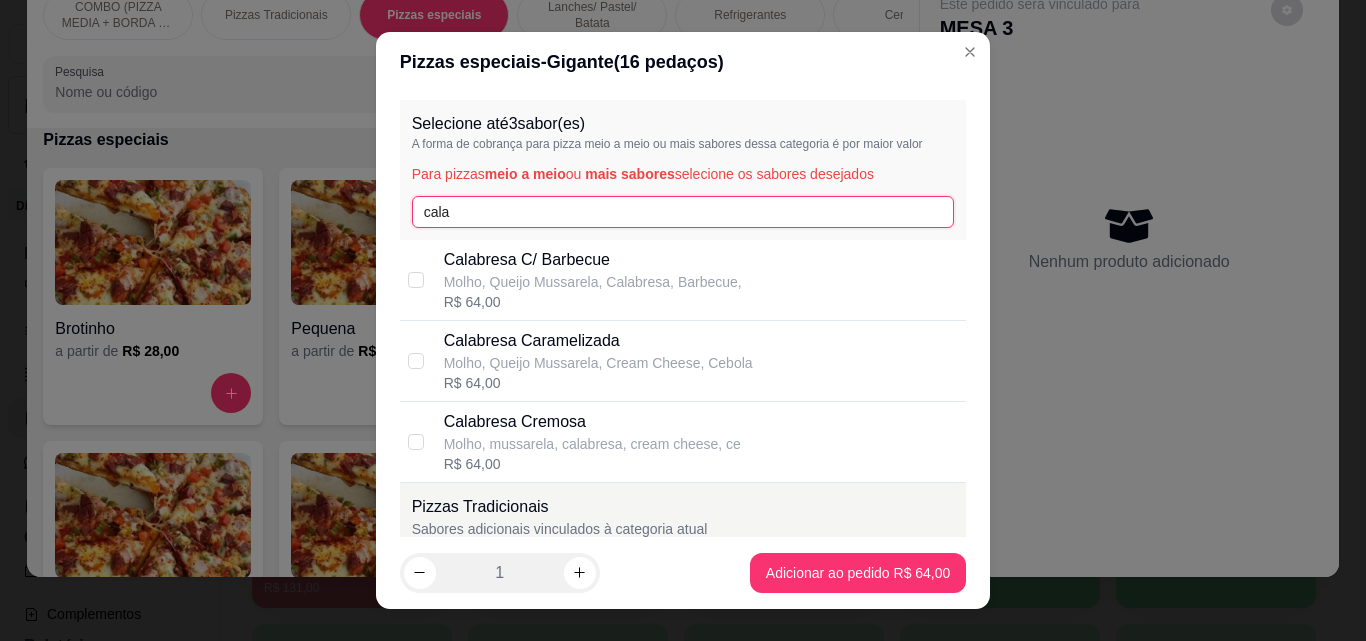 type on "cala" 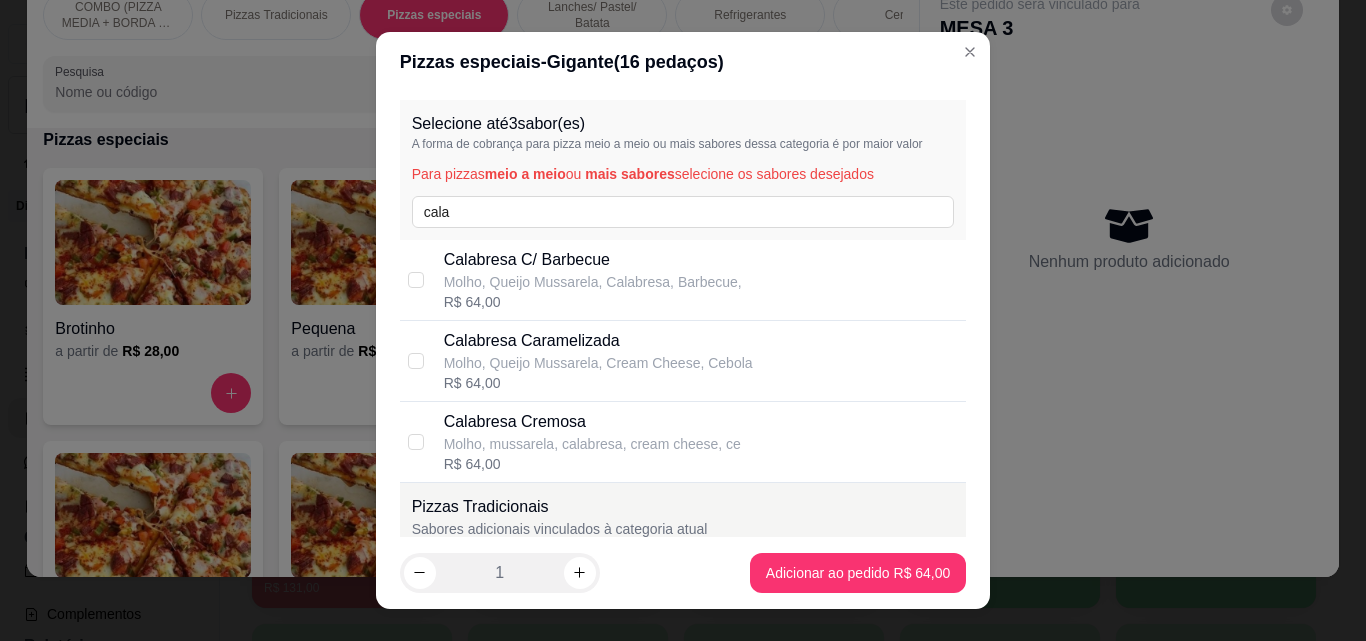 scroll, scrollTop: 389, scrollLeft: 0, axis: vertical 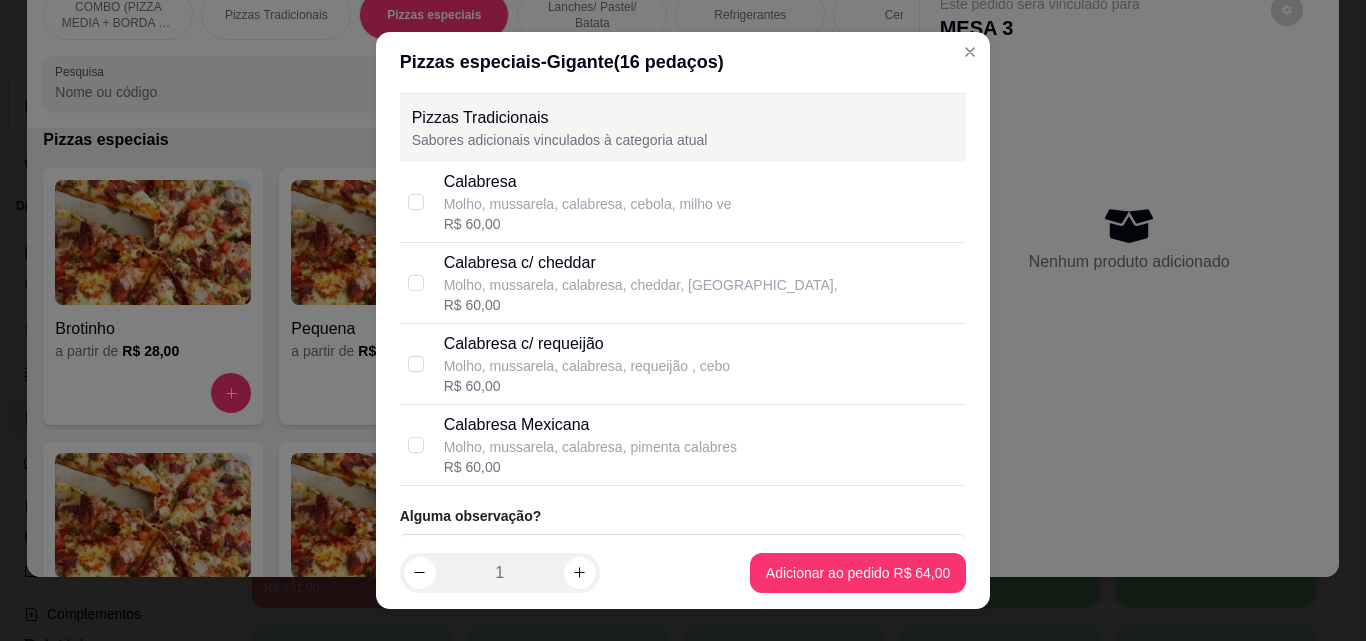 click on "Calabresa c/ requeijão  Molho, mussarela, calabresa, requeijão , cebo R$ 60,00" at bounding box center (701, 364) 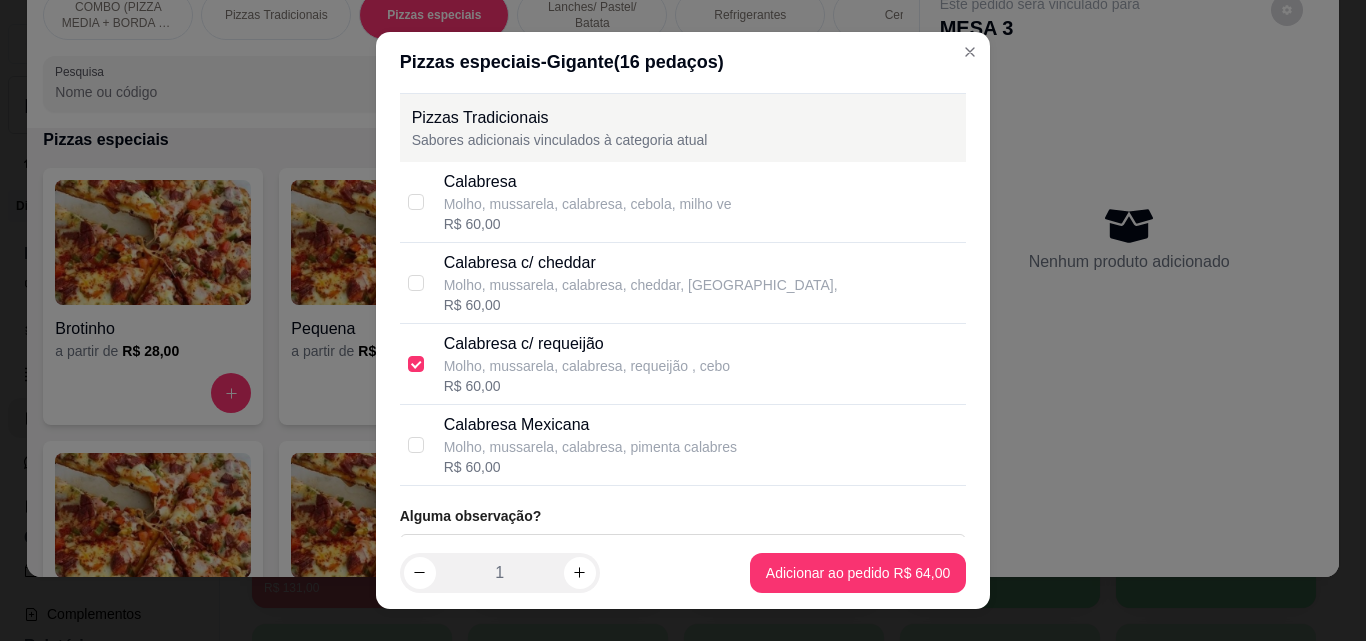 scroll, scrollTop: 0, scrollLeft: 0, axis: both 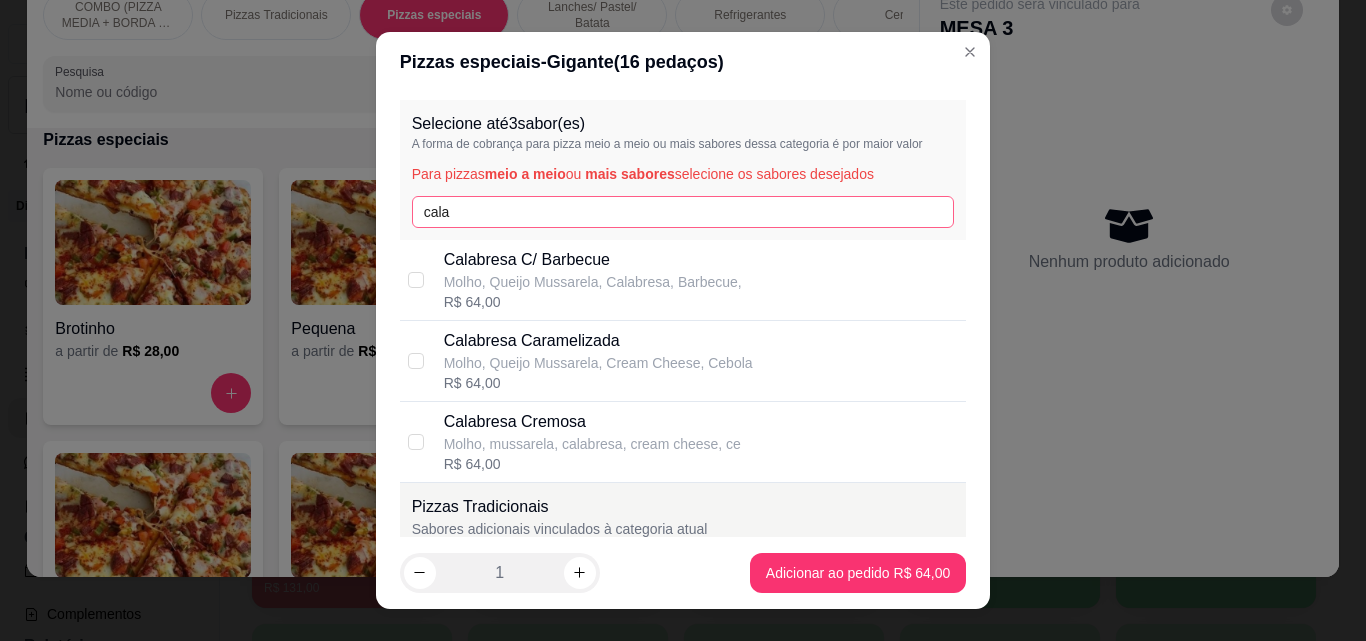 drag, startPoint x: 787, startPoint y: 193, endPoint x: 774, endPoint y: 208, distance: 19.849434 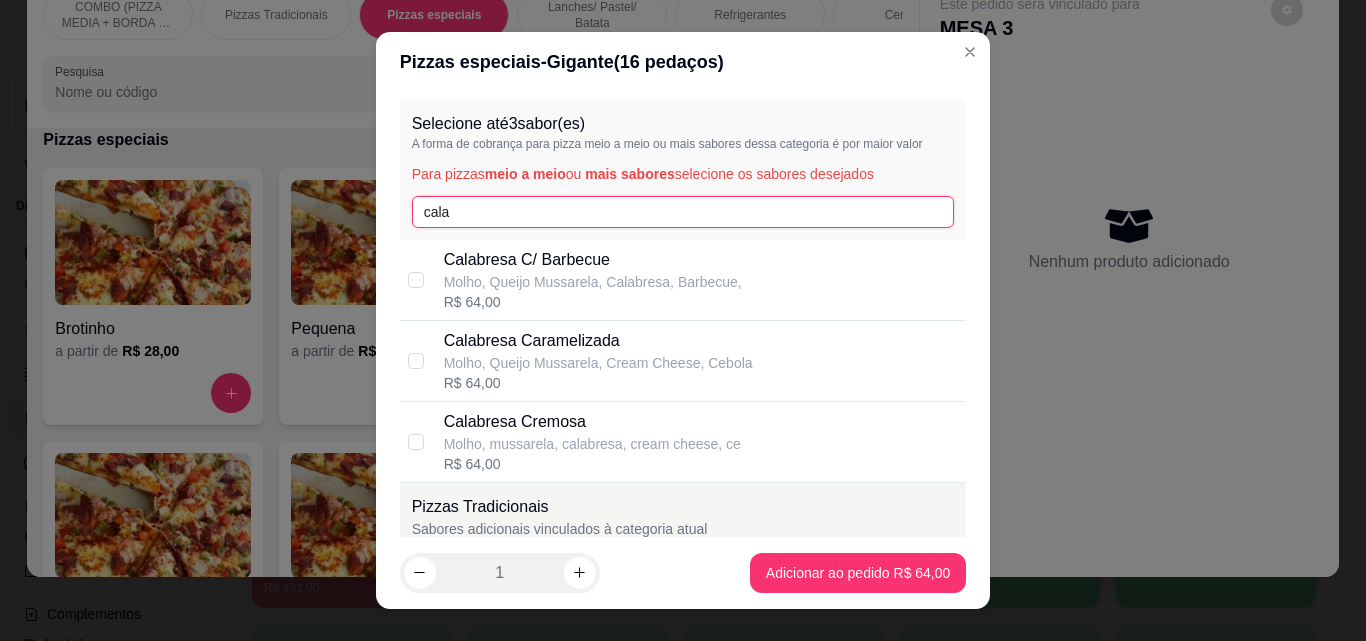 click on "cala" at bounding box center (683, 212) 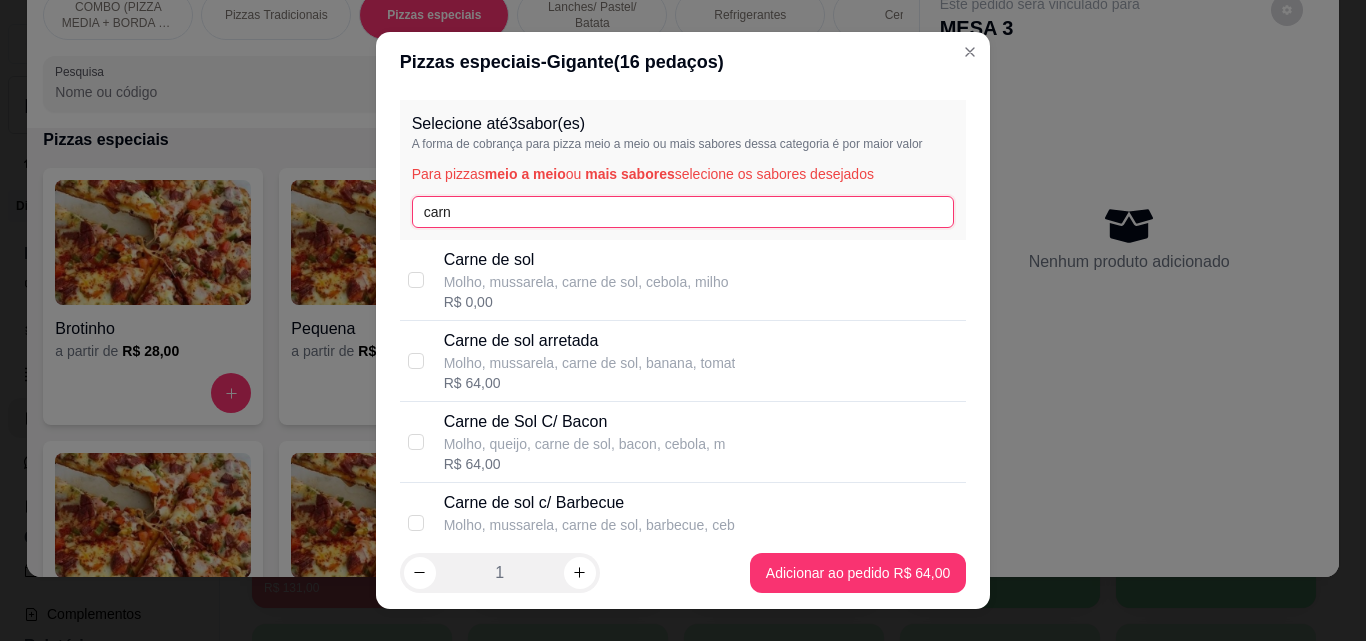 type on "carn" 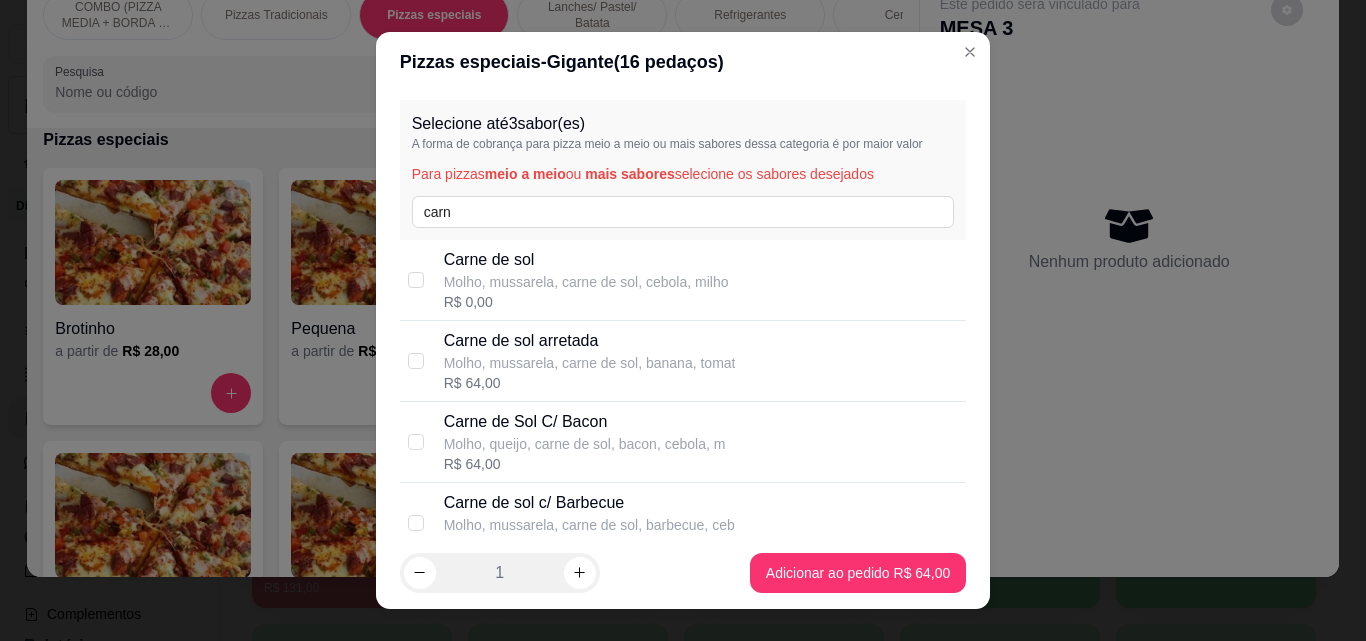 click on "Molho, mussarela, carne de sol, cebola, milho" at bounding box center [586, 282] 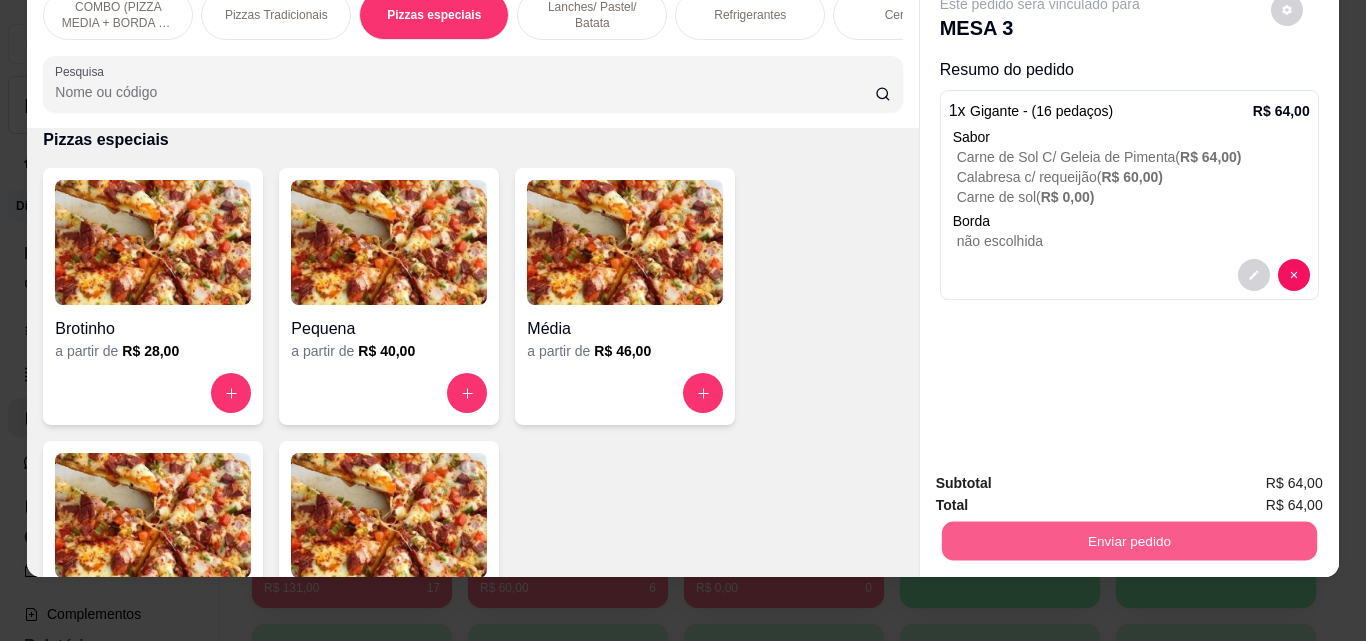click on "Enviar pedido" at bounding box center (1128, 540) 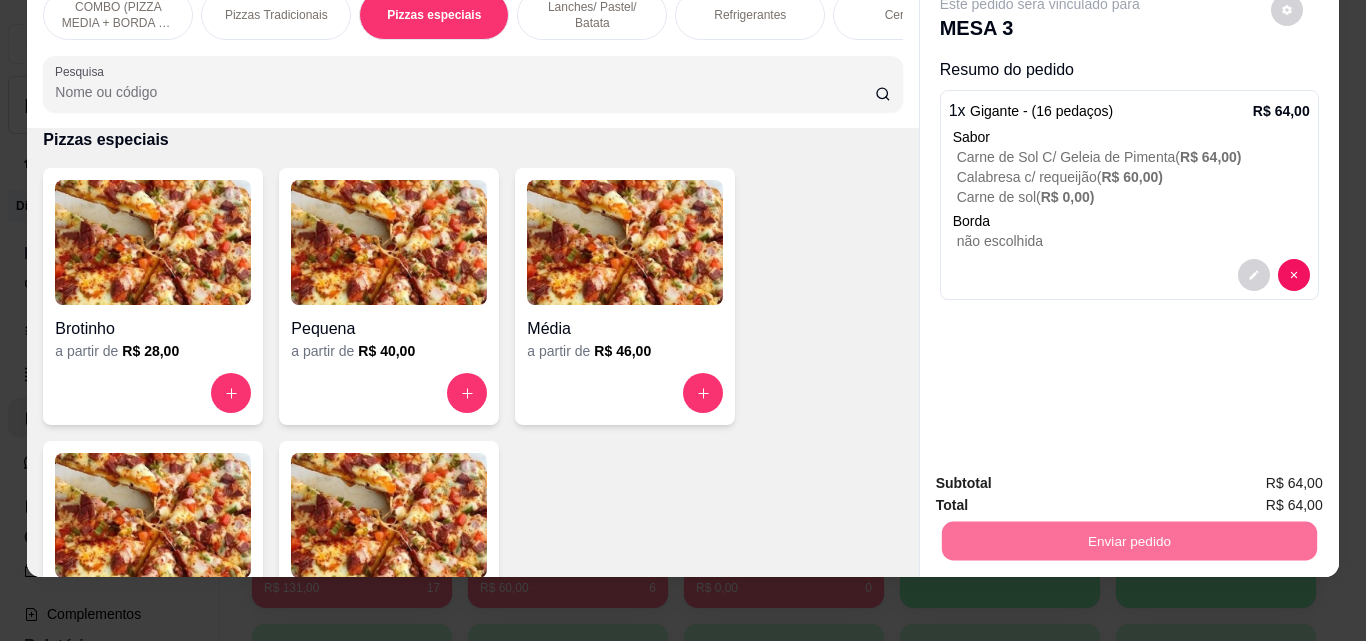 click on "Não registrar e enviar pedido" at bounding box center (1063, 476) 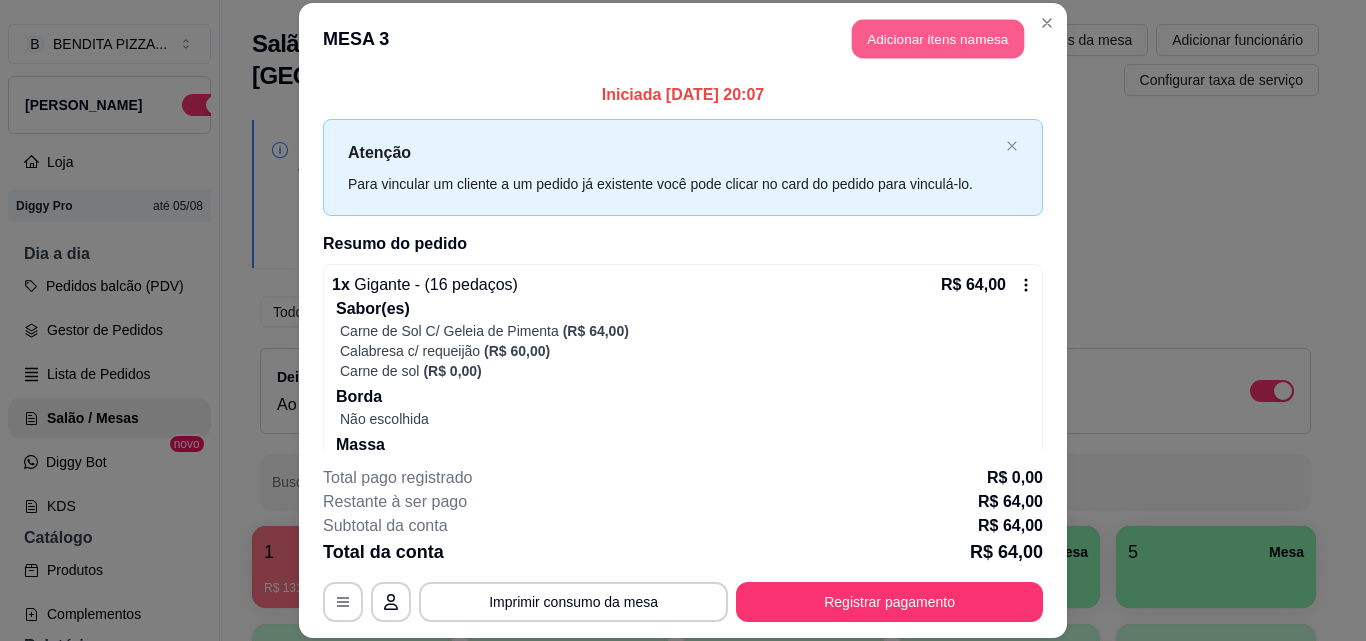 click on "Adicionar itens na  mesa" at bounding box center (938, 39) 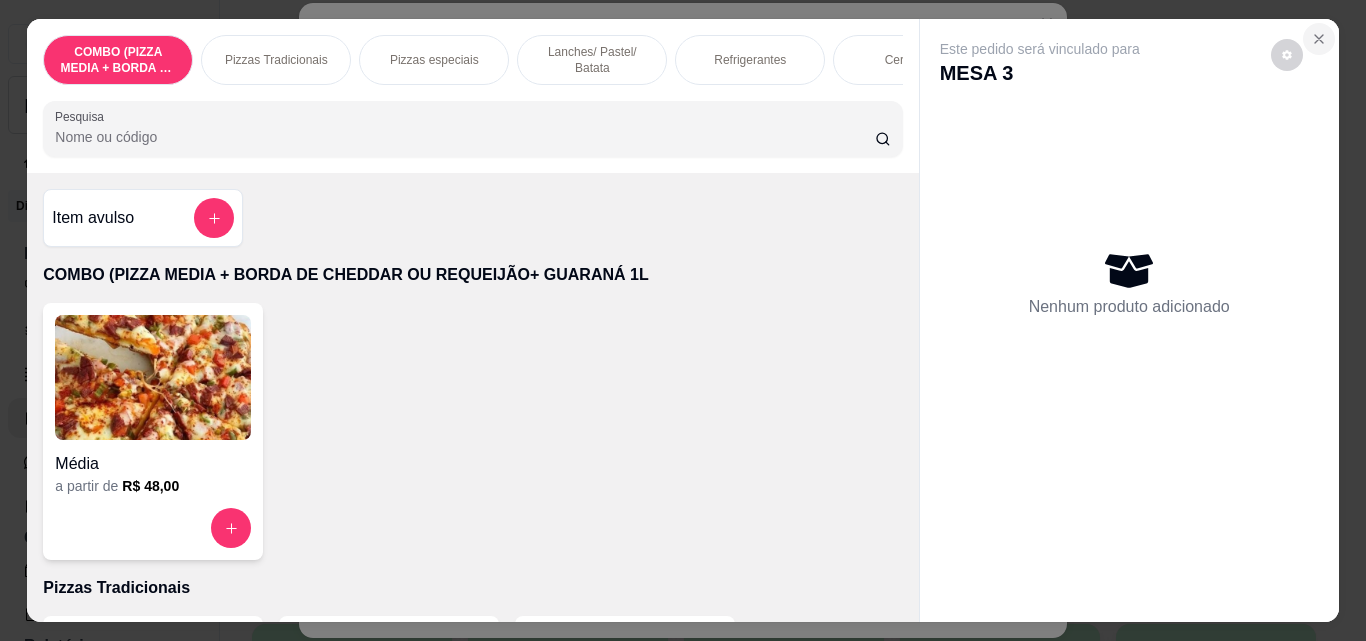 click 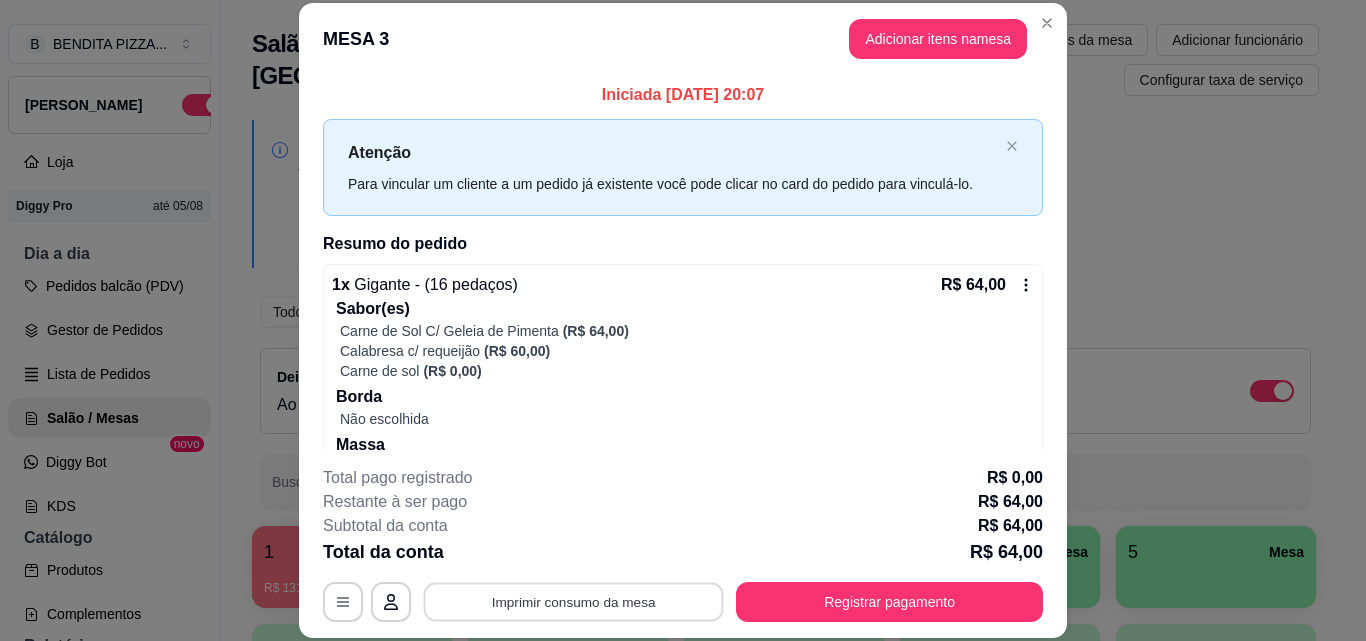 click on "Imprimir consumo da mesa" at bounding box center (574, 601) 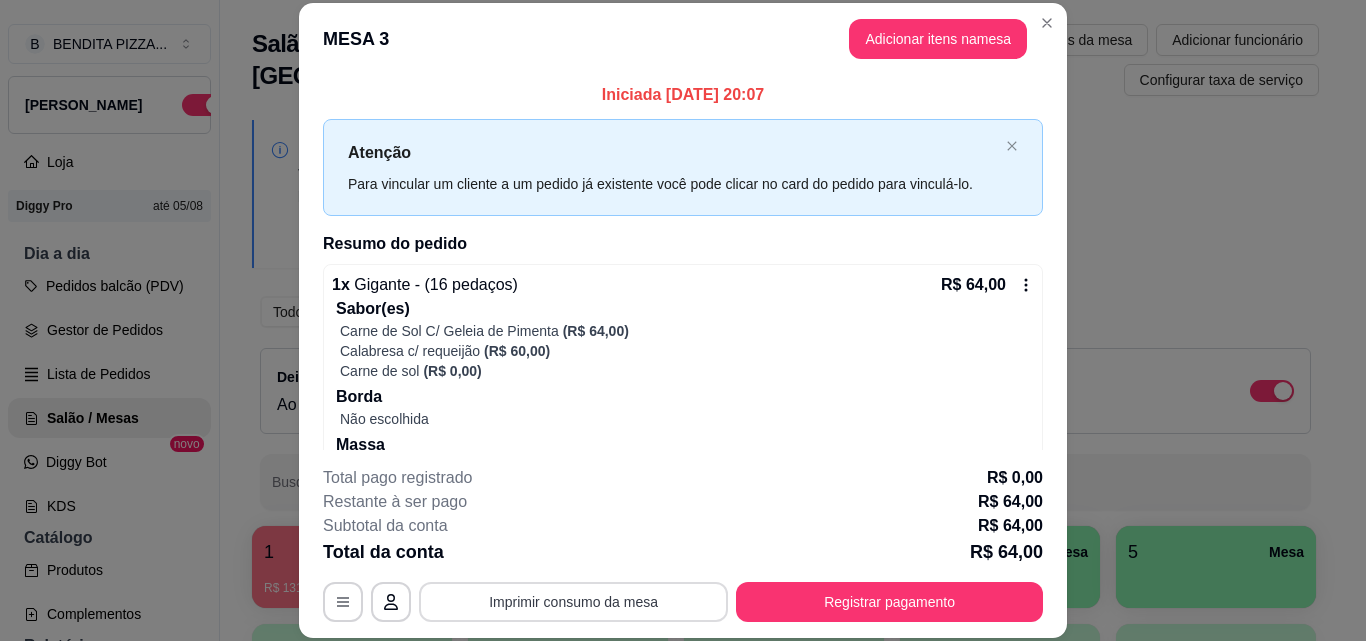 scroll, scrollTop: 0, scrollLeft: 0, axis: both 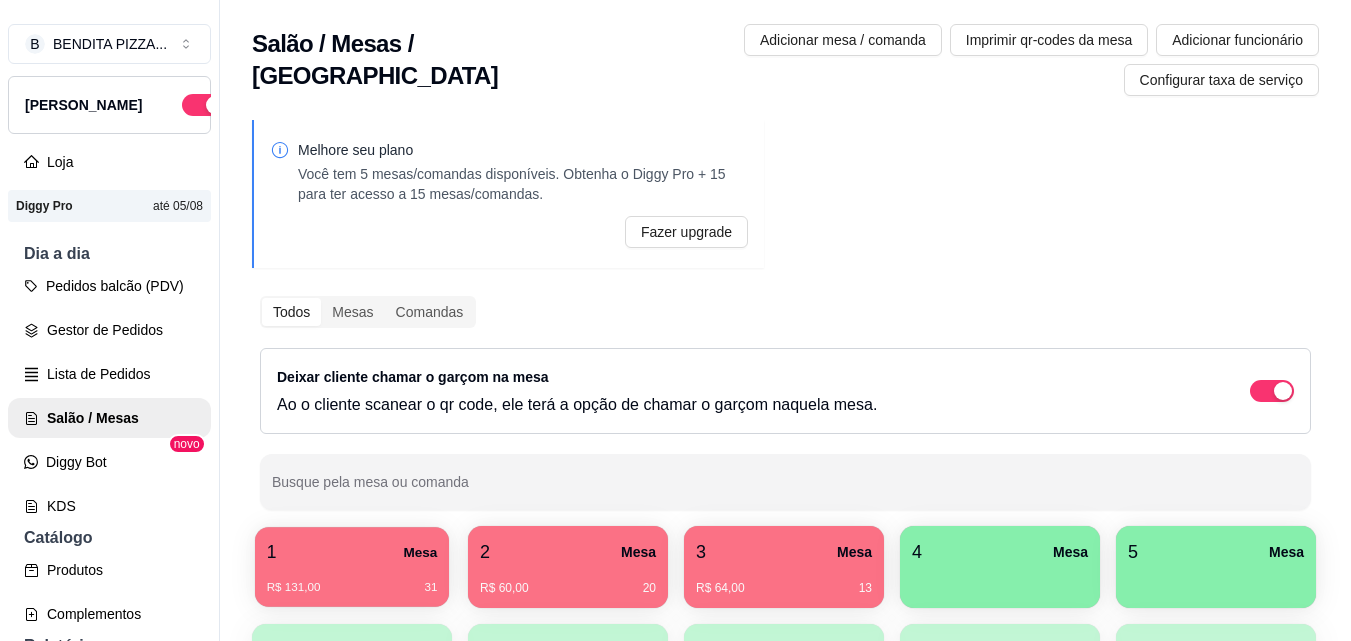 click on "1 Mesa R$ 131,00 31" at bounding box center [352, 567] 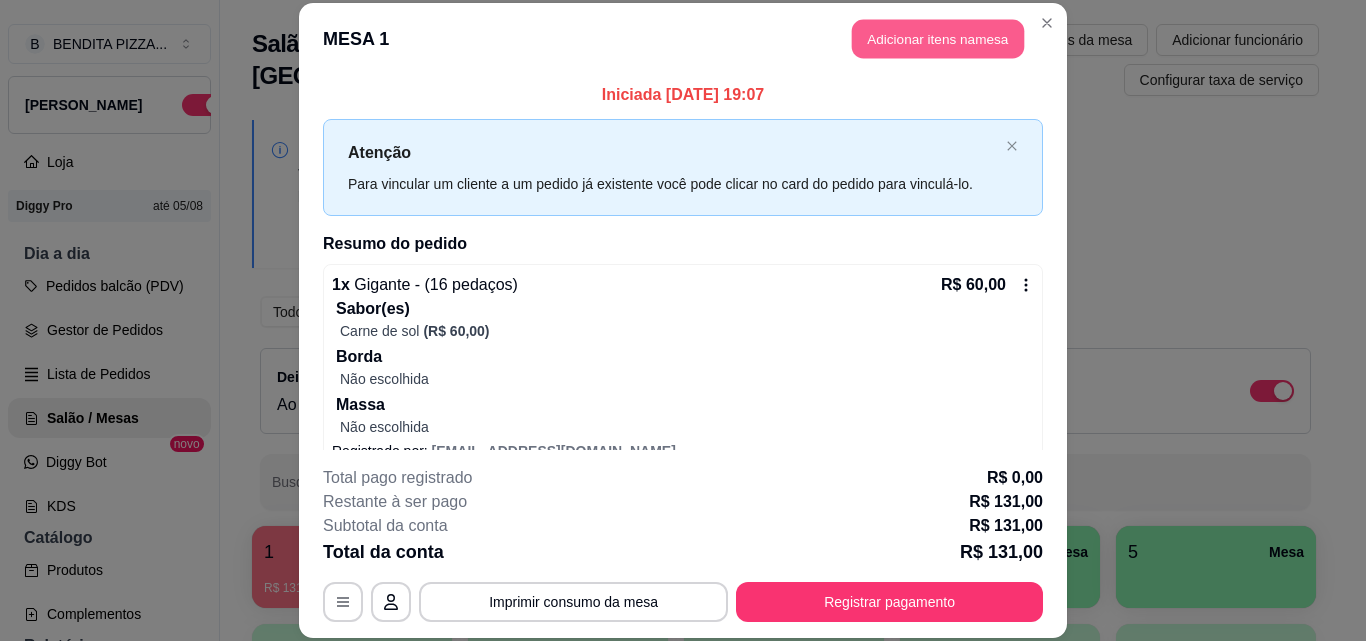 click on "Adicionar itens na  mesa" at bounding box center [938, 39] 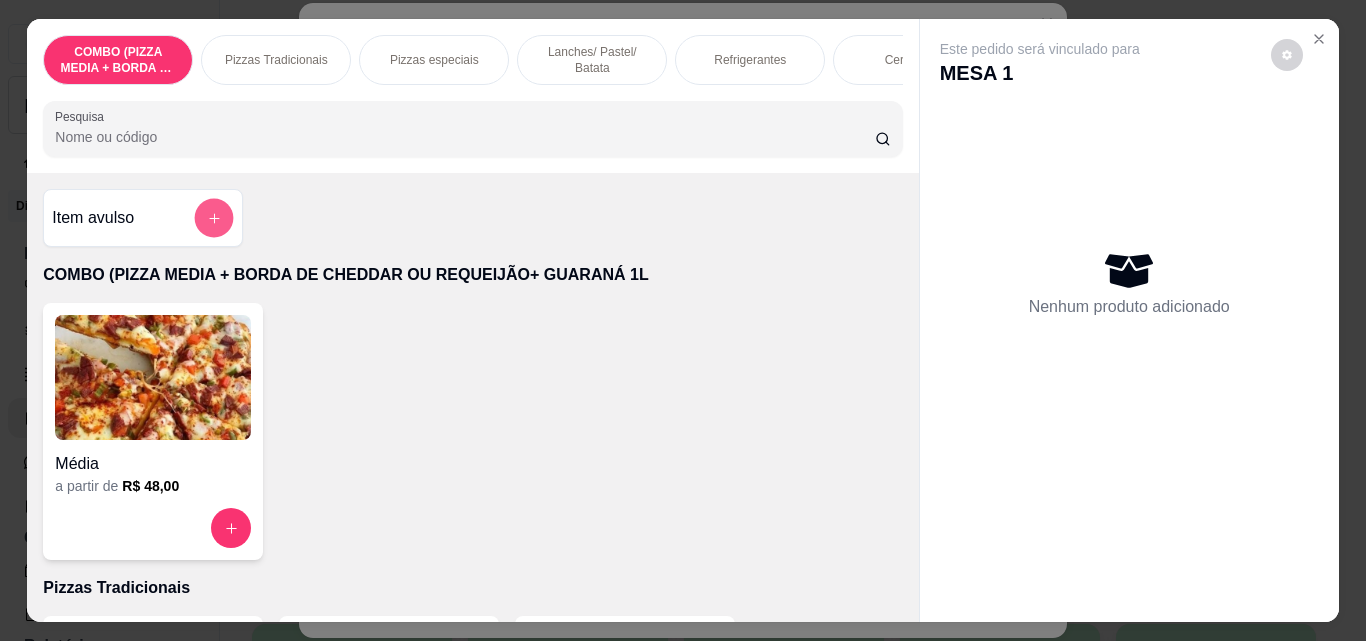 click 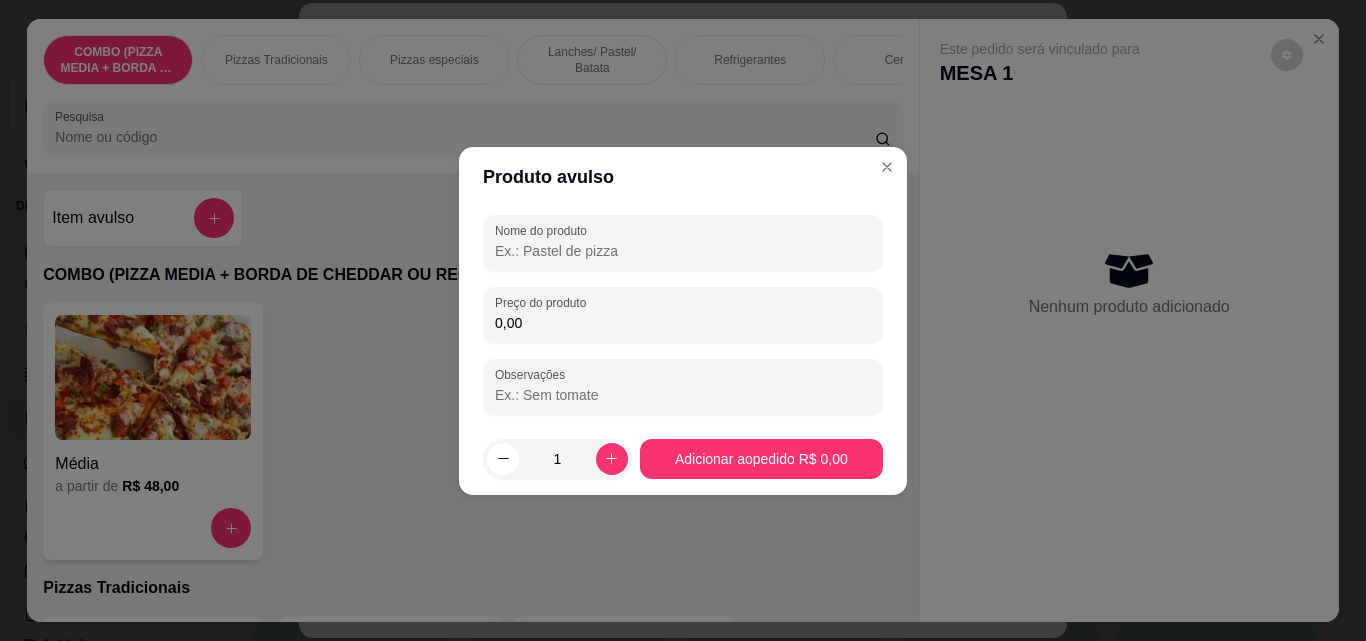 click on "Nome do produto" at bounding box center [683, 251] 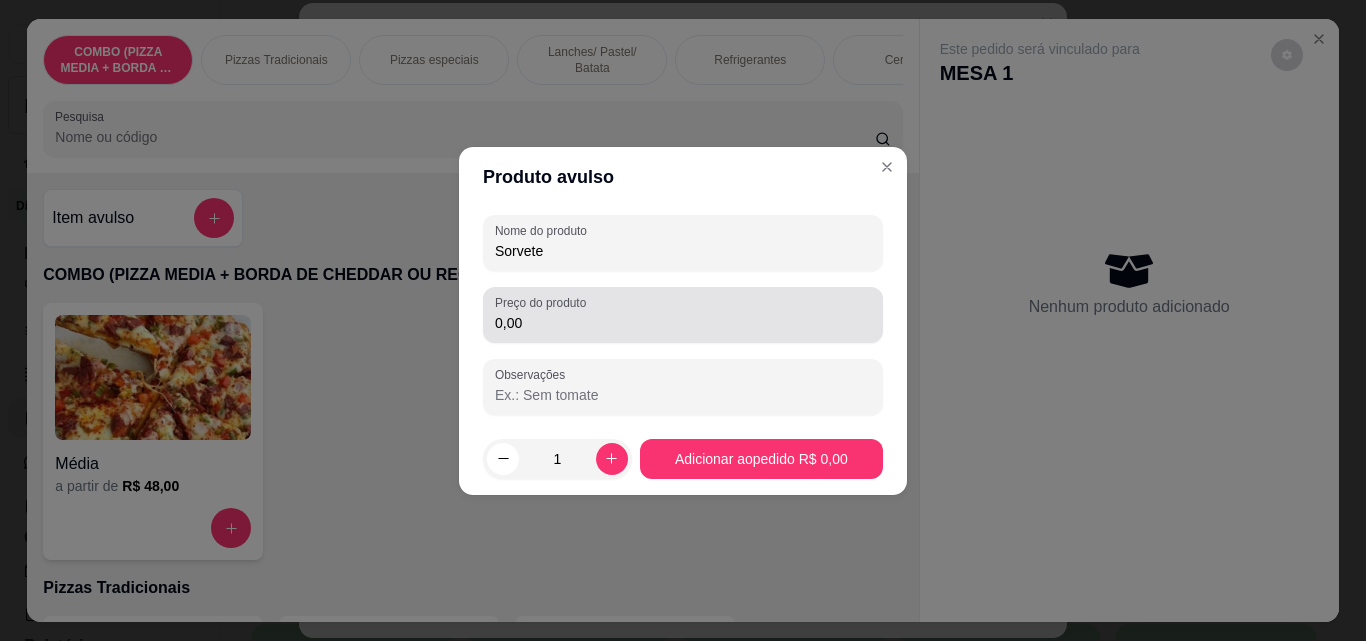 type on "Sorvete" 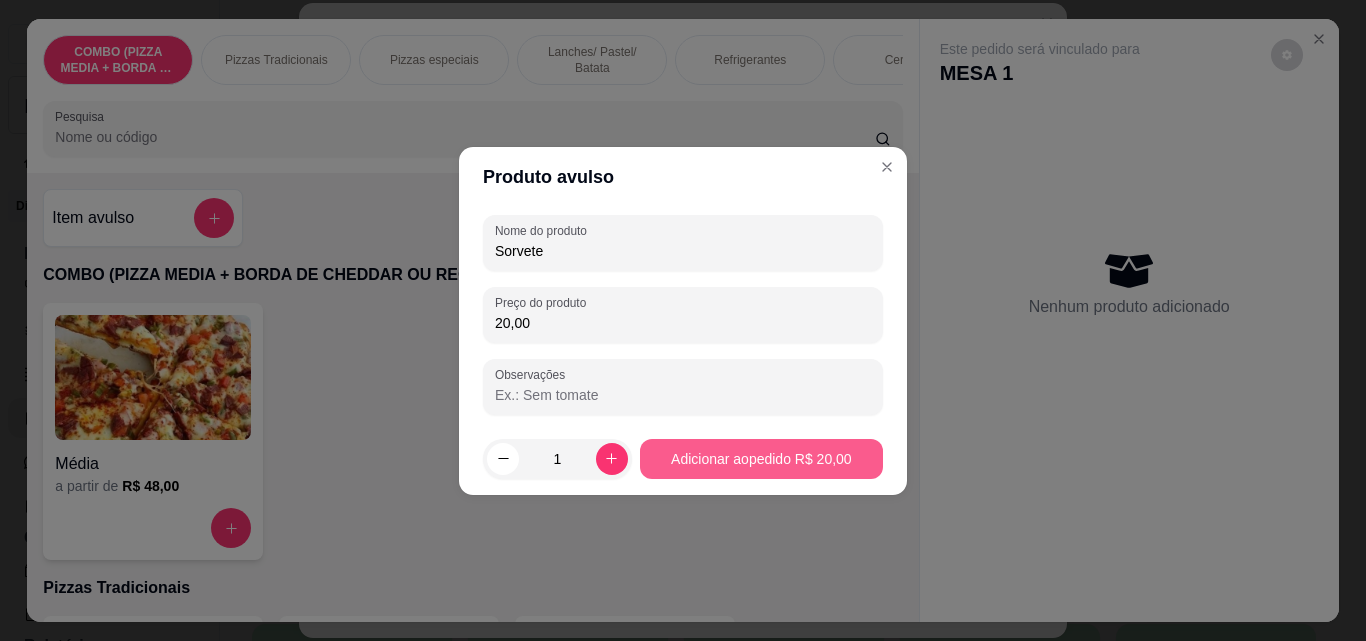 type on "20,00" 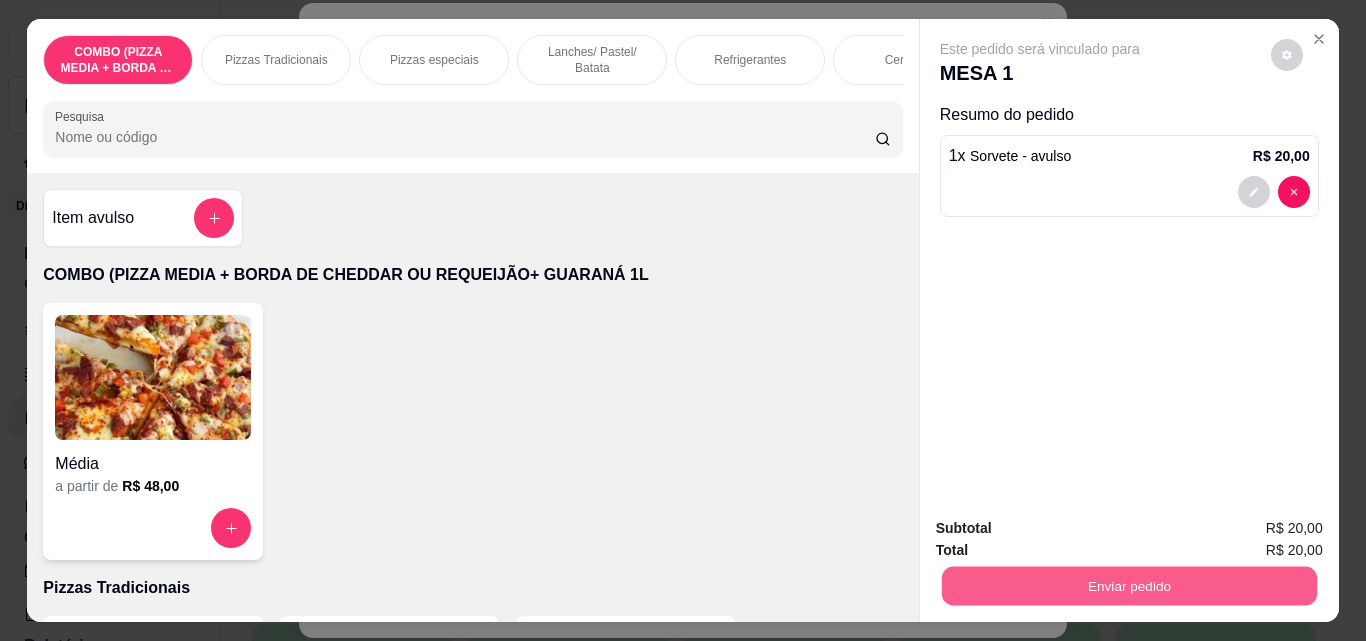 click on "Enviar pedido" at bounding box center [1128, 585] 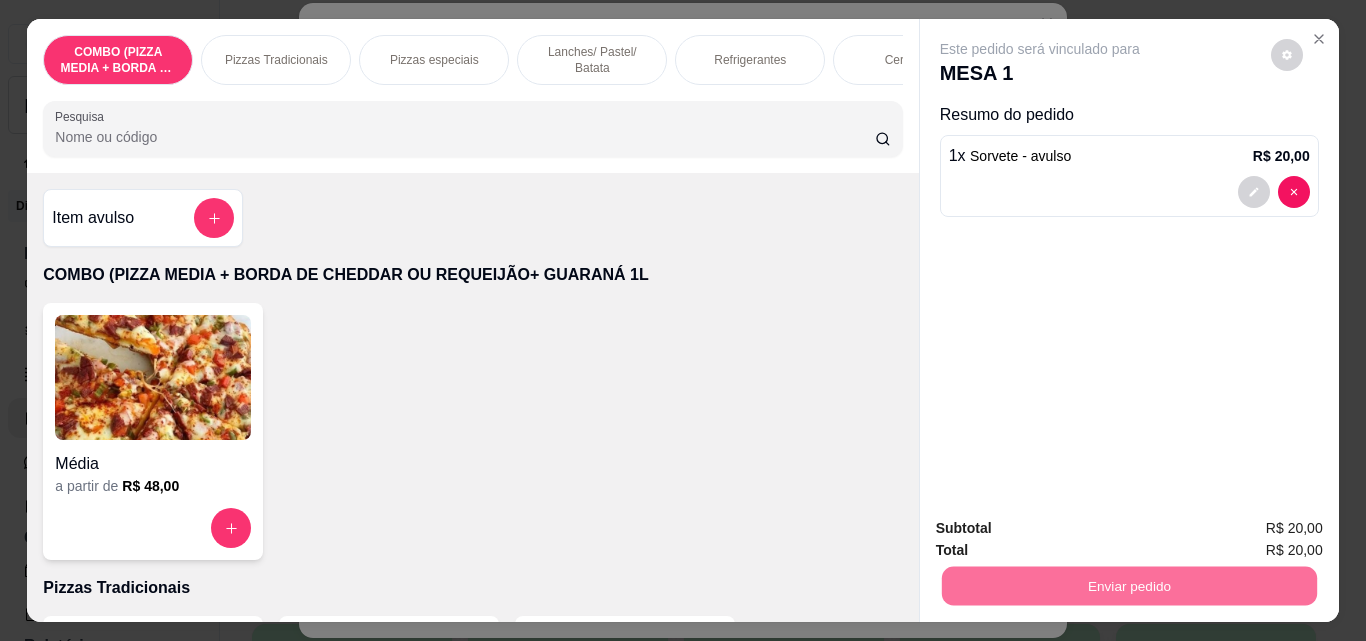 click on "Média  a partir de     R$ 48,00" at bounding box center (472, 431) 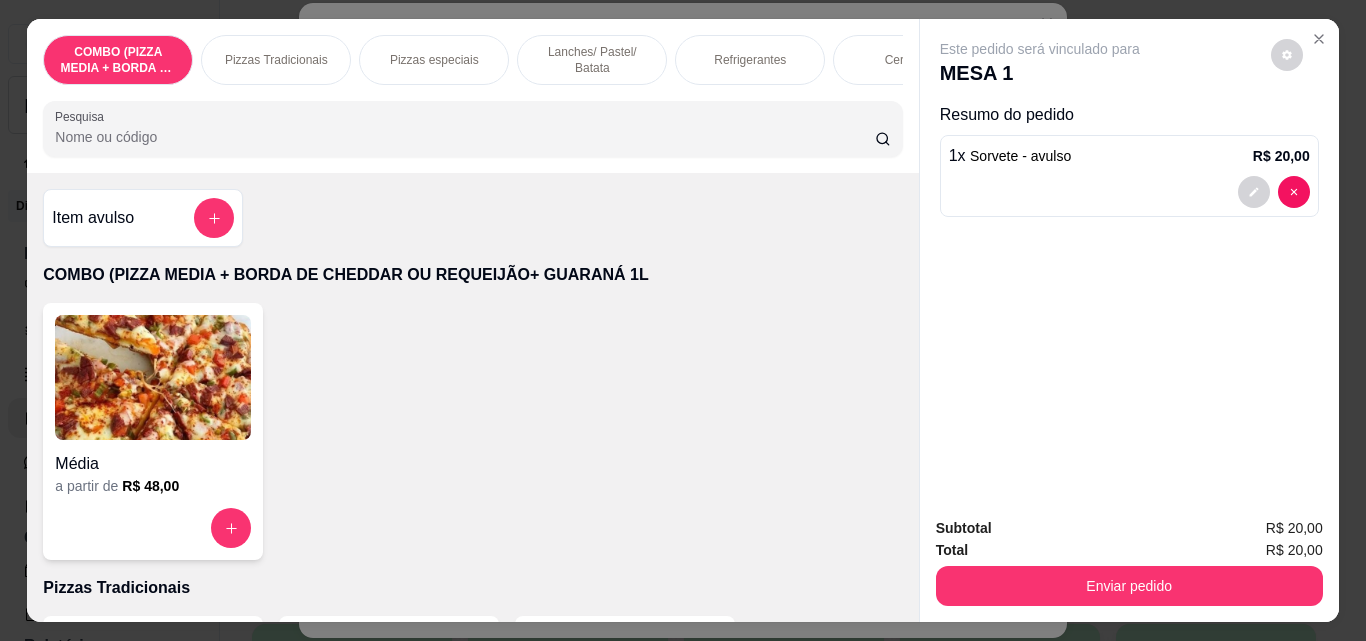 click on "Refrigerantes" at bounding box center [750, 60] 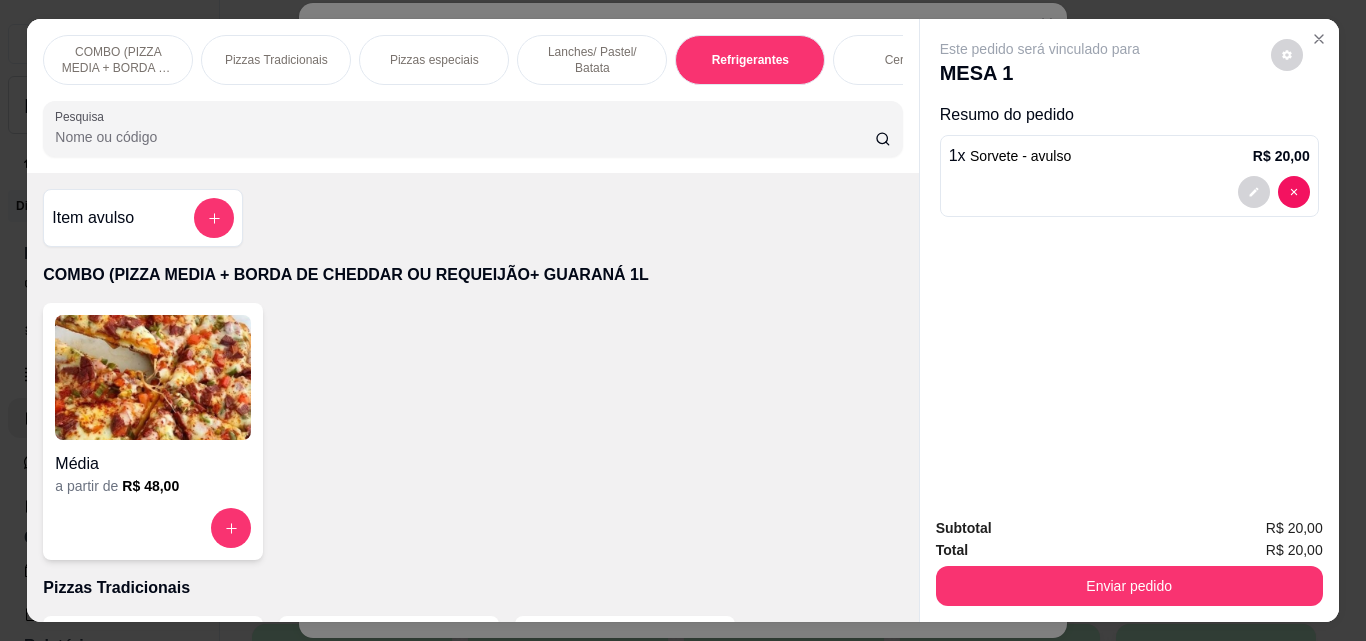 scroll, scrollTop: 3088, scrollLeft: 0, axis: vertical 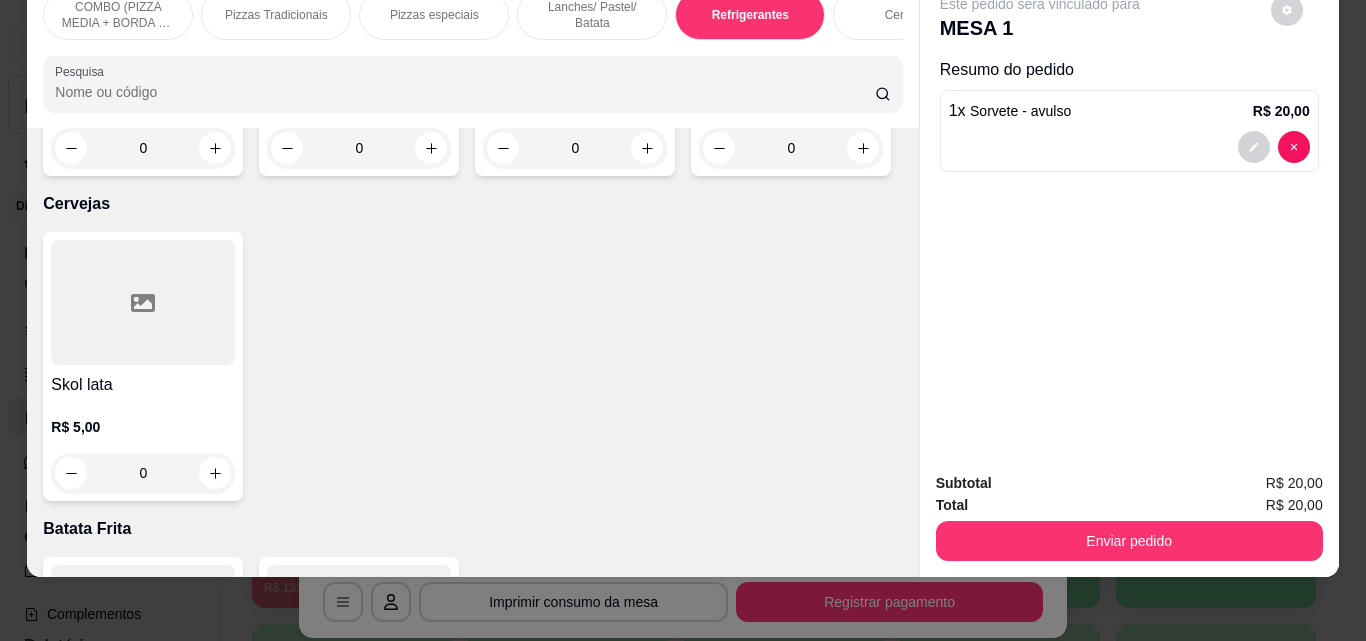 click at bounding box center [791, -47] 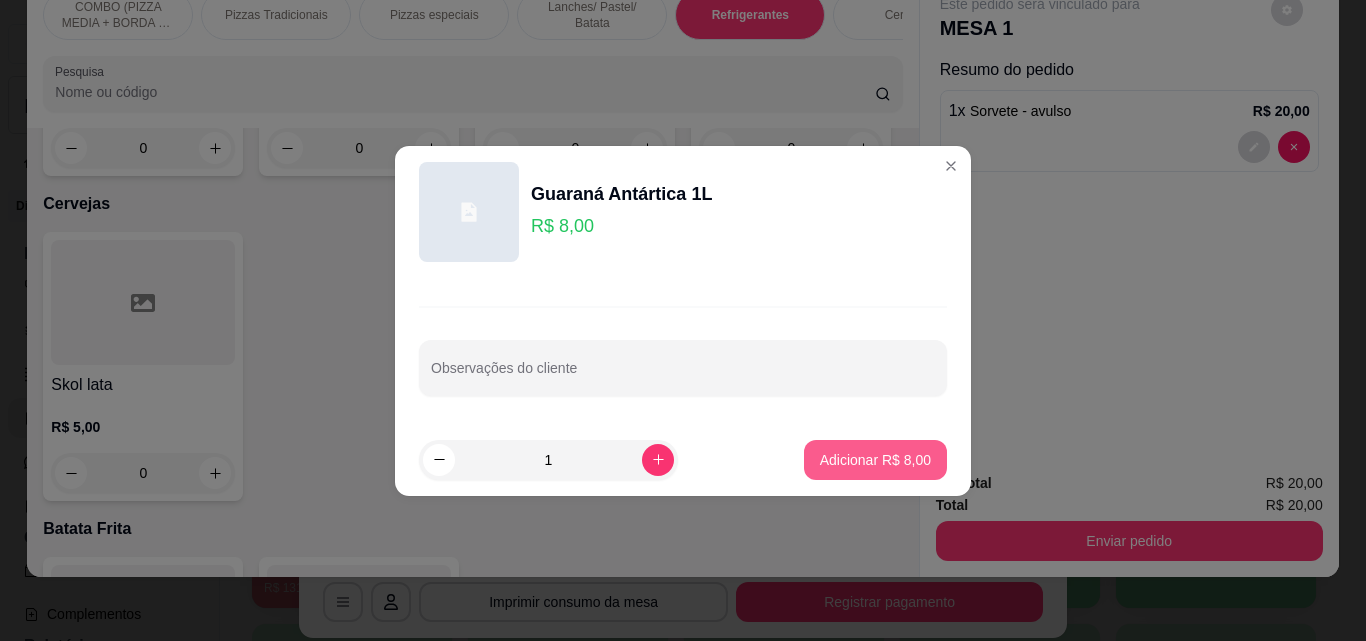 click on "Adicionar   R$ 8,00" at bounding box center (875, 460) 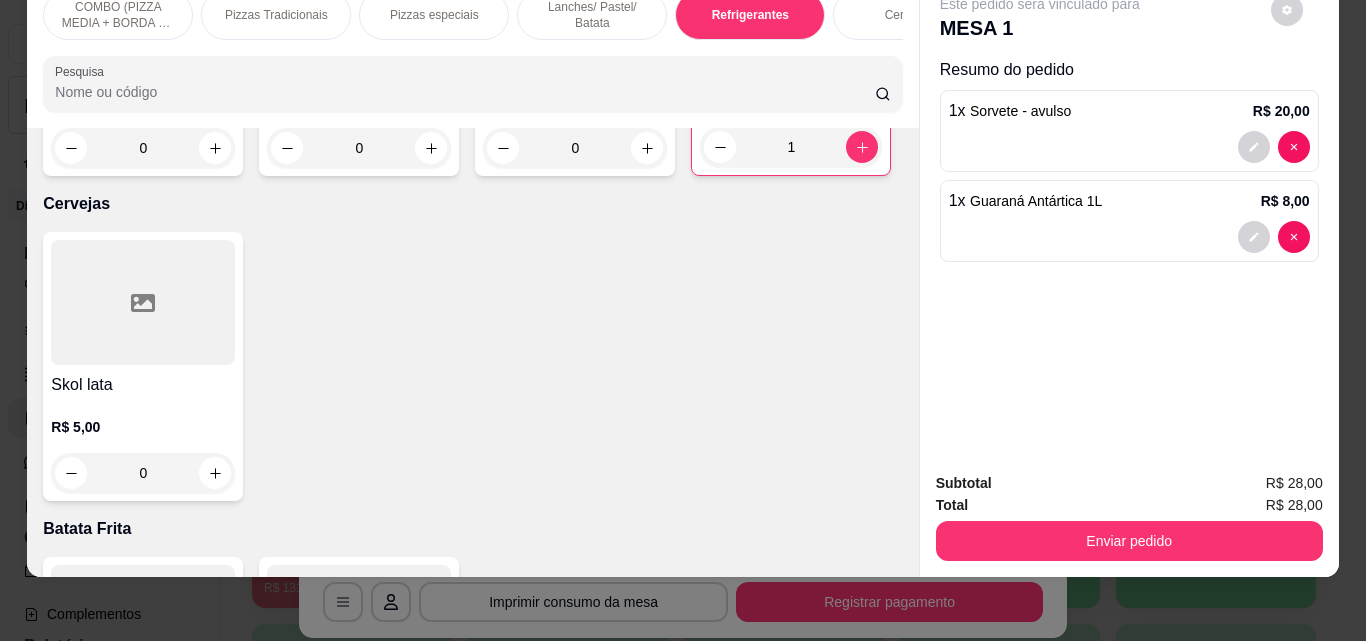 scroll, scrollTop: 3467, scrollLeft: 0, axis: vertical 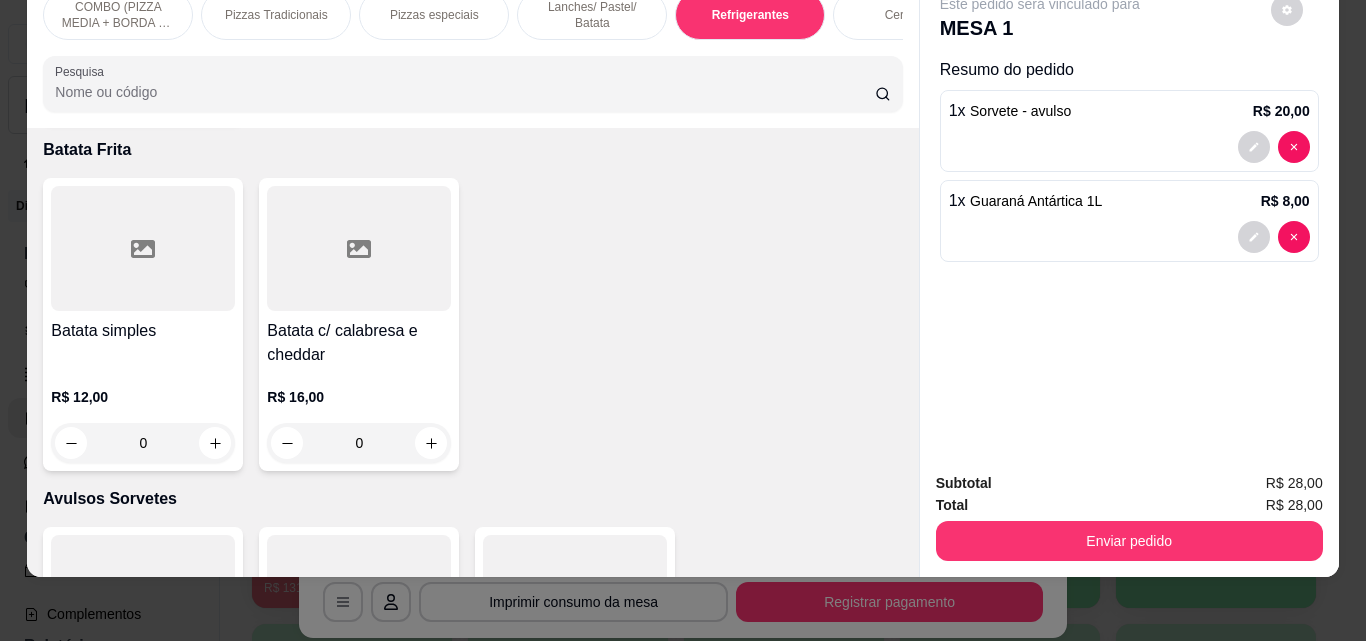 click at bounding box center (862, -232) 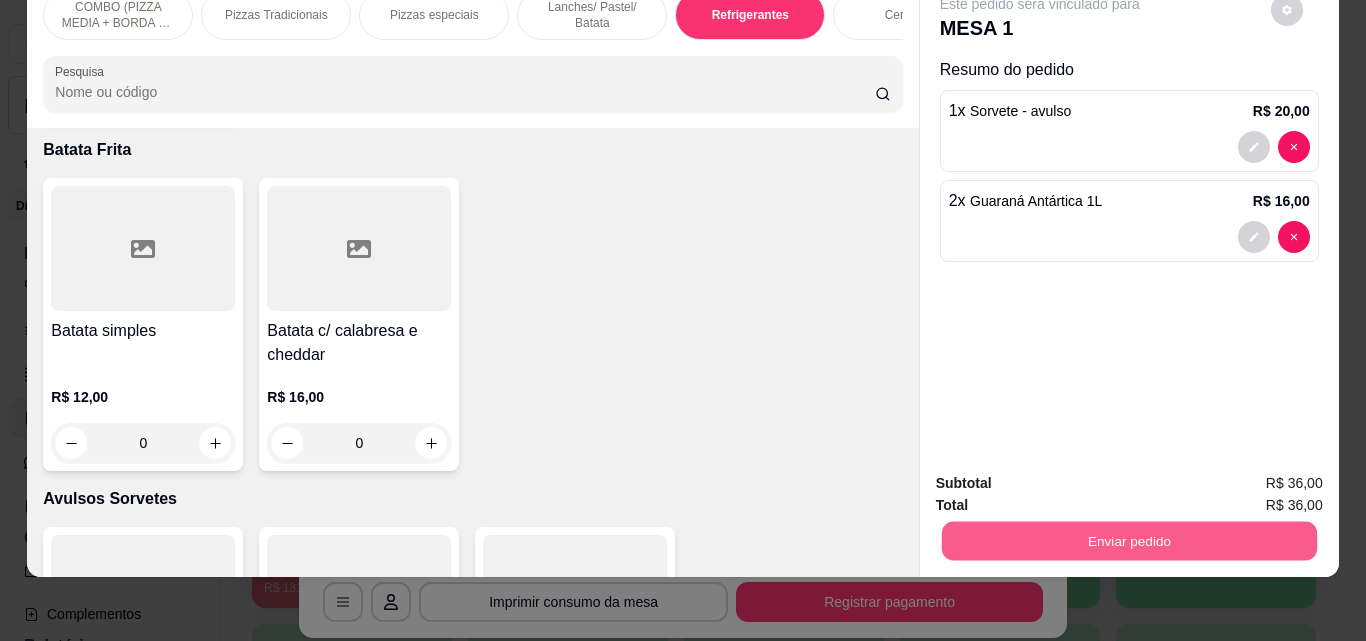 click on "Enviar pedido" at bounding box center [1128, 540] 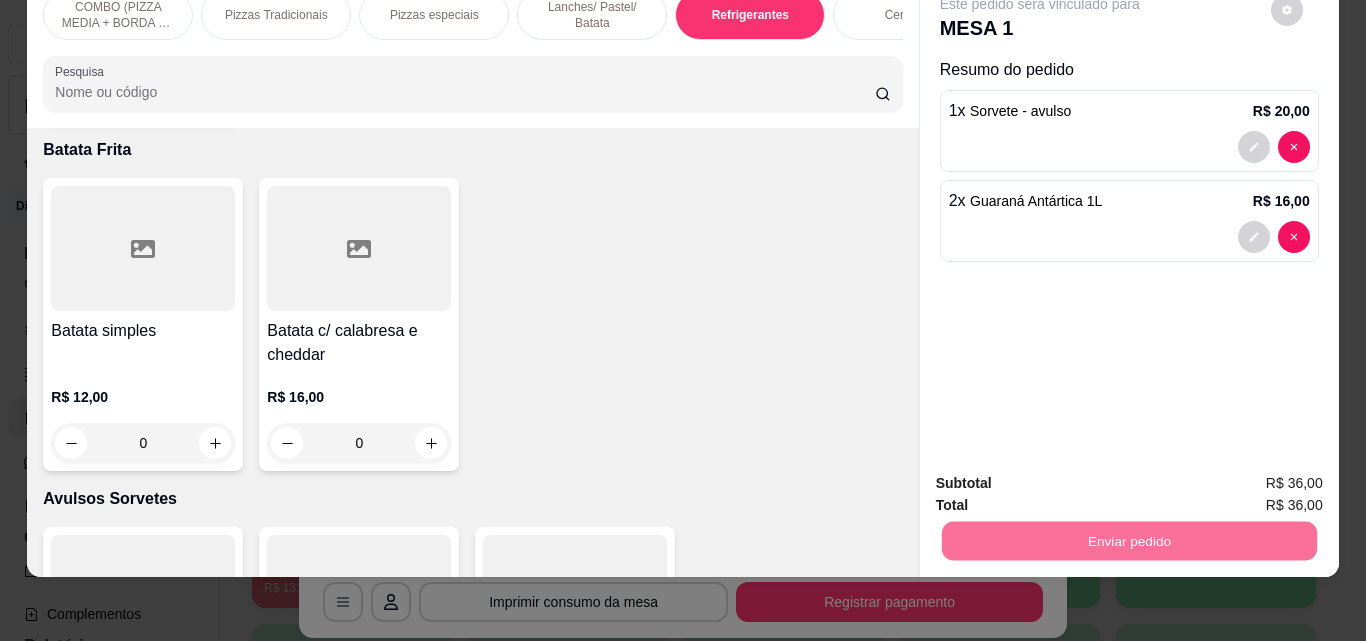 click on "Não registrar e enviar pedido" at bounding box center [1063, 477] 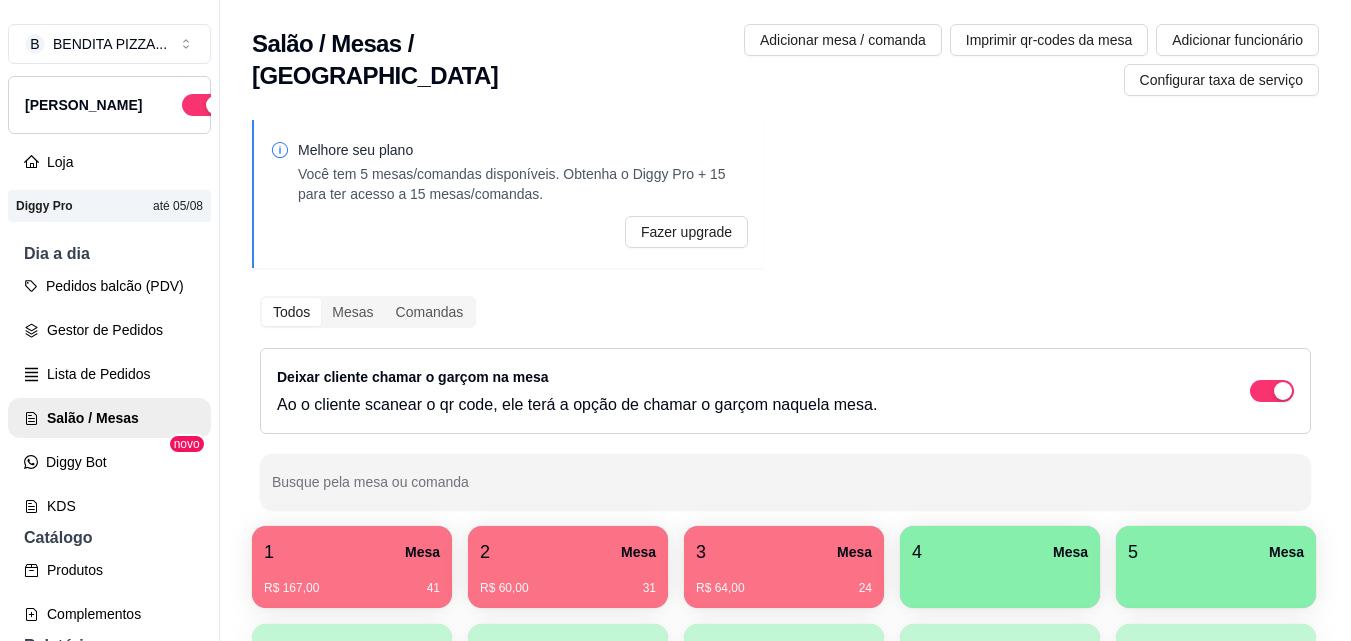 click on "Todos Mesas Comandas Deixar cliente chamar o garçom na mesa Ao o cliente scanear o qr code, ele terá a opção de chamar o garçom naquela mesa. Busque pela mesa ou comanda" at bounding box center [785, 403] 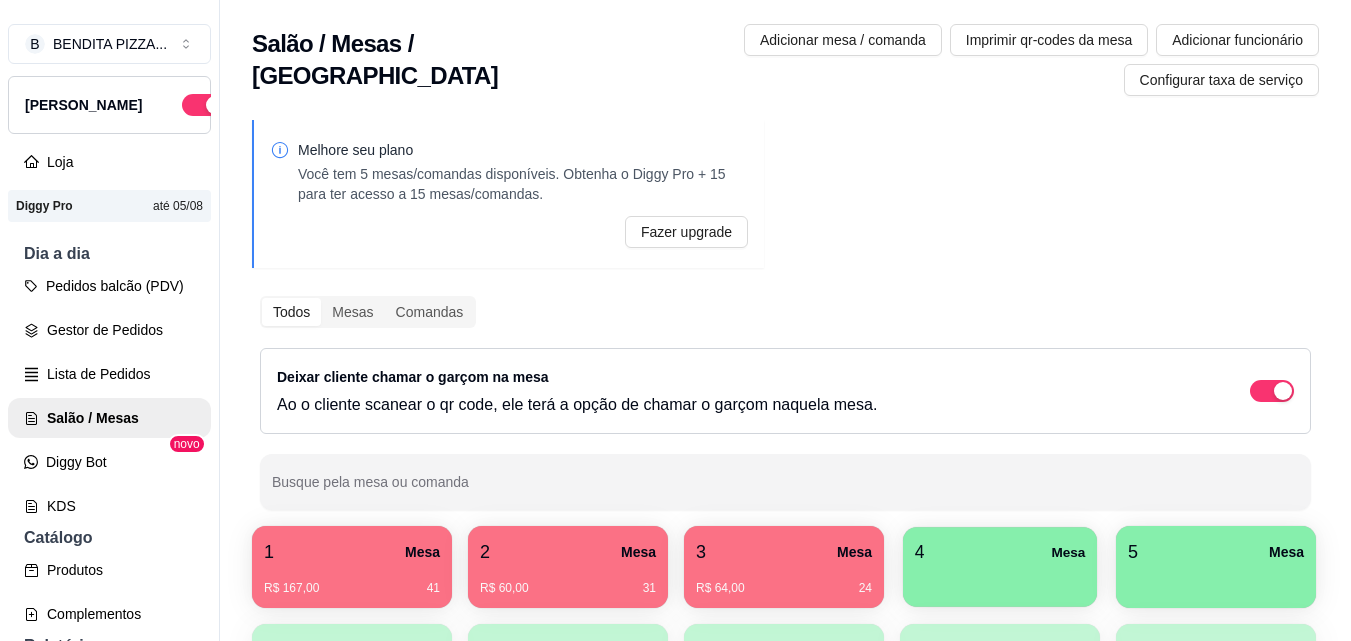 click at bounding box center (1000, 580) 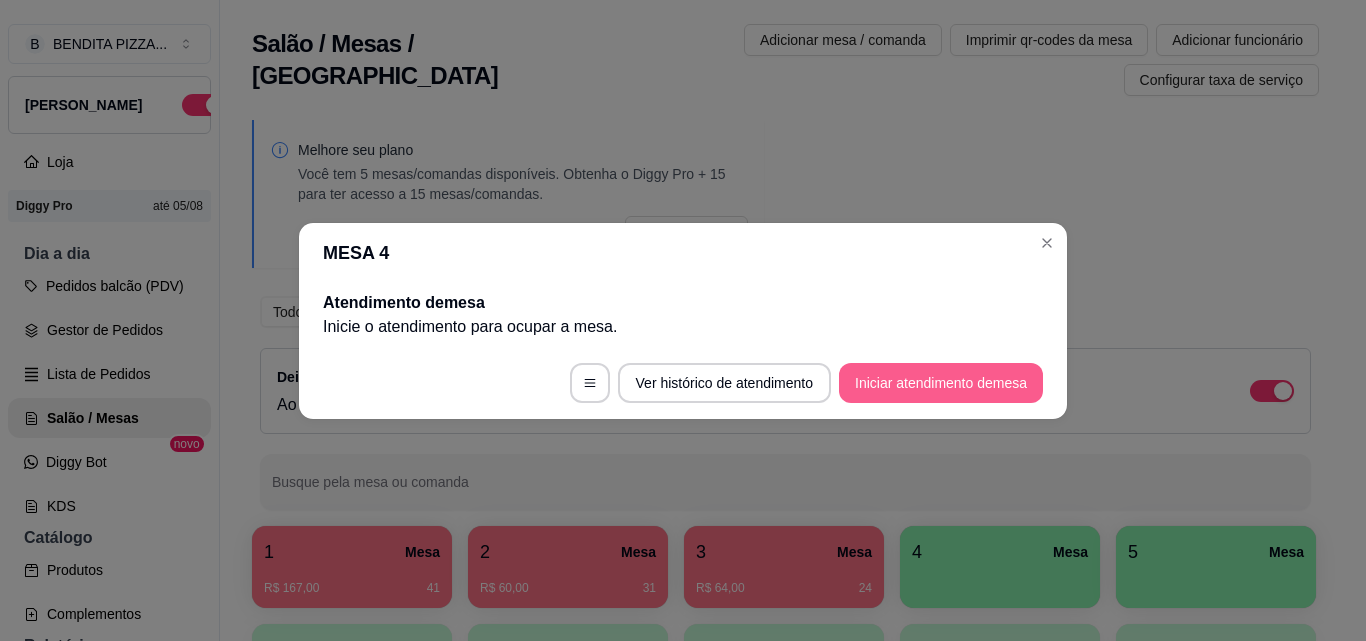 click on "Iniciar atendimento de  mesa" at bounding box center (941, 383) 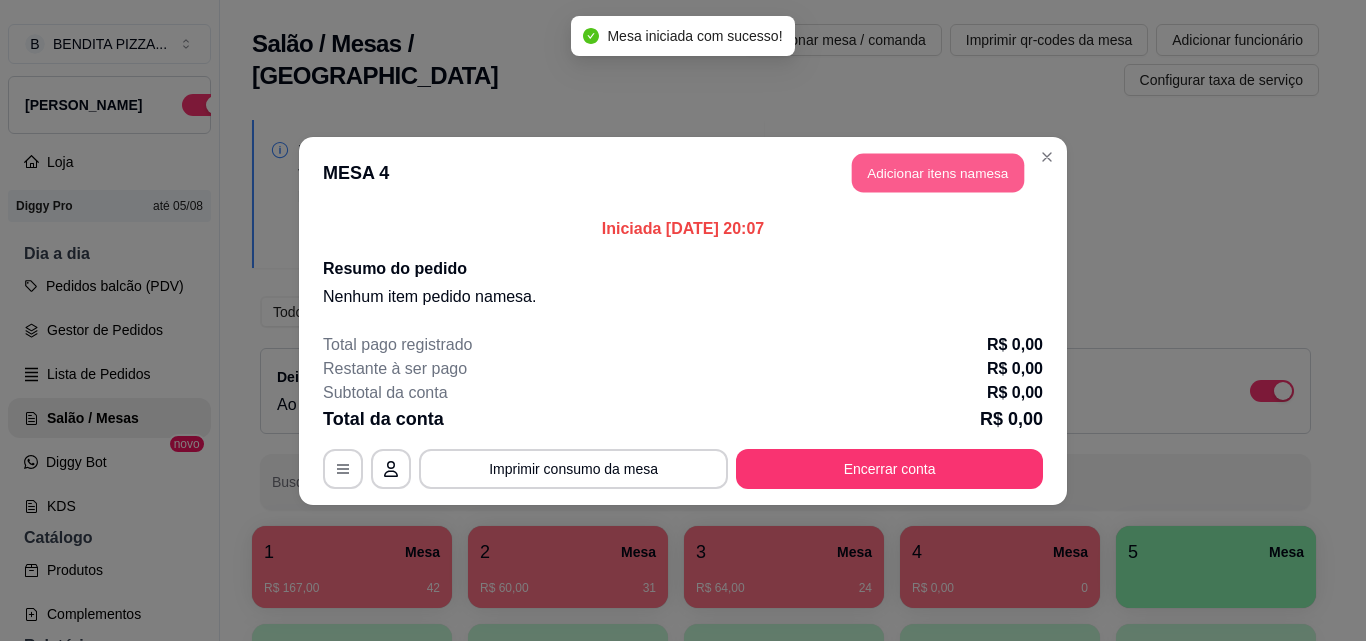 click on "Adicionar itens na  mesa" at bounding box center [938, 172] 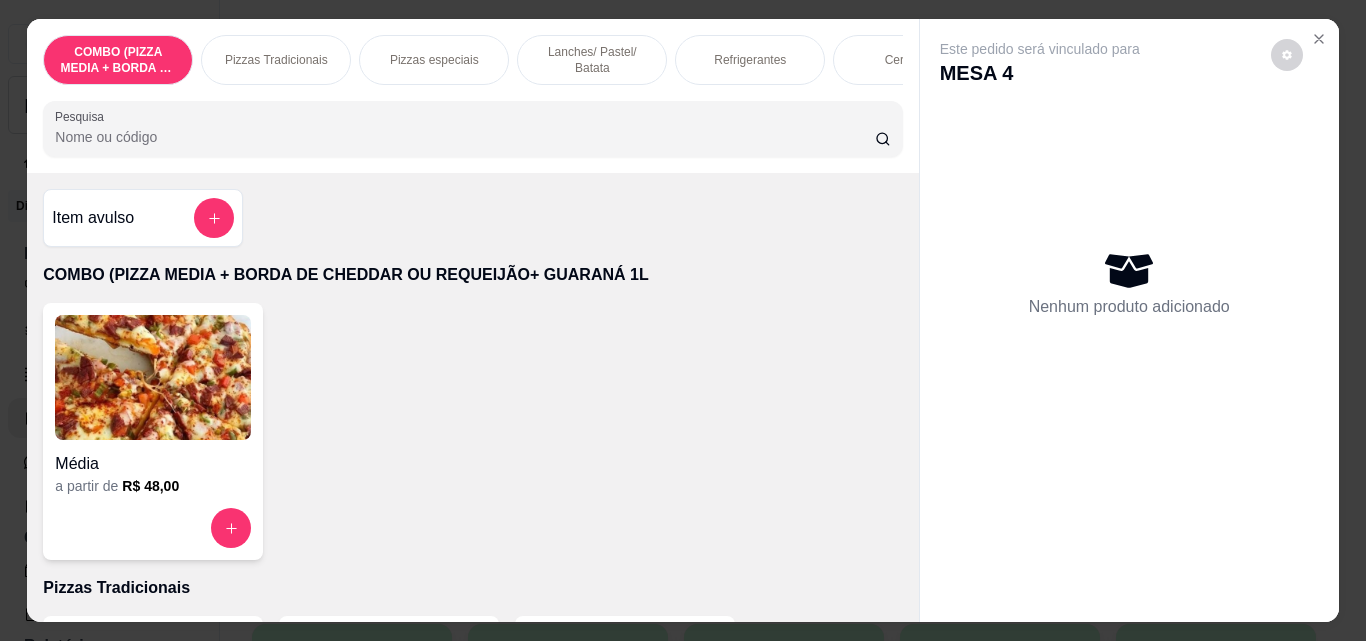 click on "Pizzas especiais" at bounding box center (434, 60) 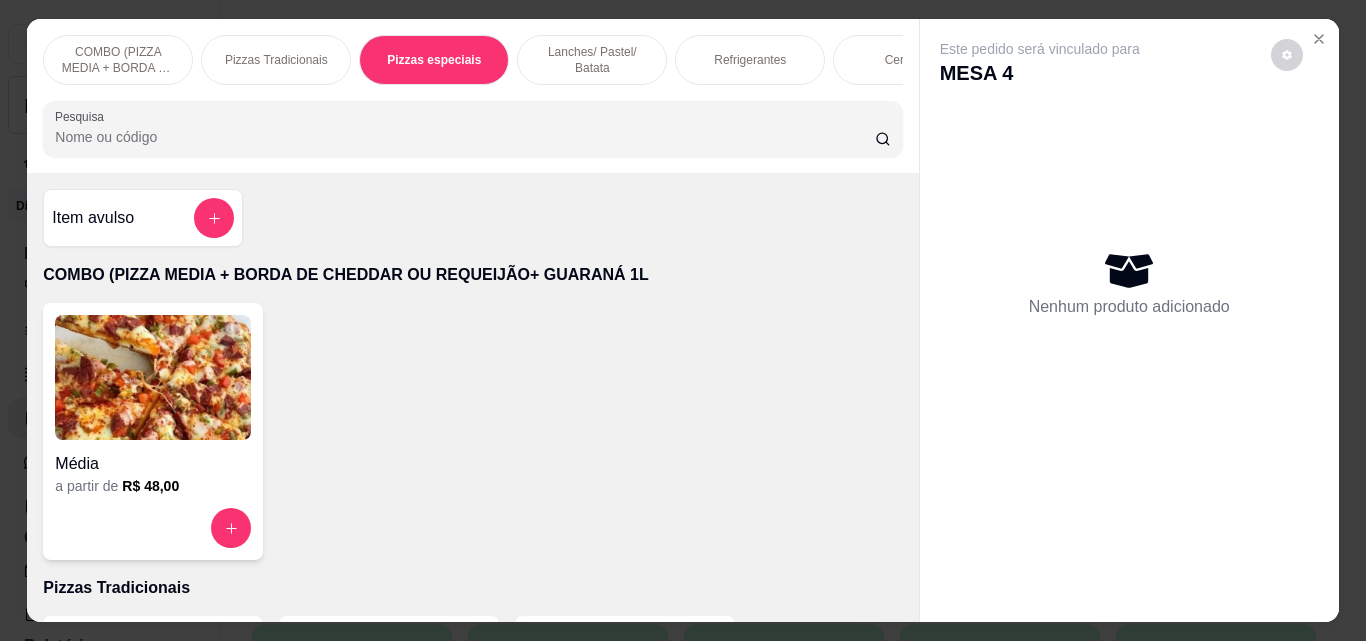scroll, scrollTop: 989, scrollLeft: 0, axis: vertical 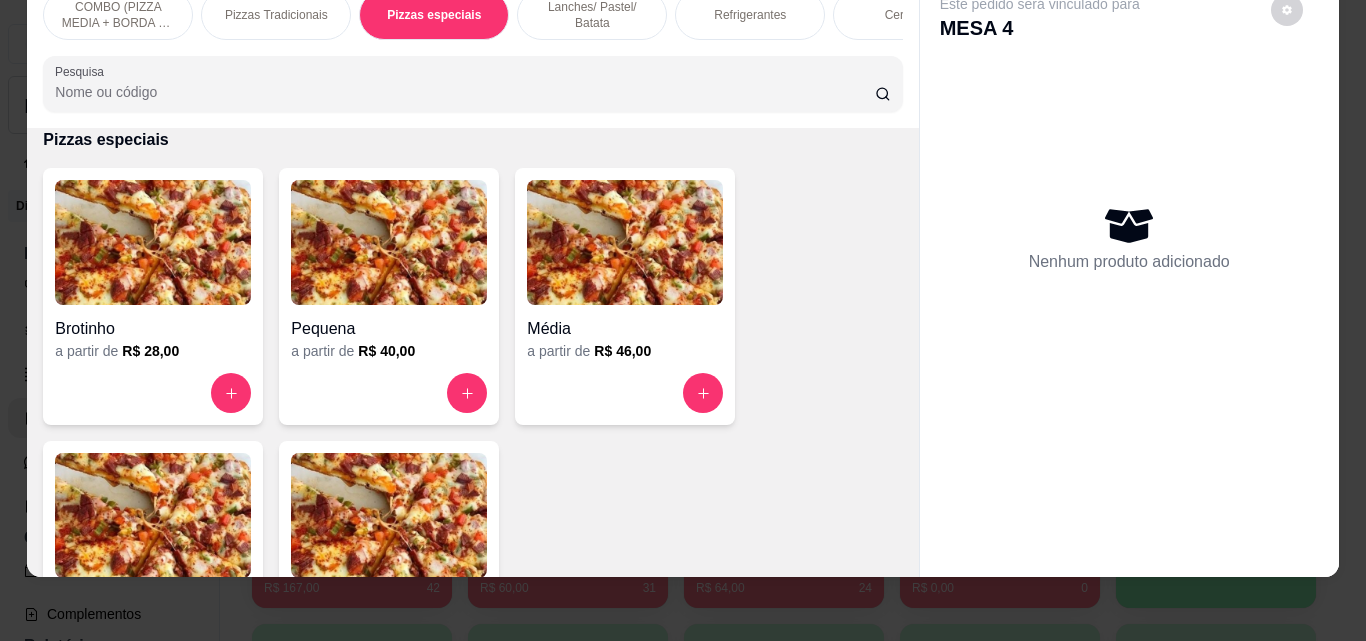 click at bounding box center (153, 515) 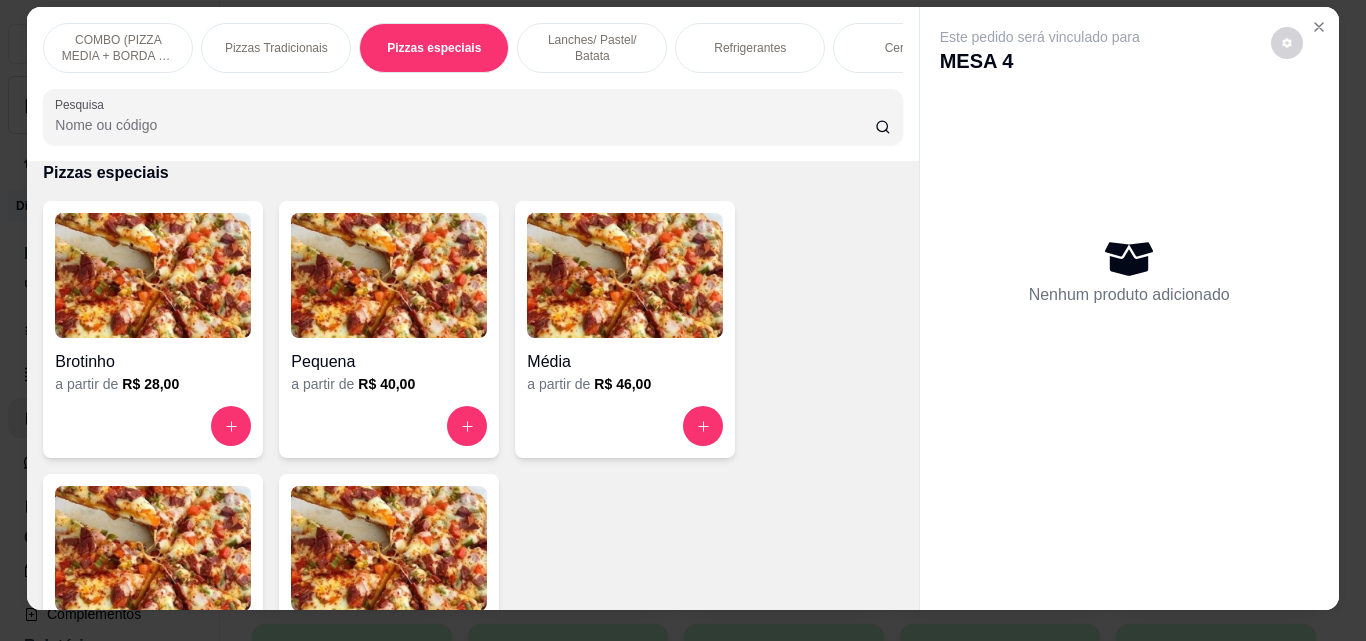 click at bounding box center (153, 548) 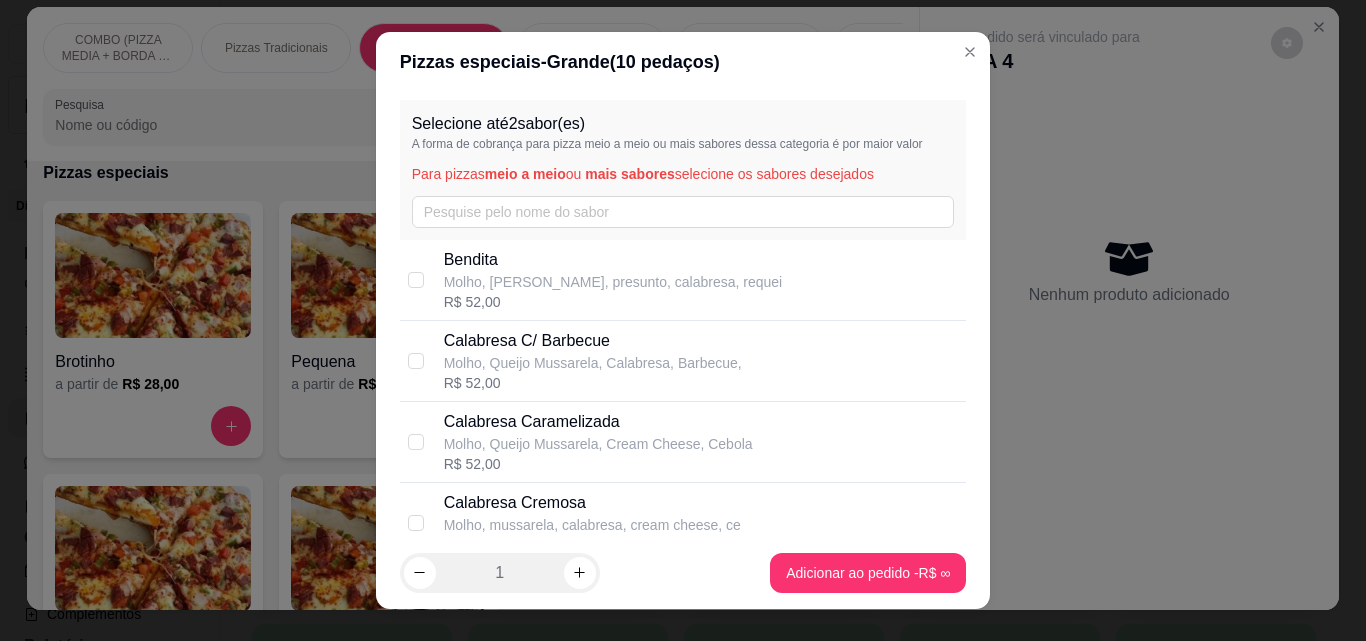 click on "Calabresa C/ Barbecue" at bounding box center [593, 341] 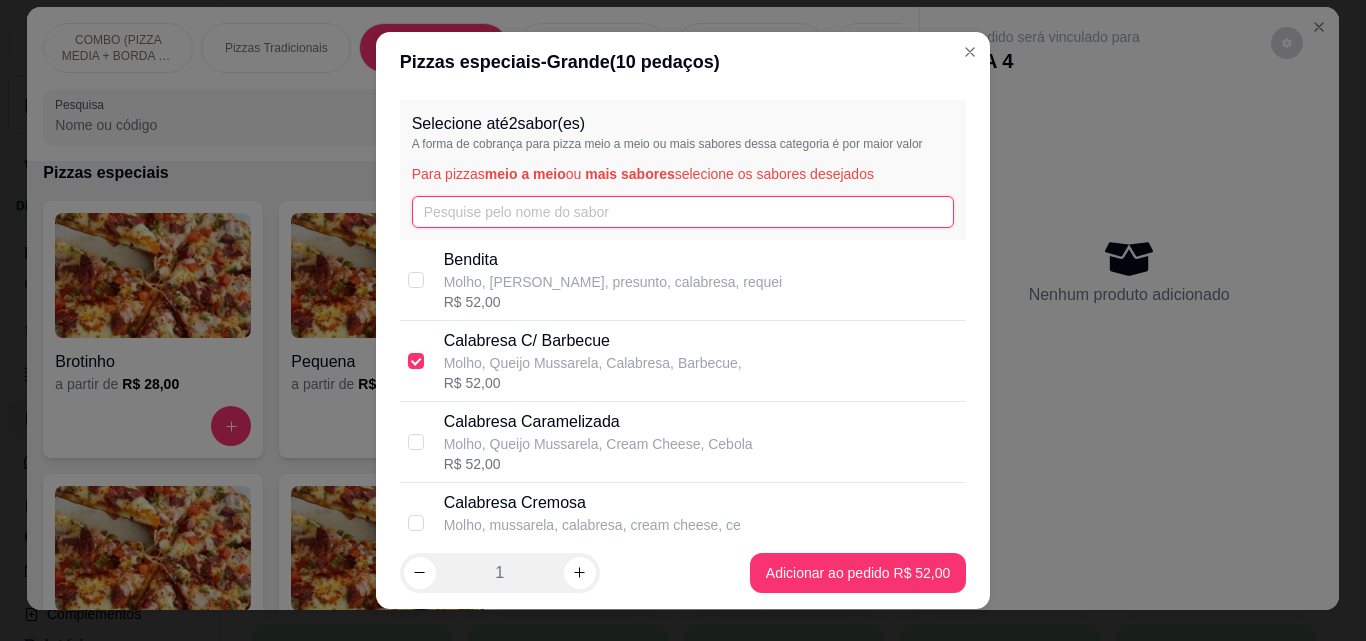 click at bounding box center (683, 212) 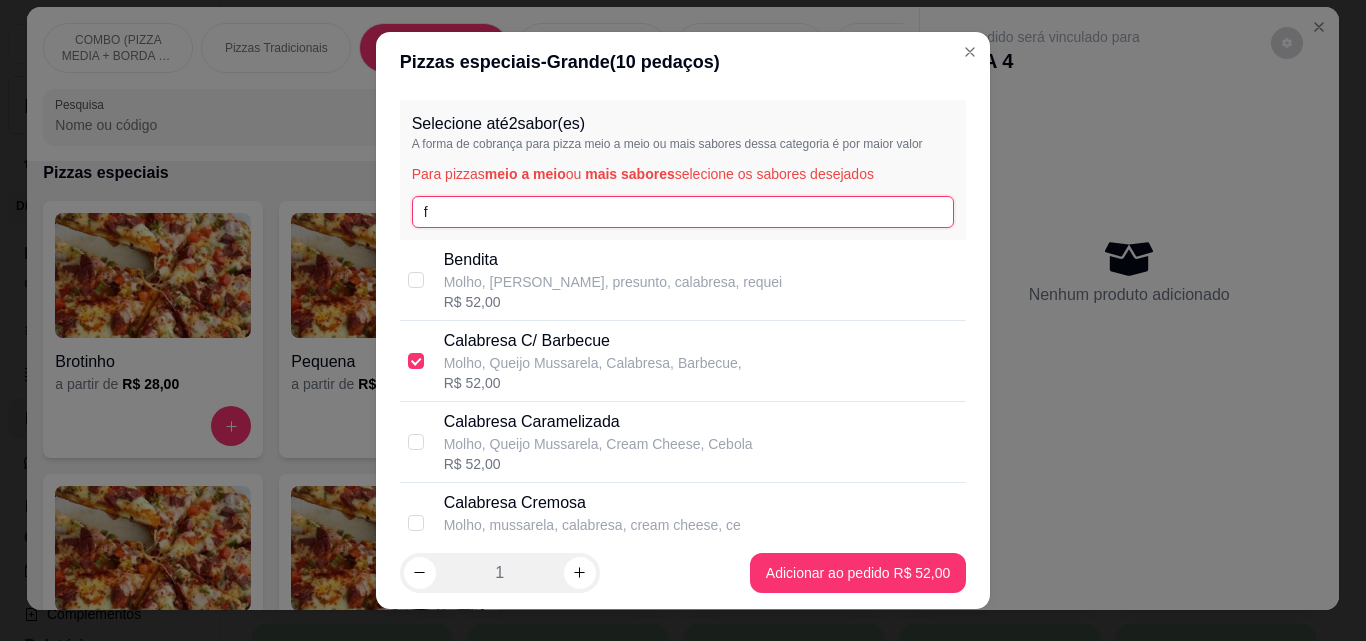 click on "f" at bounding box center (683, 212) 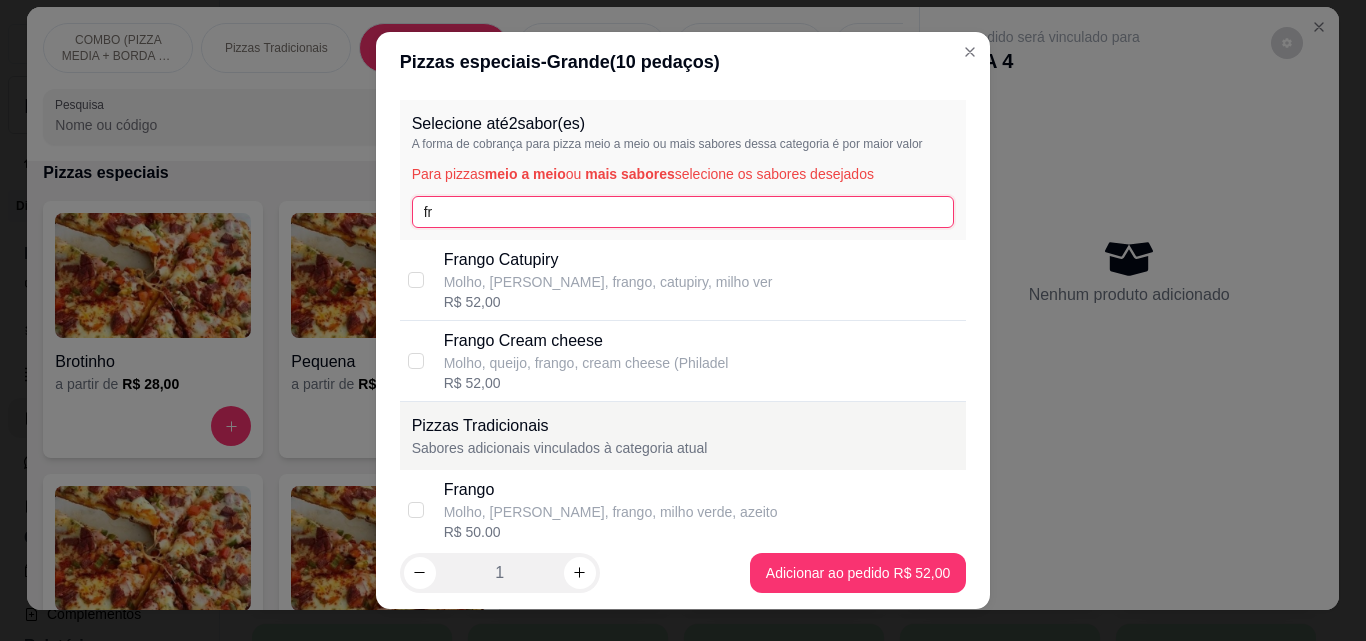 type on "fr" 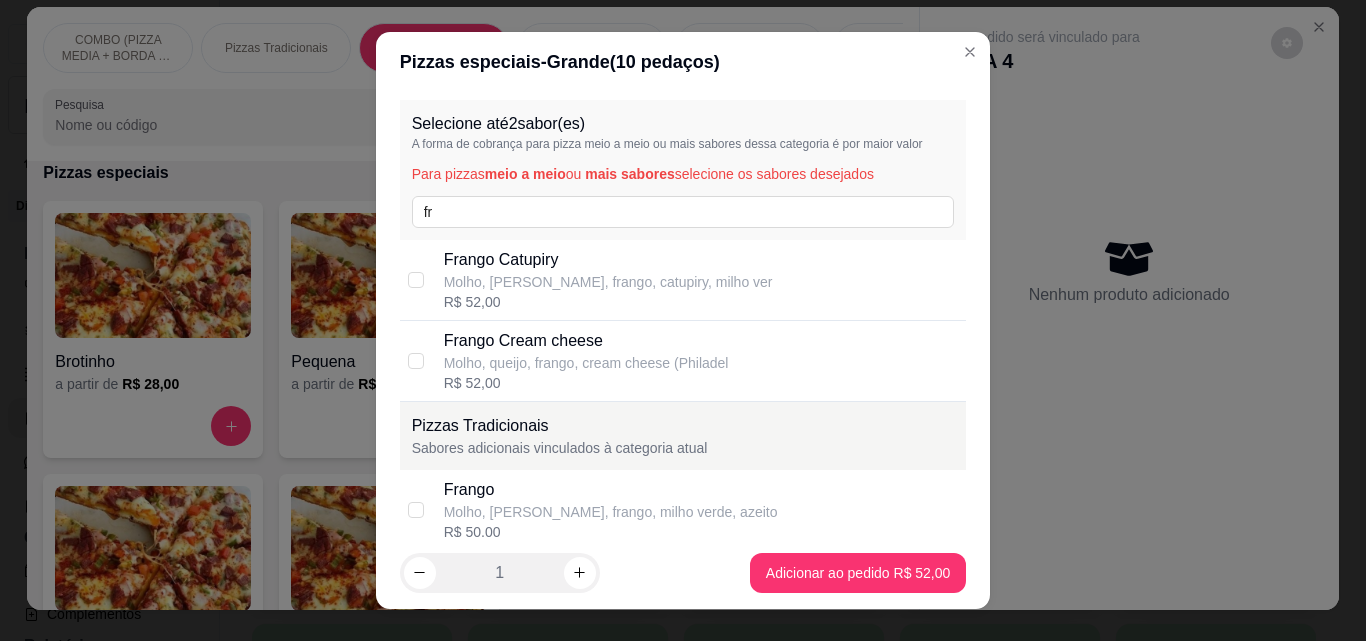click on "Frango Molho, mussarela, frango, milho verde, azeito R$ 50,00" at bounding box center [683, 510] 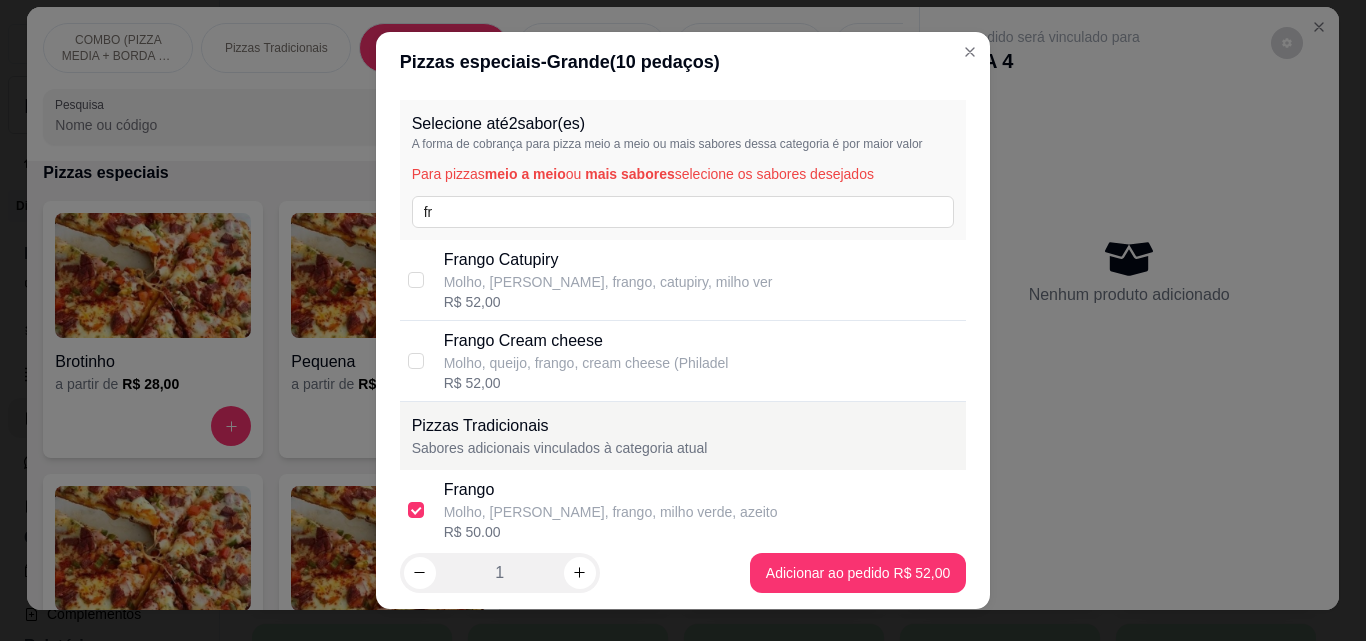 scroll, scrollTop: 345, scrollLeft: 0, axis: vertical 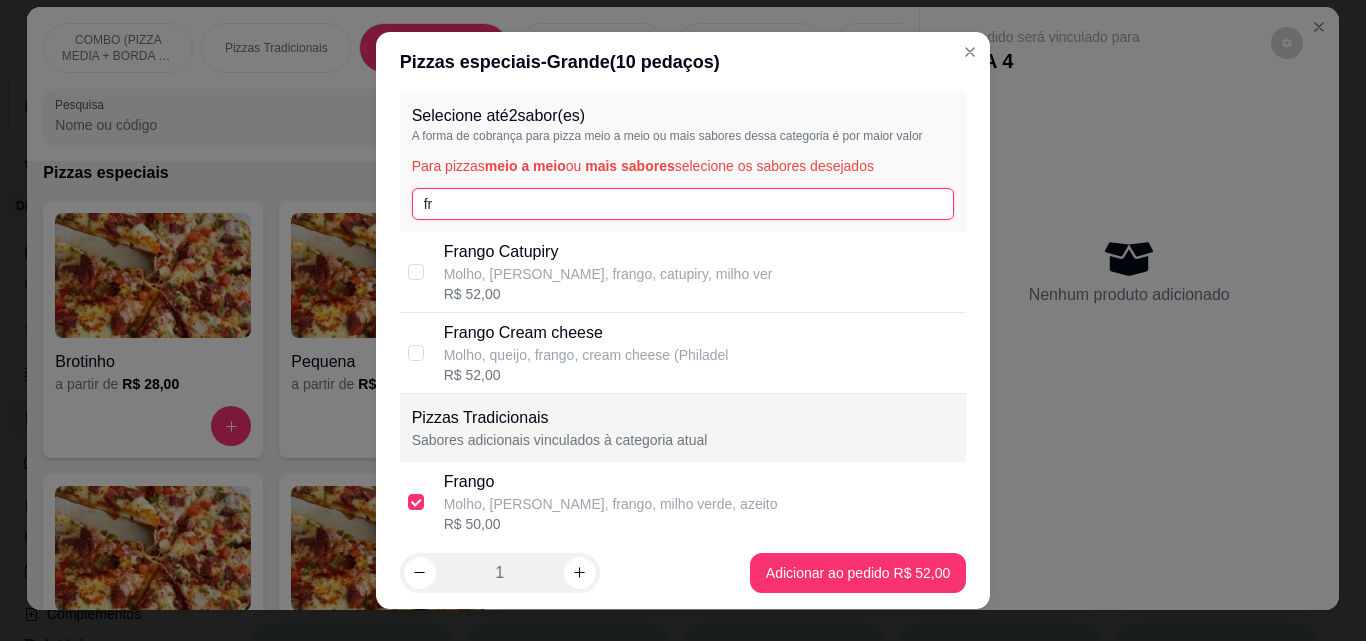 click on "fr" at bounding box center [683, 204] 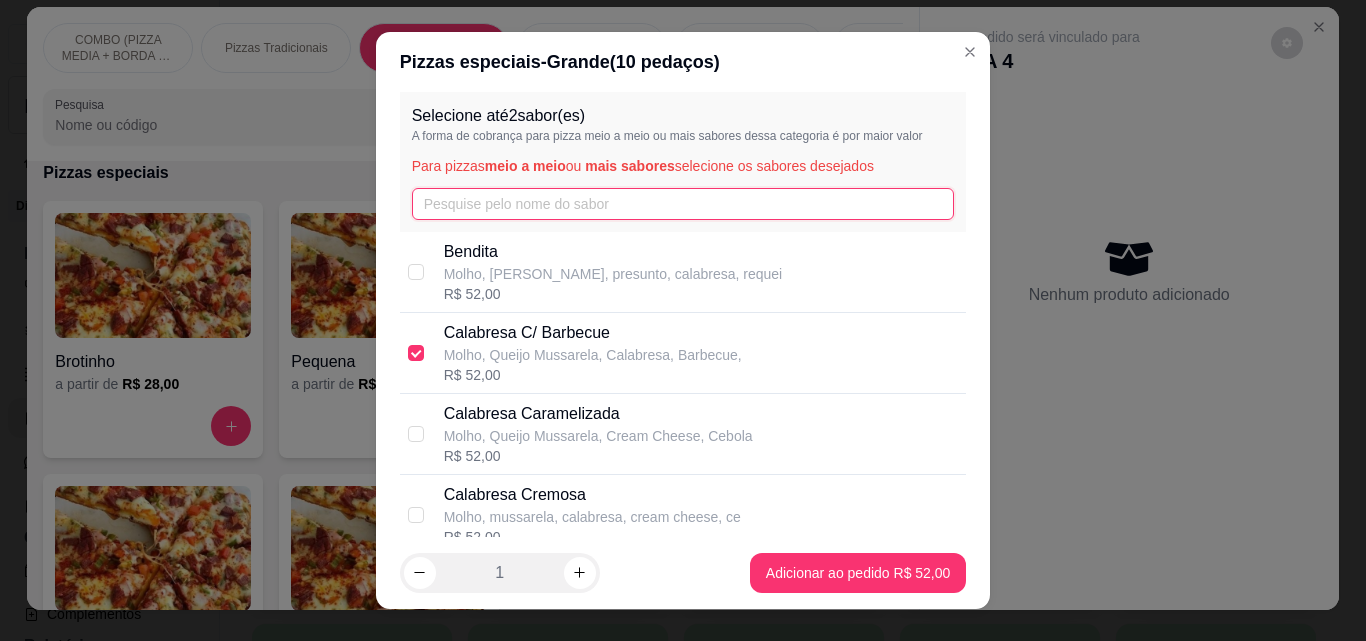 type 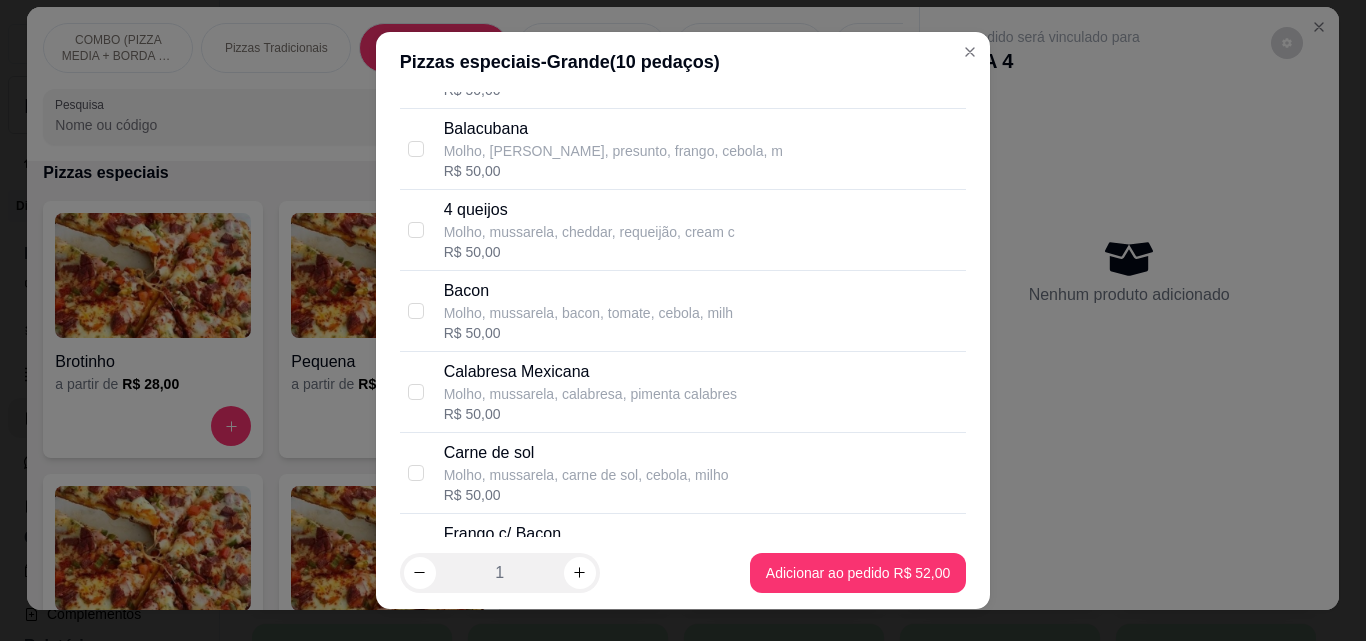 scroll, scrollTop: 3099, scrollLeft: 0, axis: vertical 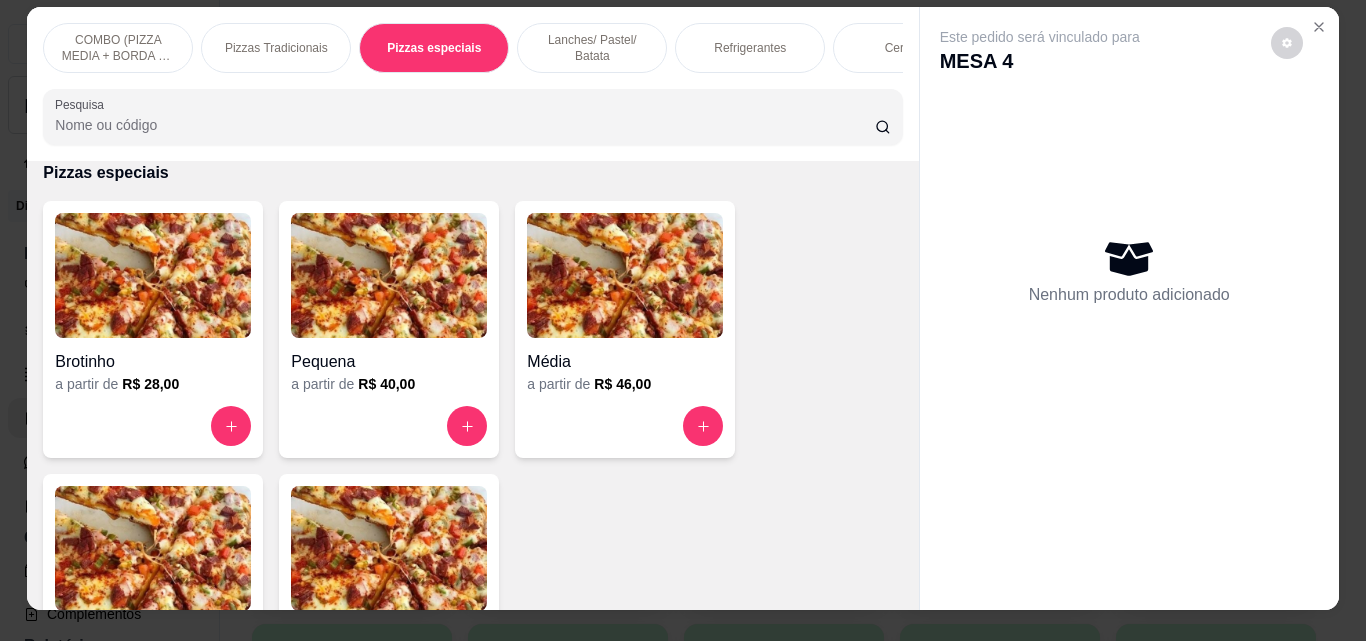 click on "Pizzas Tradicionais" at bounding box center [276, 48] 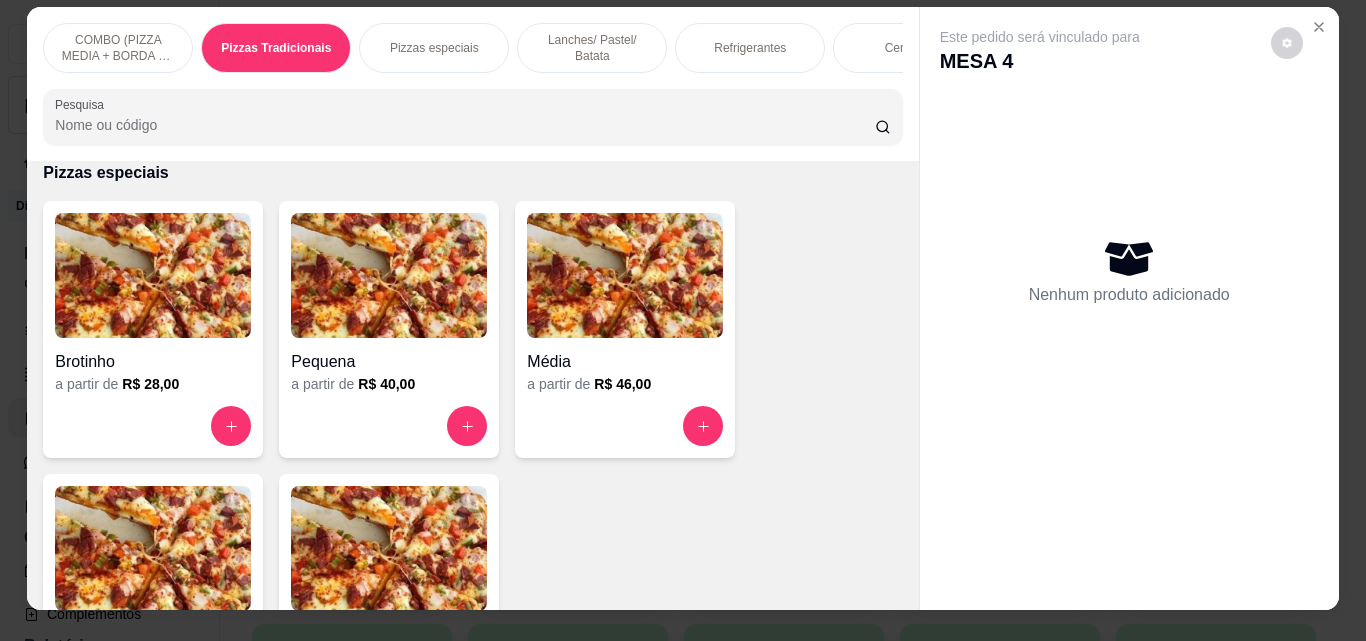 scroll, scrollTop: 403, scrollLeft: 0, axis: vertical 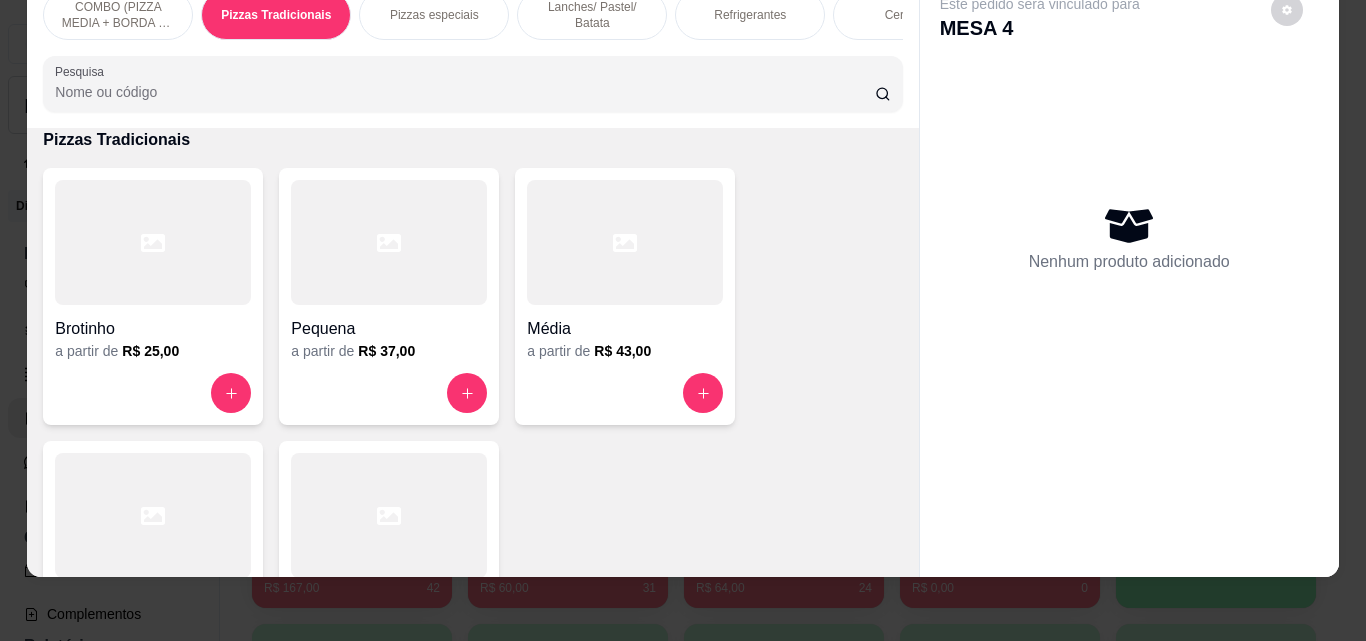 click at bounding box center (153, 515) 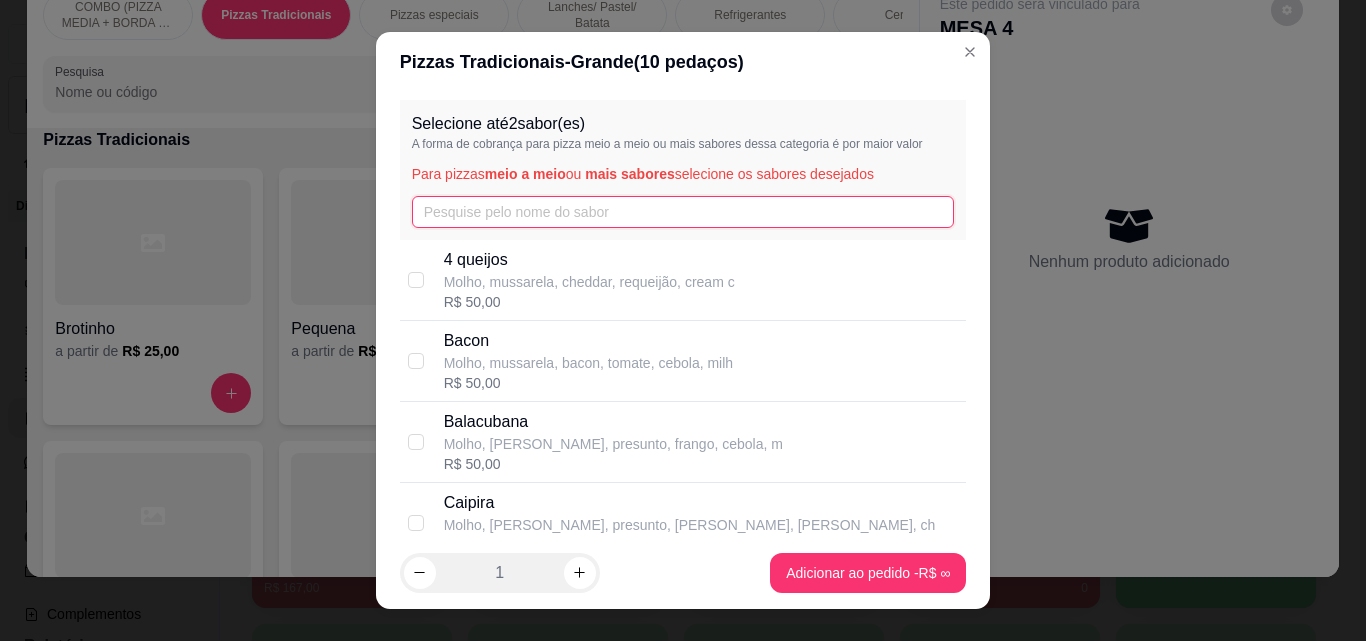 click at bounding box center (683, 212) 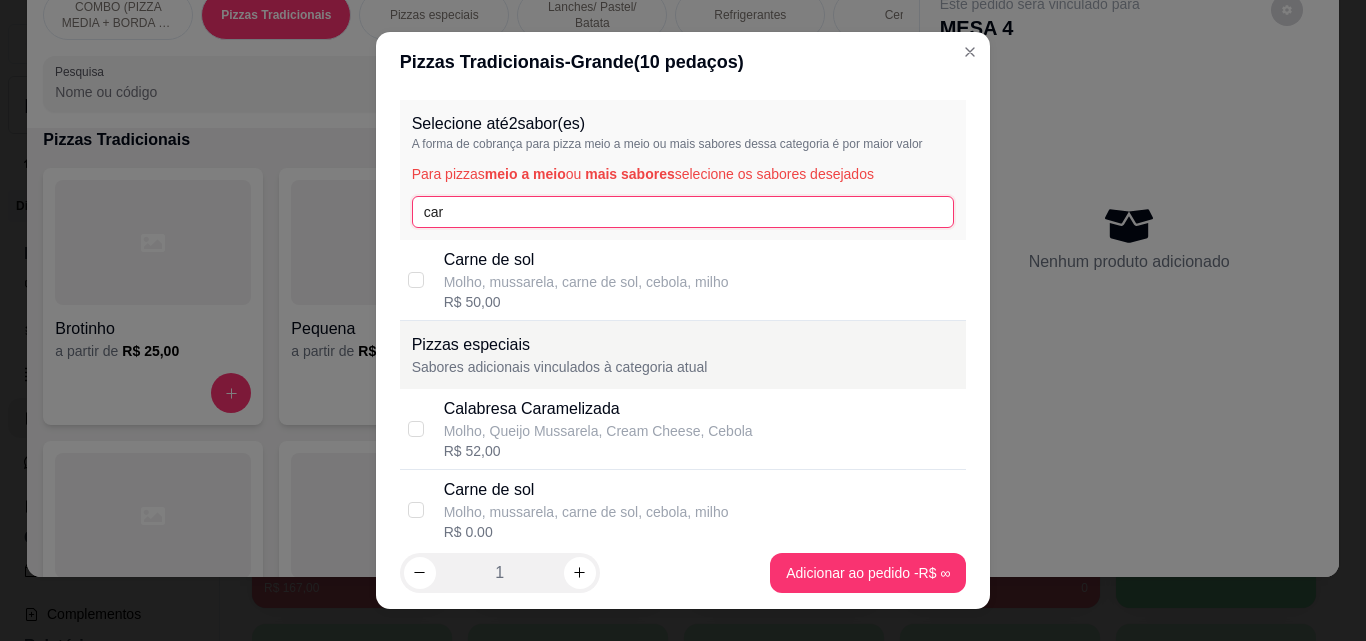 type on "car" 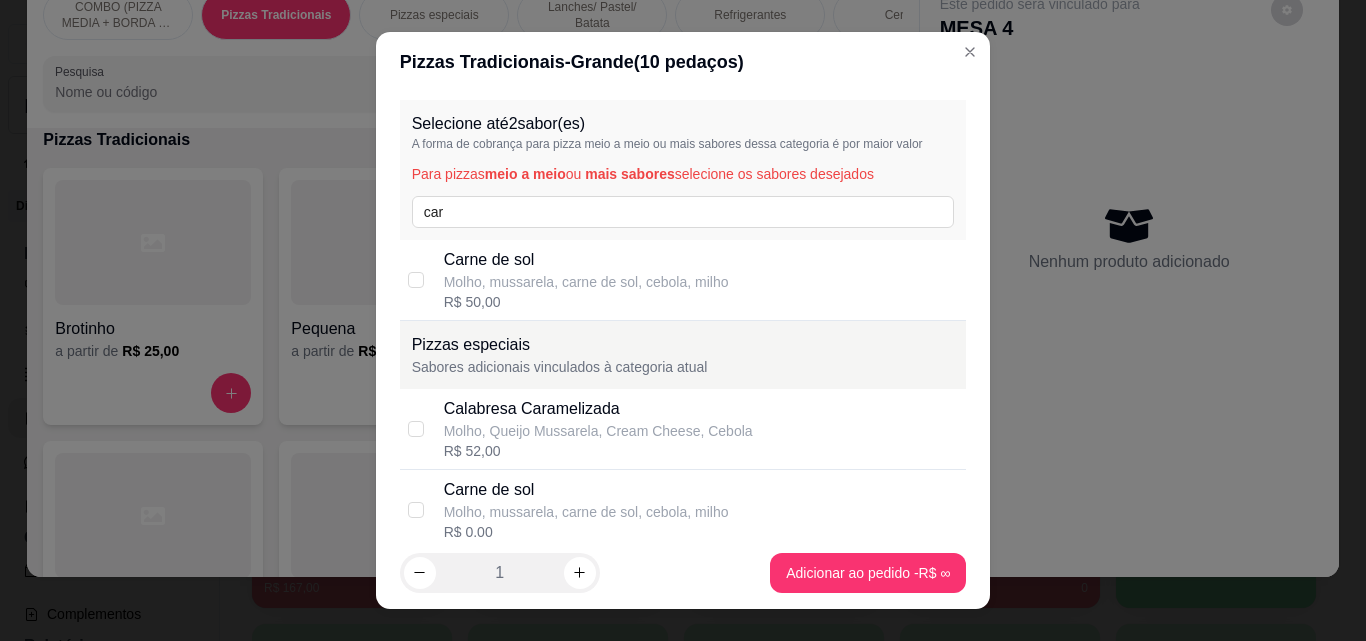 scroll, scrollTop: 389, scrollLeft: 0, axis: vertical 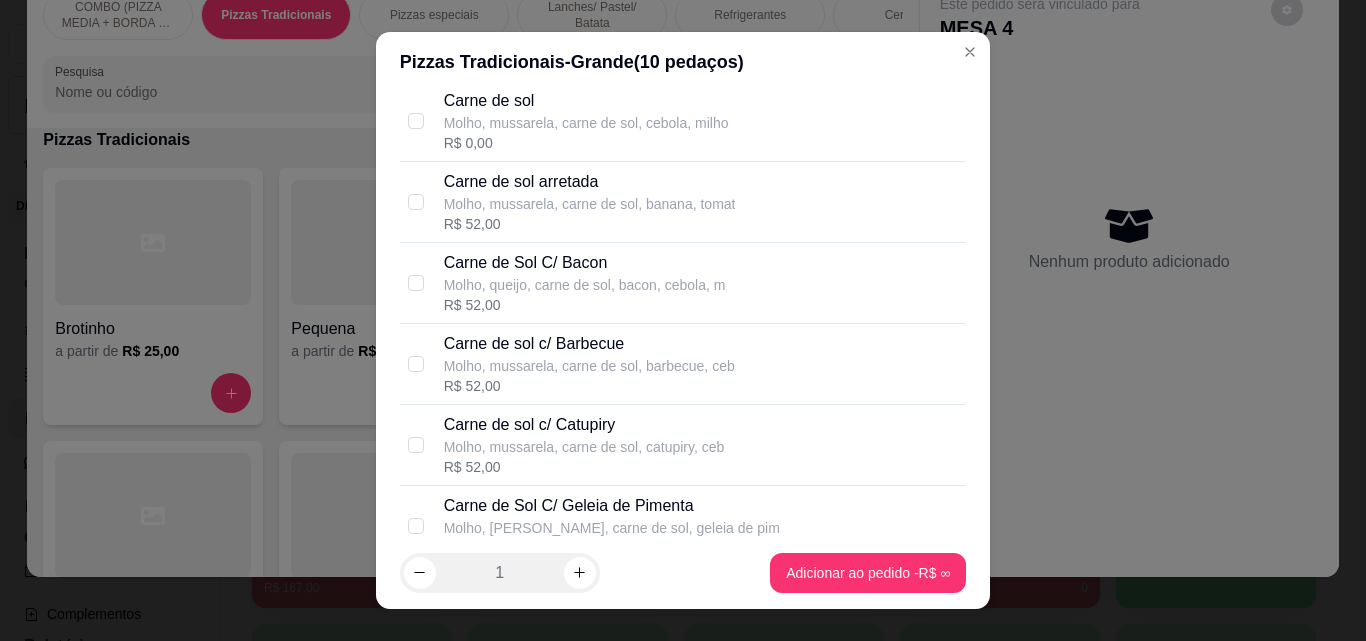 click on "Carne de sol c/ Barbecue Molho, mussarela, carne de sol, barbecue, ceb R$ 52,00" at bounding box center (701, 364) 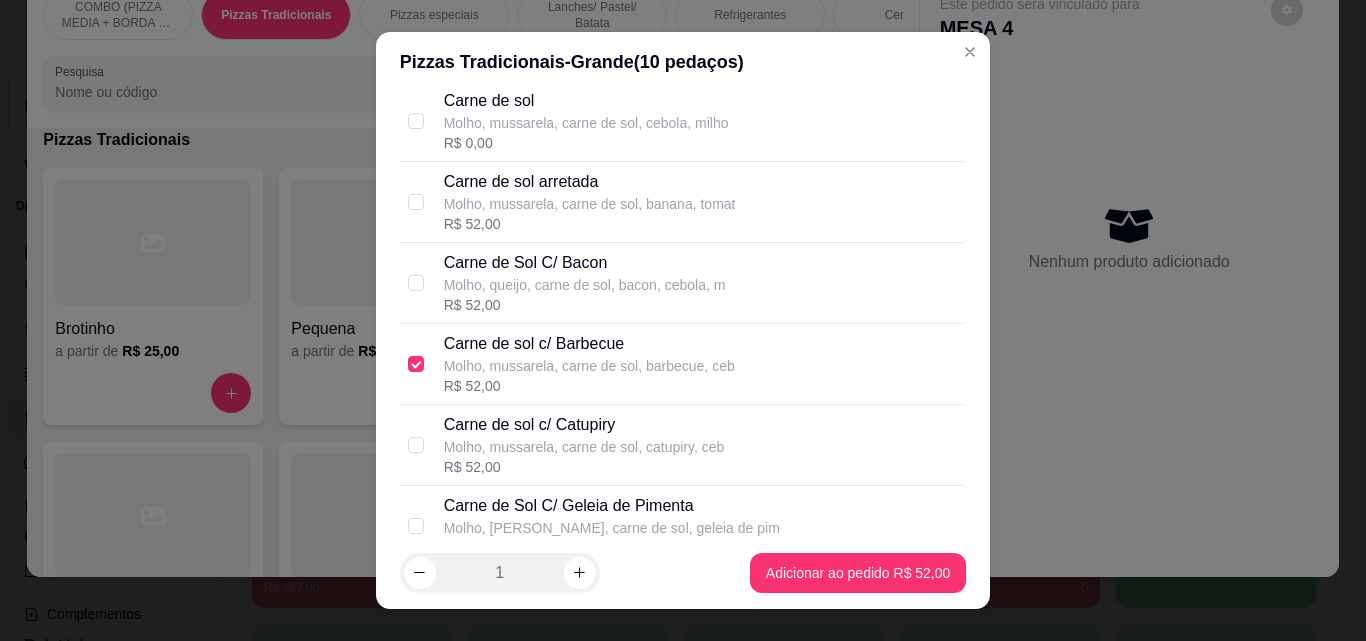 scroll, scrollTop: 0, scrollLeft: 0, axis: both 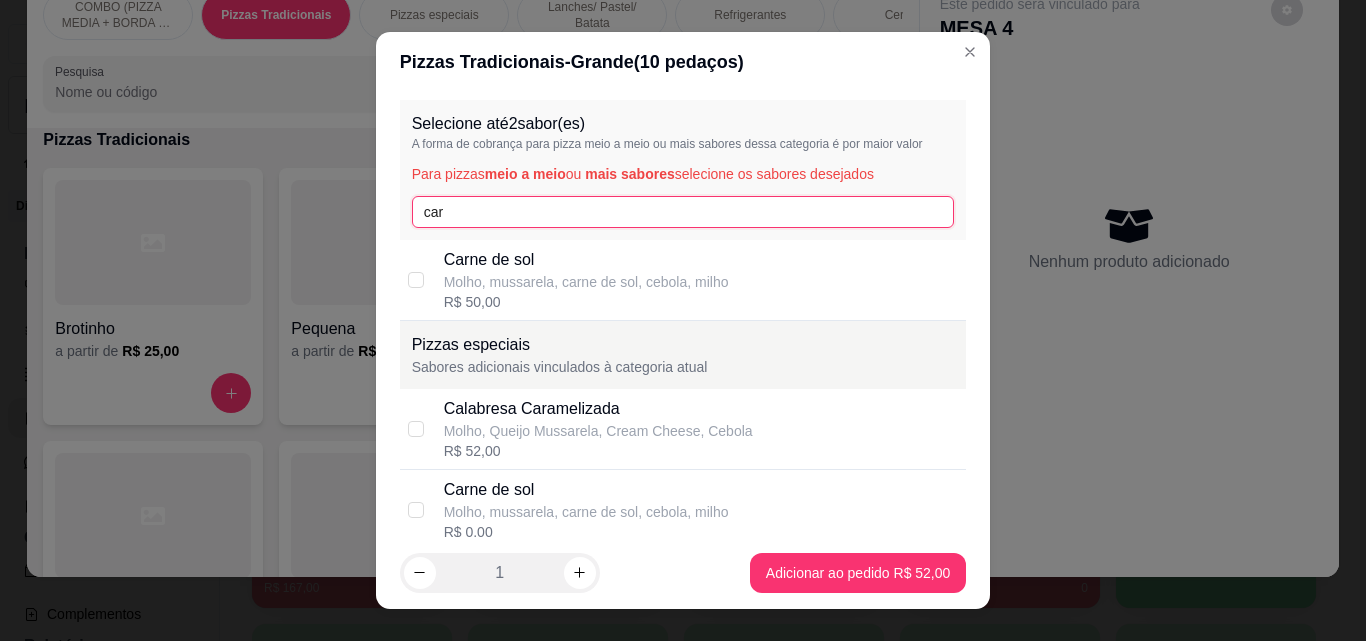 click on "car" at bounding box center [683, 212] 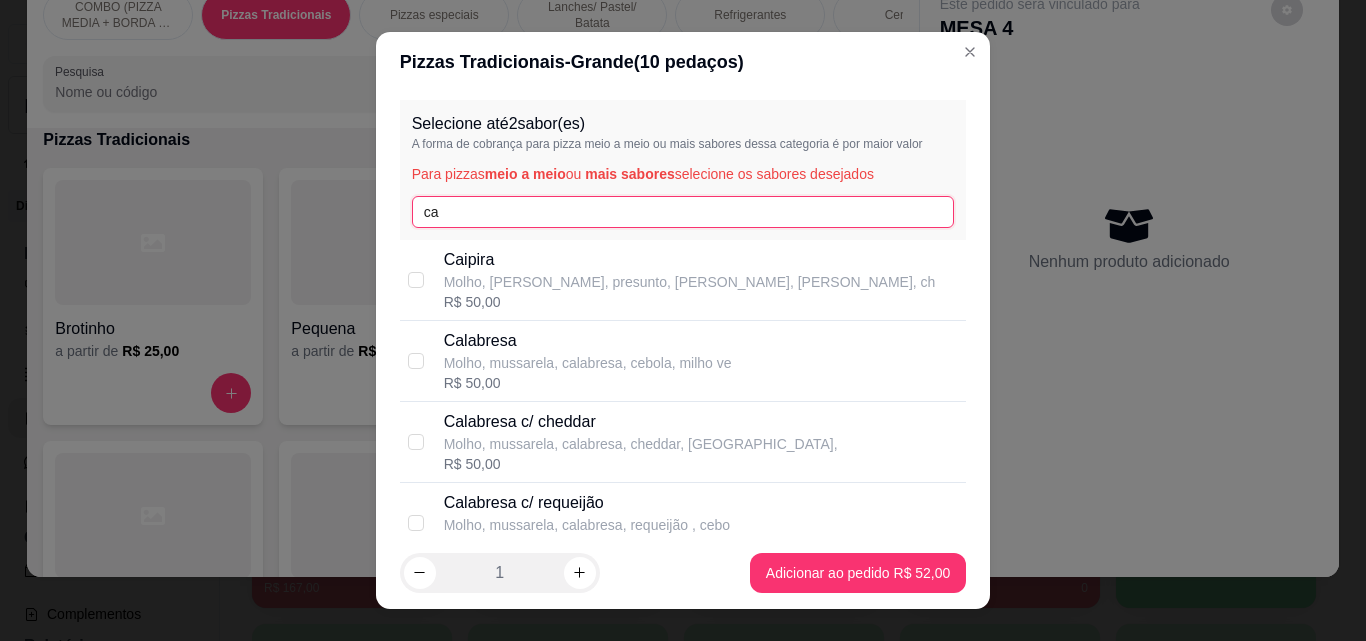 type on "c" 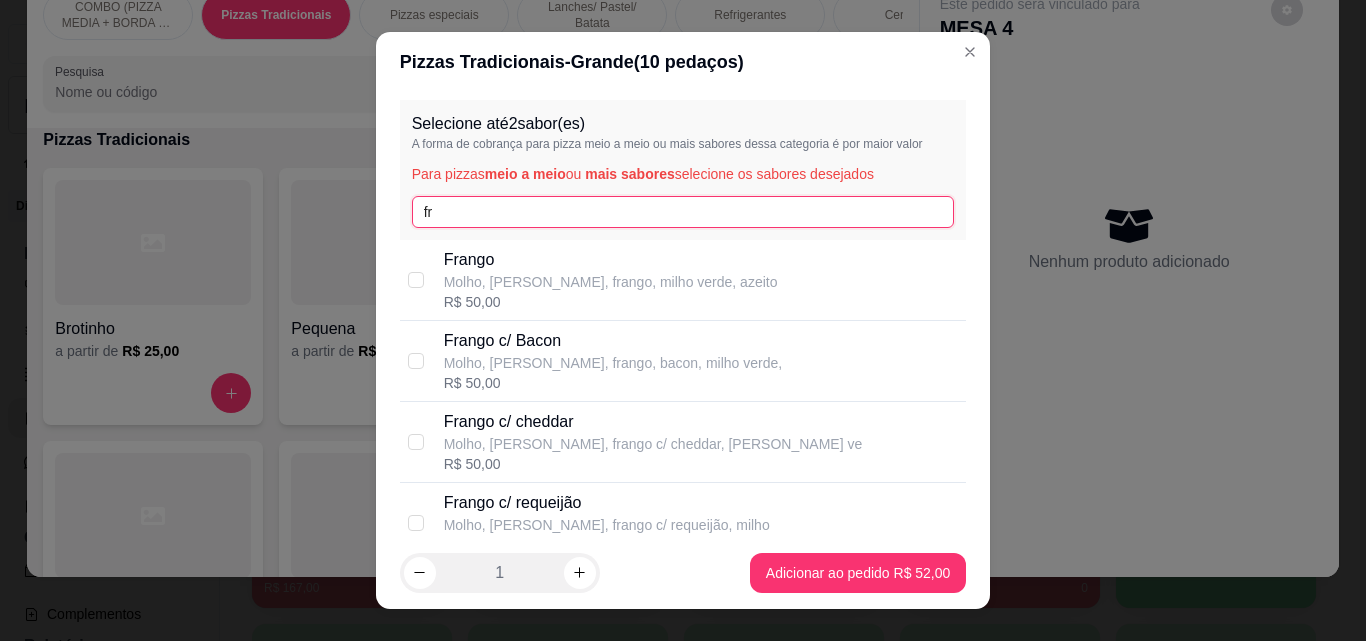 type on "fr" 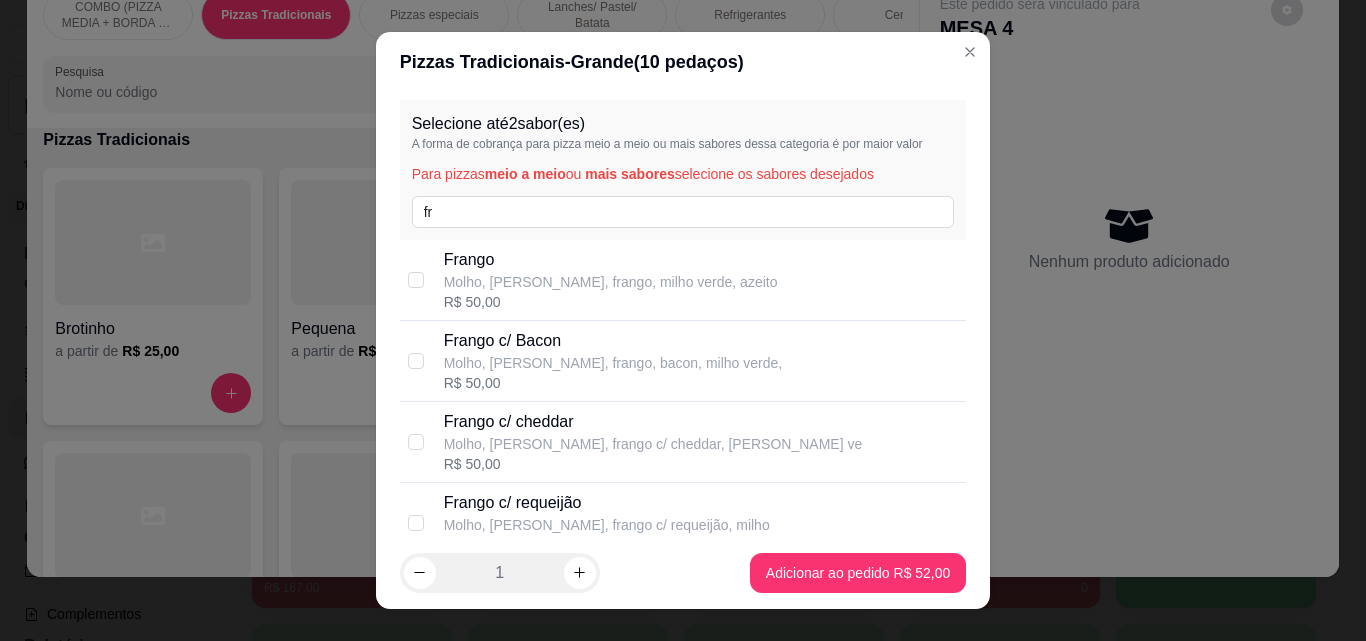 click on "Frango Molho, mussarela, frango, milho verde, azeito R$ 50,00" at bounding box center (701, 280) 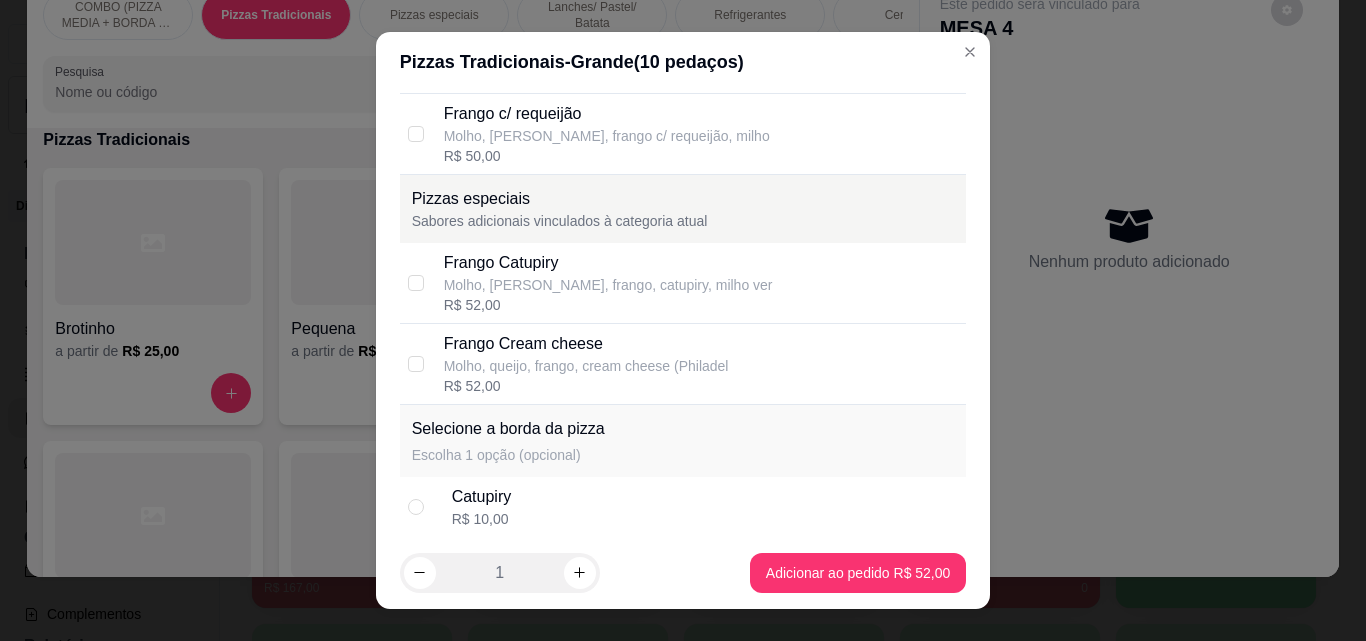 scroll, scrollTop: 661, scrollLeft: 0, axis: vertical 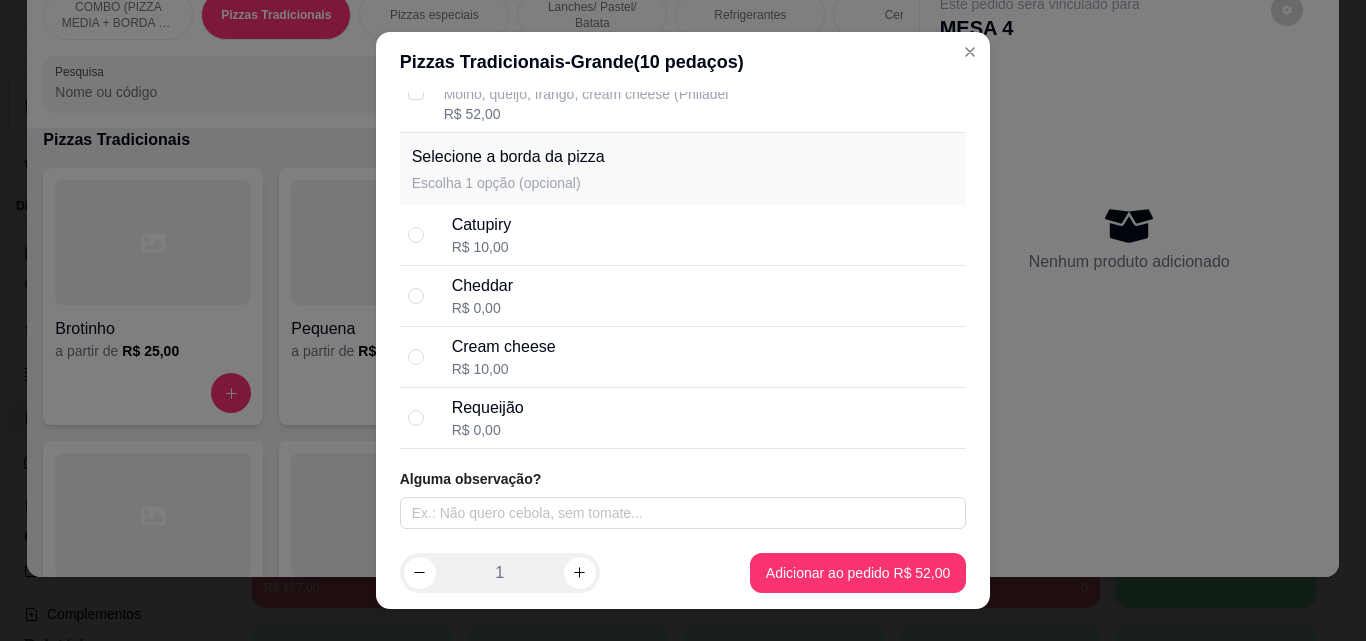 click on "Selecione até  2  sabor(es) A forma de cobrança para pizza meio a meio ou mais sabores dessa categoria é por   maior valor Para pizzas  meio a meio  ou   mais sabores  selecione os sabores desejados fr Frango Molho, mussarela, frango, milho verde, azeito R$ 50,00 Frango c/ Bacon Molho, mussarela, frango, bacon, milho verde, R$ 50,00 Frango c/ cheddar Molho, mussarela, frango c/ cheddar, milho ve R$ 50,00 Frango c/ requeijão  Molho, mussarela, frango c/ requeijão, milho  R$ 50,00 Pizzas especiais  Sabores adicionais vinculados à categoria atual Frango Catupiry Molho, mussarela, frango, catupiry, milho ver R$ 52,00 Frango Cream cheese Molho, queijo, frango, cream cheese (Philadel R$ 52,00 Selecione a borda da pizza Escolha 1 opção (opcional) Catupiry  R$ 10,00 Cheddar  R$ 0,00 Cream cheese R$ 10,00 Requeijão  R$ 0,00 Alguma observação?" at bounding box center [683, 314] 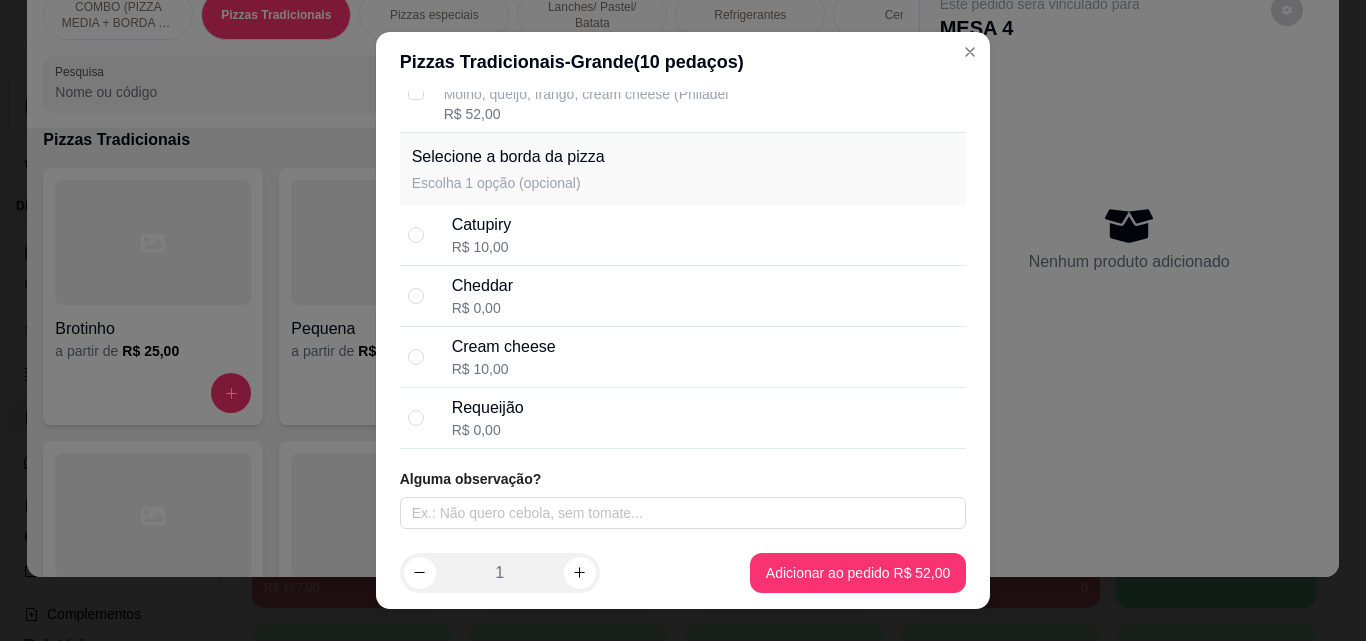 click on "Requeijão  R$ 0,00" at bounding box center [705, 418] 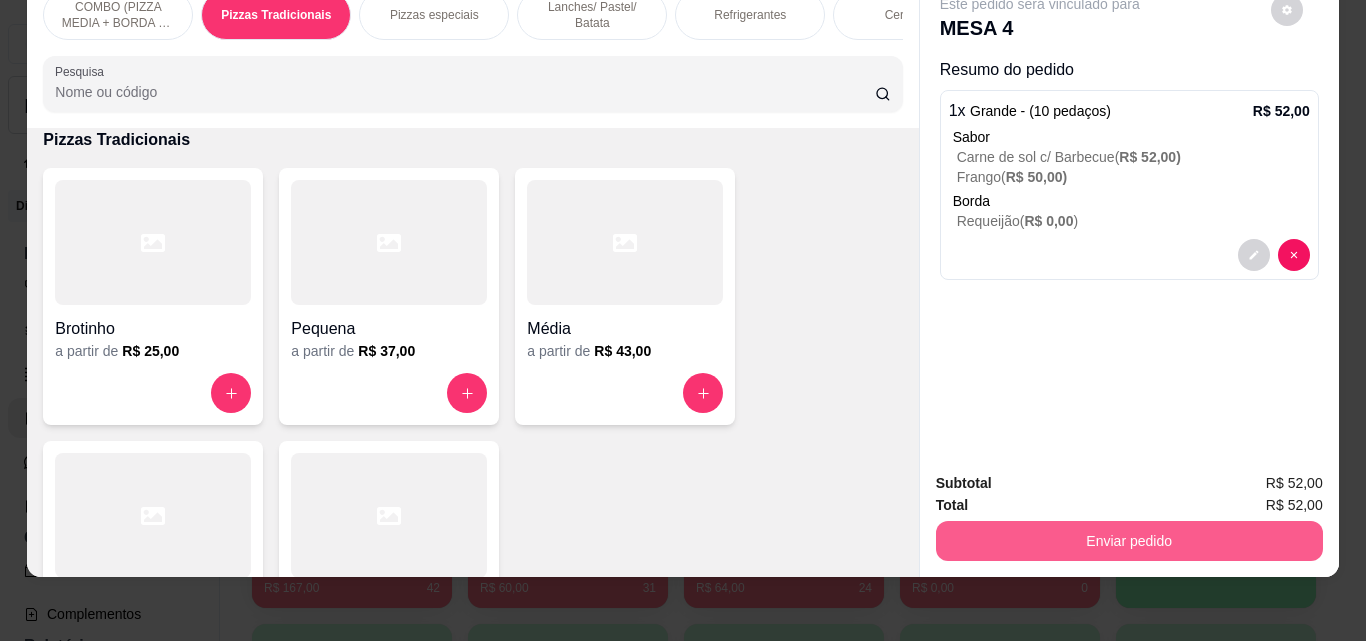 click on "Enviar pedido" at bounding box center (1129, 541) 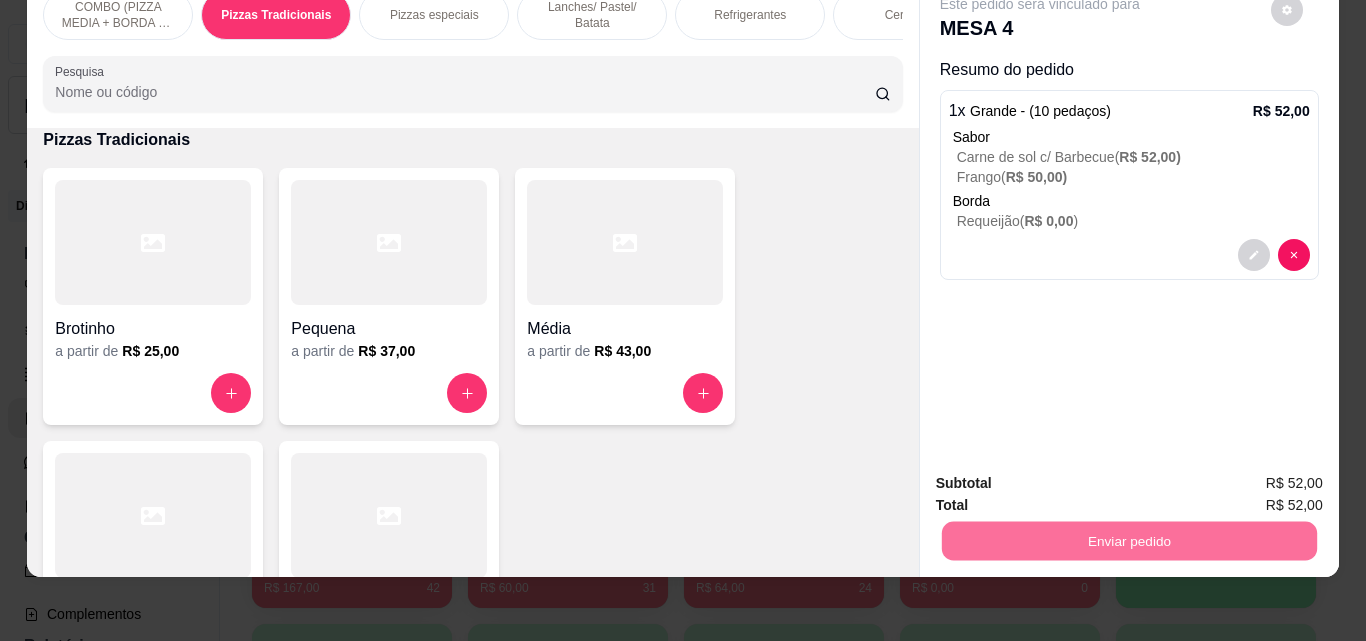 click on "Não registrar e enviar pedido" at bounding box center [1063, 476] 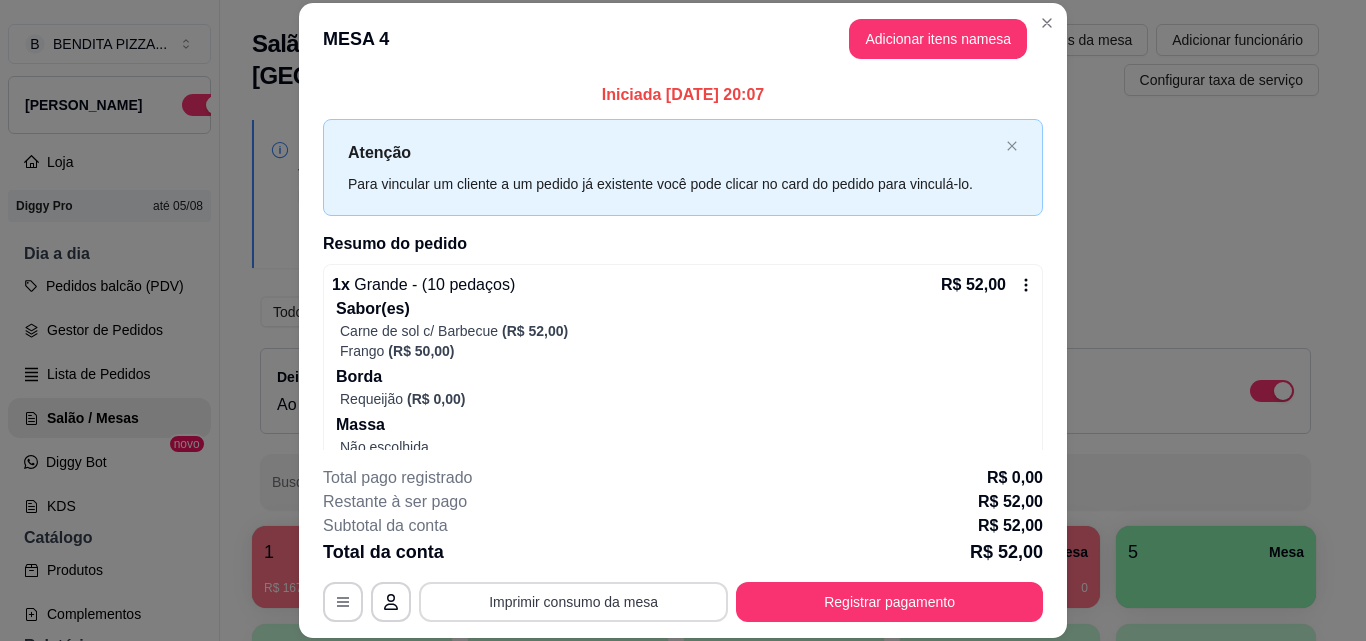 click on "Imprimir consumo da mesa" at bounding box center [573, 602] 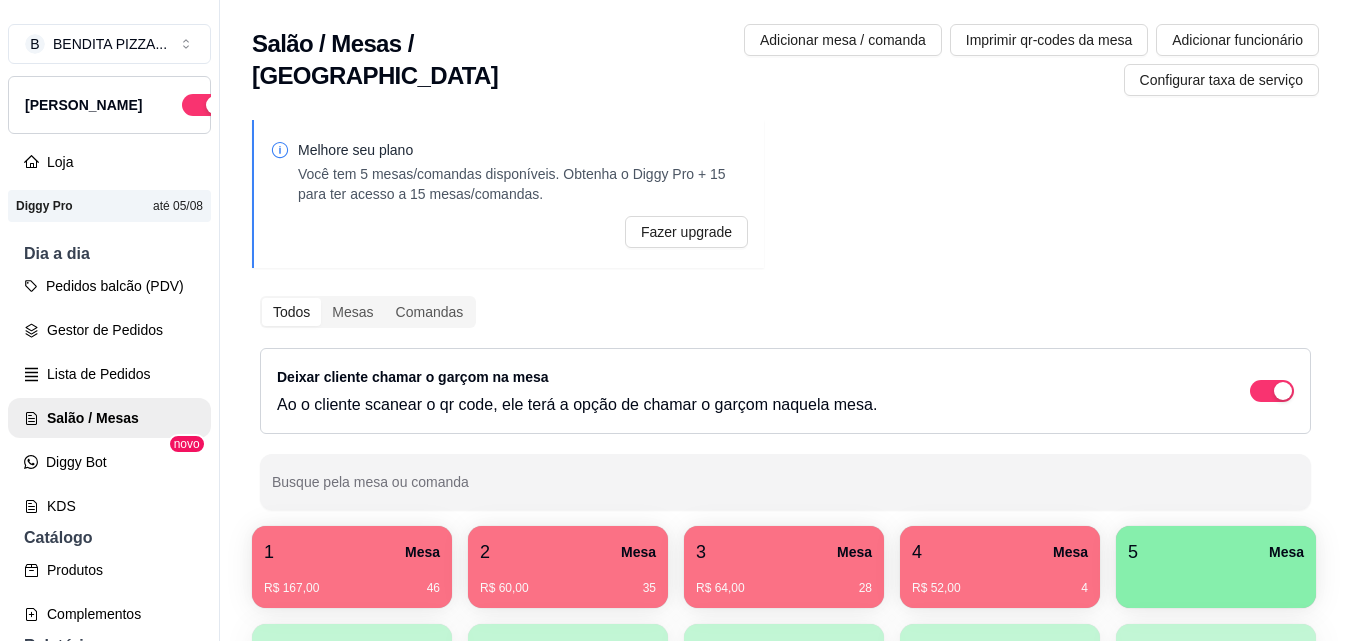 click on "Melhore seu plano
Você tem 5 mesas/comandas disponíveis. Obtenha o Diggy Pro + 15 para ter acesso a 15 mesas/comandas. Fazer upgrade Todos Mesas Comandas Deixar cliente chamar o garçom na mesa Ao o cliente scanear o qr code, ele terá a opção de chamar o garçom naquela mesa. Busque pela mesa ou comanda
1 Mesa R$ 167,00 46 2 Mesa R$ 60,00 35 3 Mesa R$ 64,00 28 4 Mesa R$ 52,00 4 5 Mesa 6 Mesa 7 Mesa 8 Mesa 9 Mesa 10 Mesa" at bounding box center [785, 419] 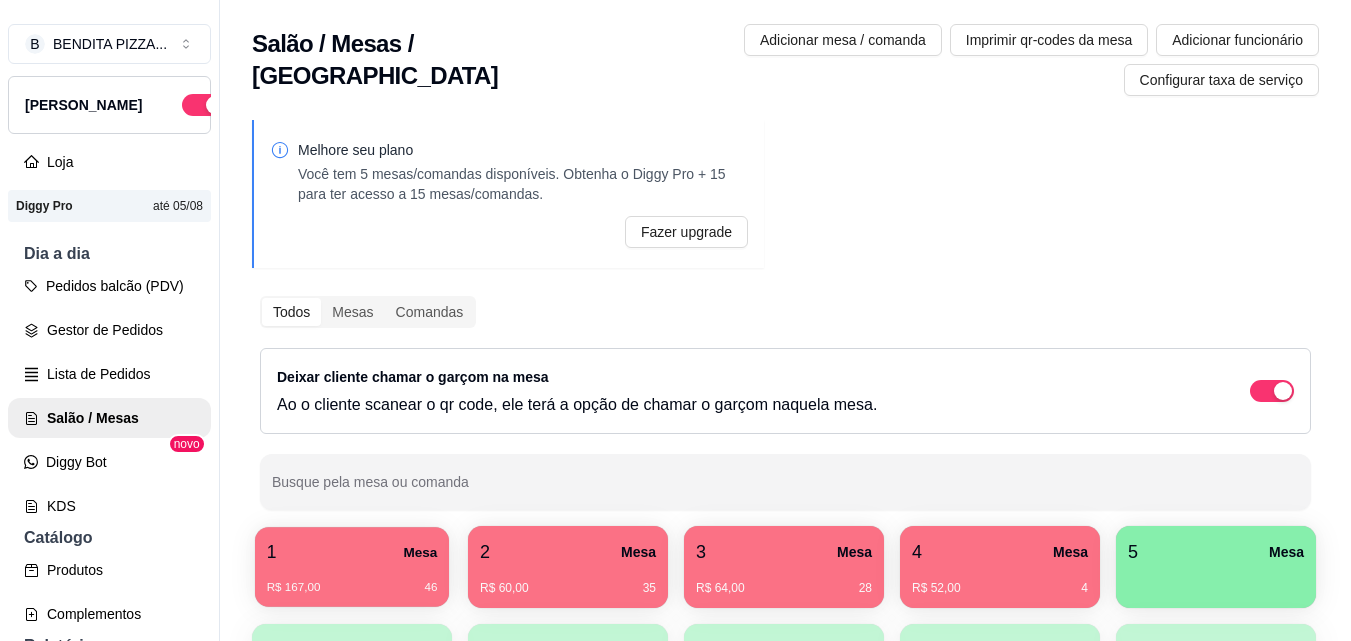 click on "1 Mesa" at bounding box center [352, 552] 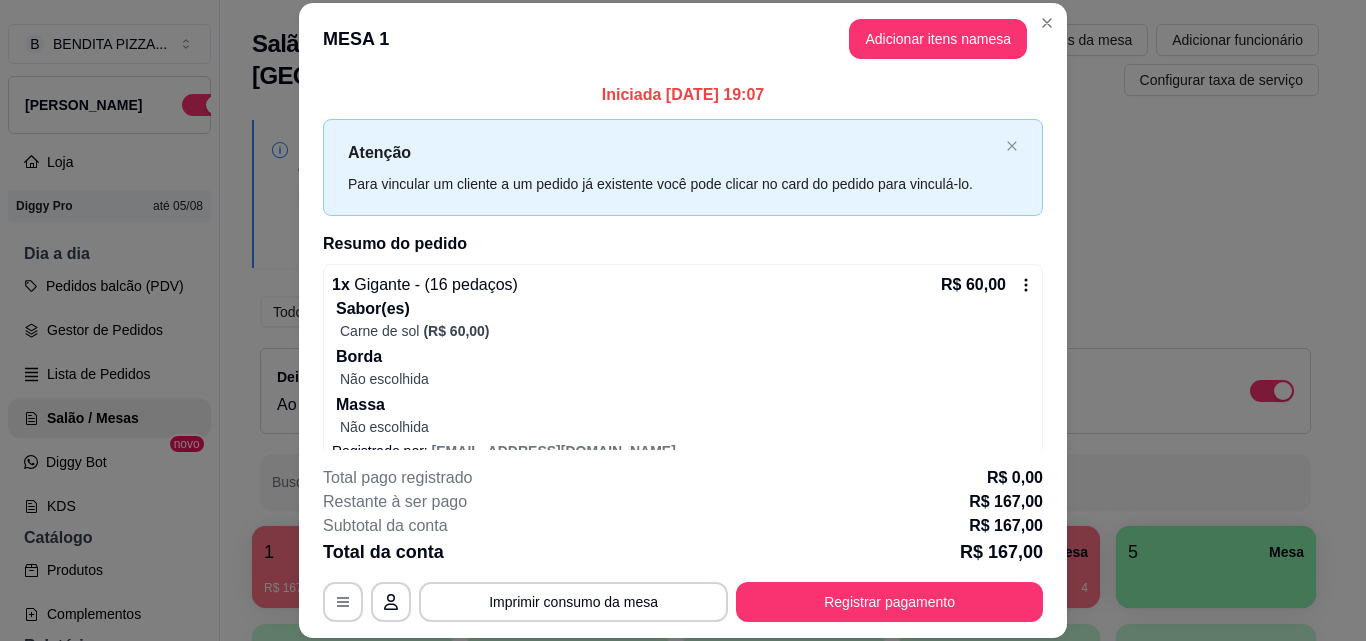 click on "Atenção" at bounding box center (673, 152) 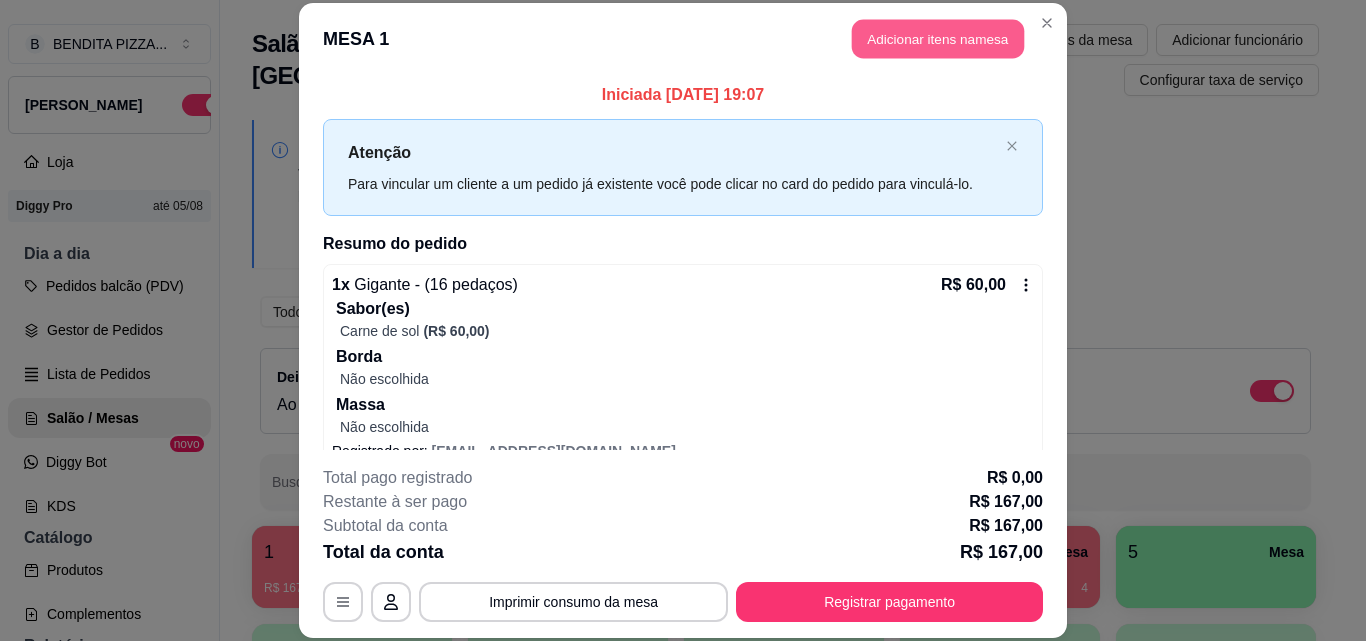 click on "Adicionar itens na  mesa" at bounding box center (938, 39) 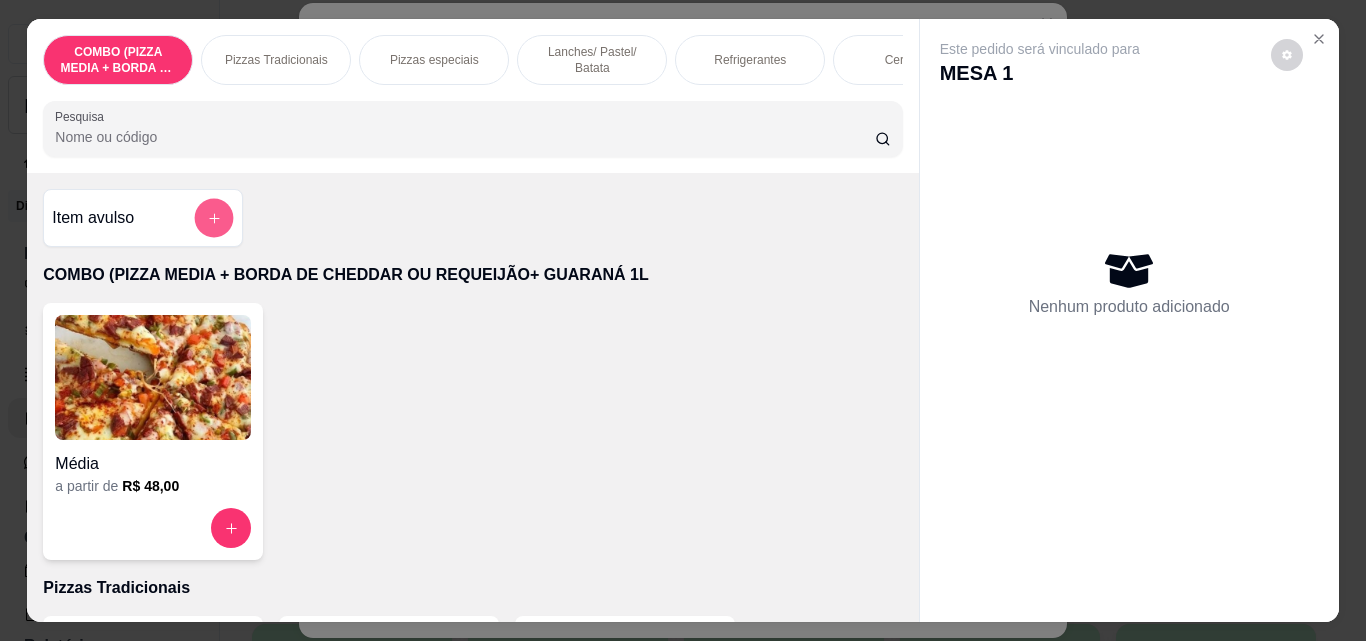 click 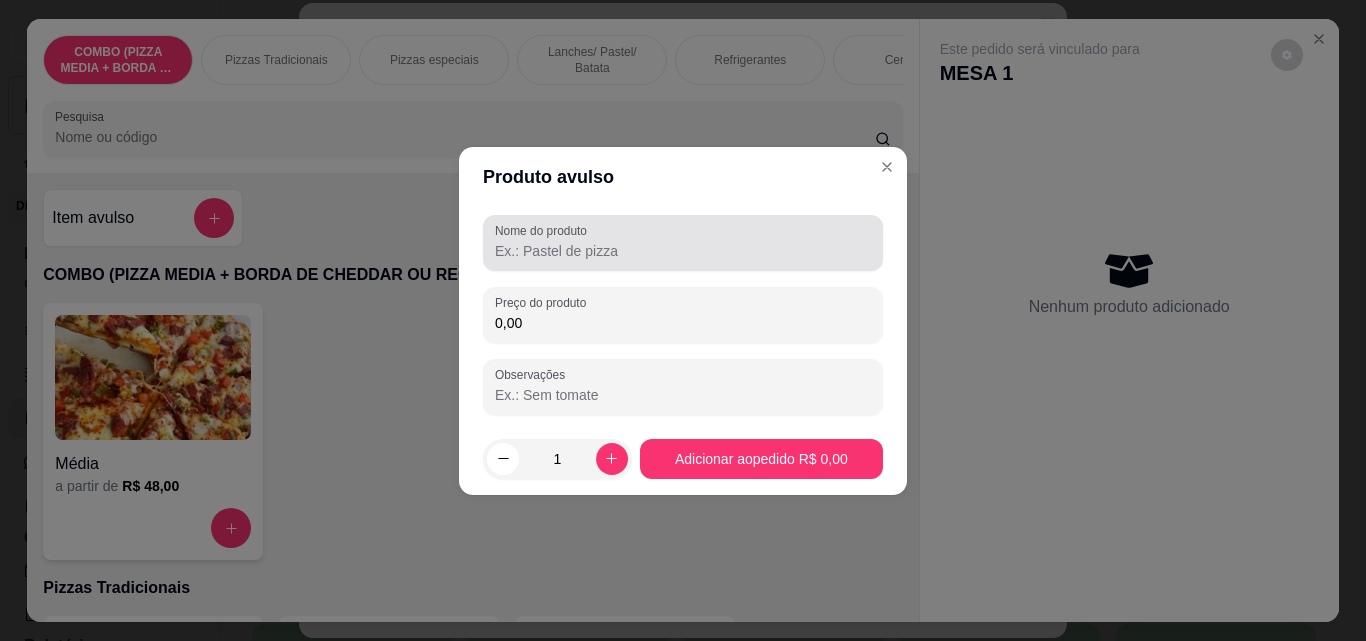 click on "Nome do produto" at bounding box center [683, 251] 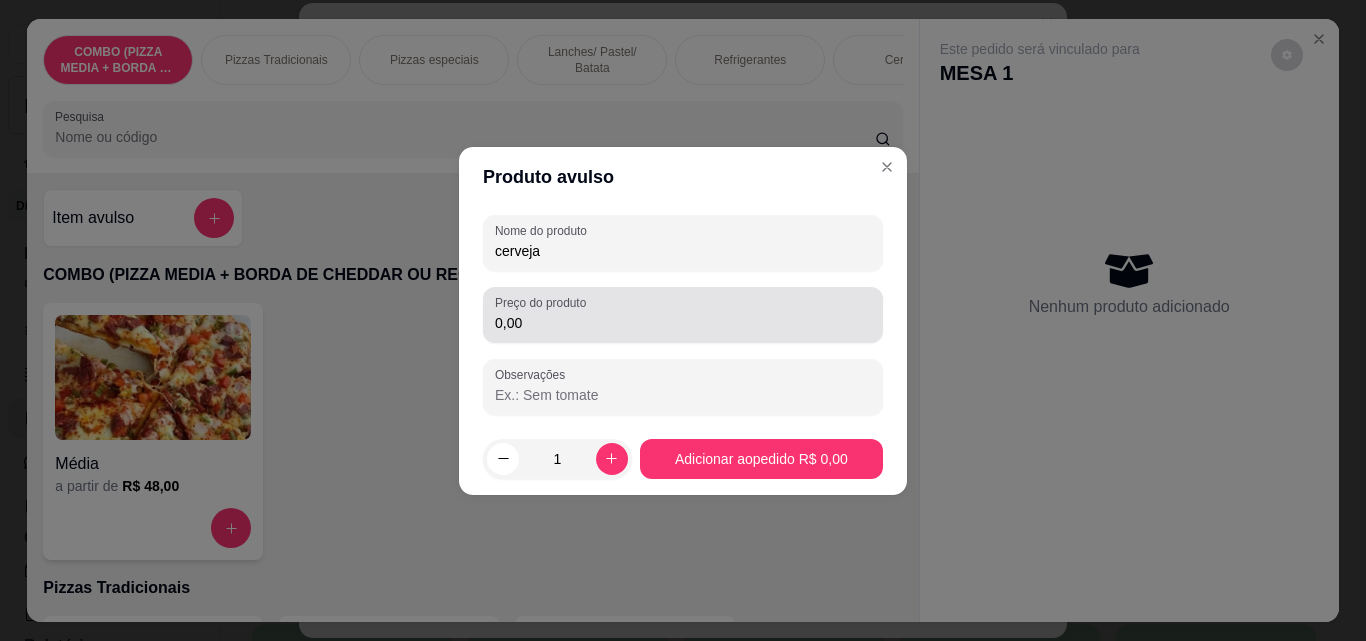 type on "cerveja" 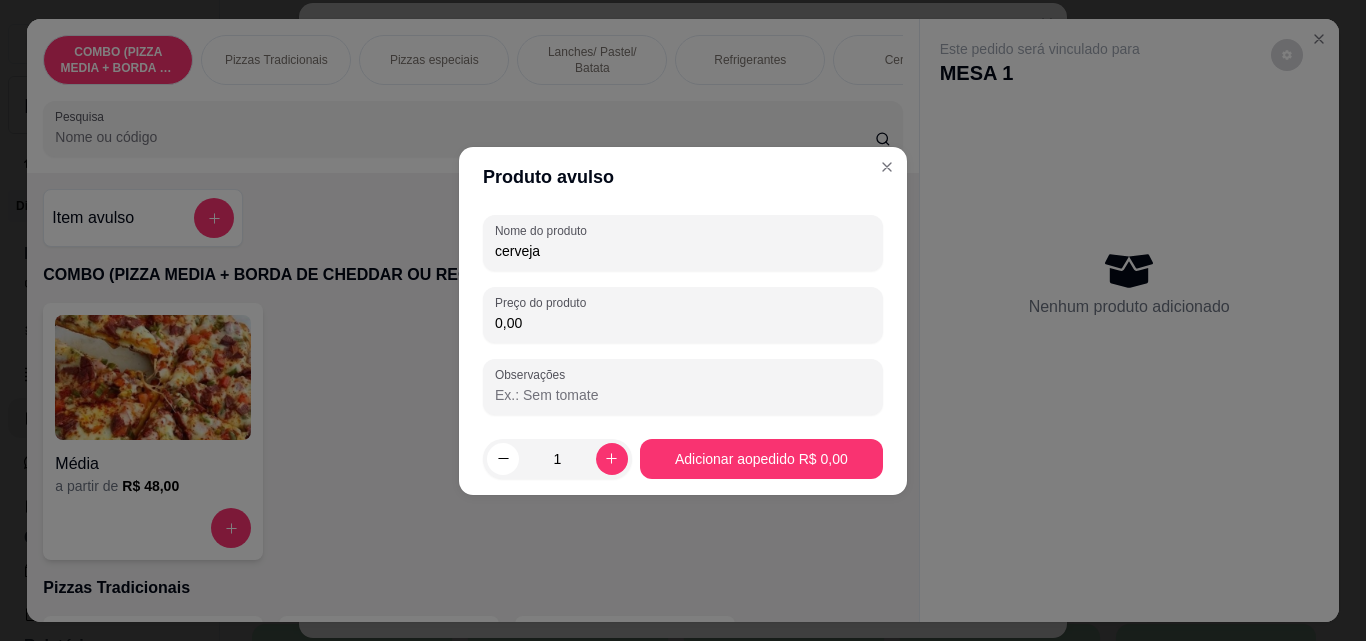 click on "0,00" at bounding box center (683, 323) 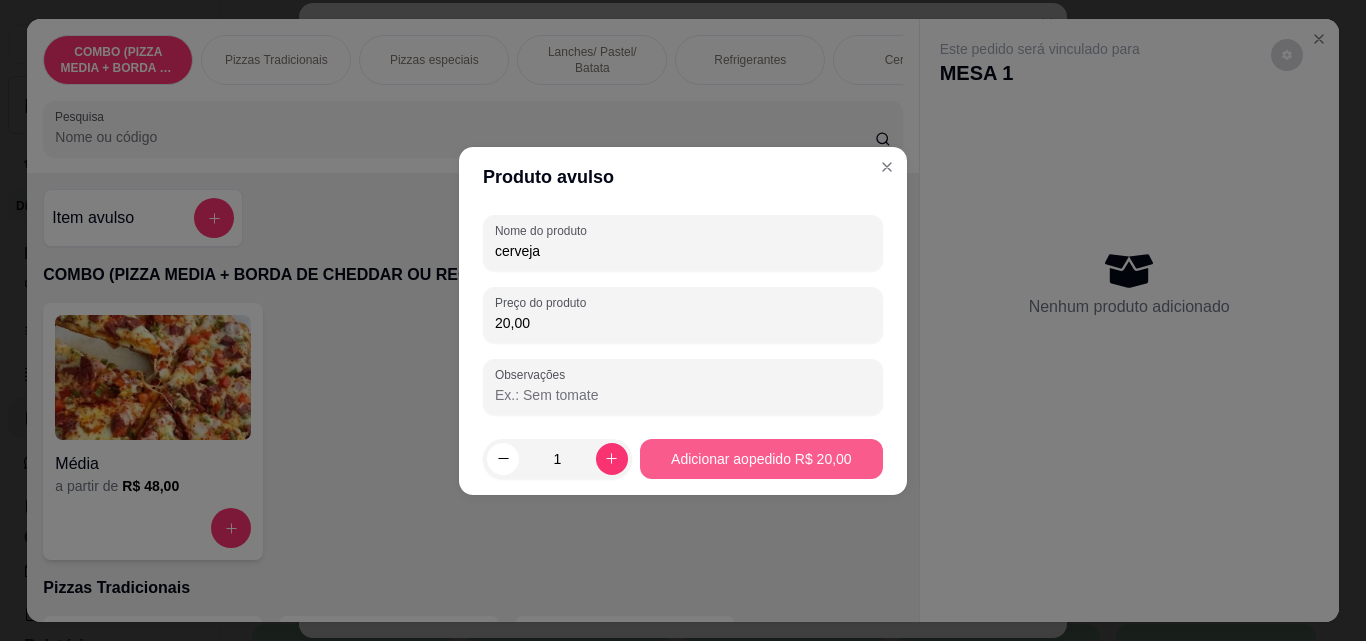 type on "20,00" 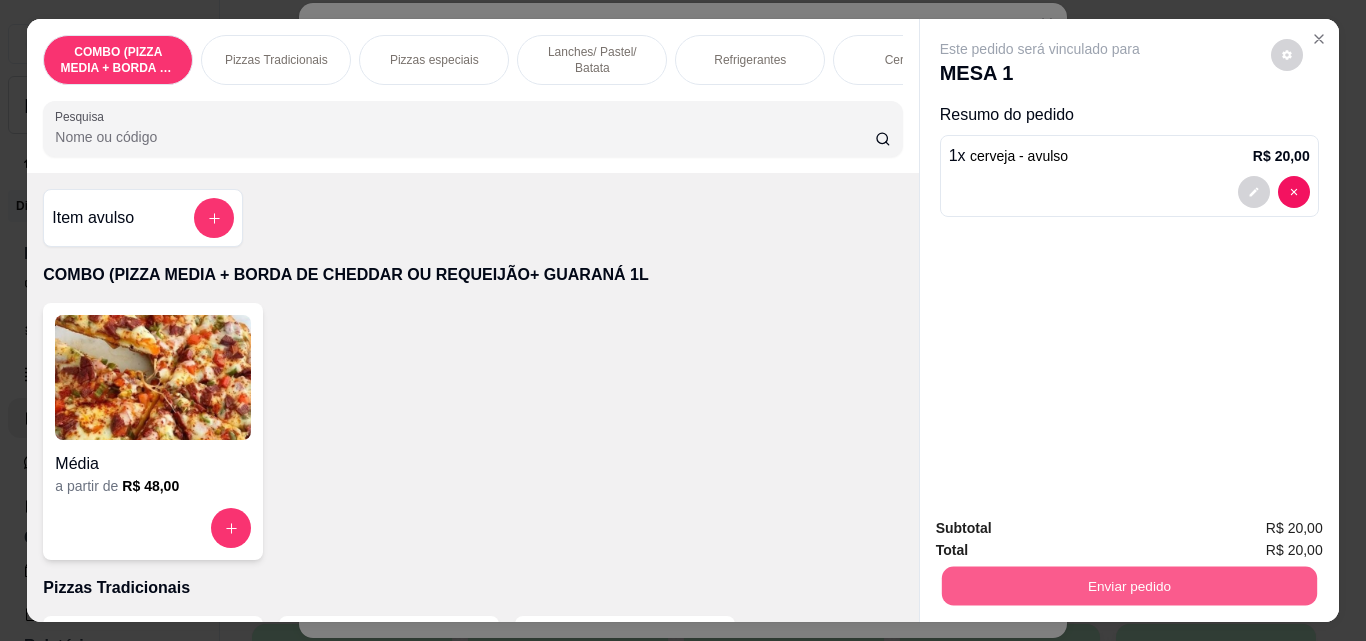 click on "Enviar pedido" at bounding box center (1128, 585) 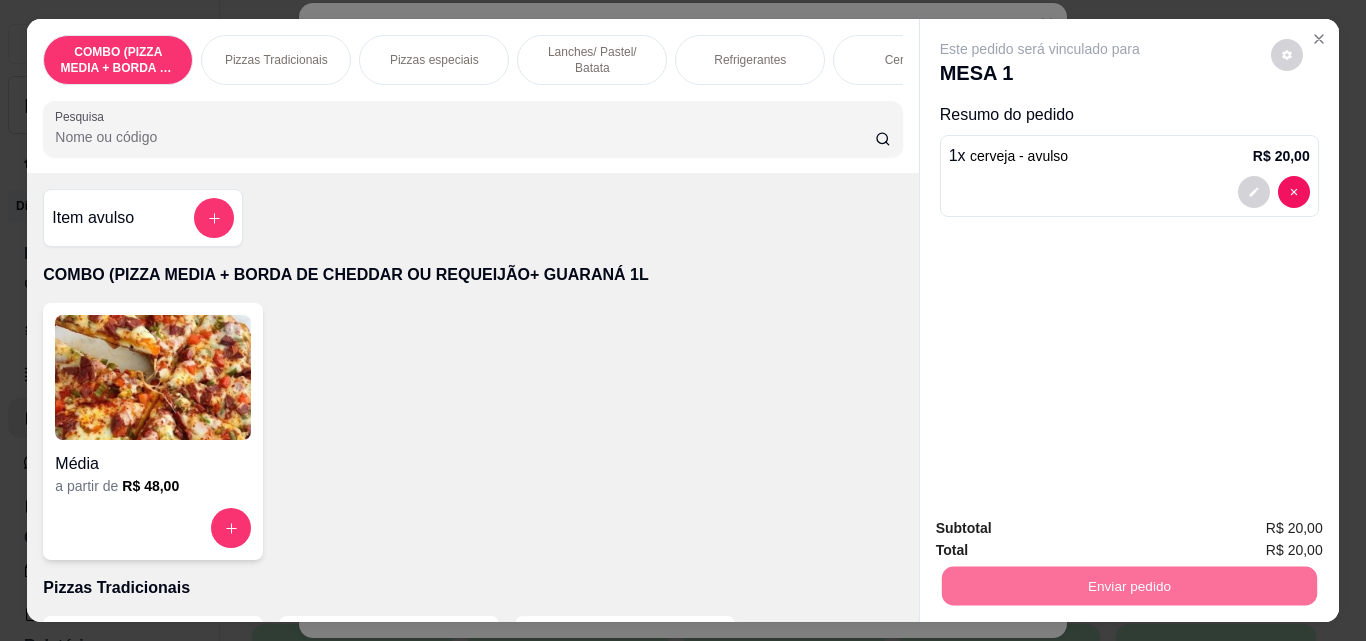 click on "Não registrar e enviar pedido" at bounding box center [1063, 528] 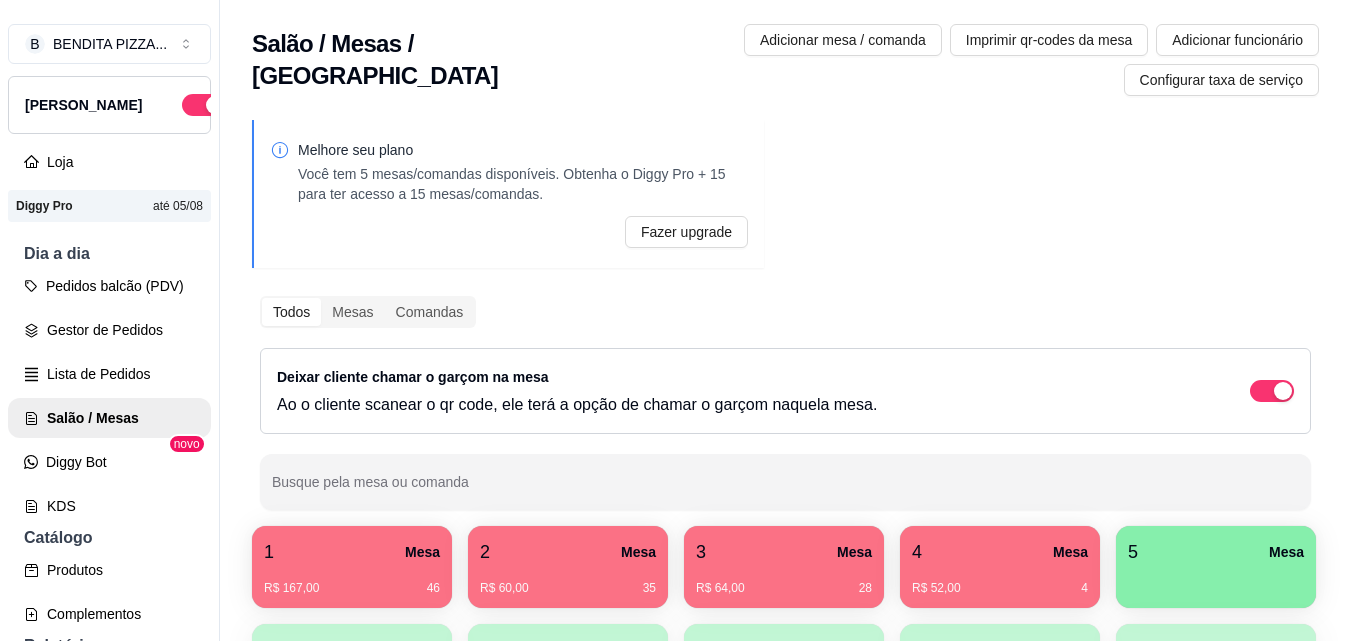 click on "Mesa" at bounding box center (638, 552) 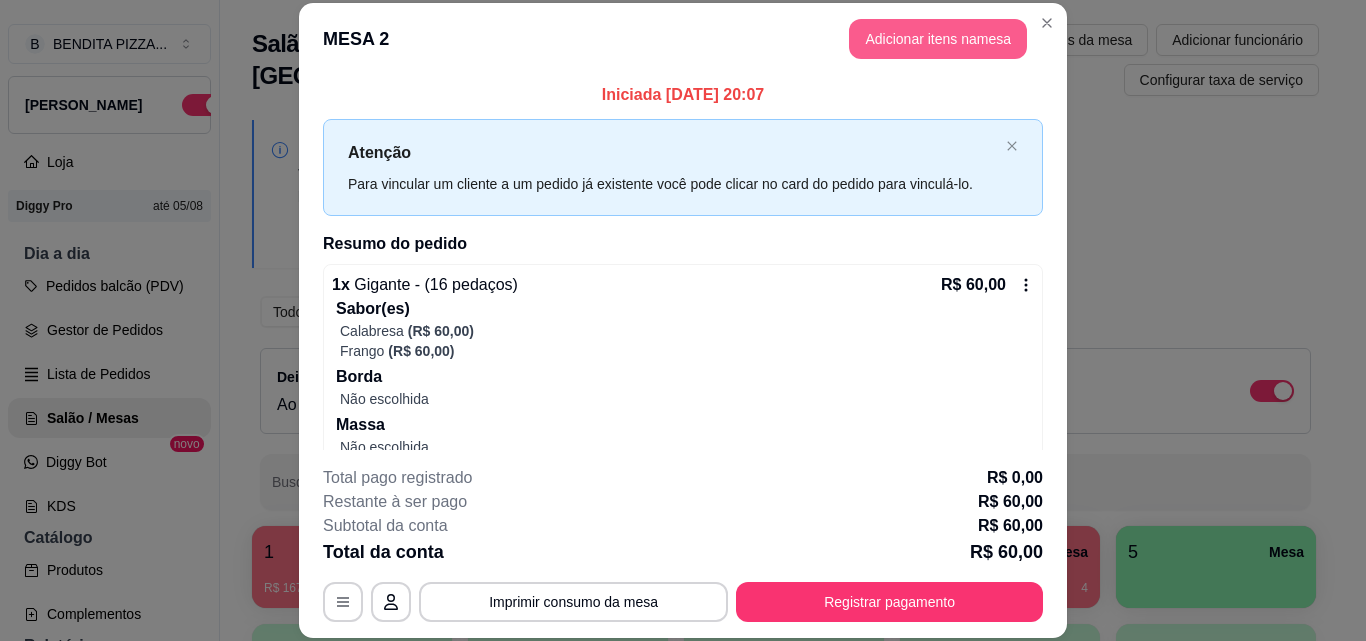 click on "Adicionar itens na  mesa" at bounding box center [938, 39] 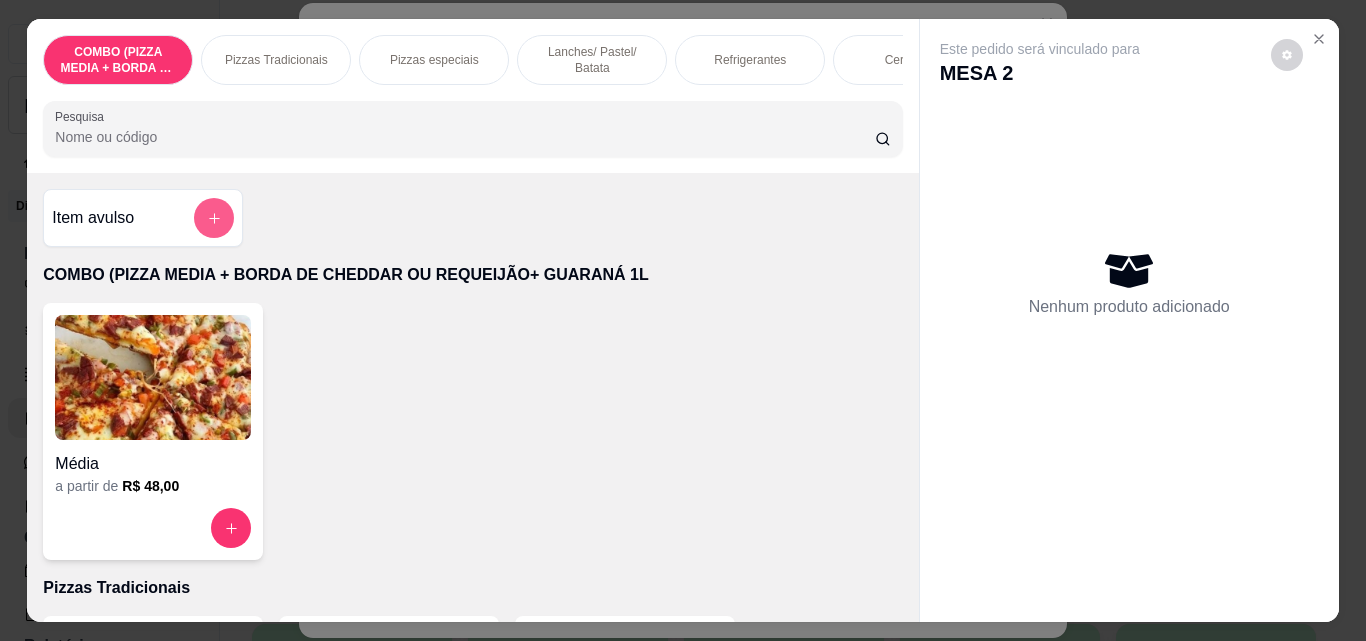 click 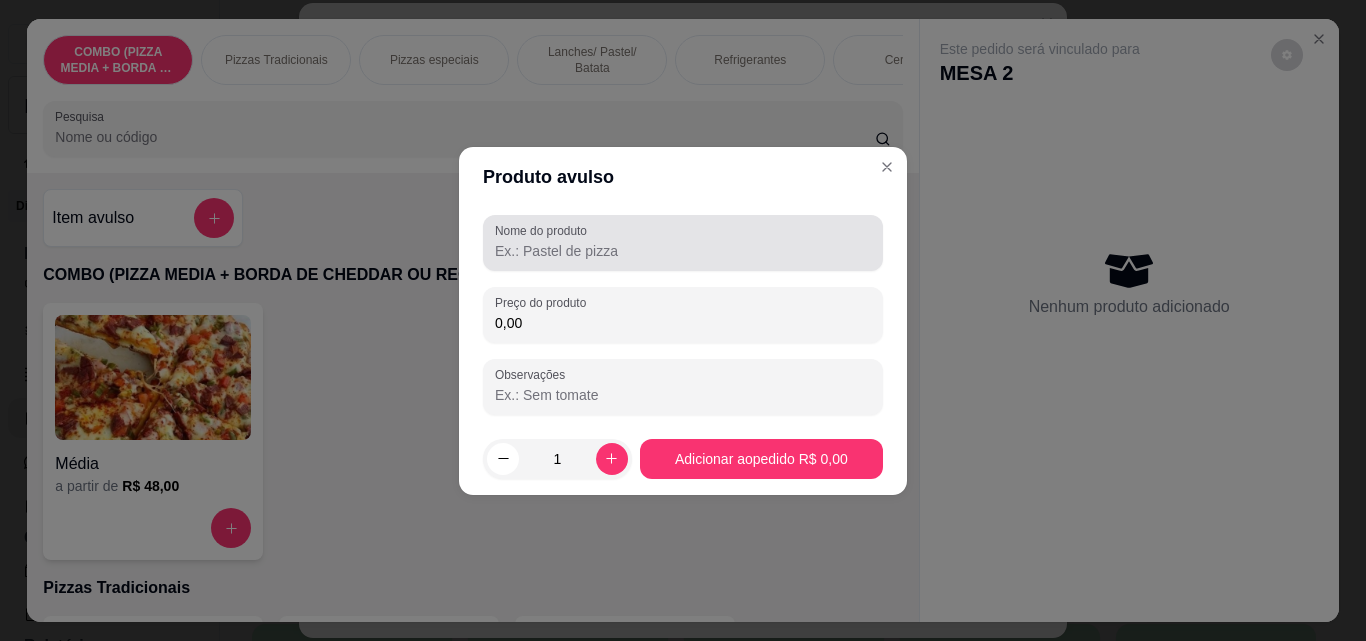 click at bounding box center (683, 243) 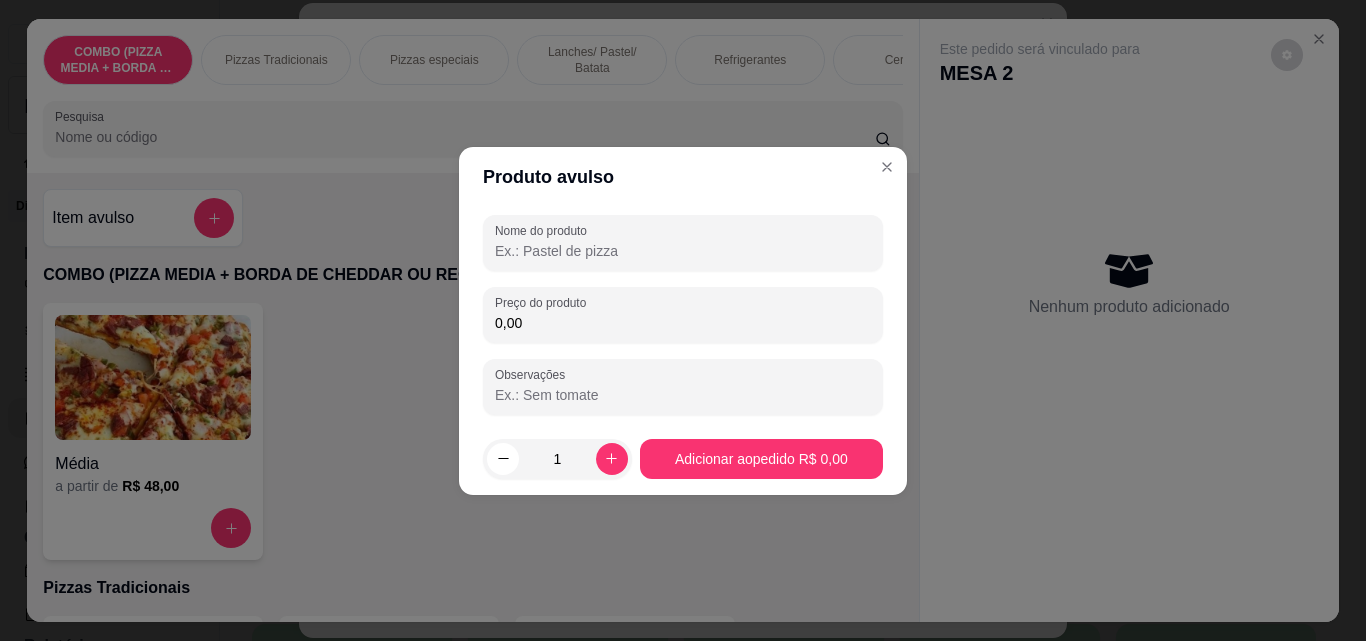 click at bounding box center (683, 243) 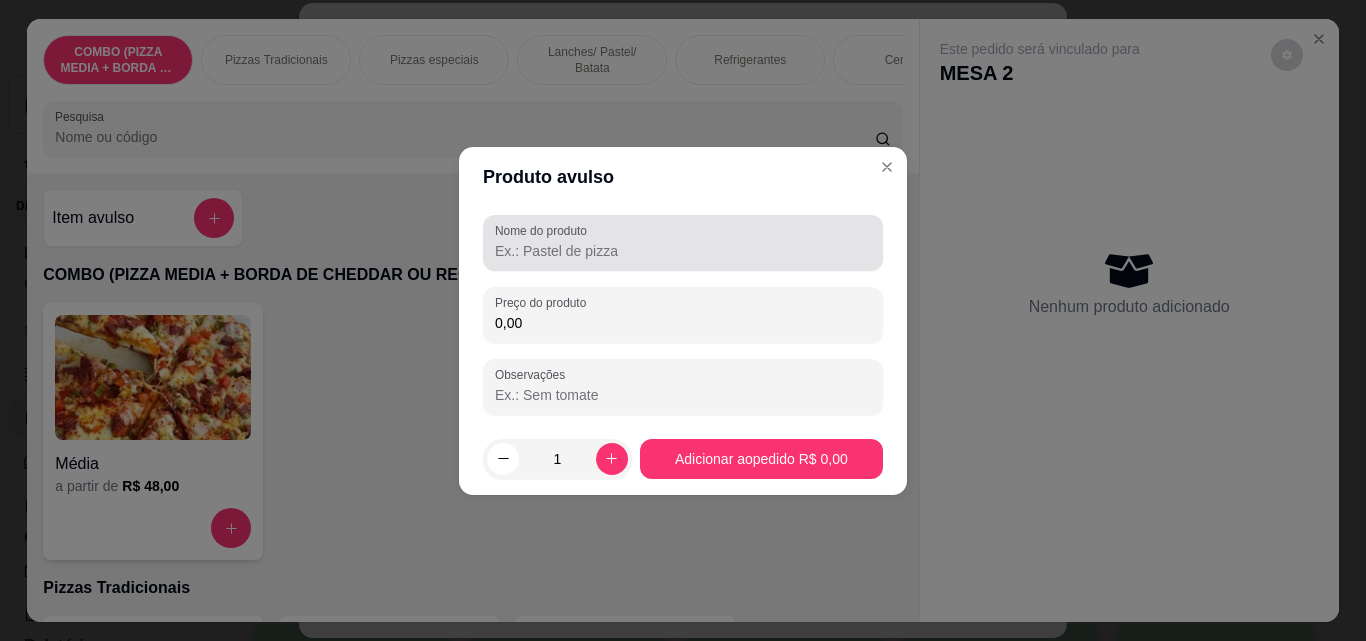 click at bounding box center [683, 243] 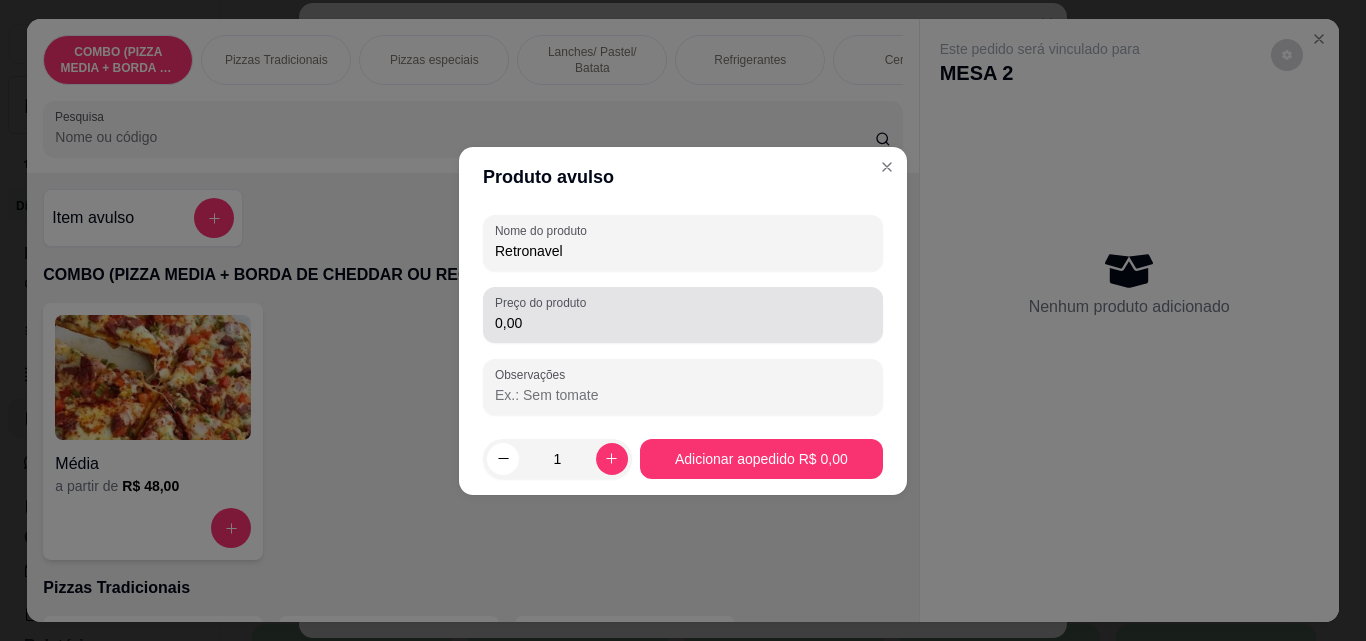 type on "Retronavel" 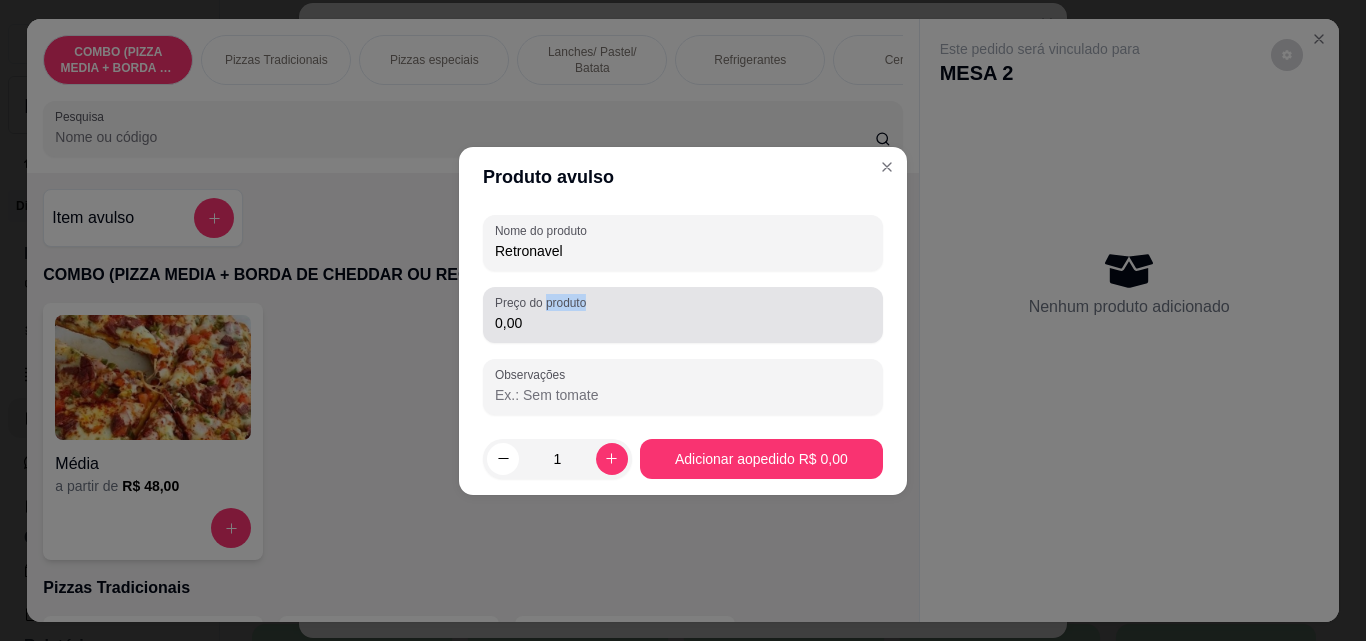 click on "Preço do produto" at bounding box center (544, 302) 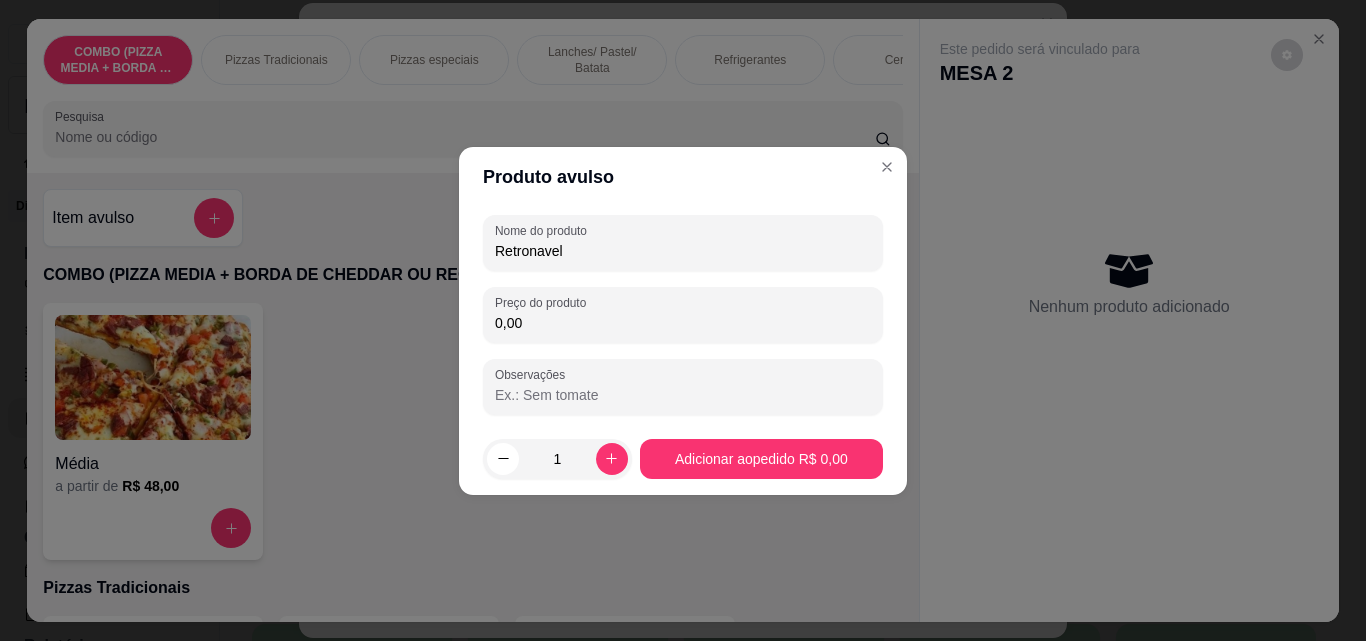 click on "0,00" at bounding box center (683, 323) 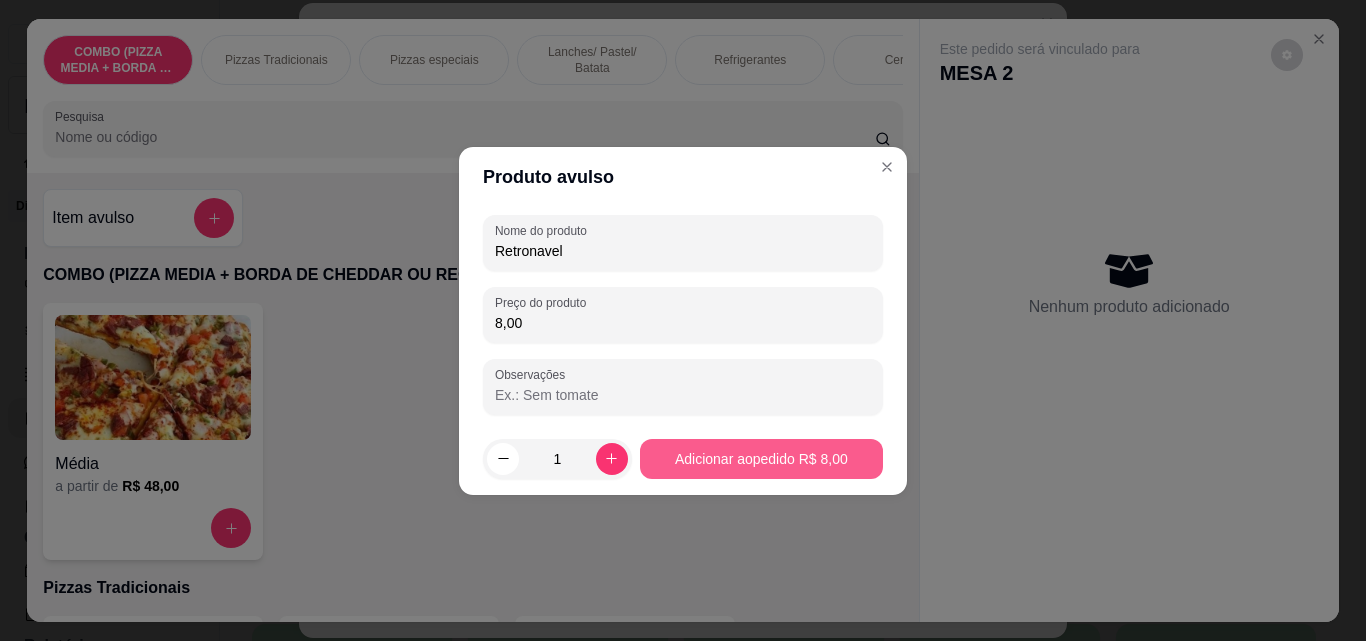 type on "8,00" 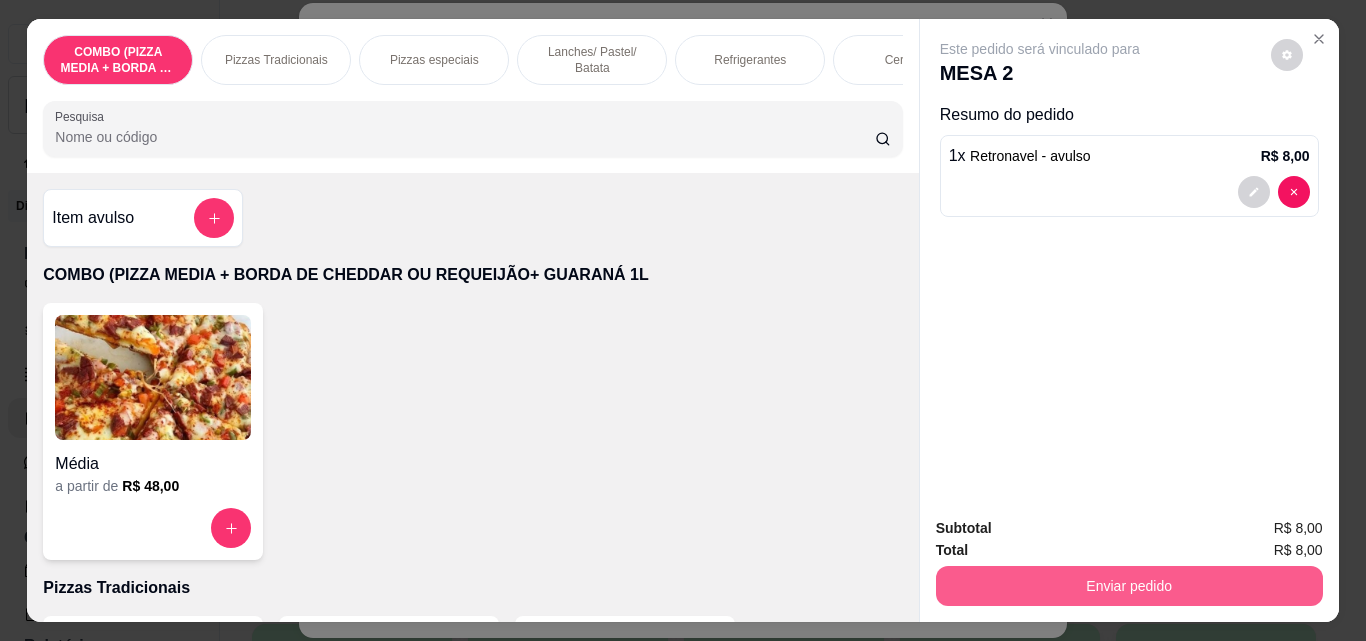 click on "Enviar pedido" at bounding box center [1129, 586] 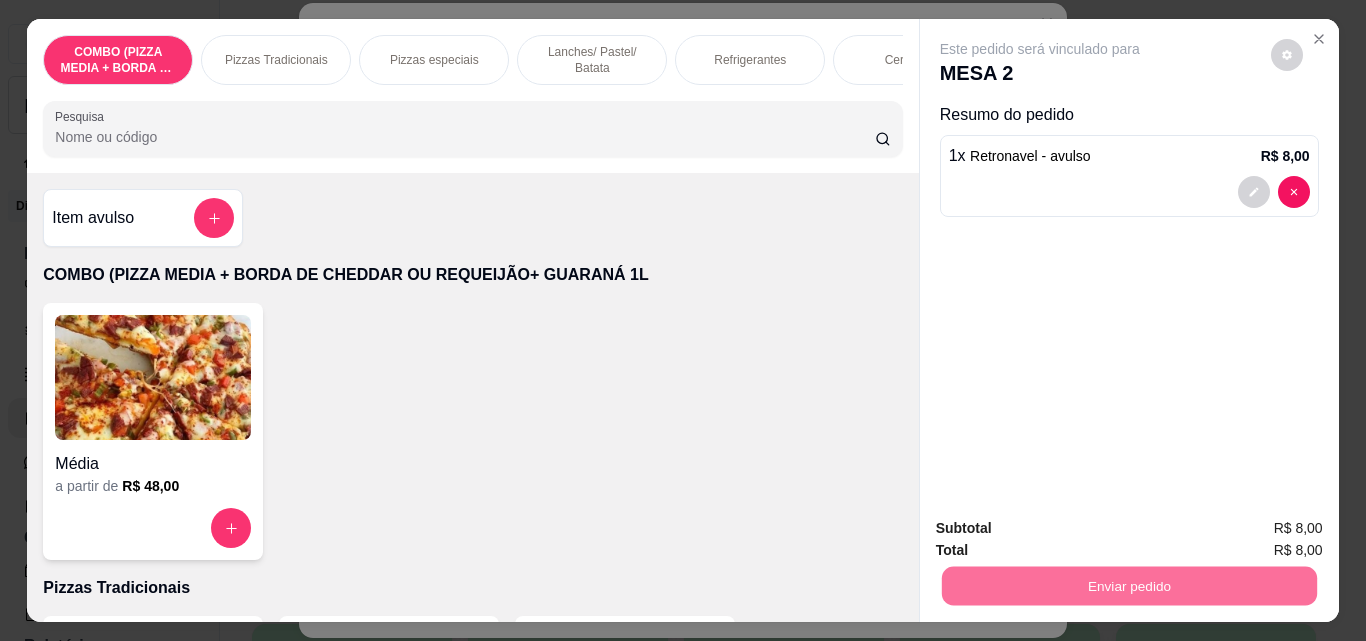 click on "Não registrar e enviar pedido" at bounding box center [1063, 529] 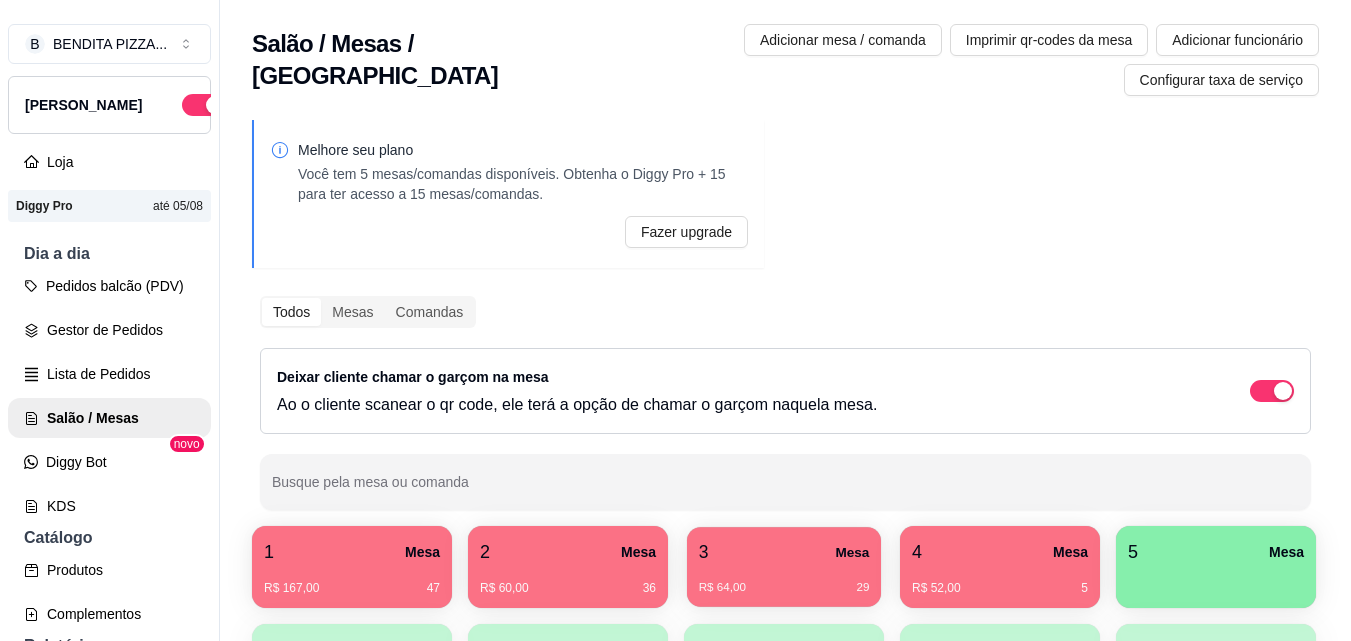 click on "R$ 64,00 29" at bounding box center (784, 580) 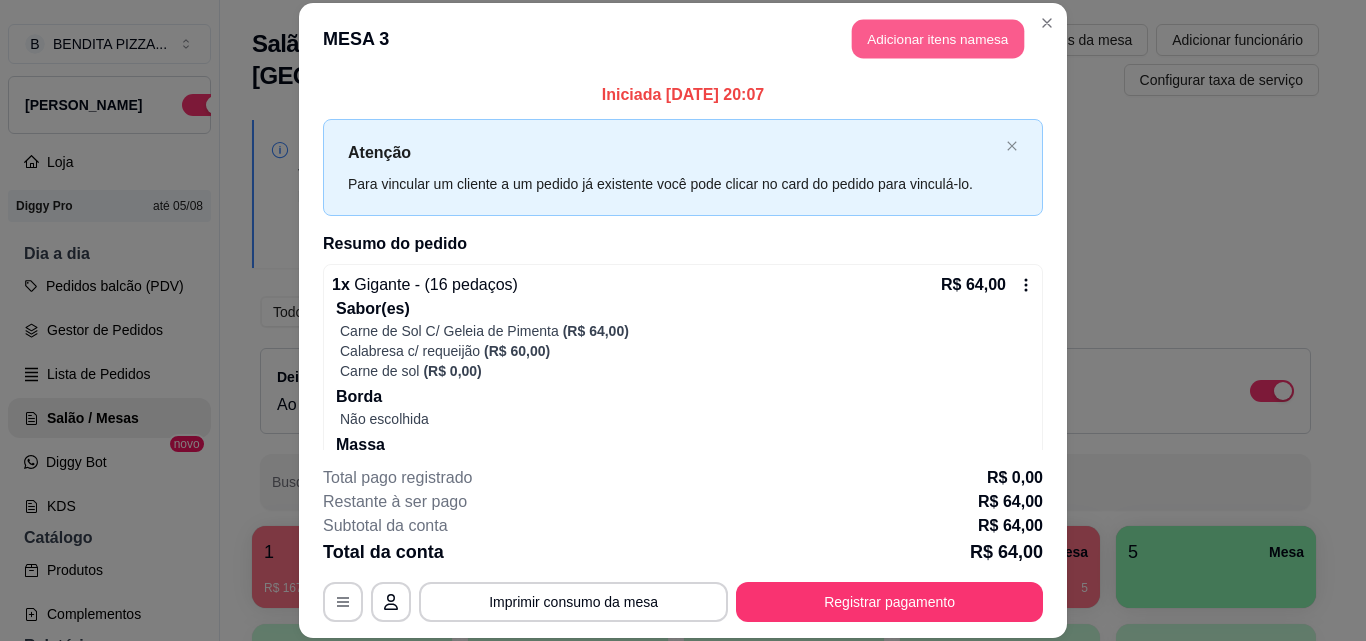 click on "Adicionar itens na  mesa" at bounding box center (938, 39) 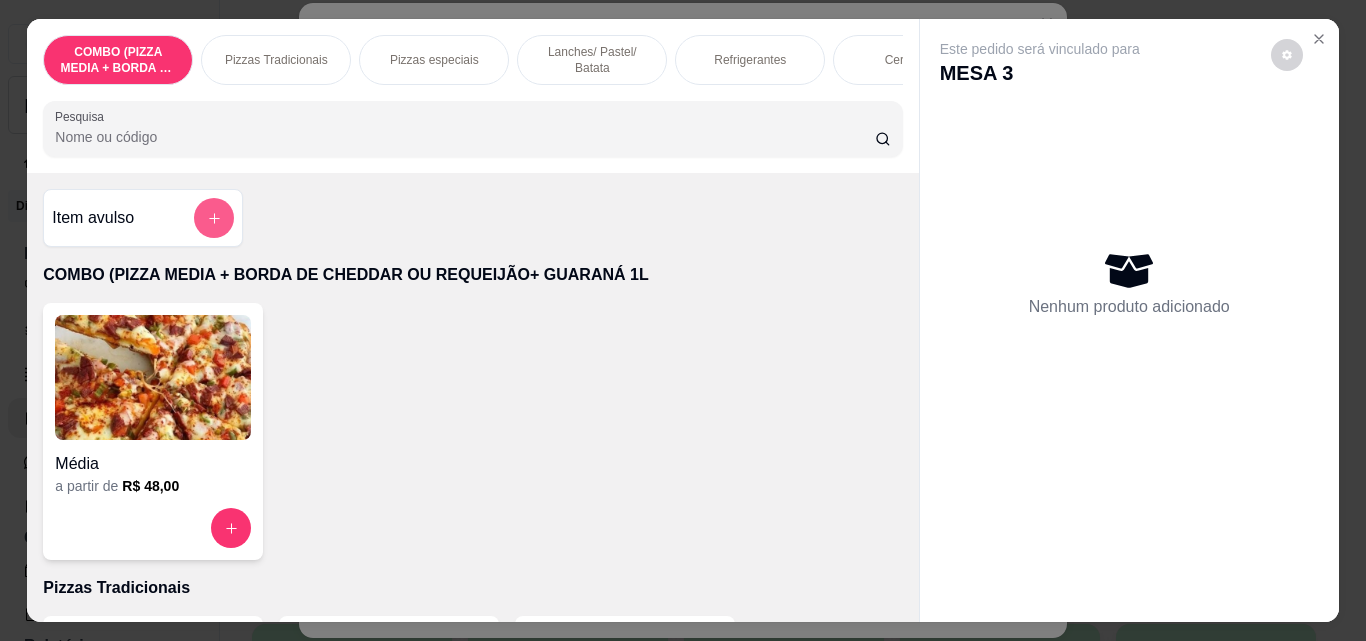 click at bounding box center [214, 218] 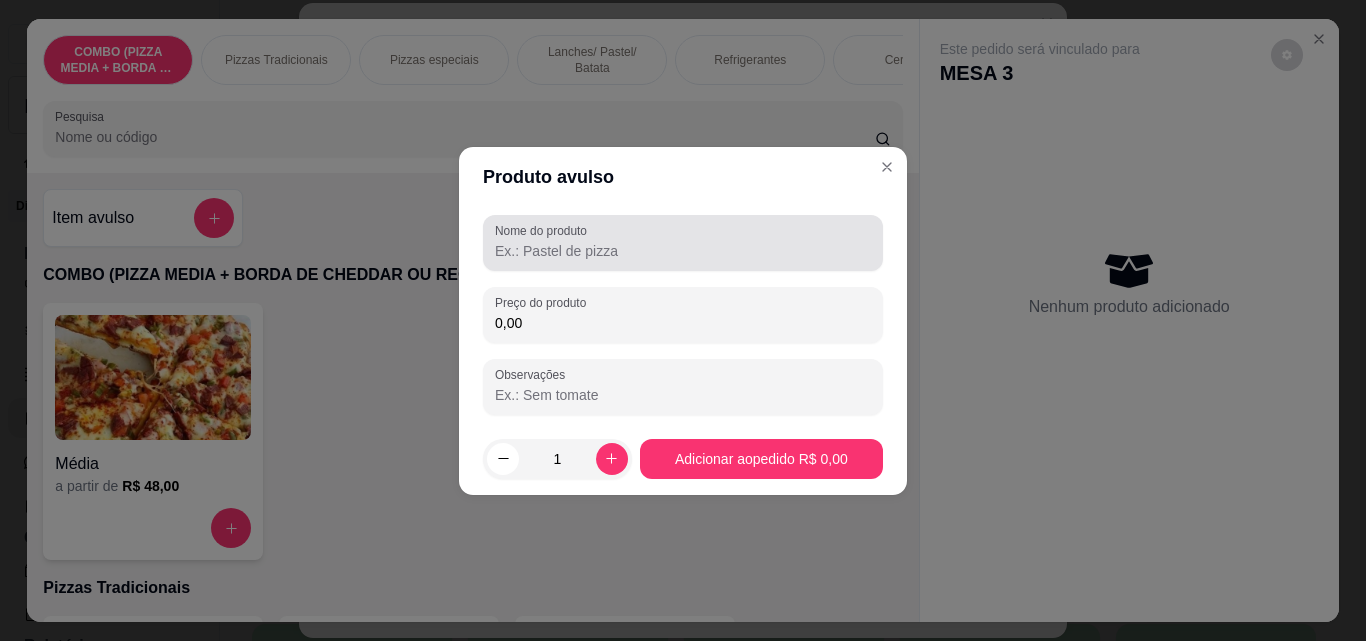 click on "Nome do produto" at bounding box center (683, 251) 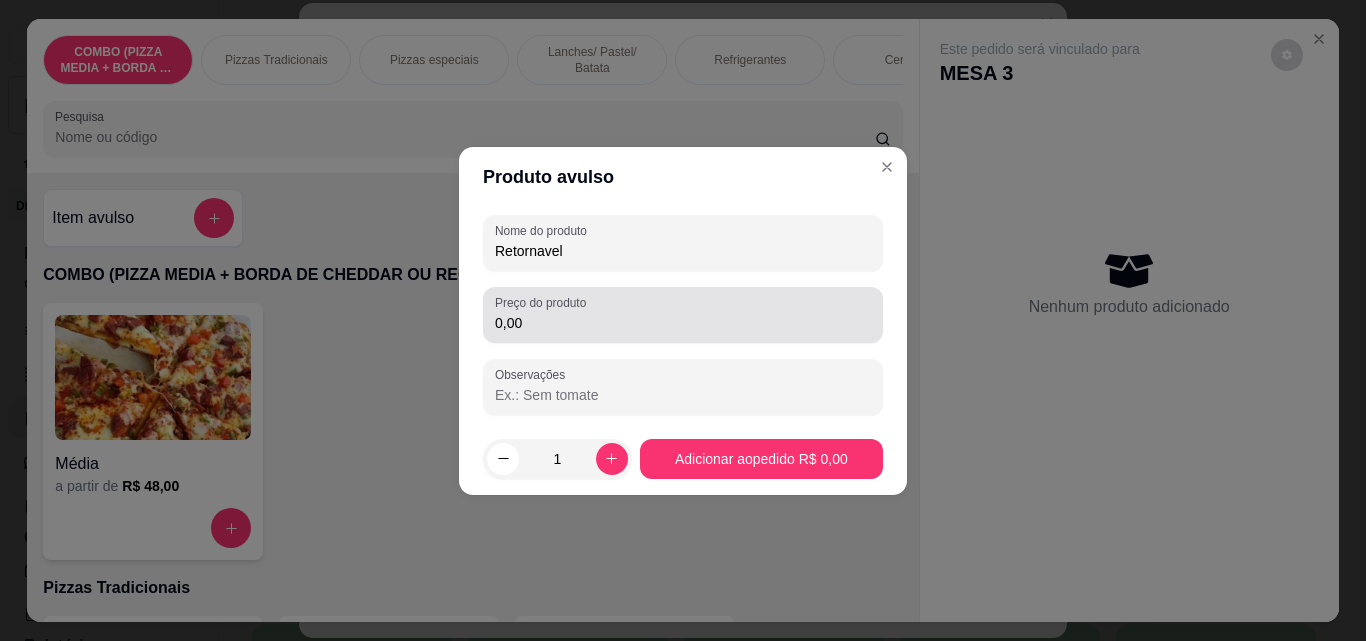 type on "Retornavel" 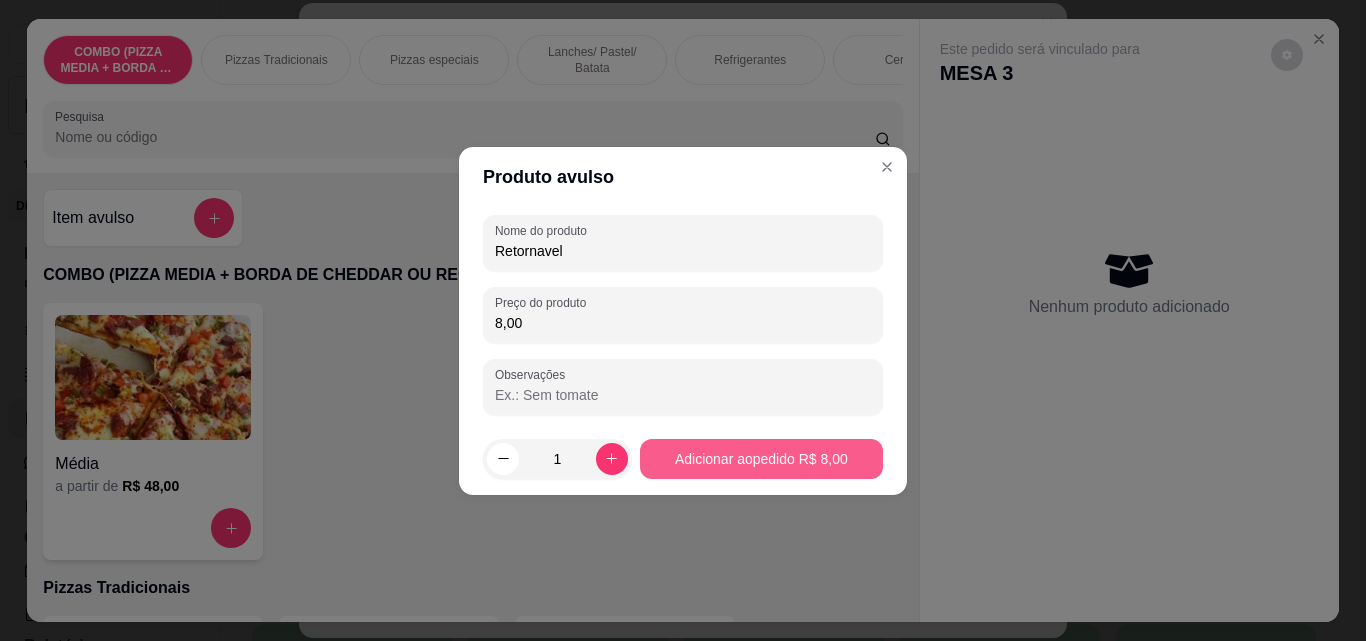 type on "8,00" 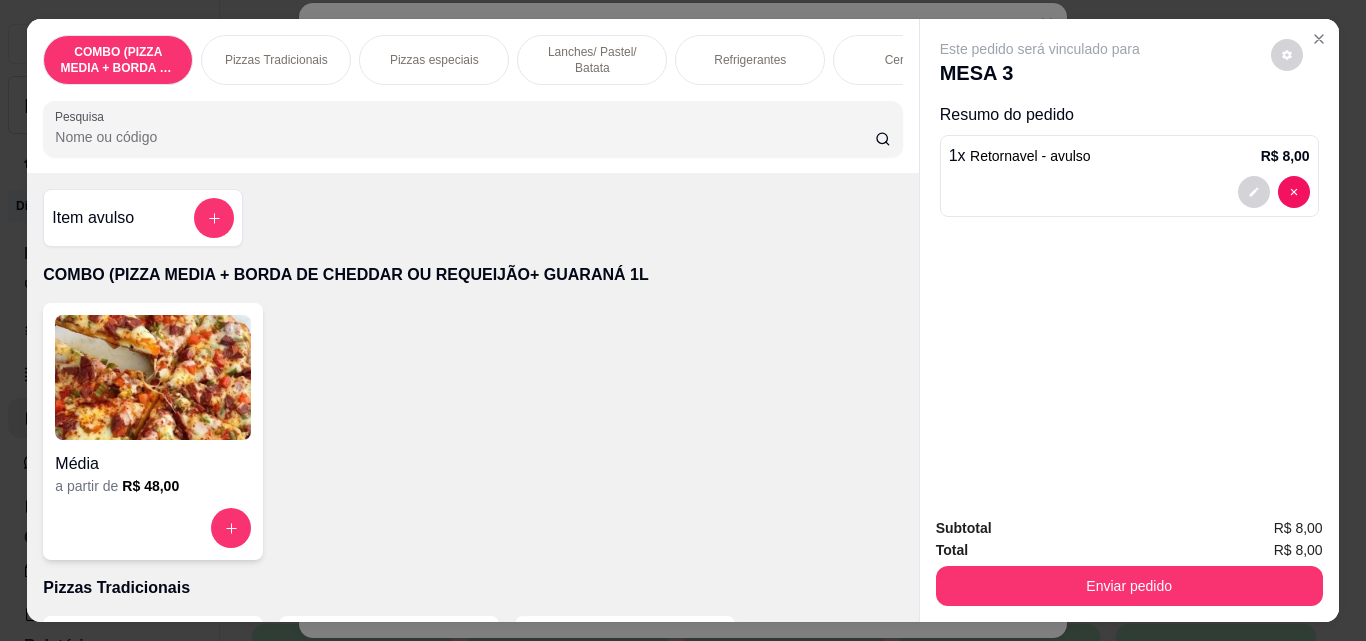 click on "Refrigerantes" at bounding box center [750, 60] 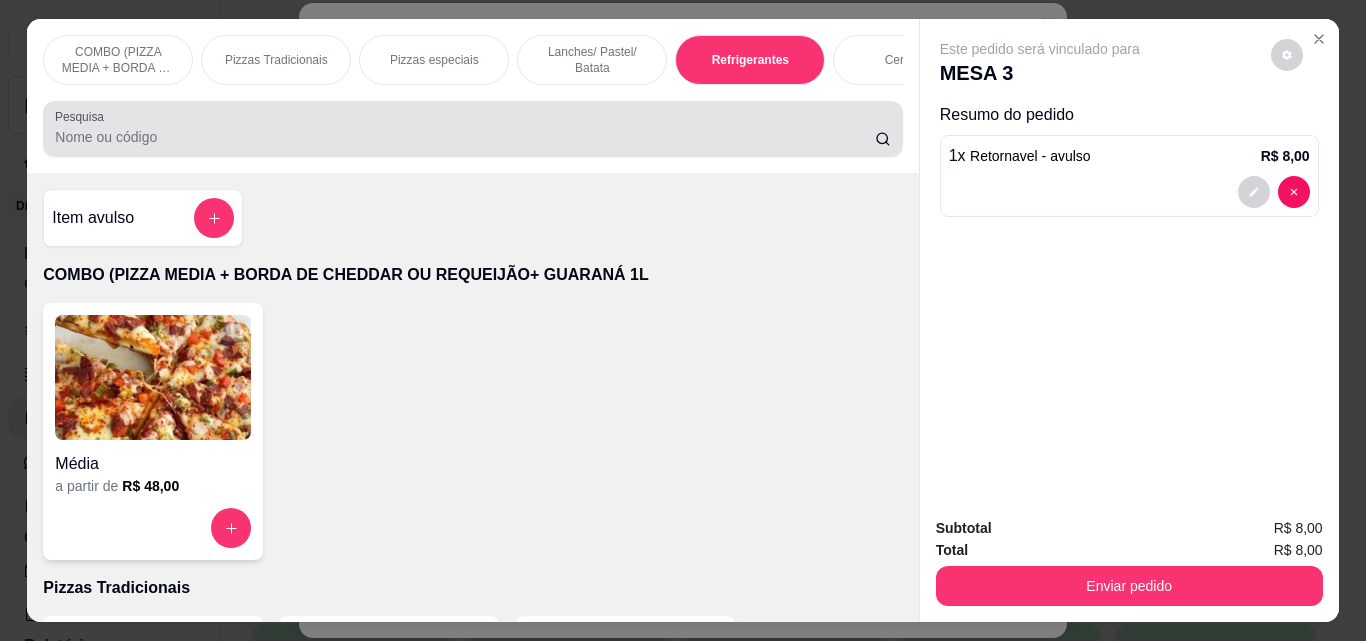 scroll, scrollTop: 3088, scrollLeft: 0, axis: vertical 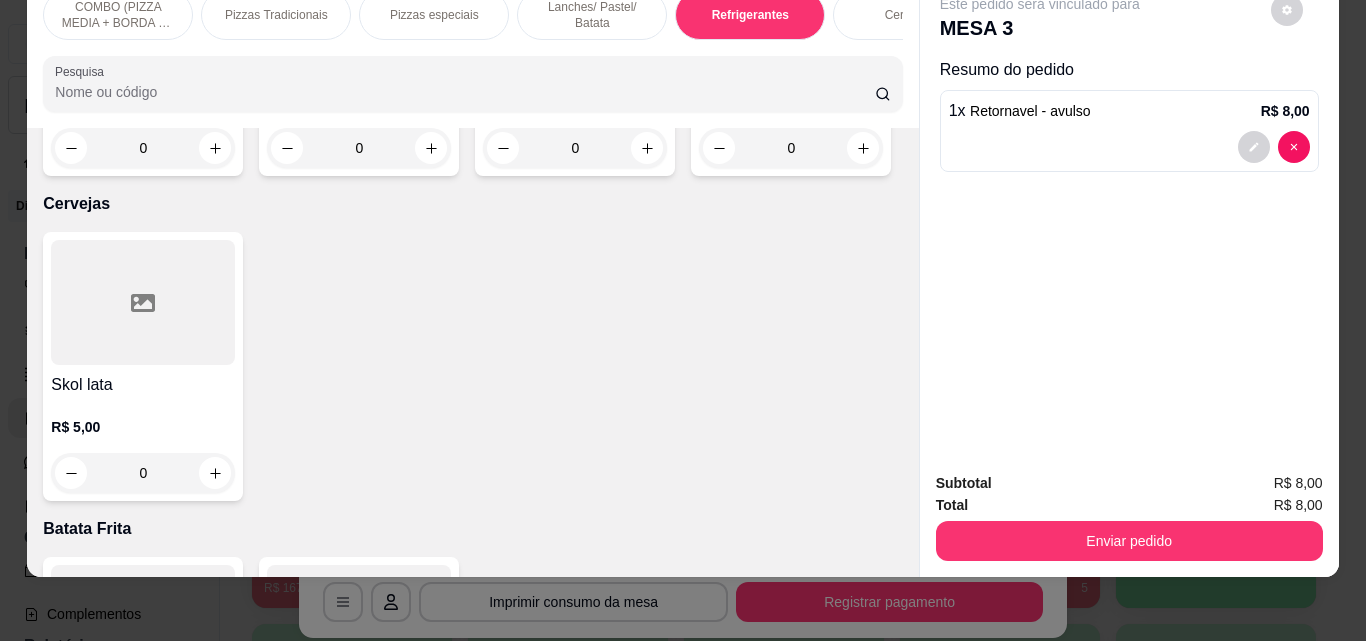 click at bounding box center (791, -47) 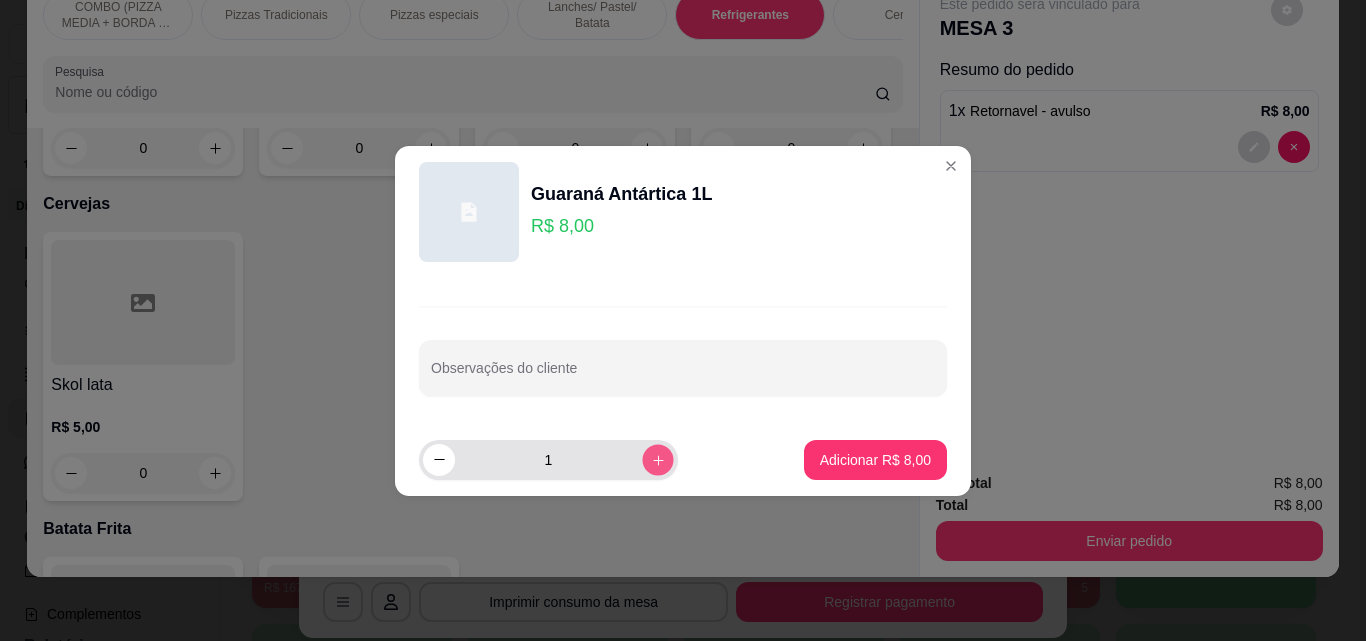 click 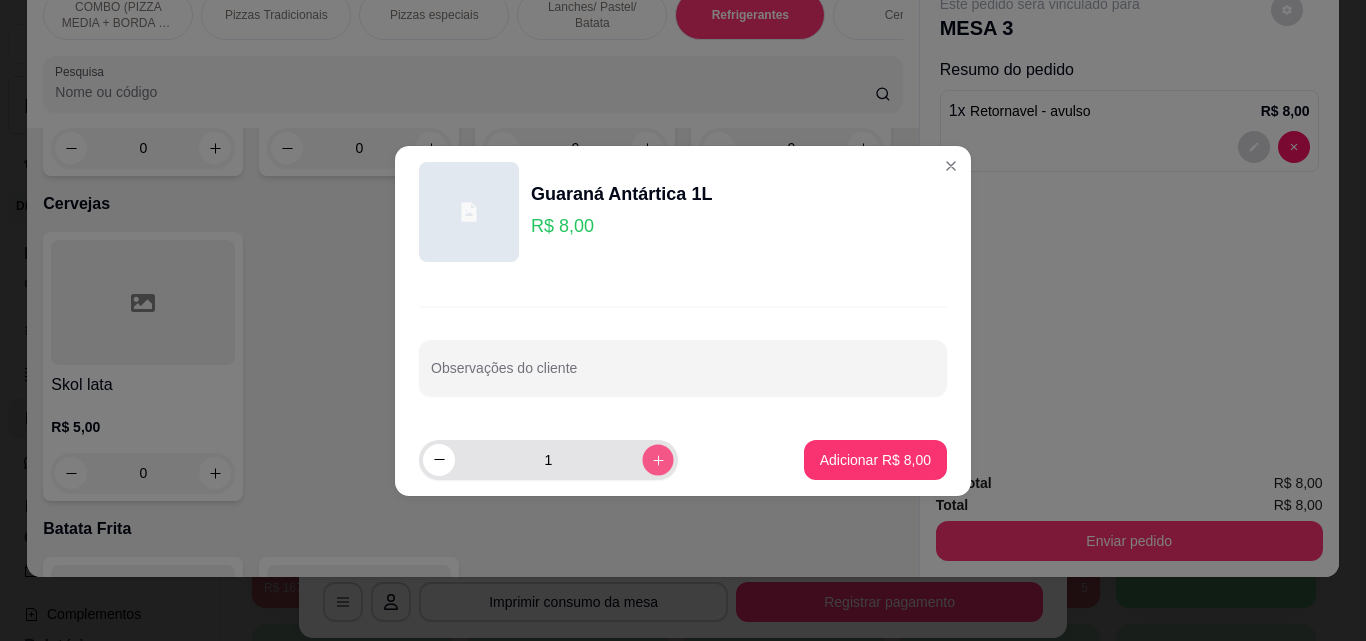 type on "2" 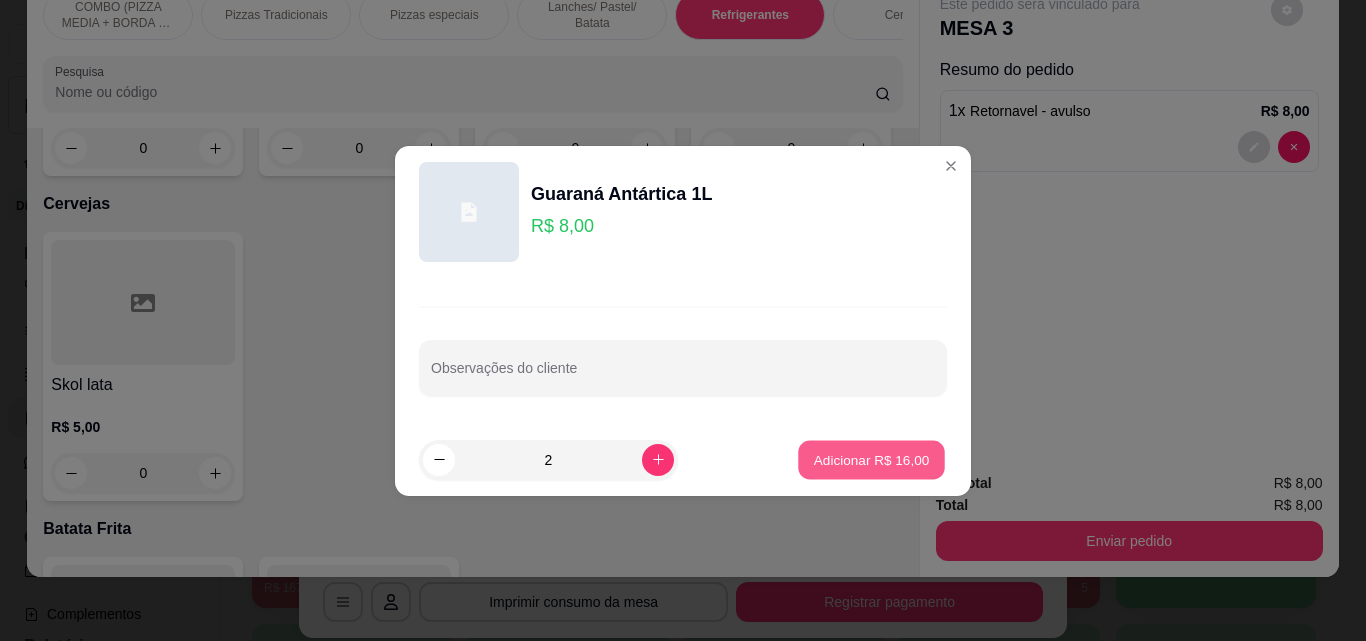 click on "Adicionar   R$ 16,00" at bounding box center (872, 459) 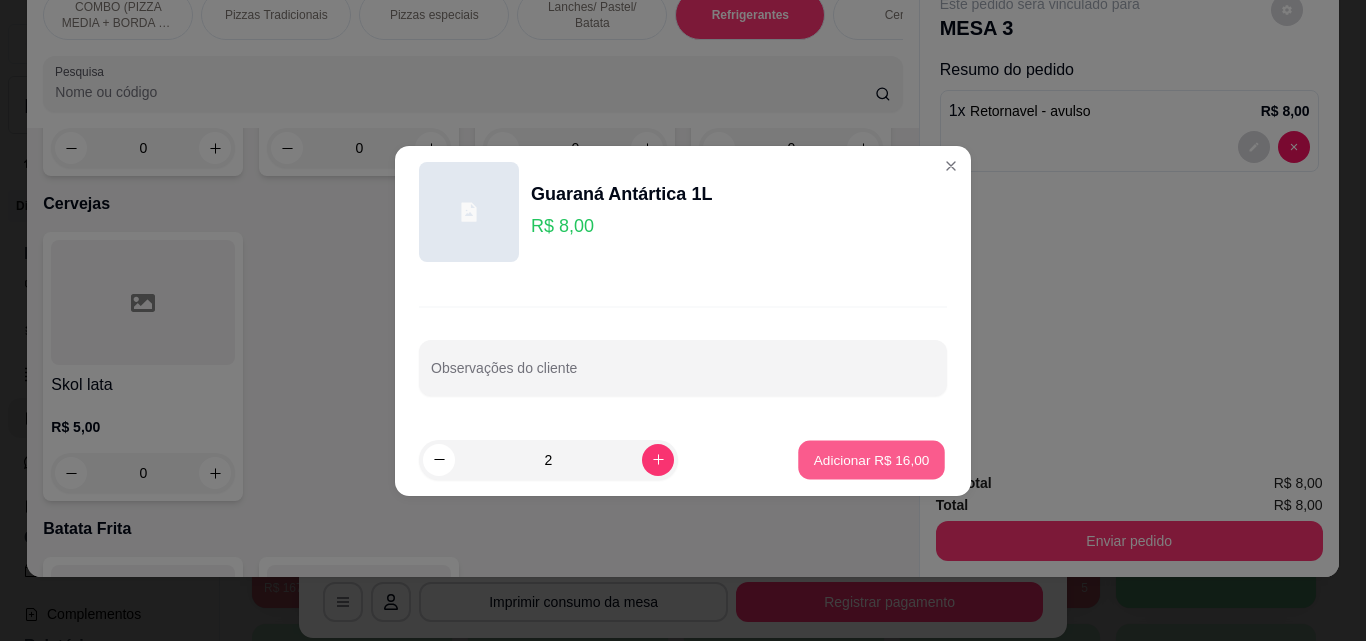 type on "2" 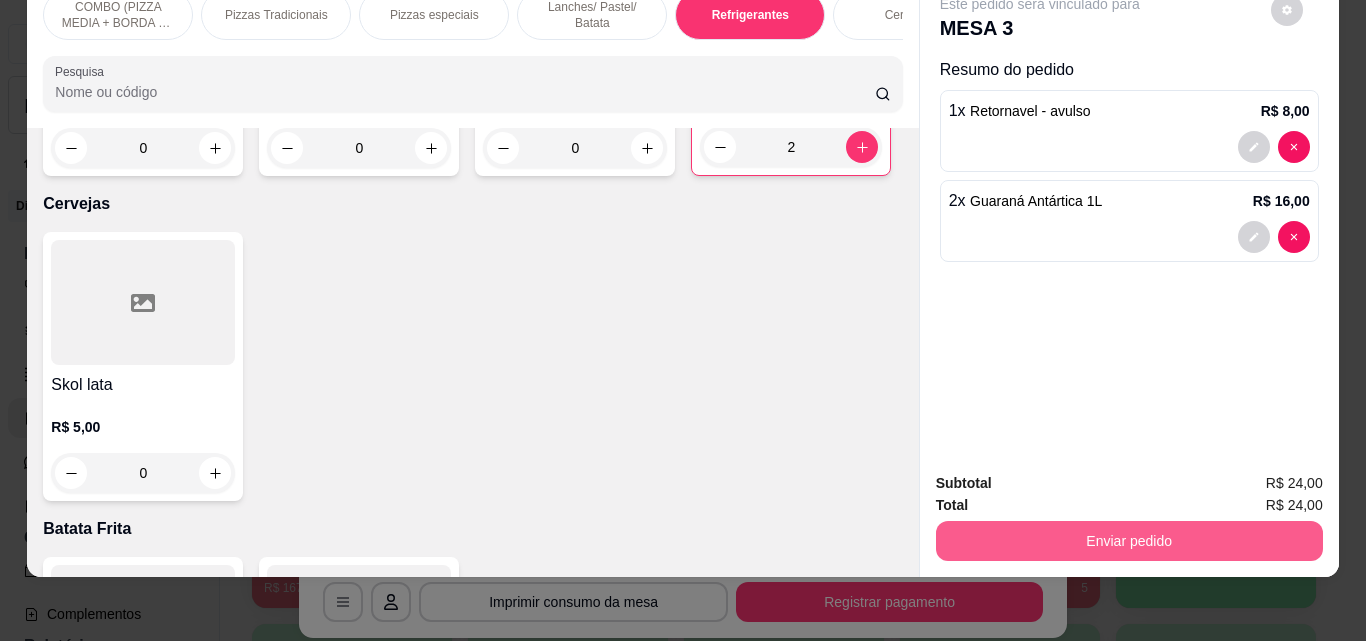 click on "Enviar pedido" at bounding box center [1129, 541] 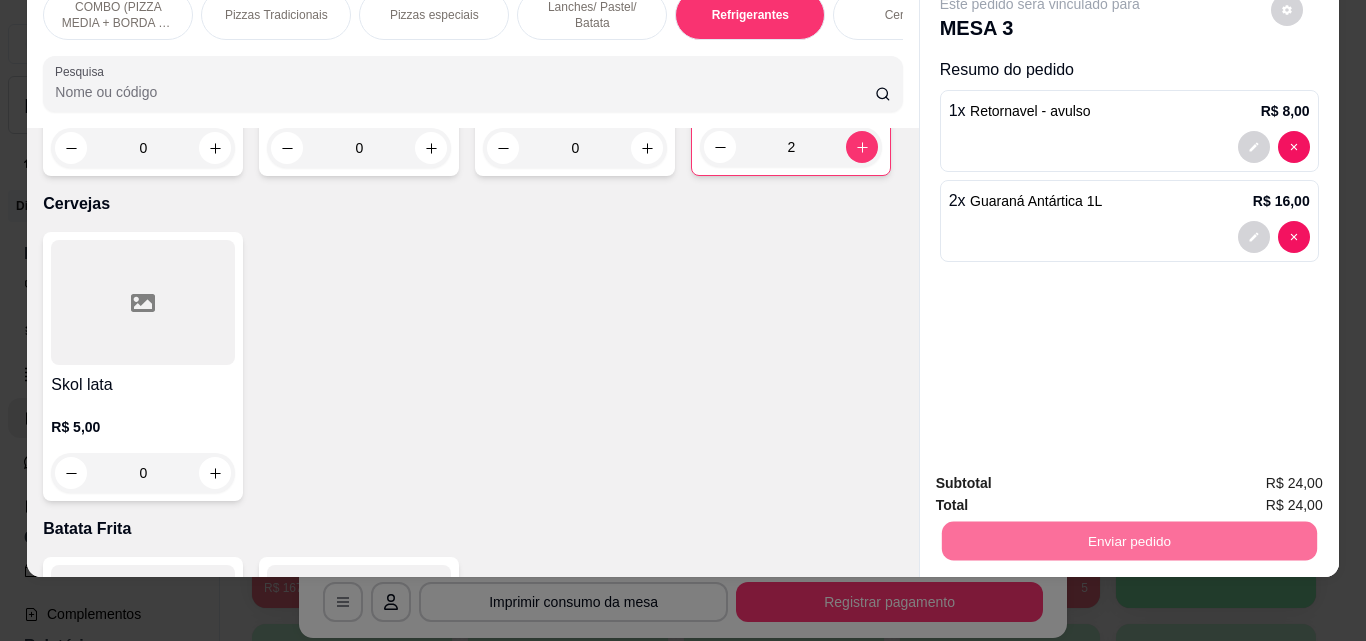 click on "Não registrar e enviar pedido" at bounding box center [1063, 476] 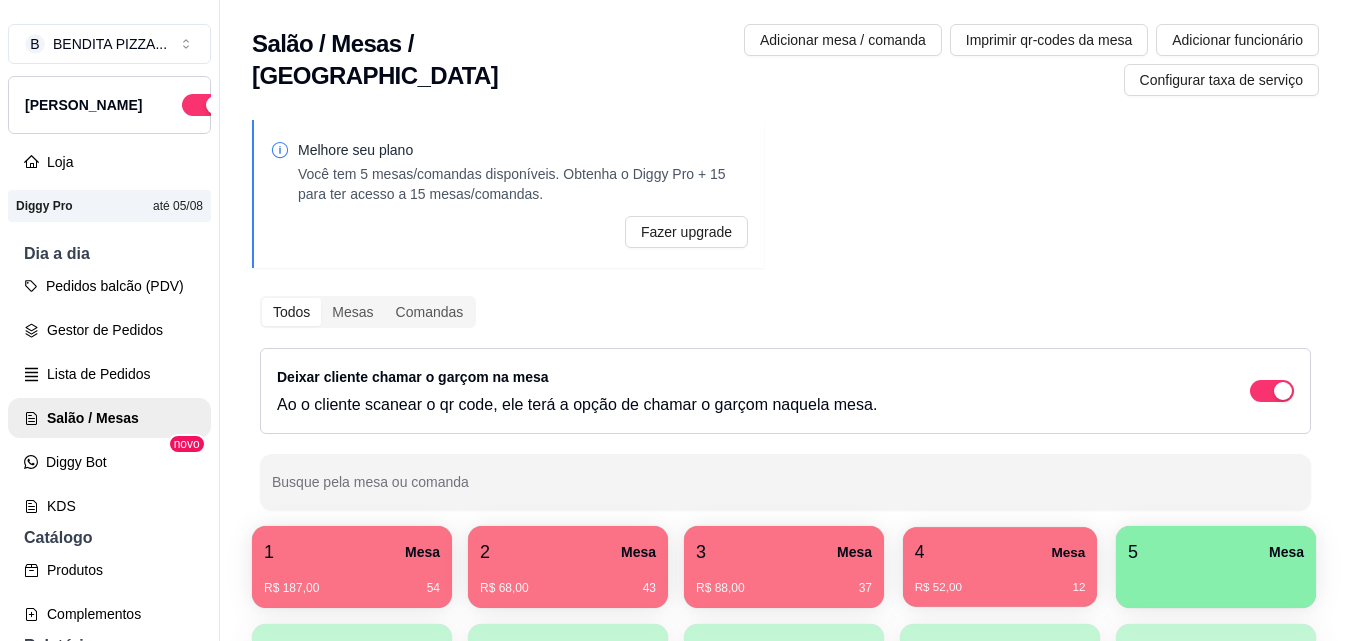 click on "4 Mesa R$ 52,00 12" at bounding box center [1000, 567] 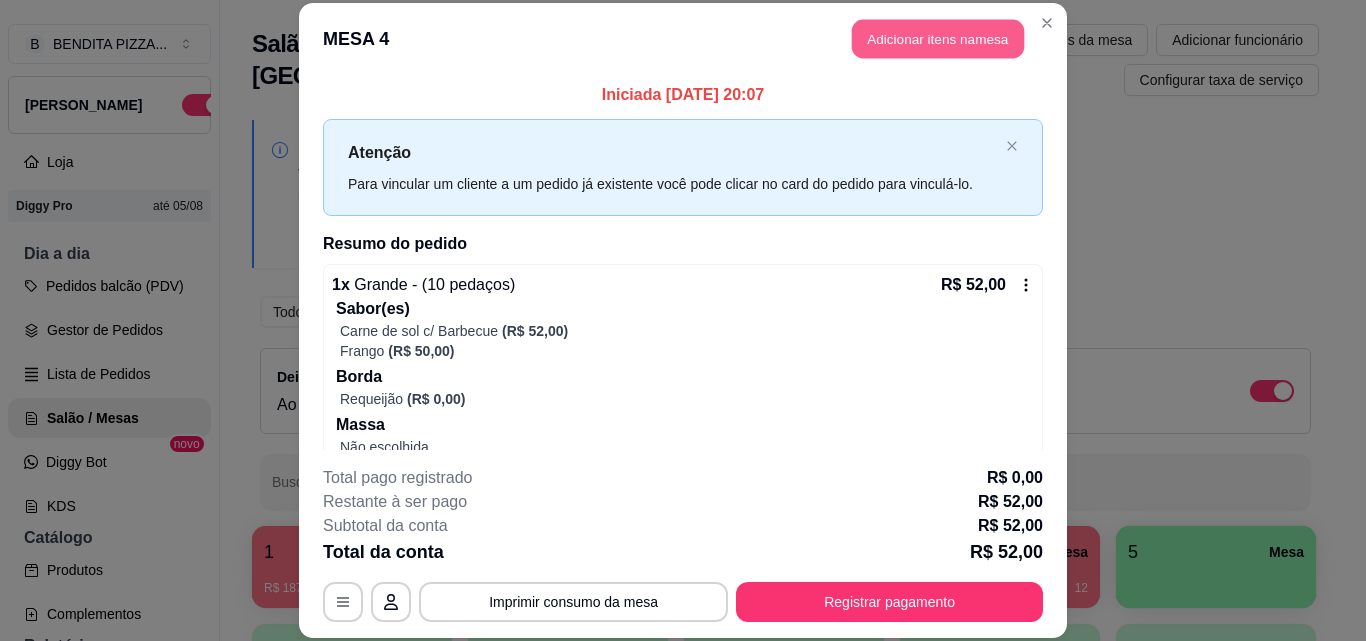 click on "Adicionar itens na  mesa" at bounding box center [938, 39] 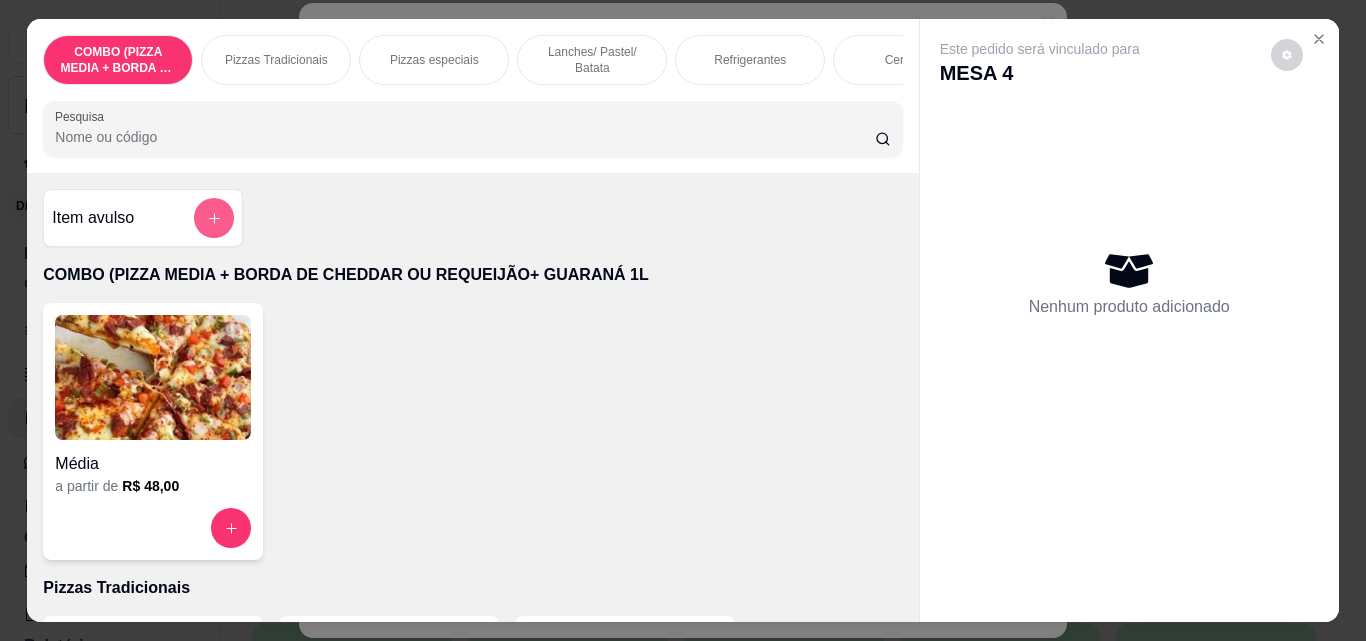 click at bounding box center [214, 218] 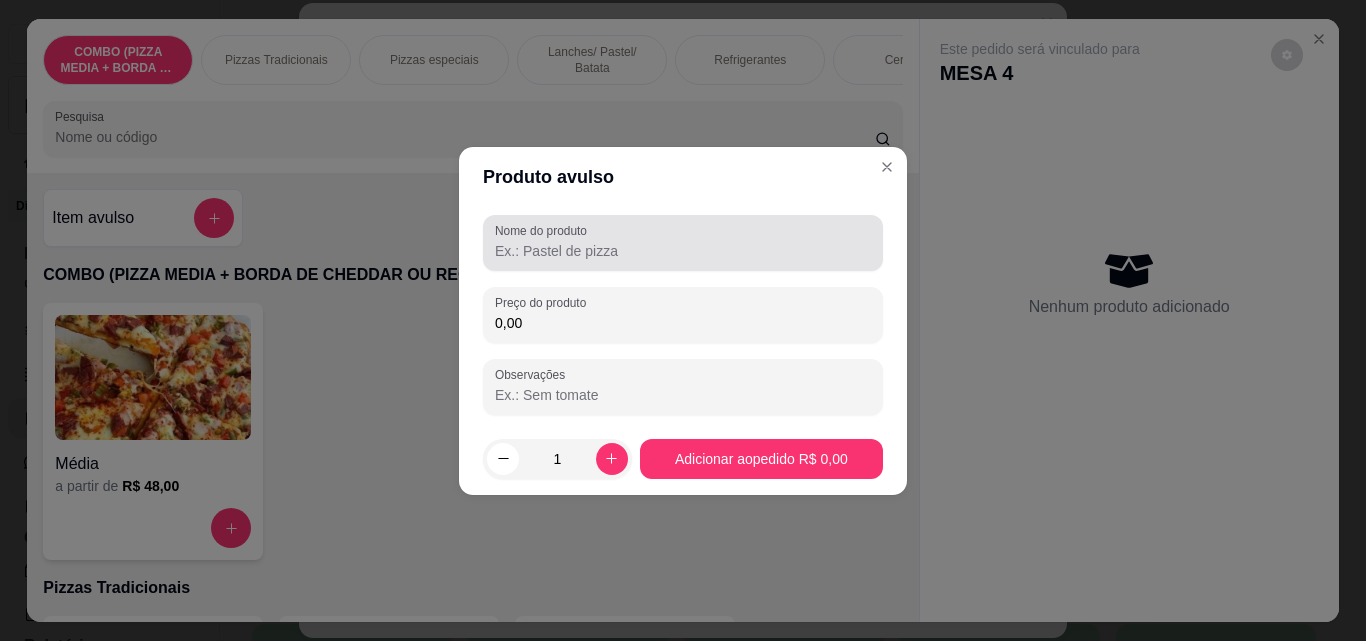 click on "Nome do produto" at bounding box center [683, 243] 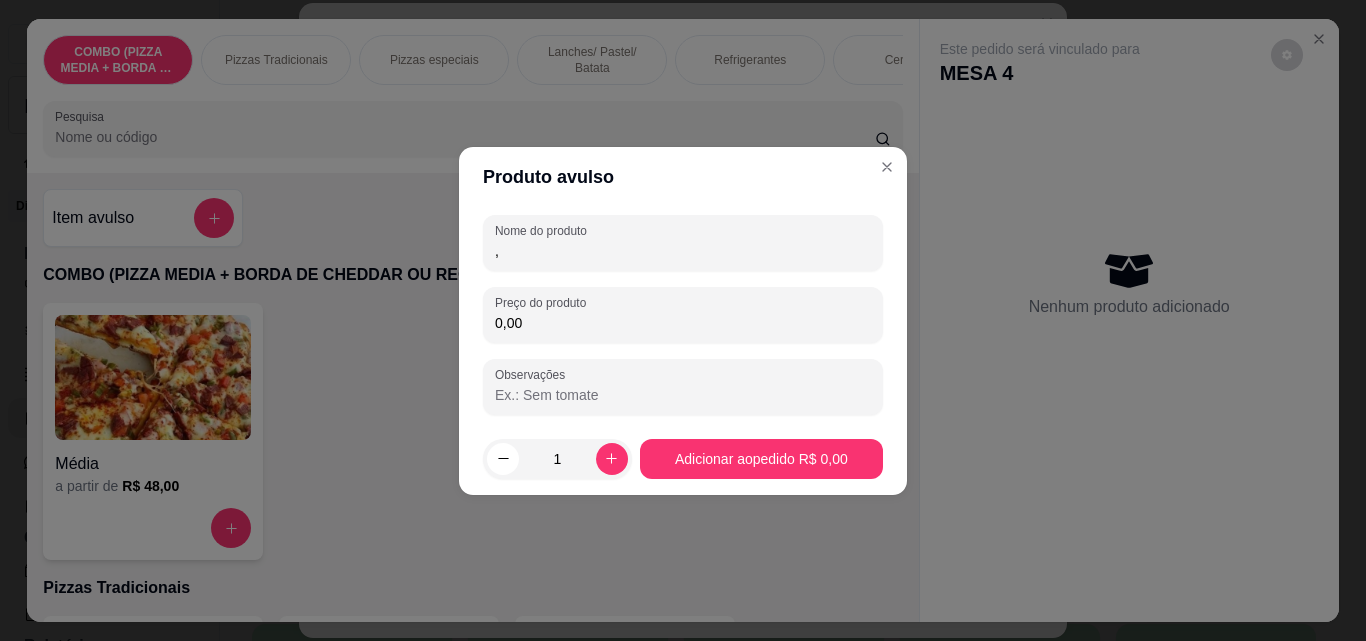 type on "," 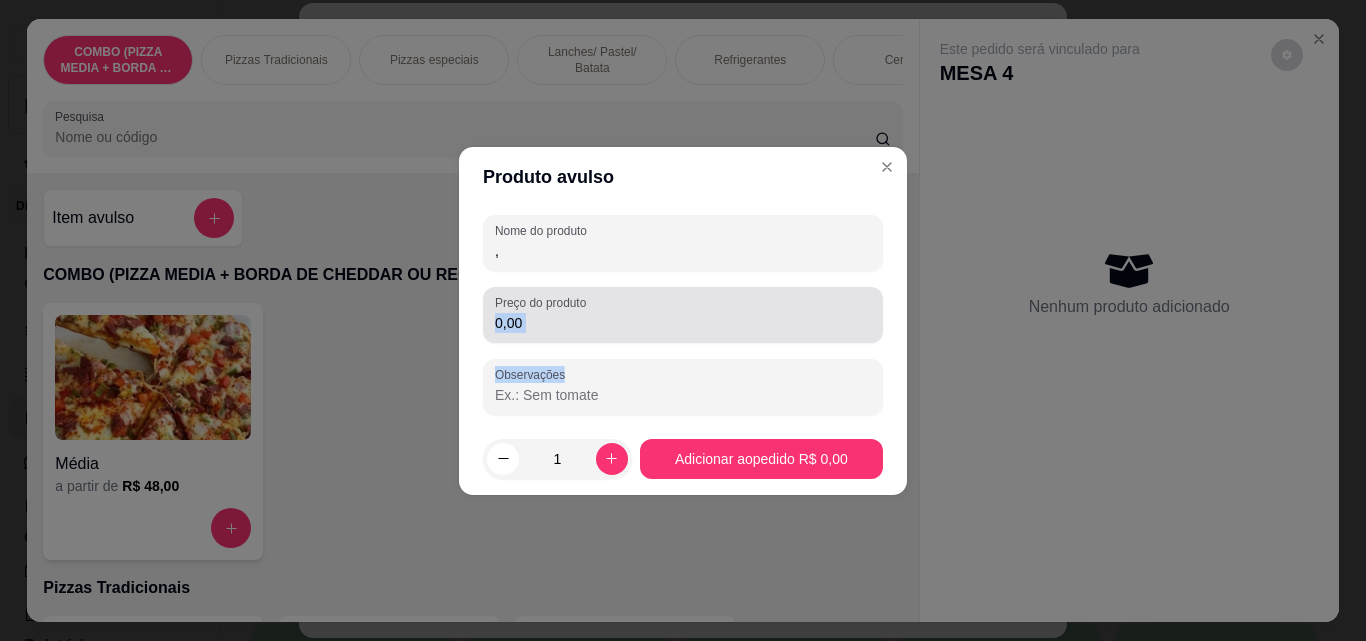 drag, startPoint x: 547, startPoint y: 341, endPoint x: 470, endPoint y: 351, distance: 77.64664 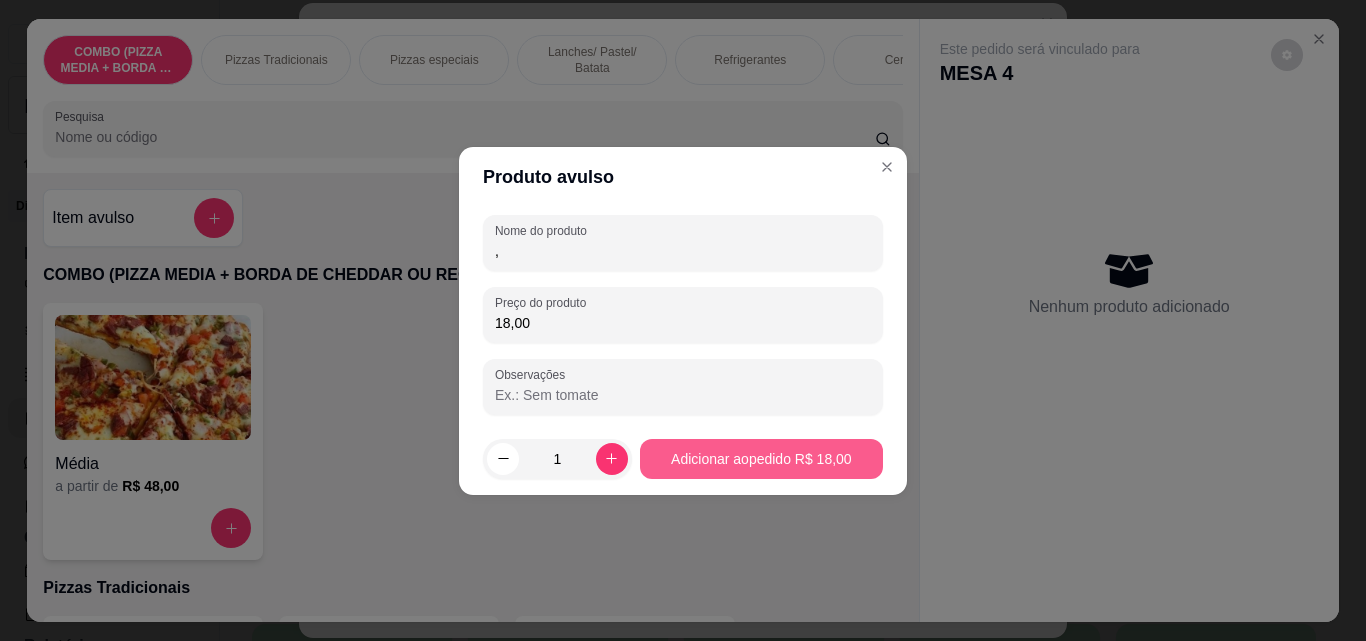 type on "18,00" 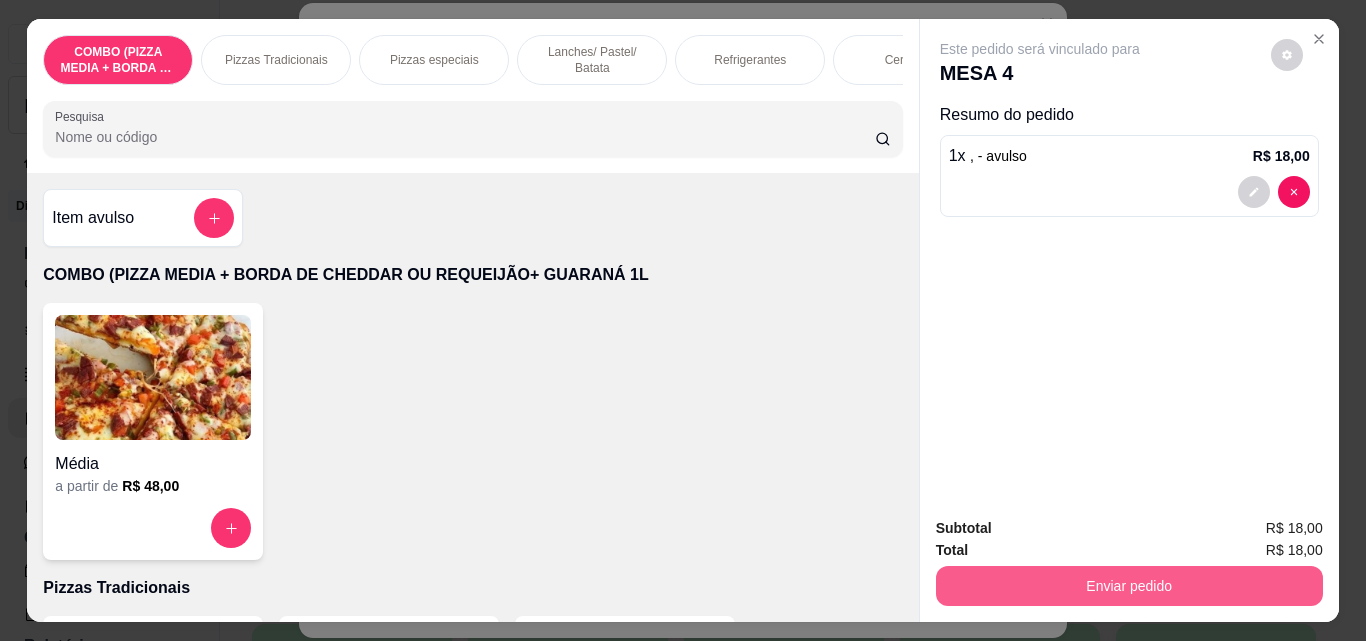 click on "Enviar pedido" at bounding box center [1129, 586] 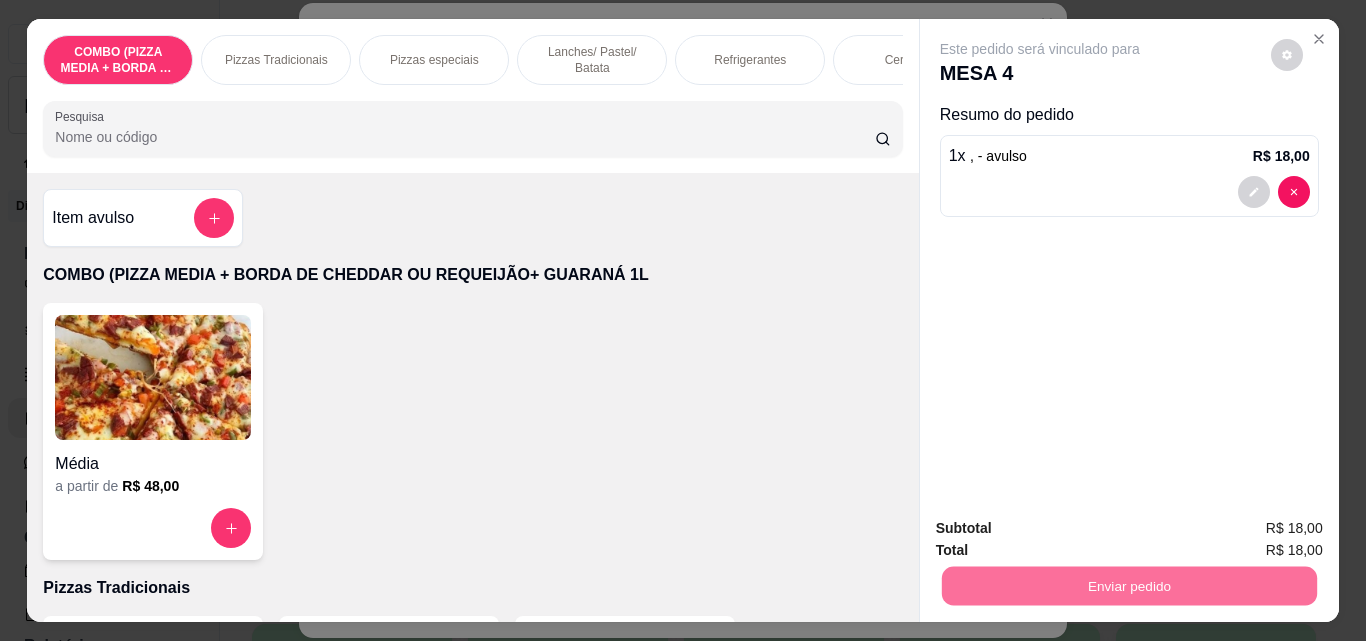 click on "Não registrar e enviar pedido" at bounding box center (1063, 529) 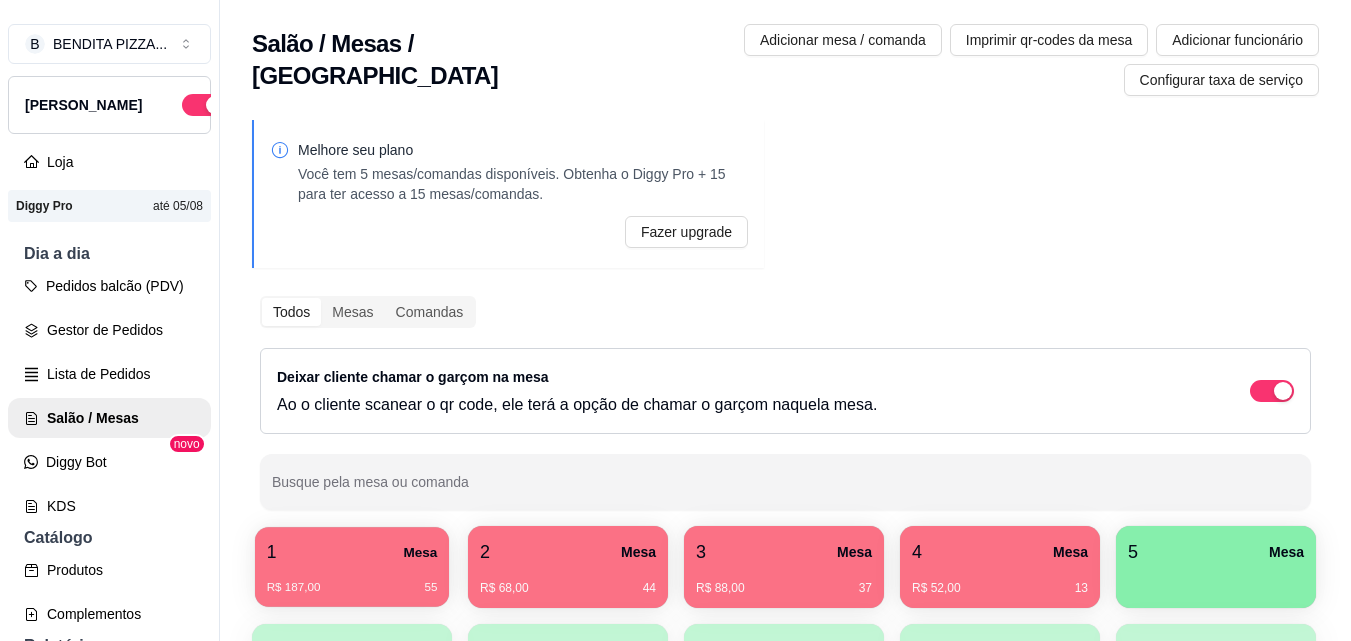 click on "R$ 187,00 55" at bounding box center (352, 588) 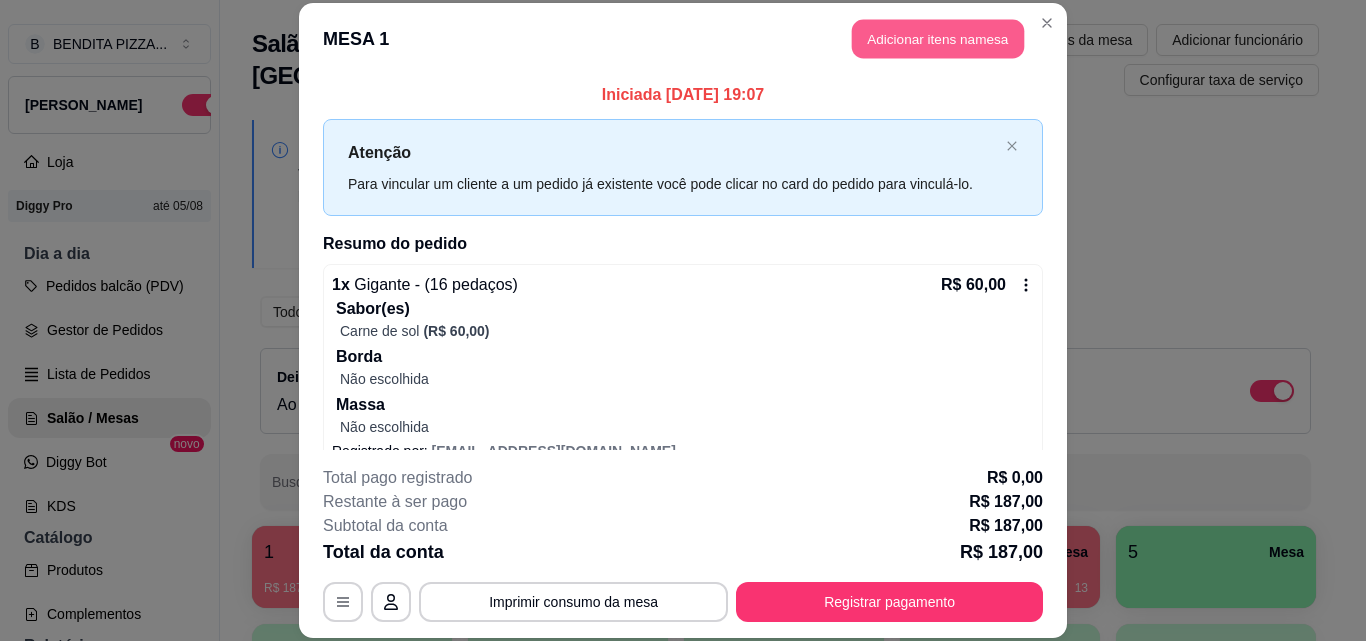 click on "Adicionar itens na  mesa" at bounding box center (938, 39) 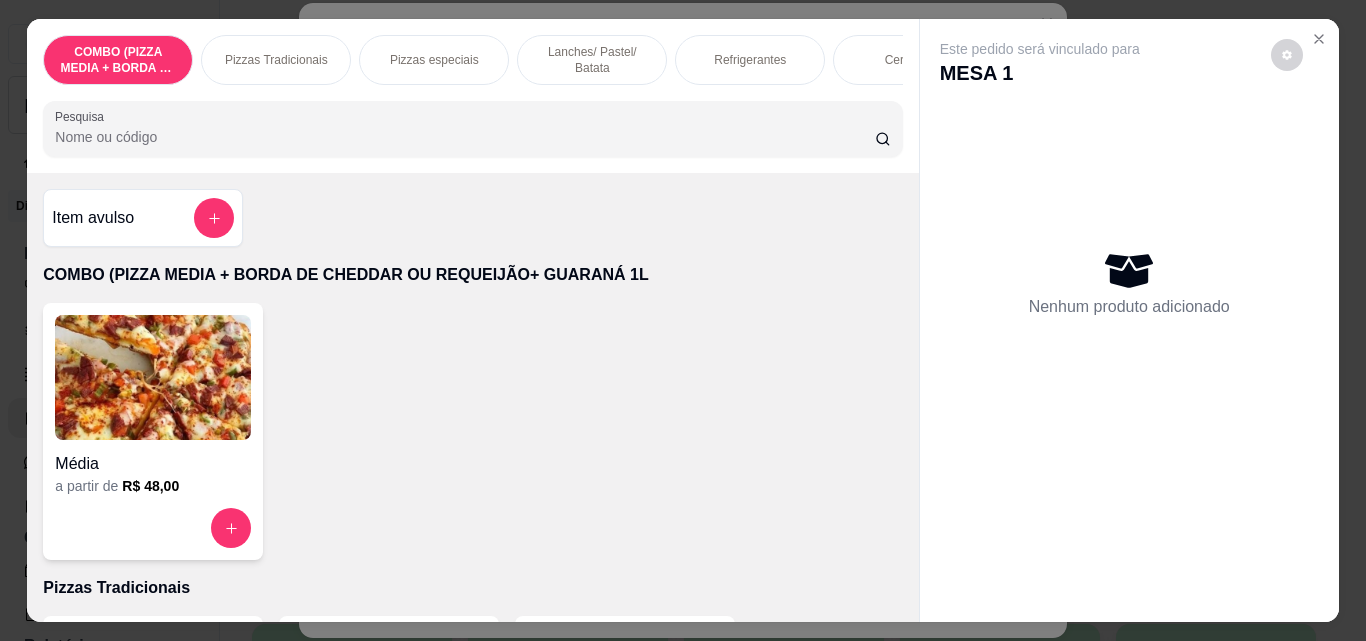 click on "Refrigerantes" at bounding box center (750, 60) 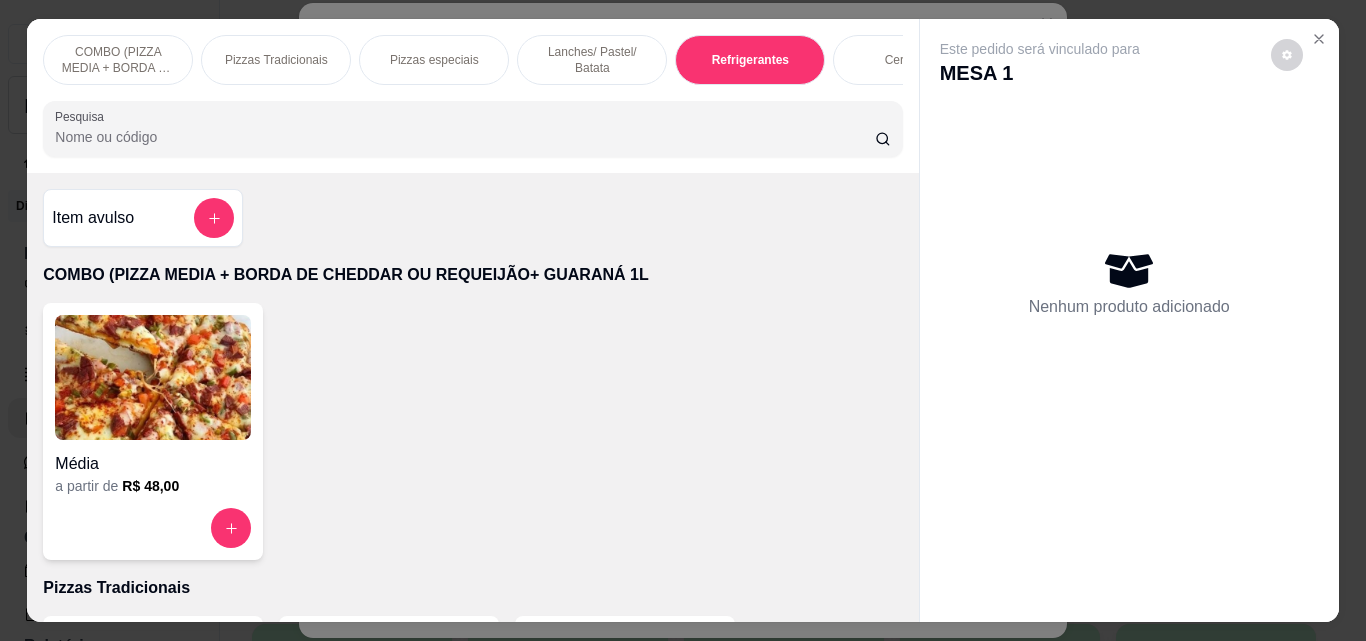 scroll, scrollTop: 3088, scrollLeft: 0, axis: vertical 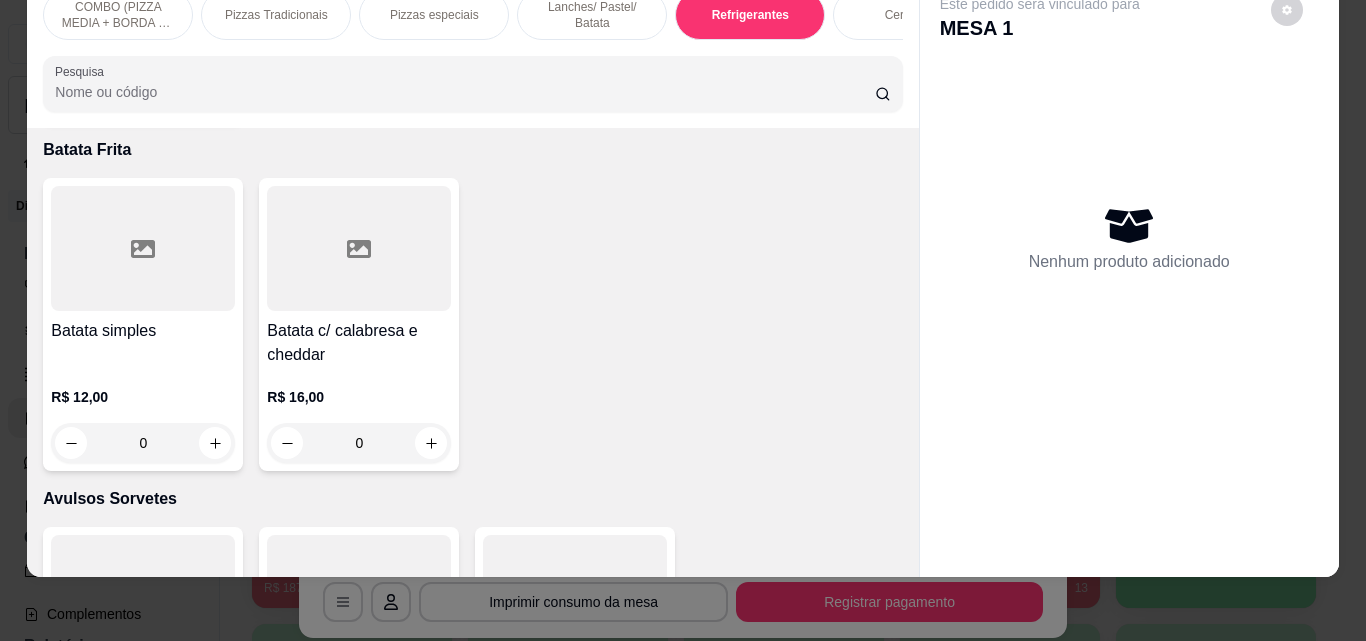 click at bounding box center [863, -231] 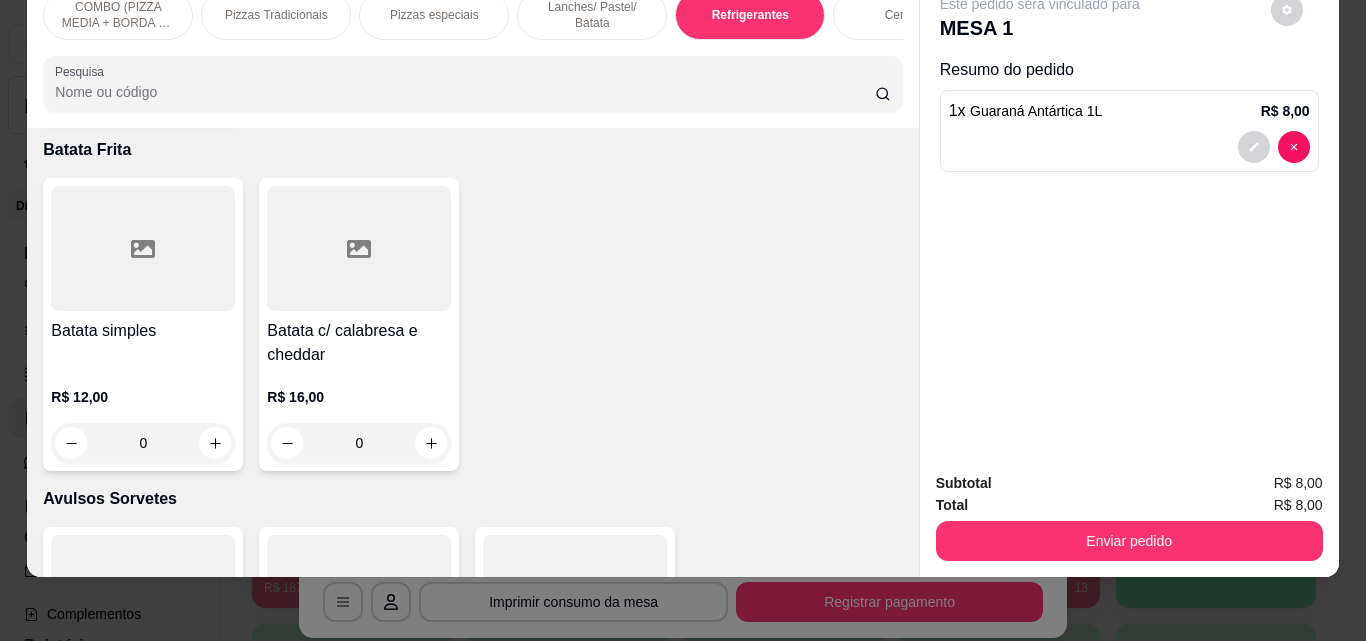 scroll, scrollTop: 3468, scrollLeft: 0, axis: vertical 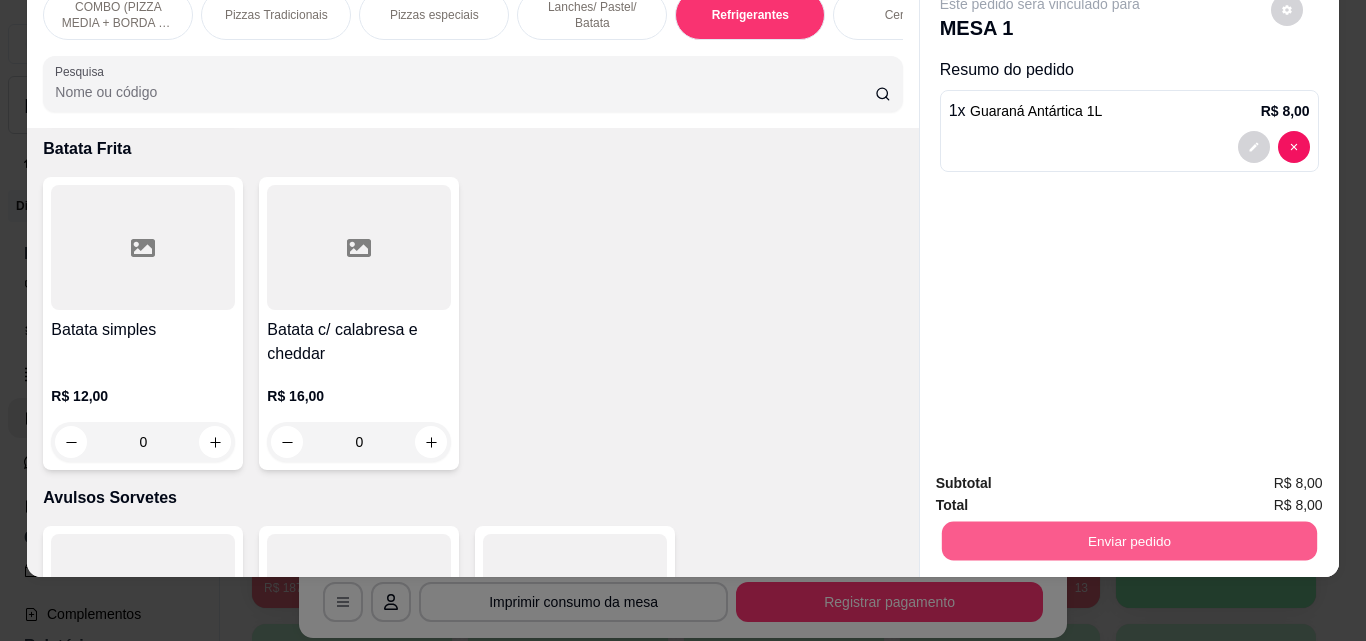 click on "Enviar pedido" at bounding box center [1128, 540] 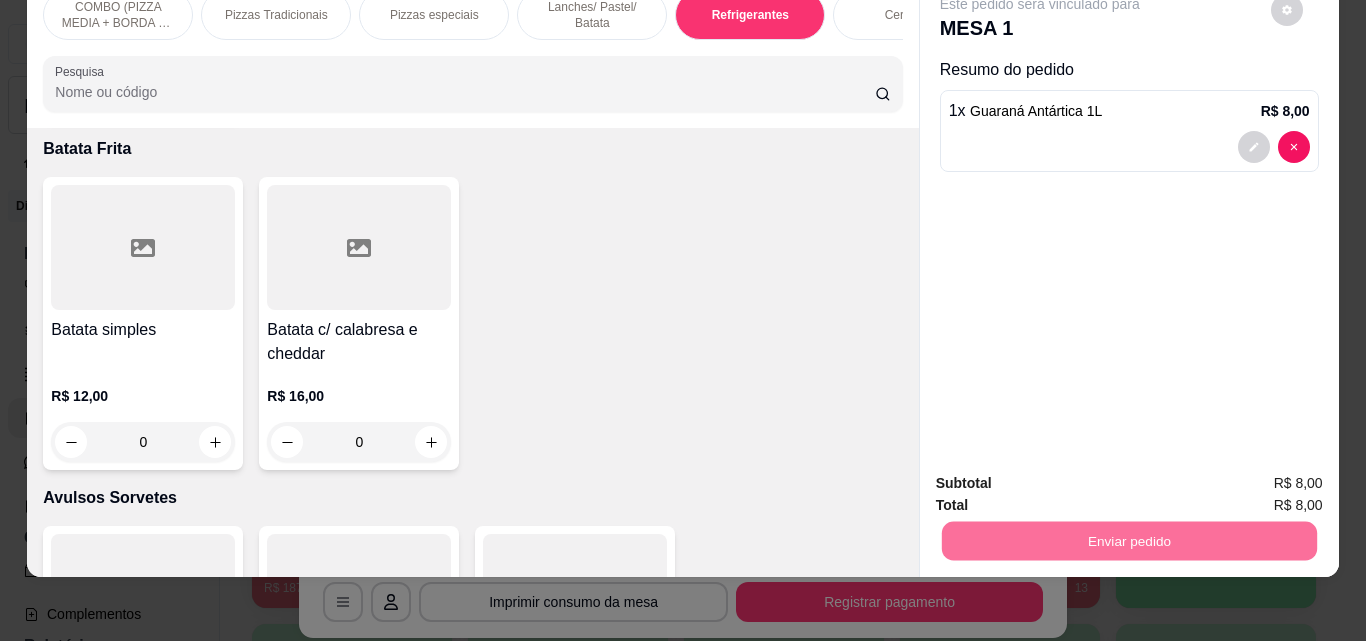 click on "Não registrar e enviar pedido" at bounding box center (1063, 476) 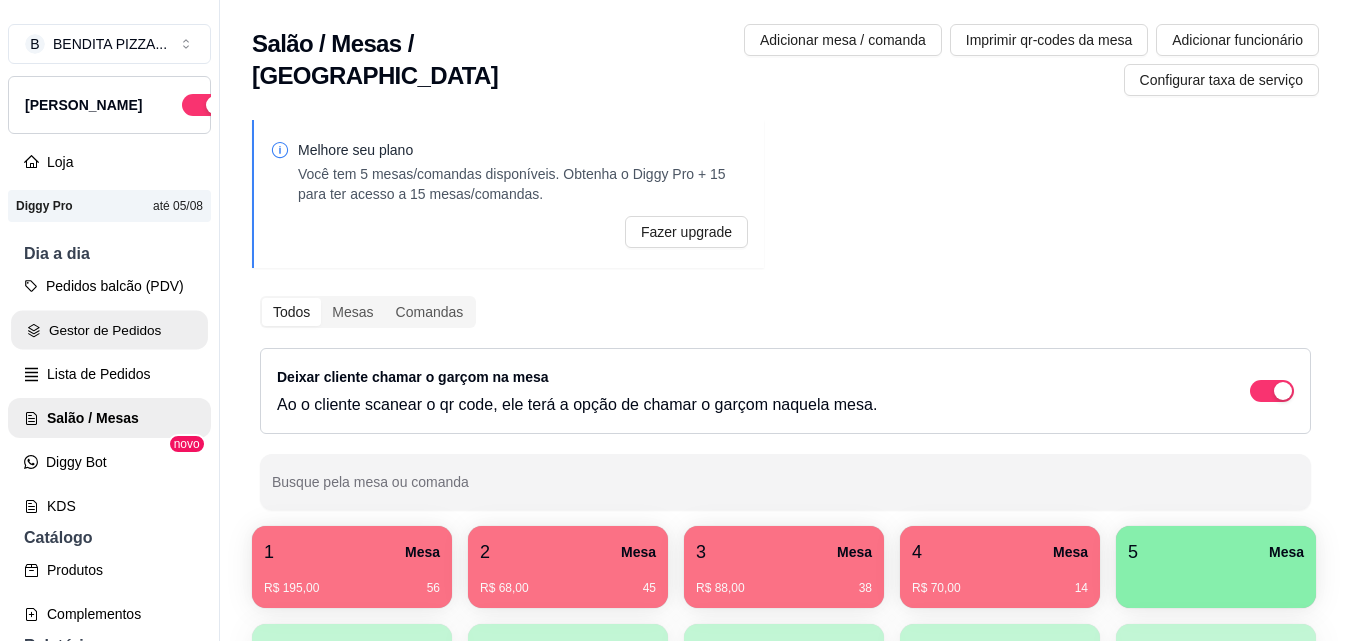 click on "Gestor de Pedidos" at bounding box center [109, 330] 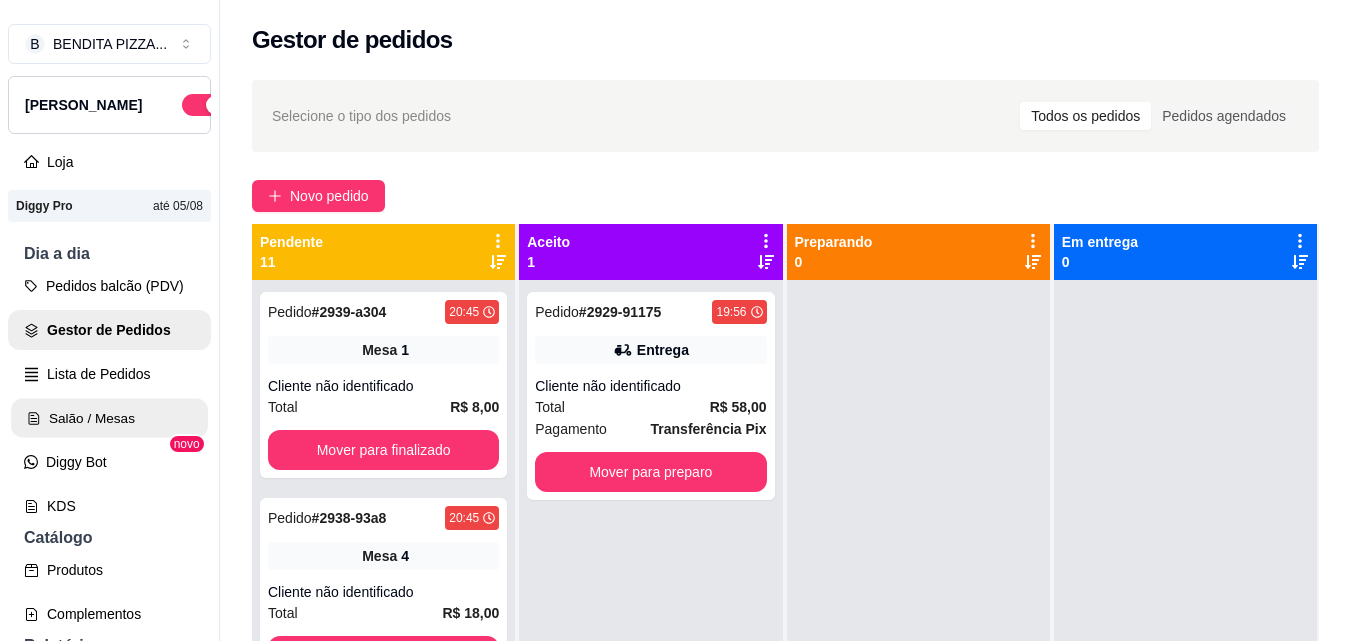 click on "Salão / Mesas" at bounding box center (109, 418) 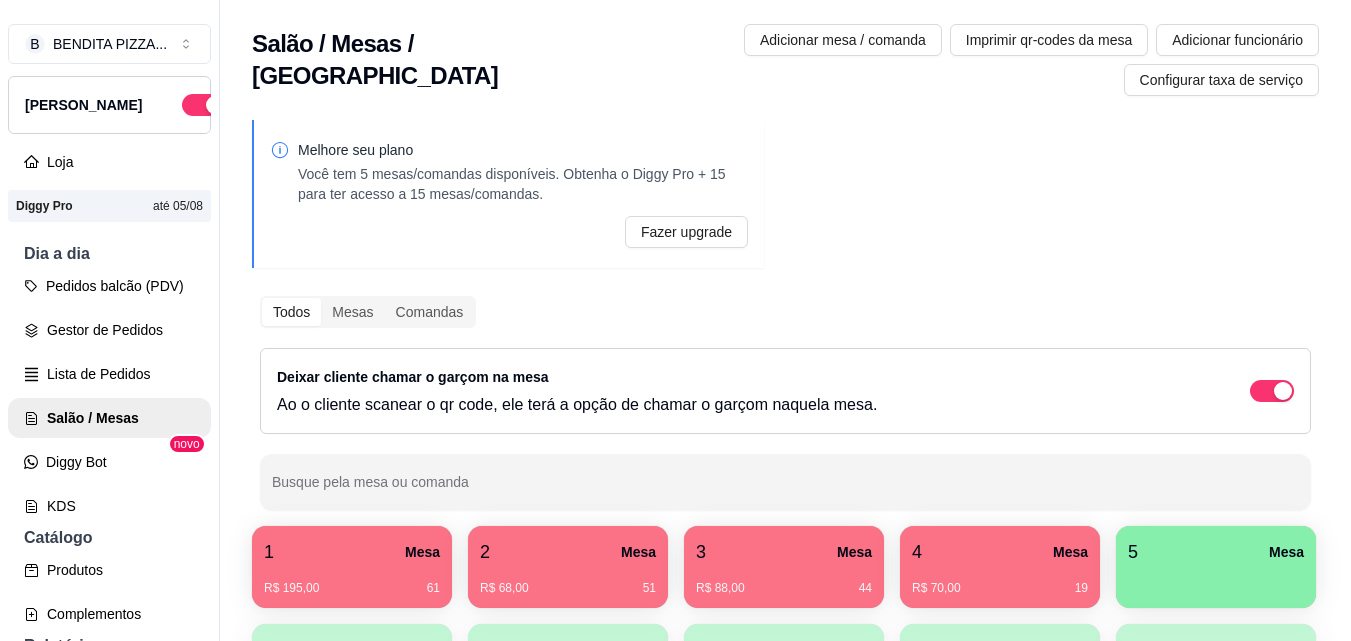 click on "R$ 68,00 51" at bounding box center [568, 581] 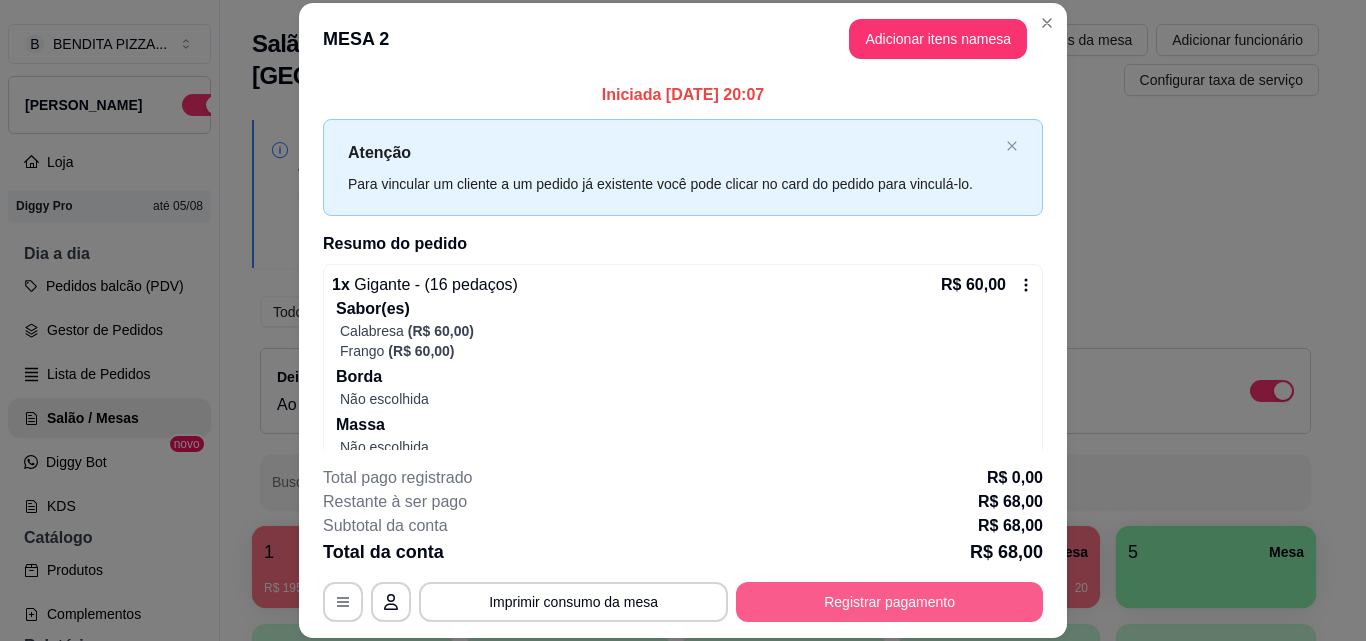click on "Registrar pagamento" at bounding box center [889, 602] 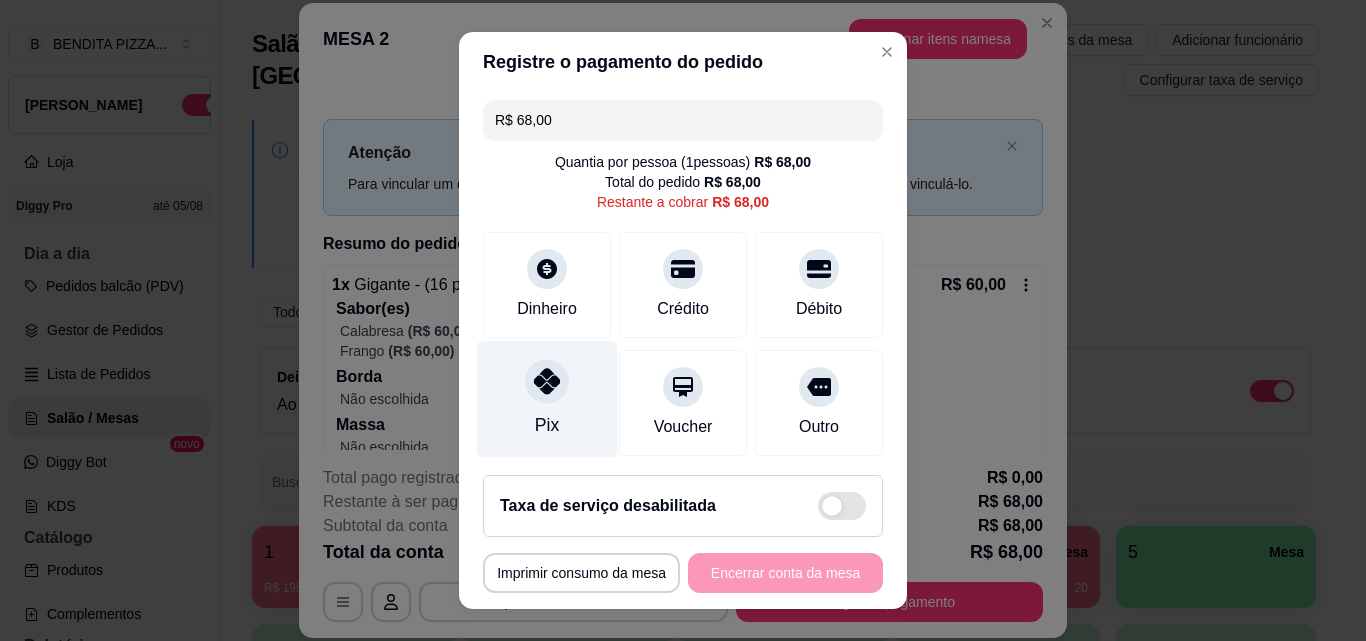 click on "Pix" at bounding box center [547, 399] 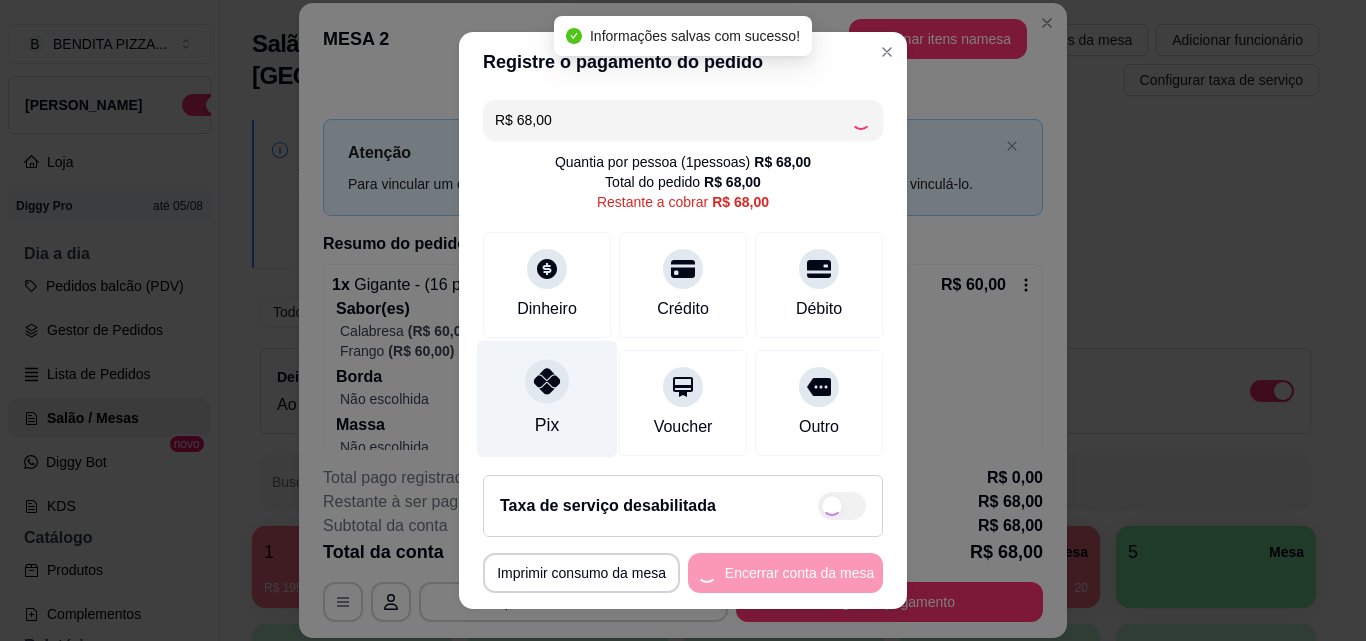 type on "R$ 0,00" 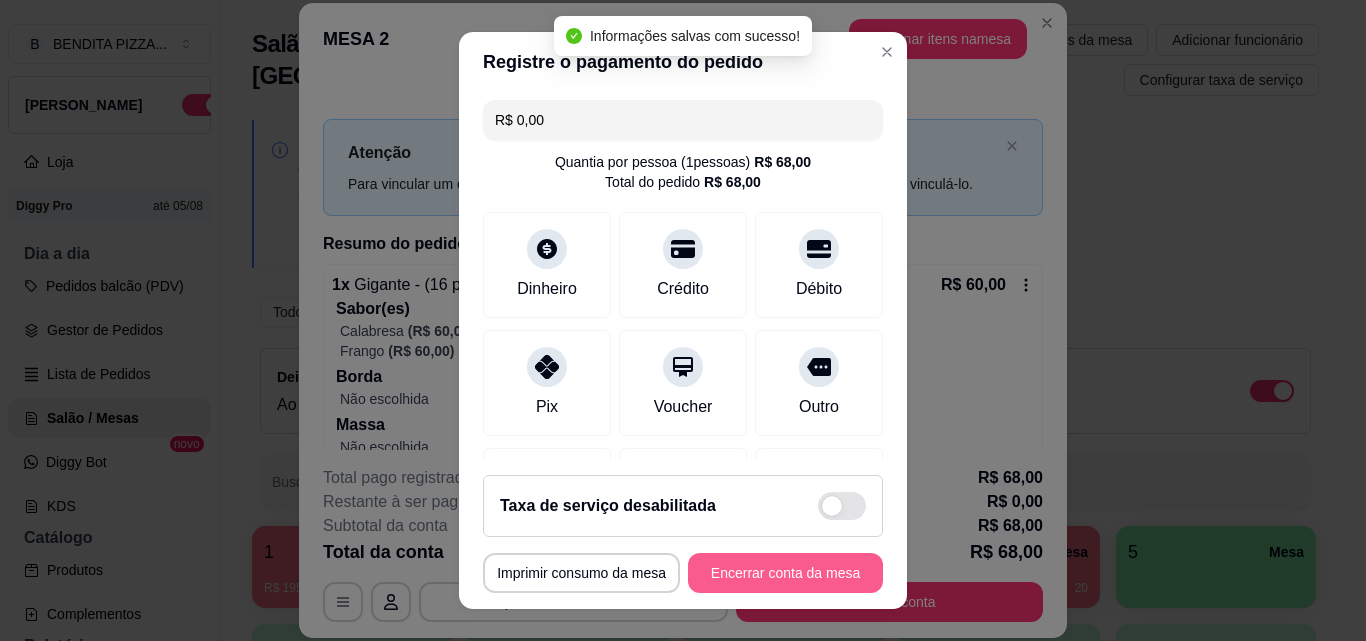 click on "Encerrar conta da mesa" at bounding box center (785, 573) 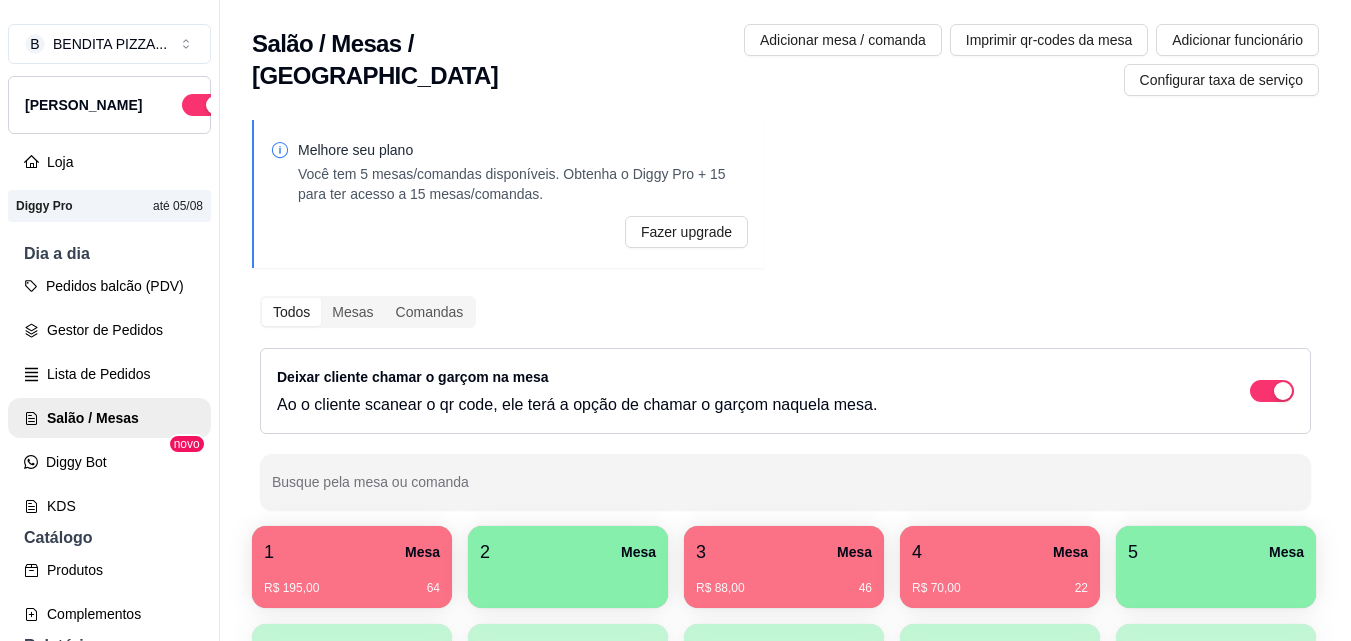 click on "1 Mesa R$ 195,00 64 2 Mesa 3 Mesa R$ 88,00 46 4 Mesa R$ 70,00 22 5 Mesa 6 Mesa 7 Mesa 8 Mesa 9 Mesa 10 Mesa" at bounding box center (785, 616) 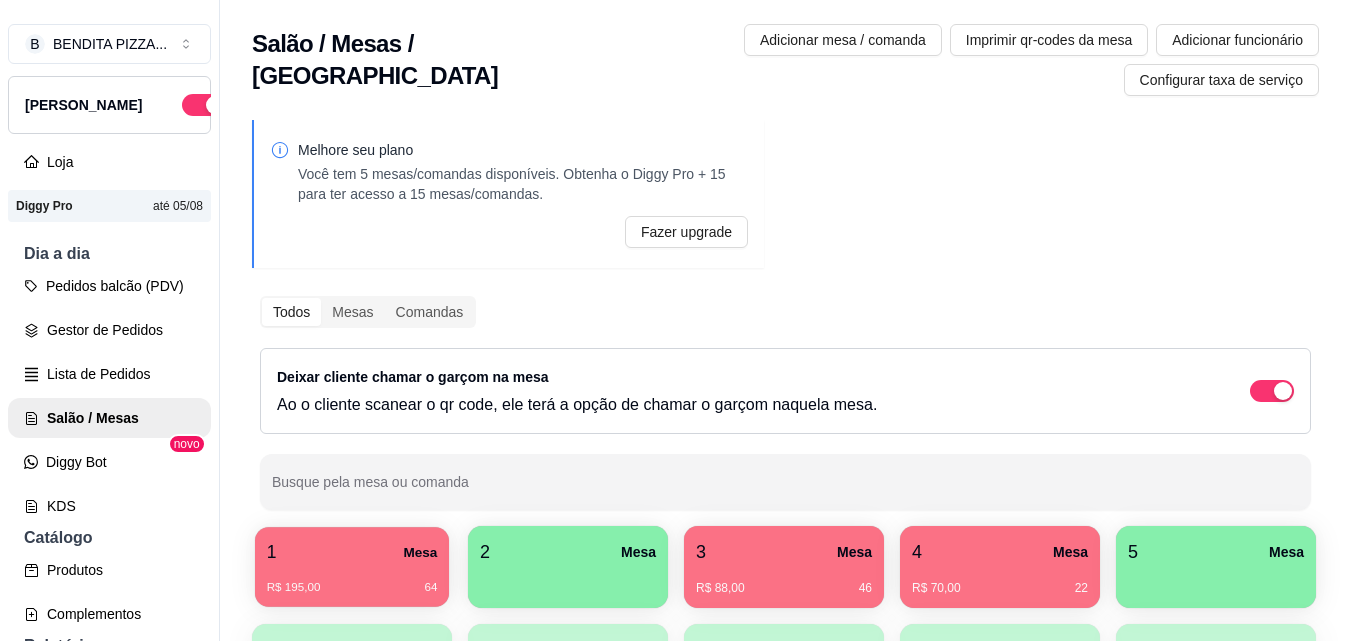 click on "R$ 195,00 64" at bounding box center [352, 580] 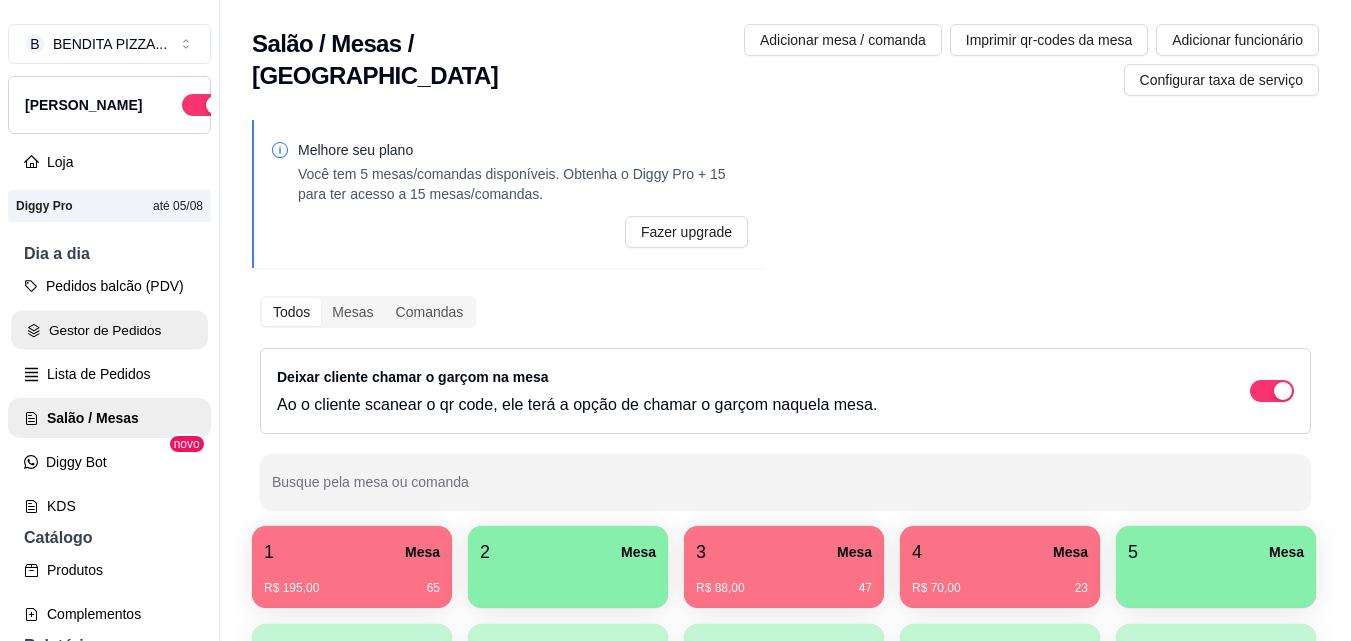 click on "Gestor de Pedidos" at bounding box center (109, 330) 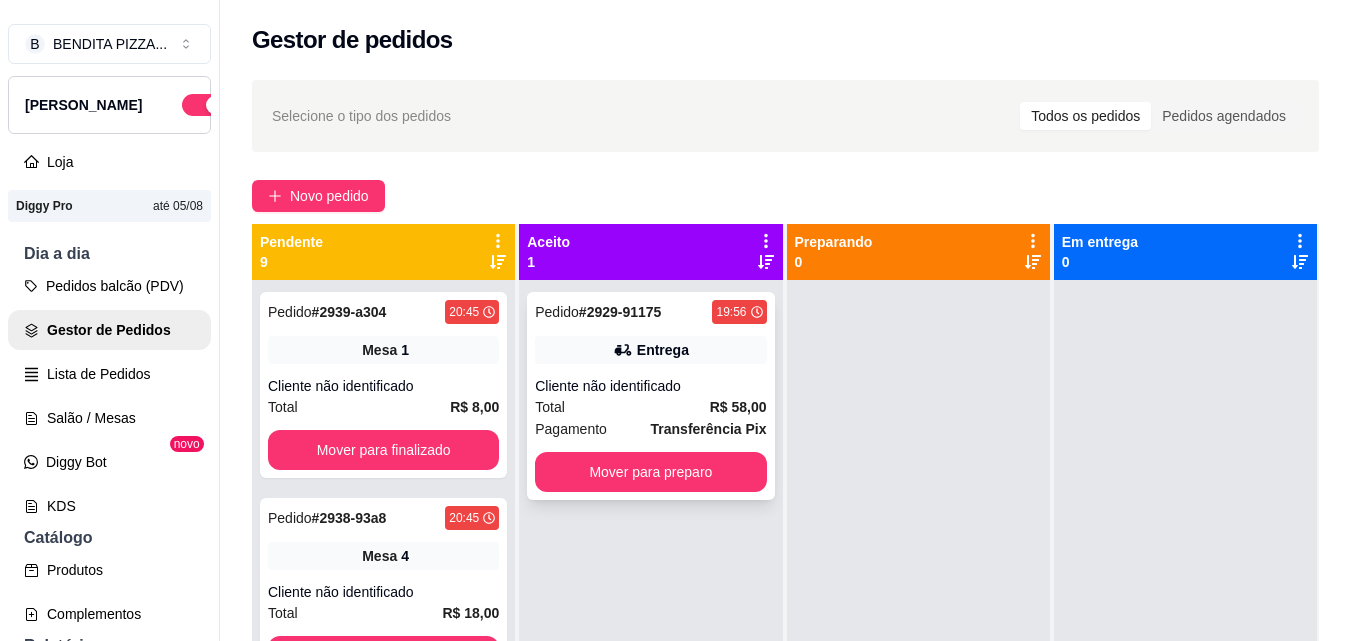 click on "Total" at bounding box center [550, 407] 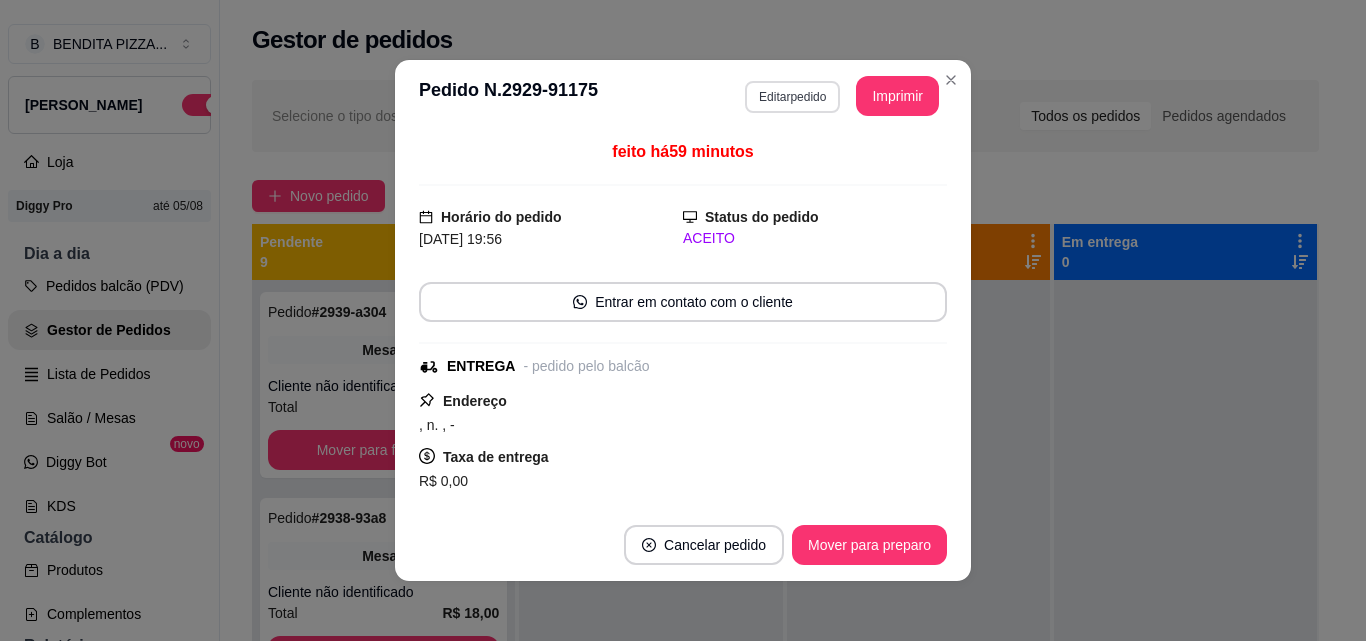 click on "Editar  pedido" at bounding box center [792, 97] 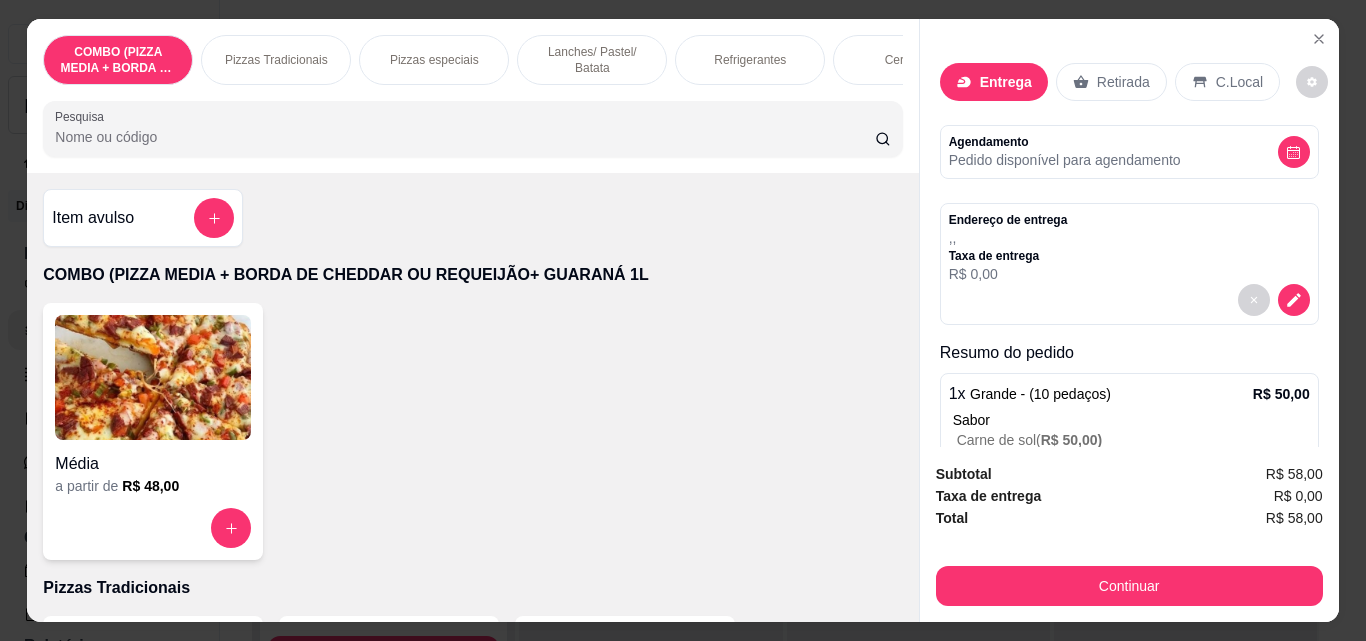 scroll, scrollTop: 214, scrollLeft: 0, axis: vertical 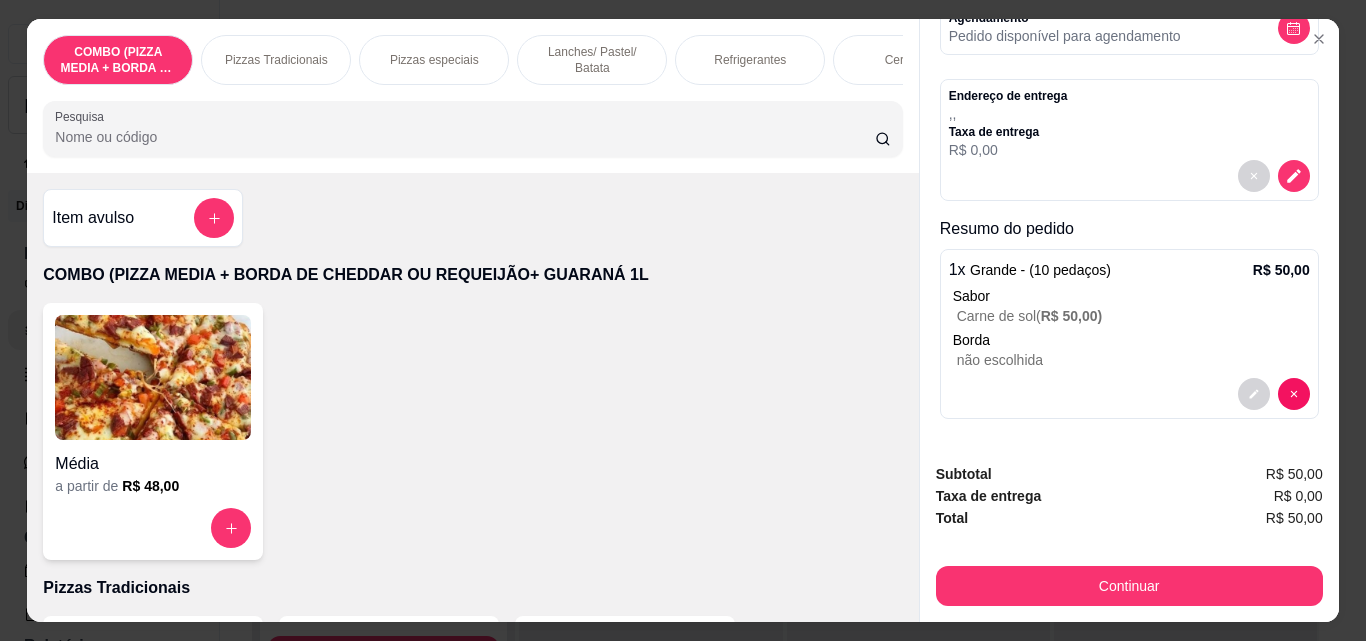type on "0" 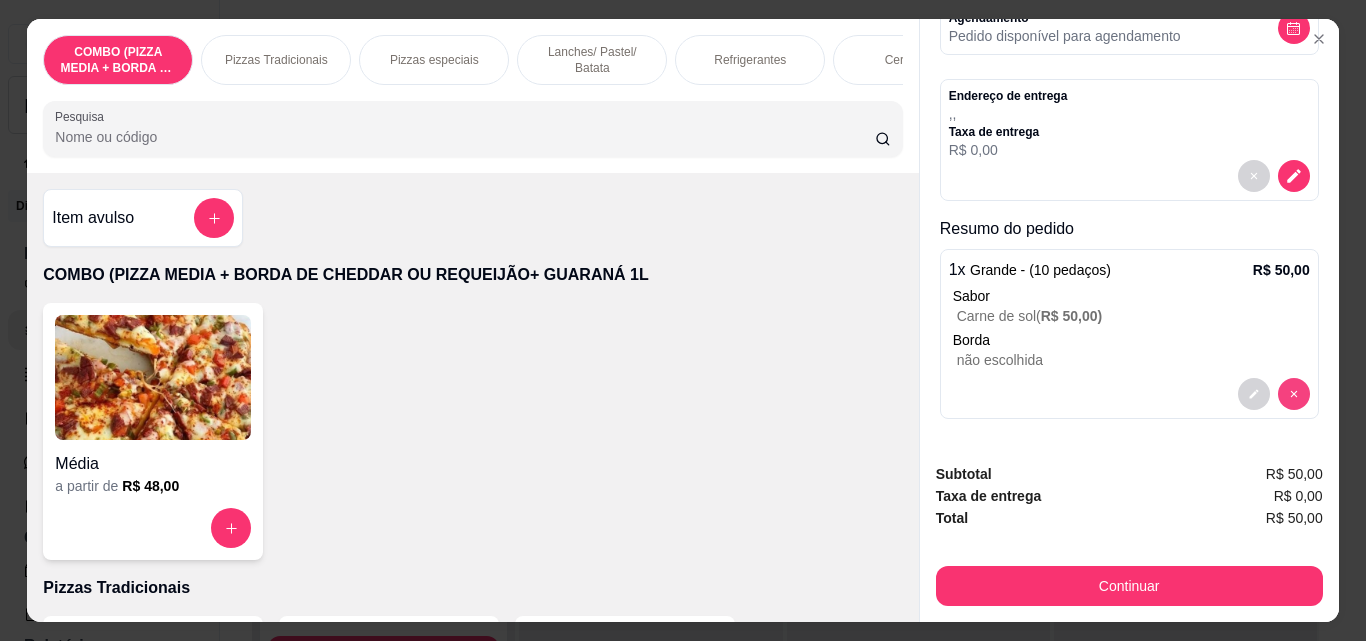 scroll, scrollTop: 124, scrollLeft: 0, axis: vertical 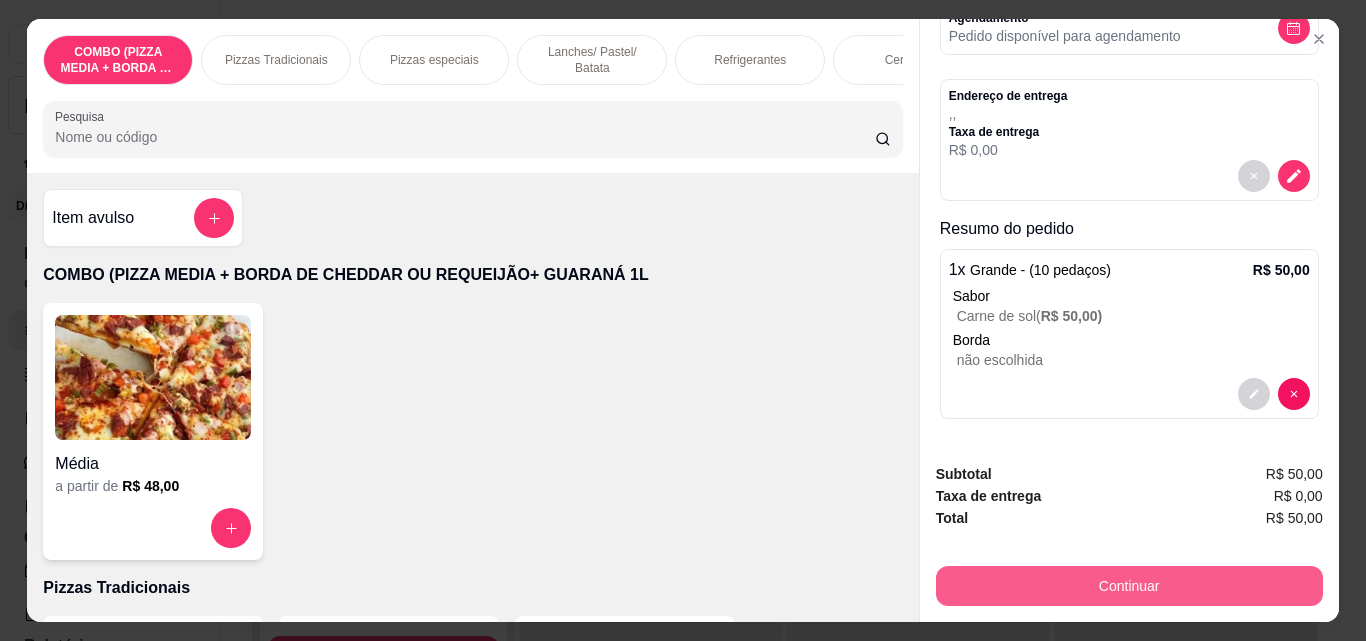 click on "Continuar" at bounding box center [1129, 586] 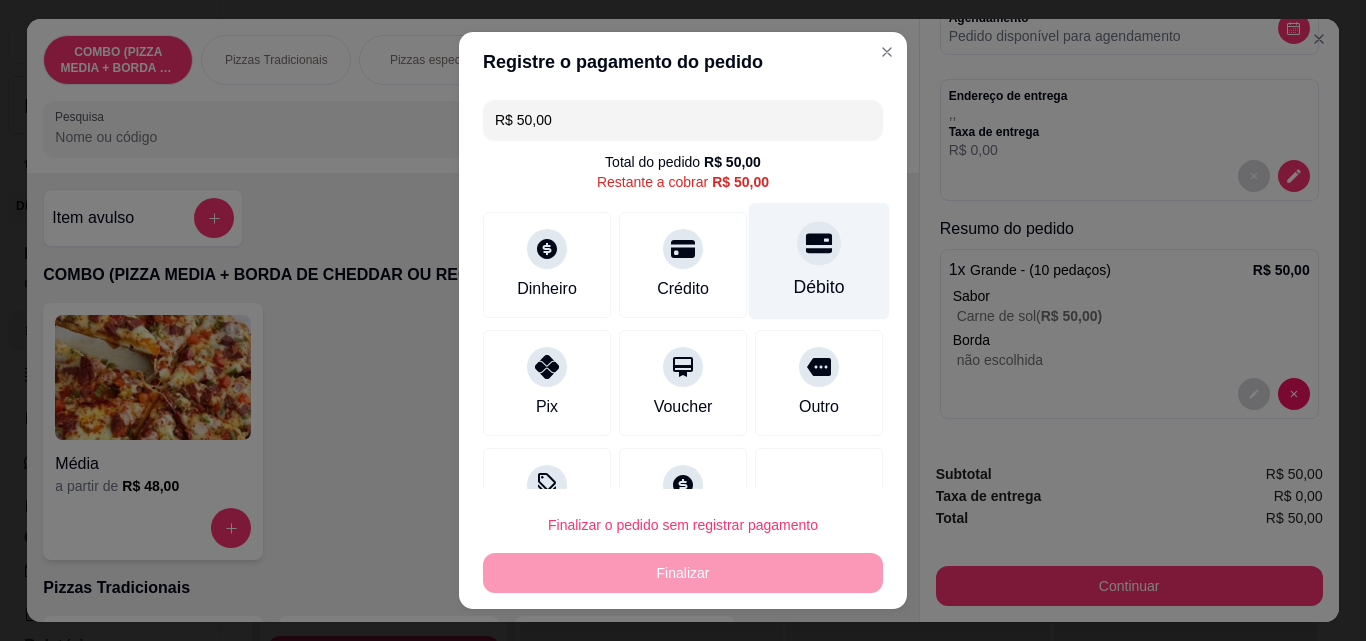 click on "Débito" at bounding box center [819, 287] 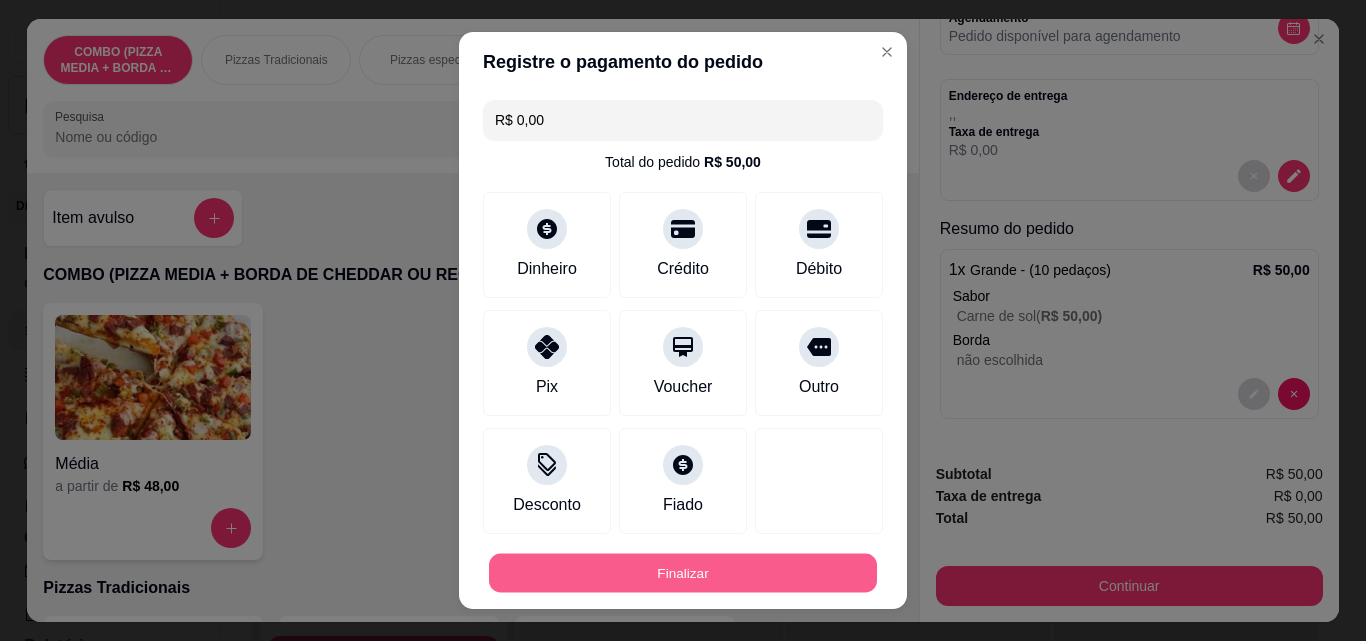 click on "Finalizar" at bounding box center [683, 573] 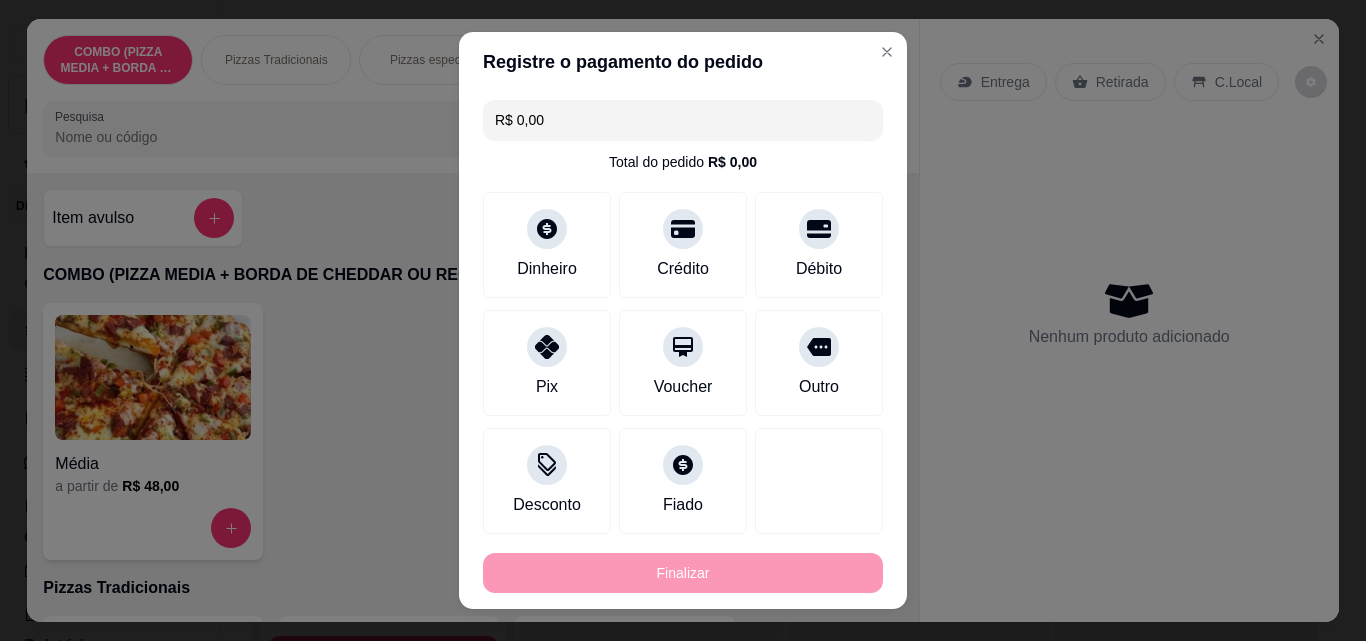 type on "-R$ 50,00" 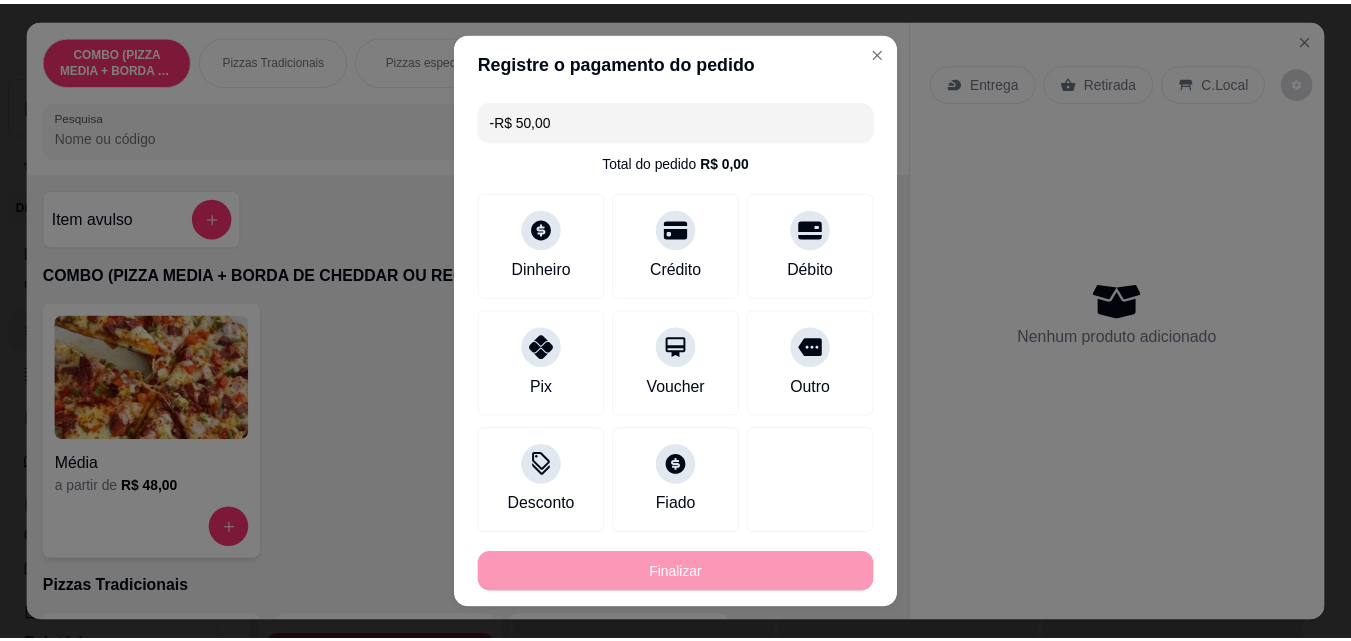 scroll, scrollTop: 0, scrollLeft: 0, axis: both 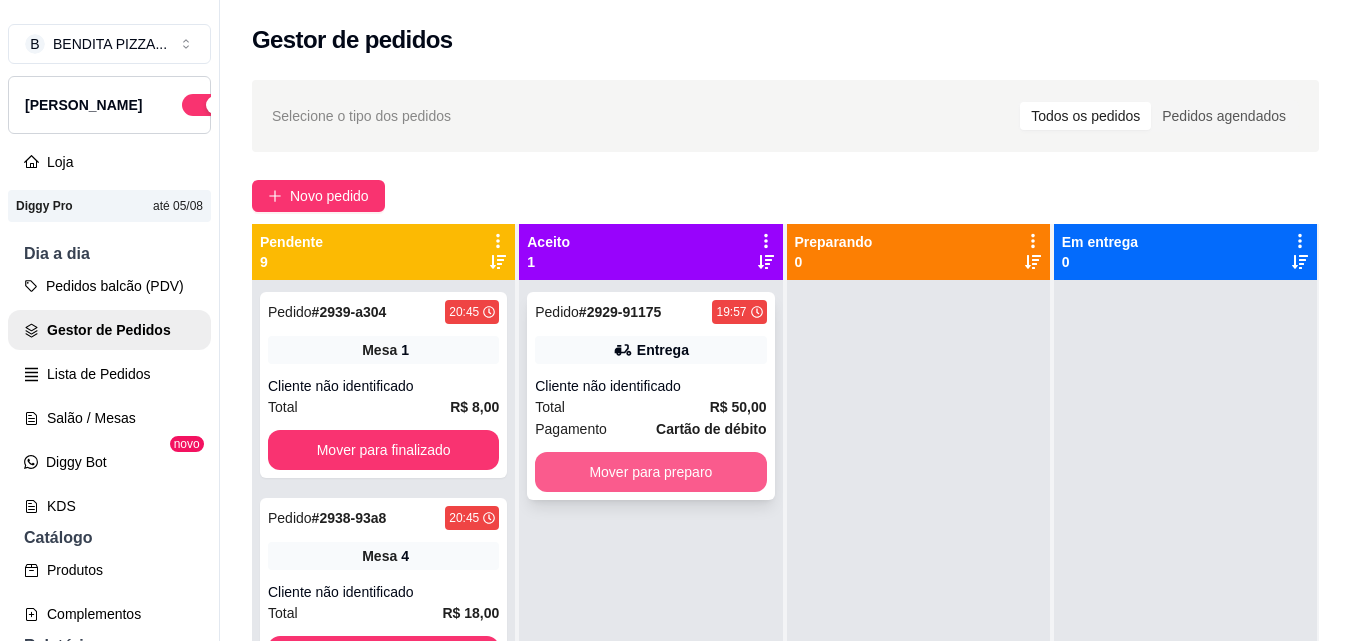 click on "Mover para preparo" at bounding box center (650, 472) 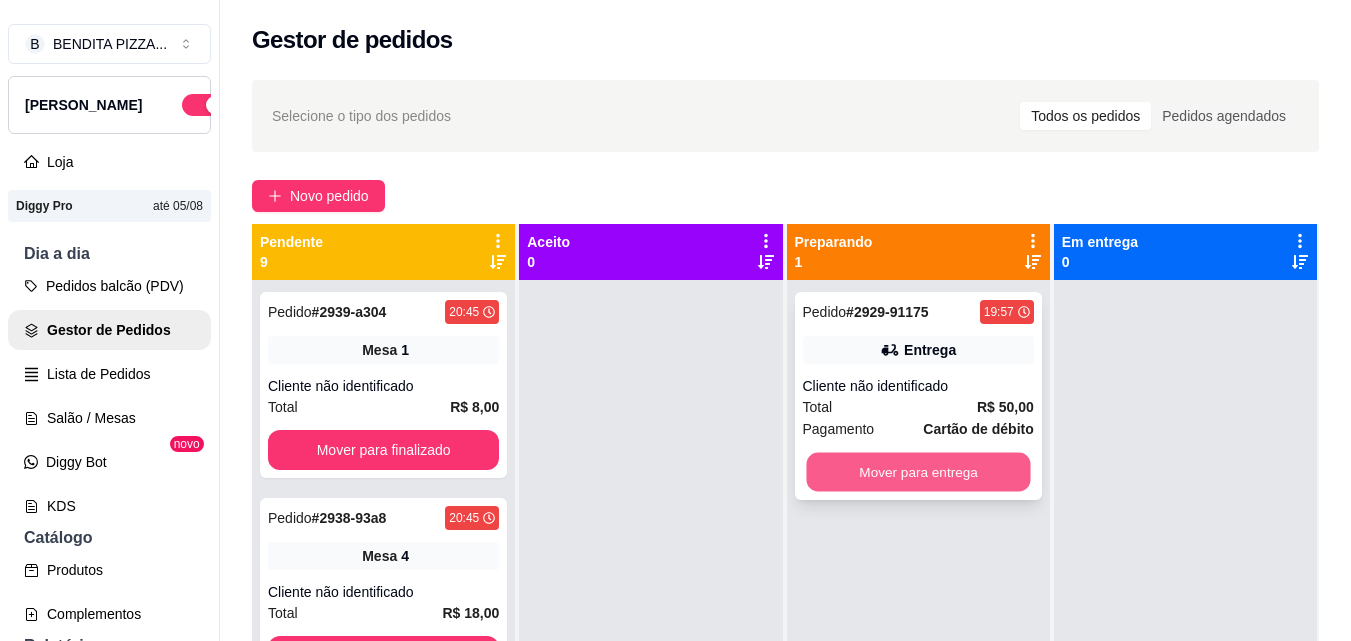 click on "Mover para entrega" at bounding box center [918, 472] 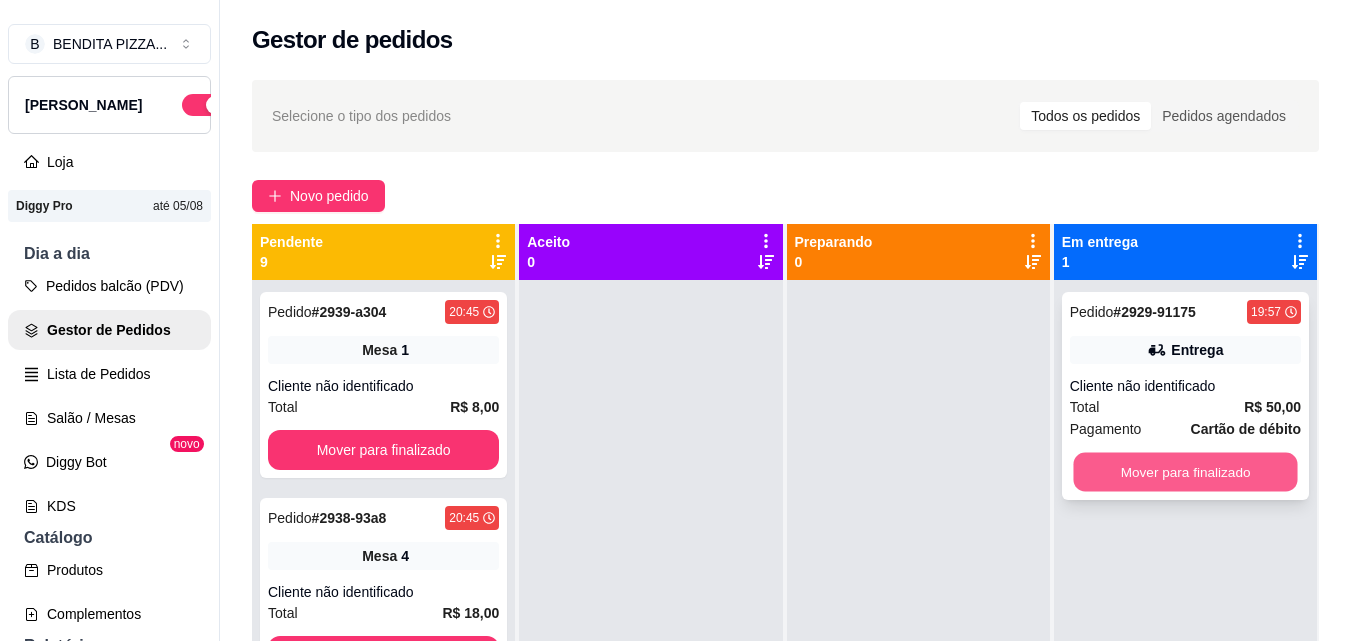 click on "Mover para finalizado" at bounding box center [1185, 472] 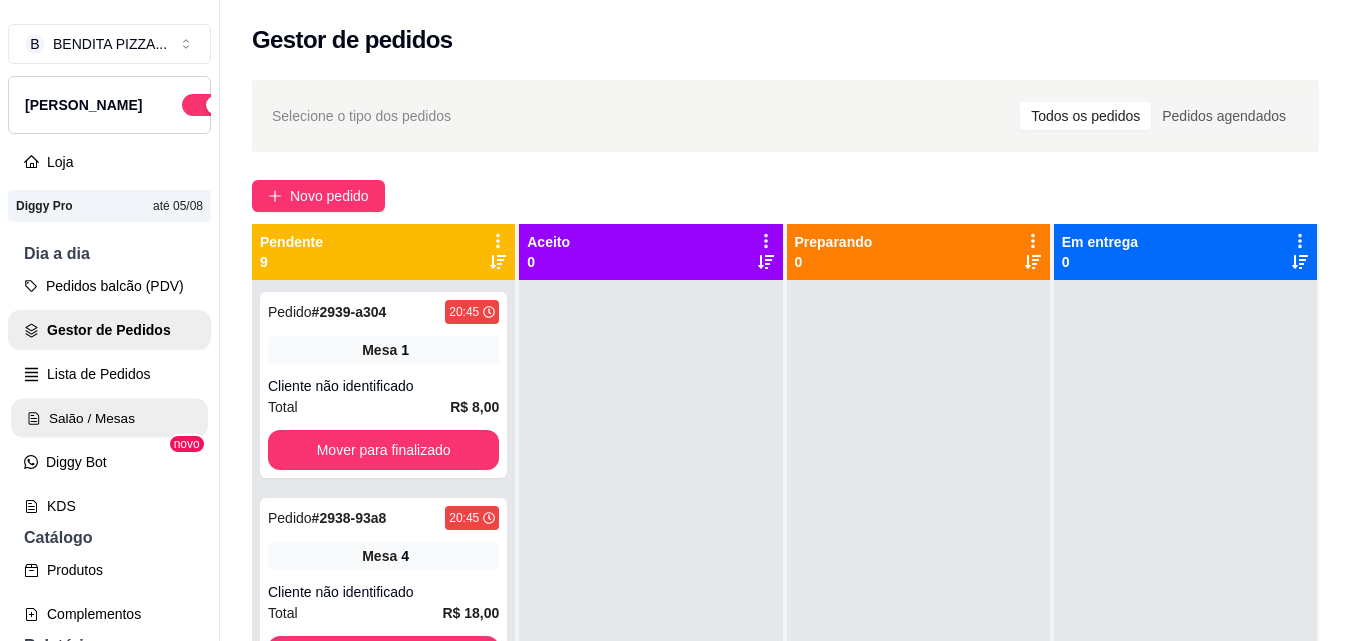 click on "Salão / Mesas" at bounding box center [109, 418] 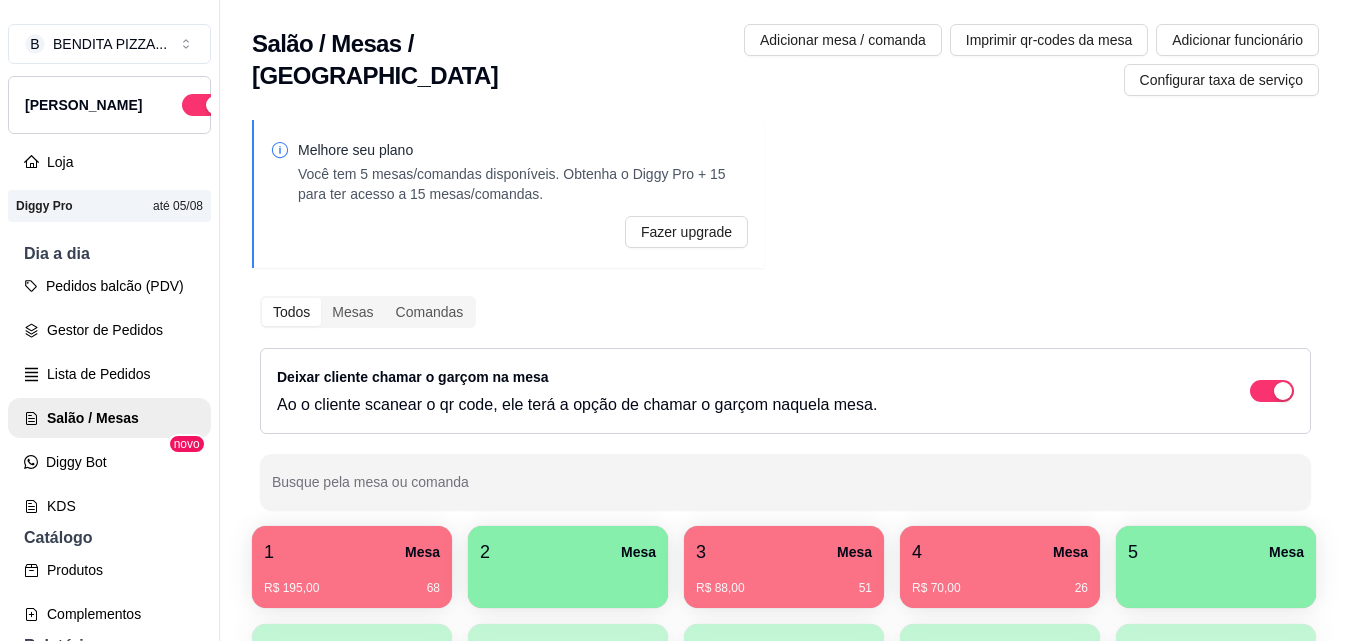 click on "R$ 88,00 51" at bounding box center [784, 581] 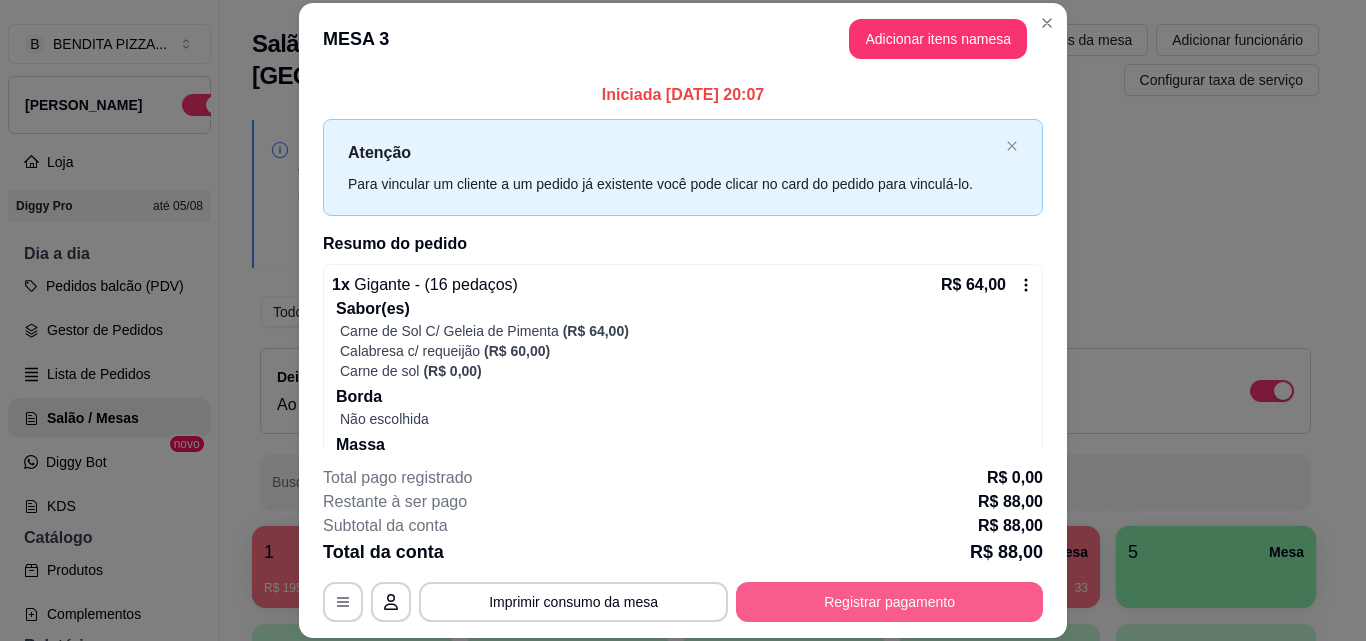 click on "Registrar pagamento" at bounding box center [889, 602] 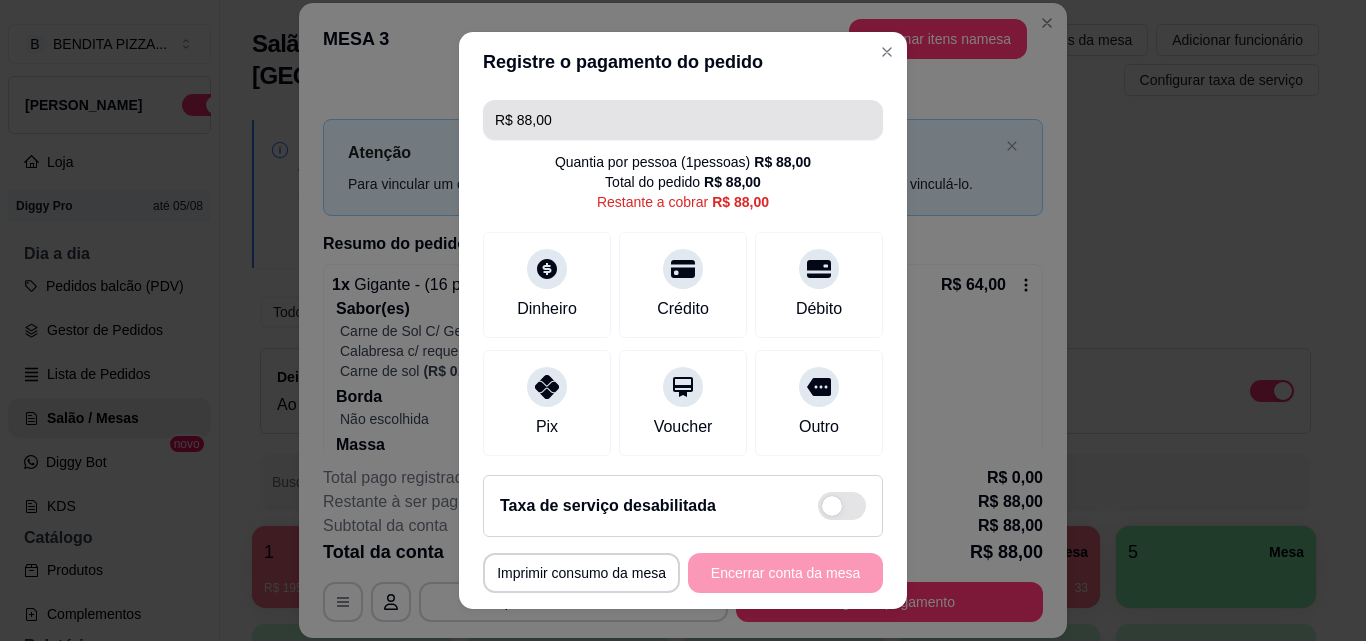 click on "R$ 88,00" at bounding box center (683, 120) 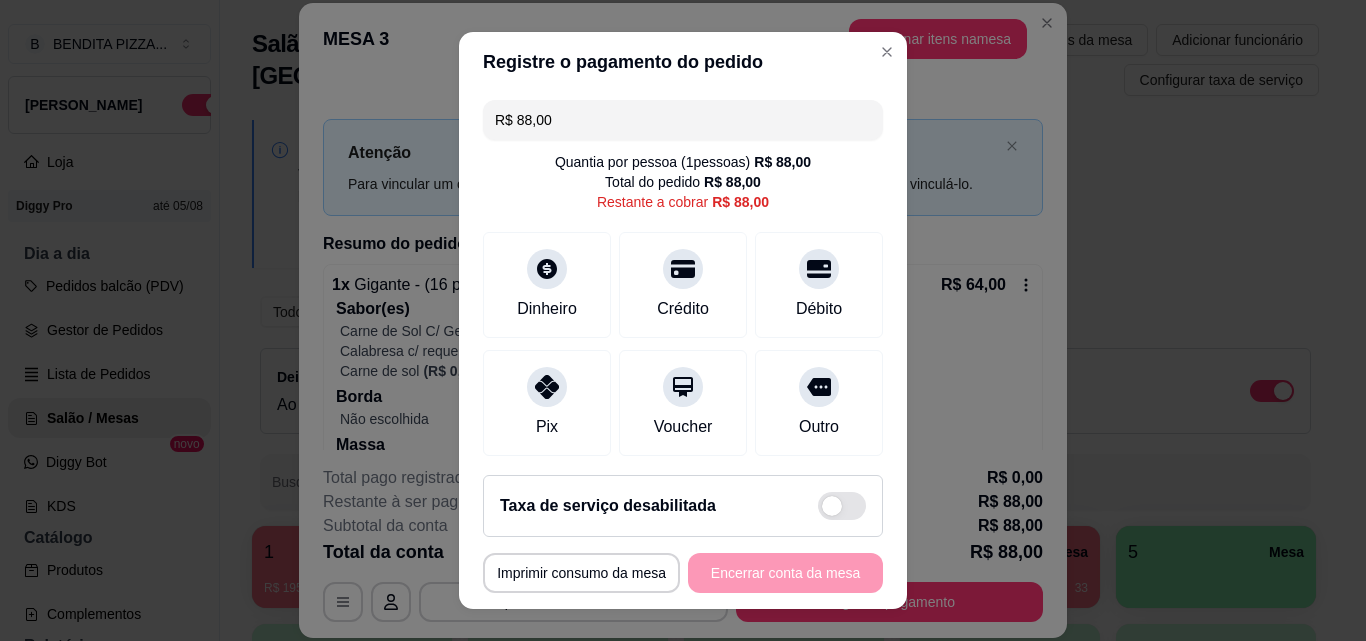 click on "R$ 88,00" at bounding box center (683, 120) 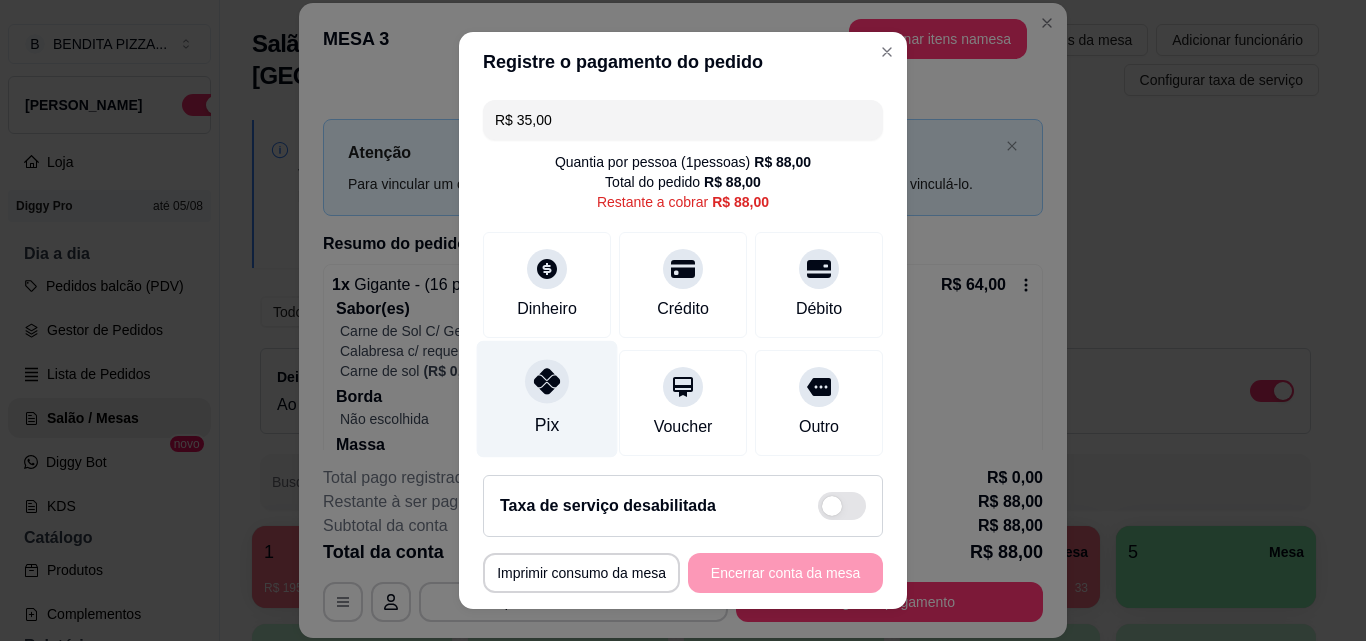 click on "Pix" at bounding box center (547, 399) 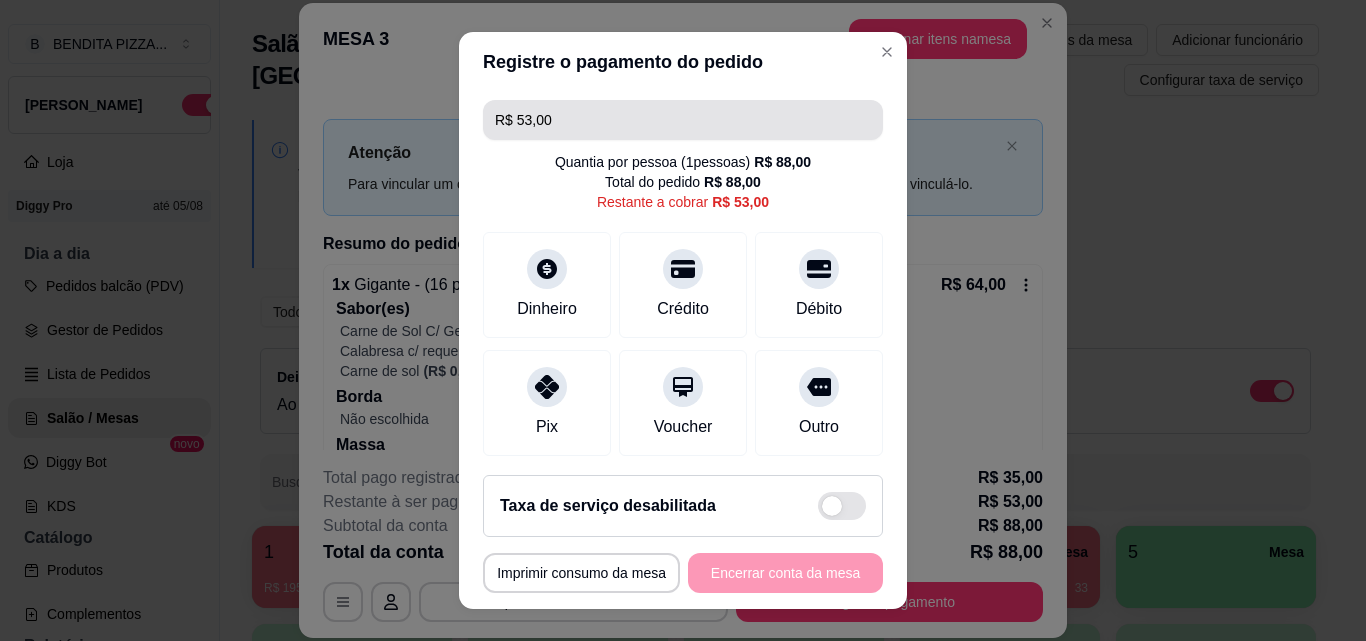 click on "R$ 53,00" at bounding box center (683, 120) 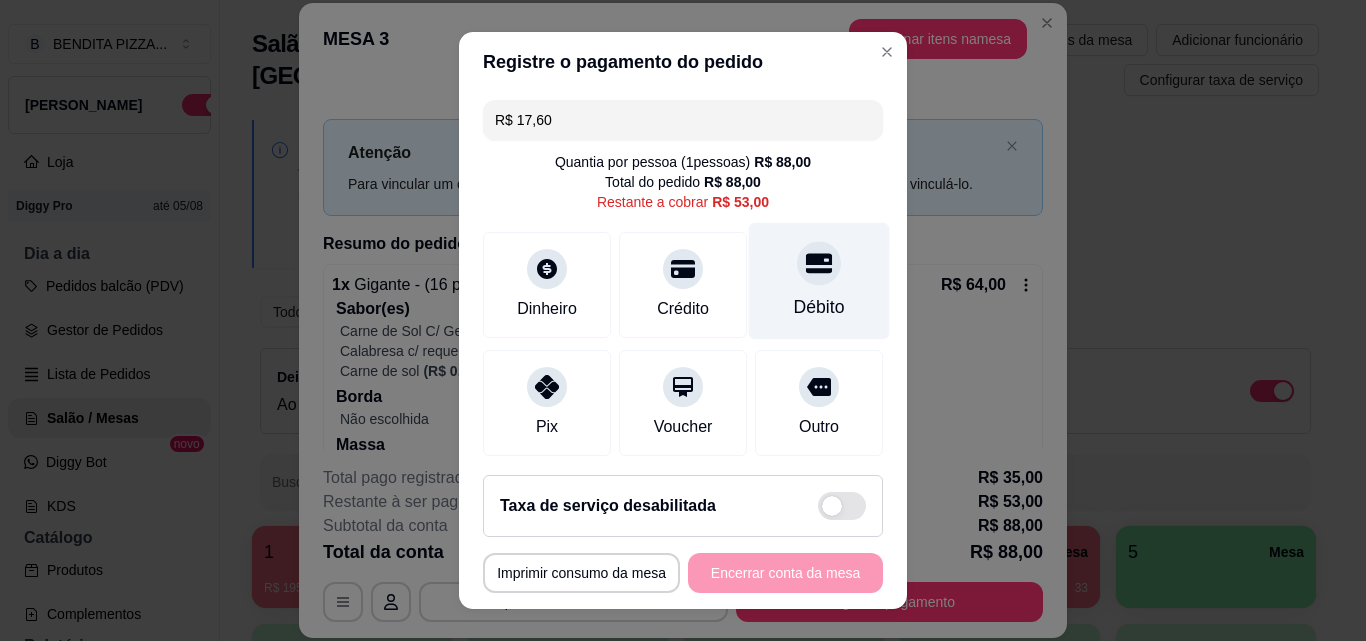 click on "Débito" at bounding box center (819, 281) 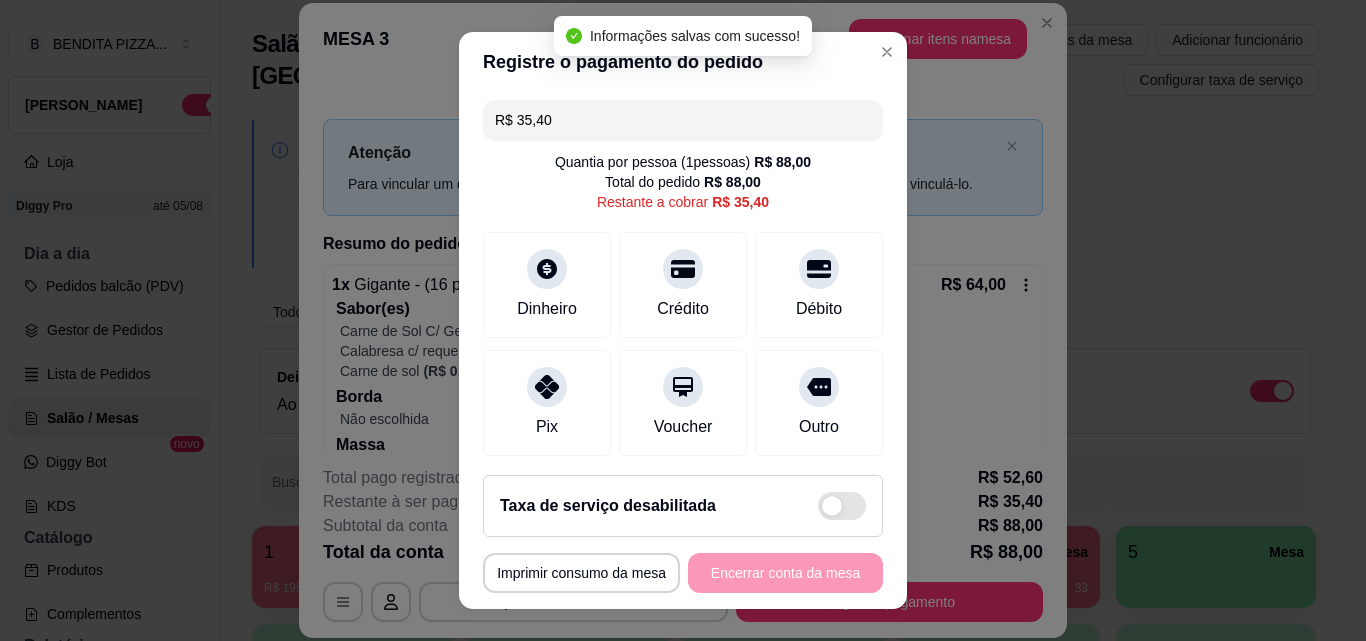 click on "R$ 35,40" at bounding box center (683, 120) 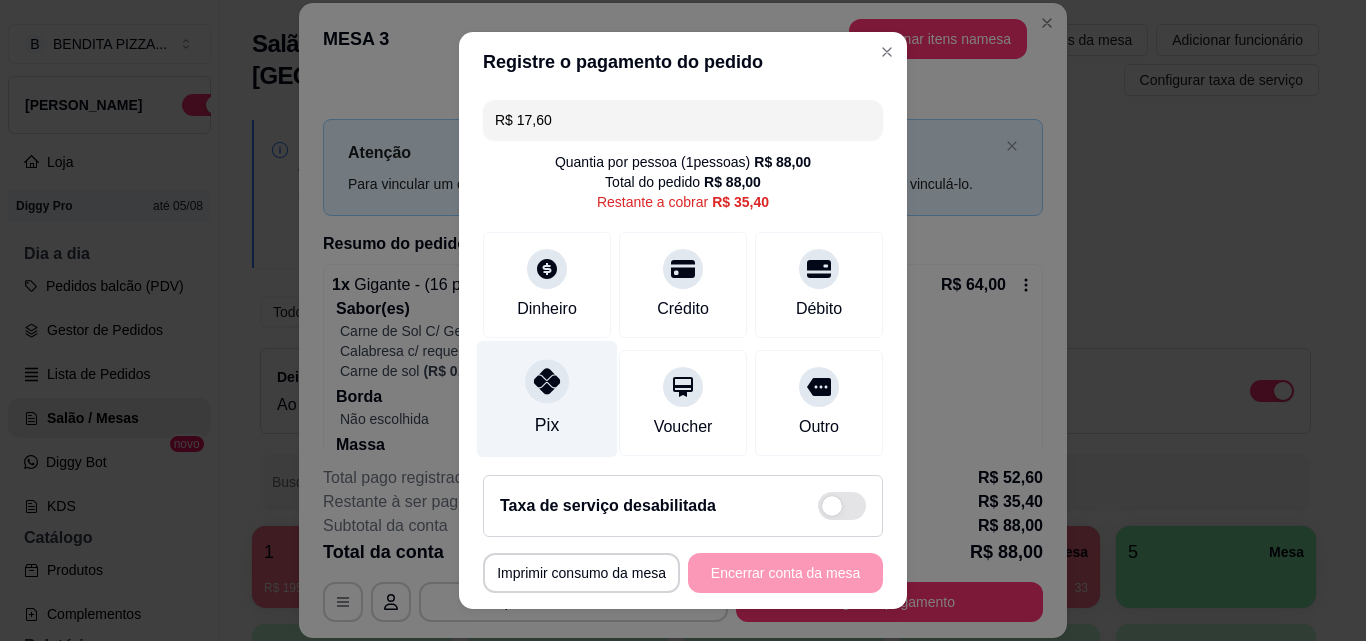 click at bounding box center (547, 381) 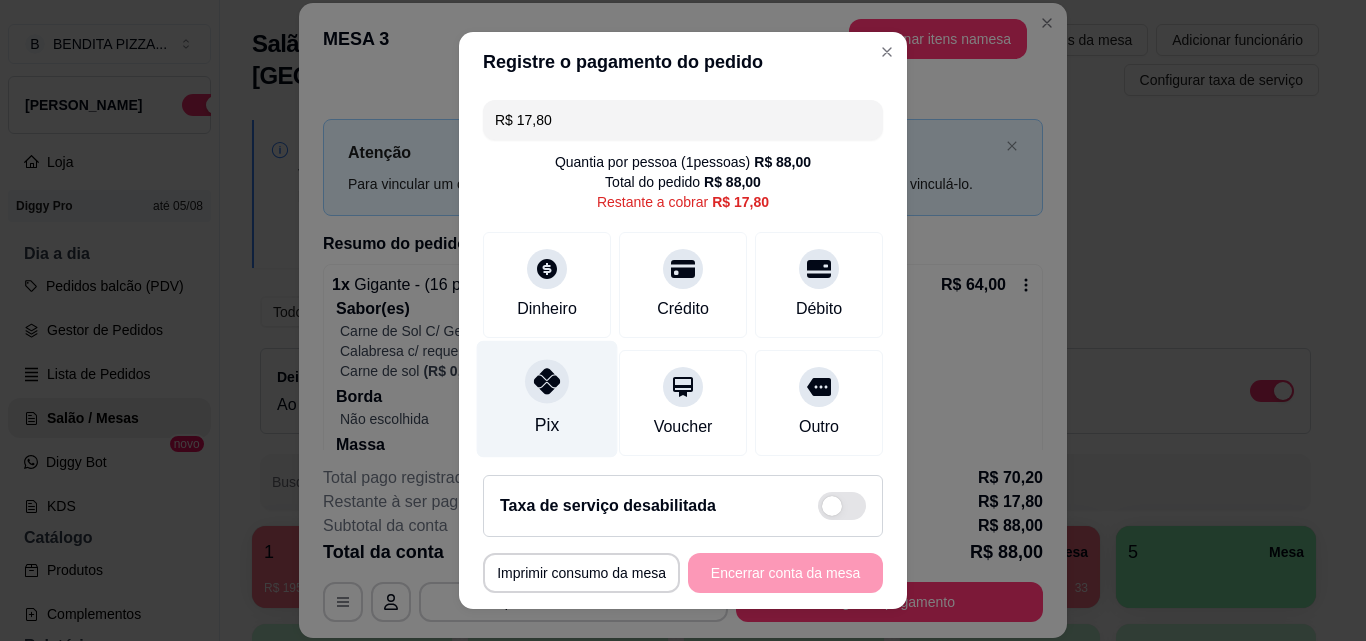 click at bounding box center [547, 381] 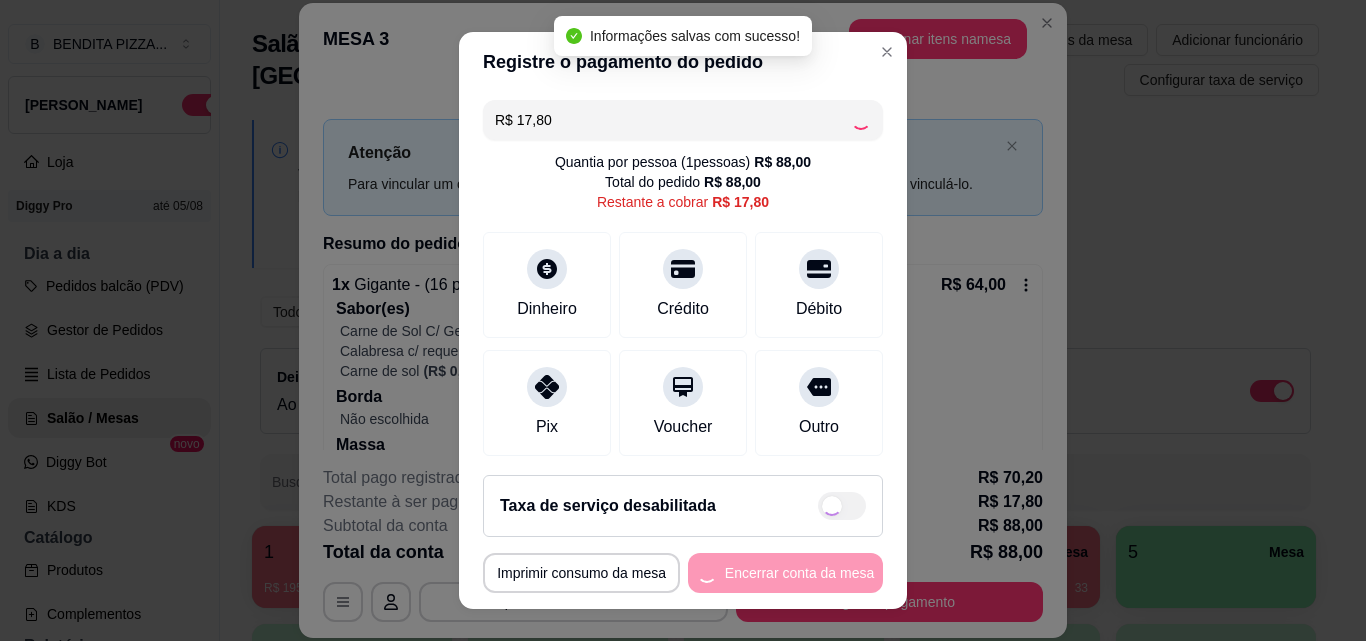 type on "R$ 0,00" 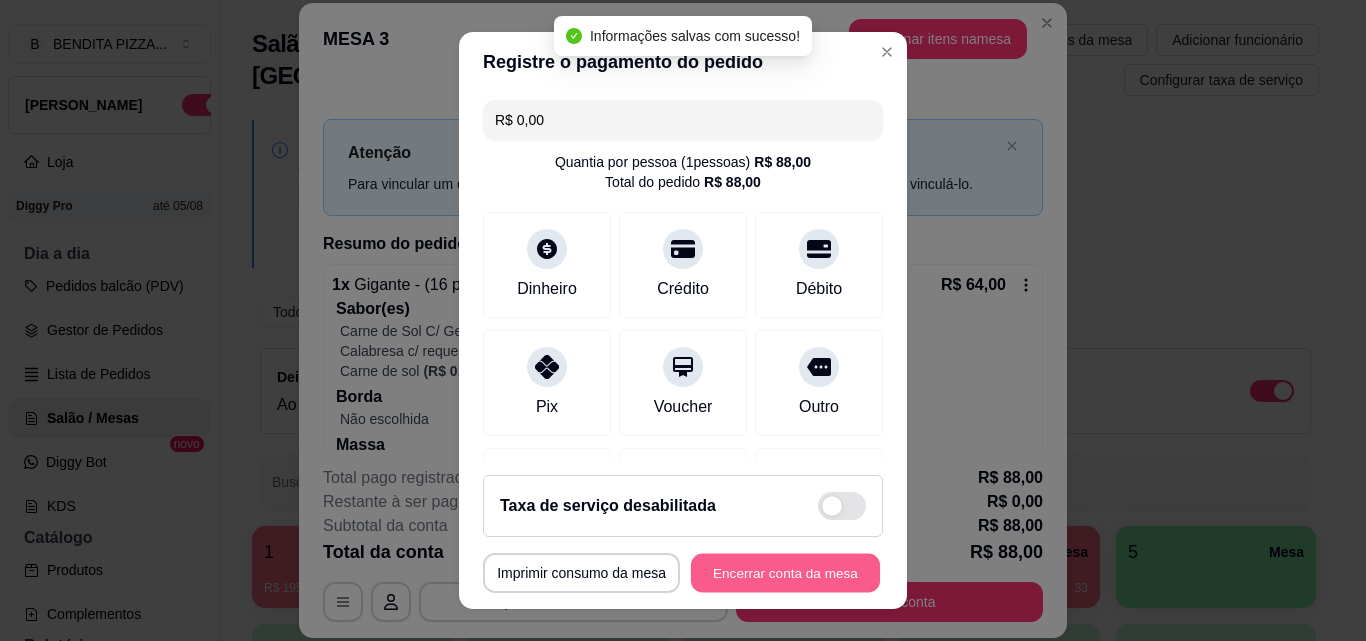 click on "Encerrar conta da mesa" at bounding box center (785, 573) 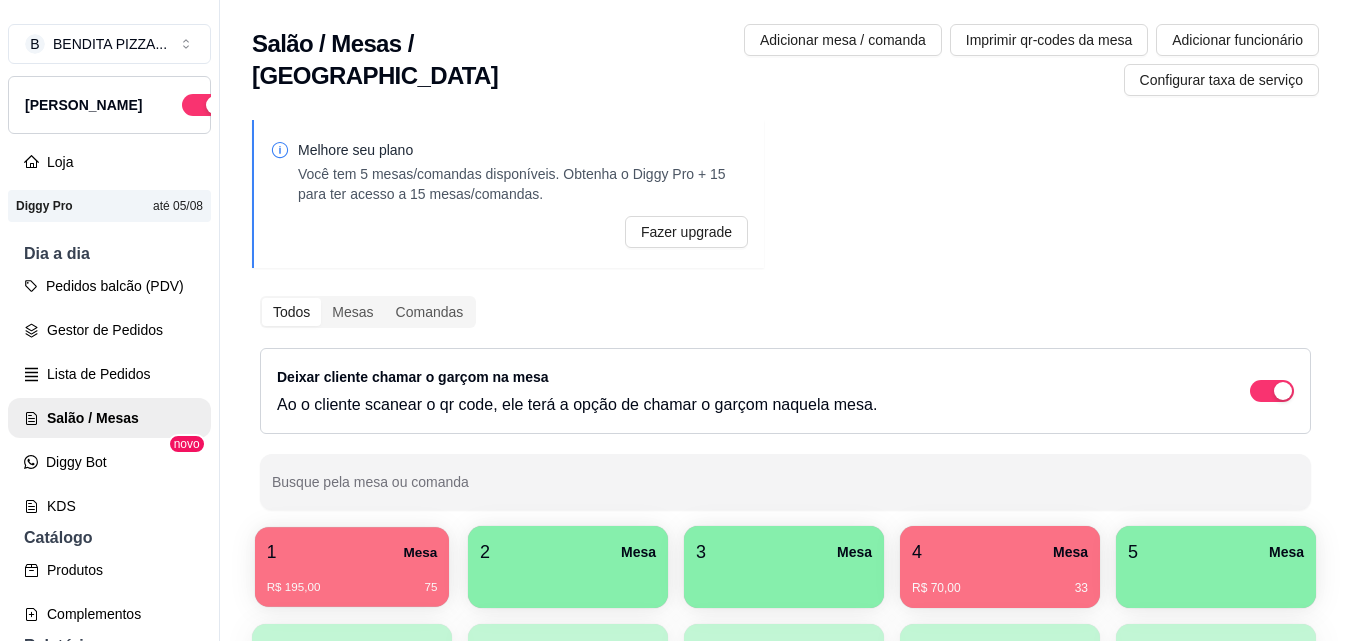 click on "R$ 195,00 75" at bounding box center (352, 580) 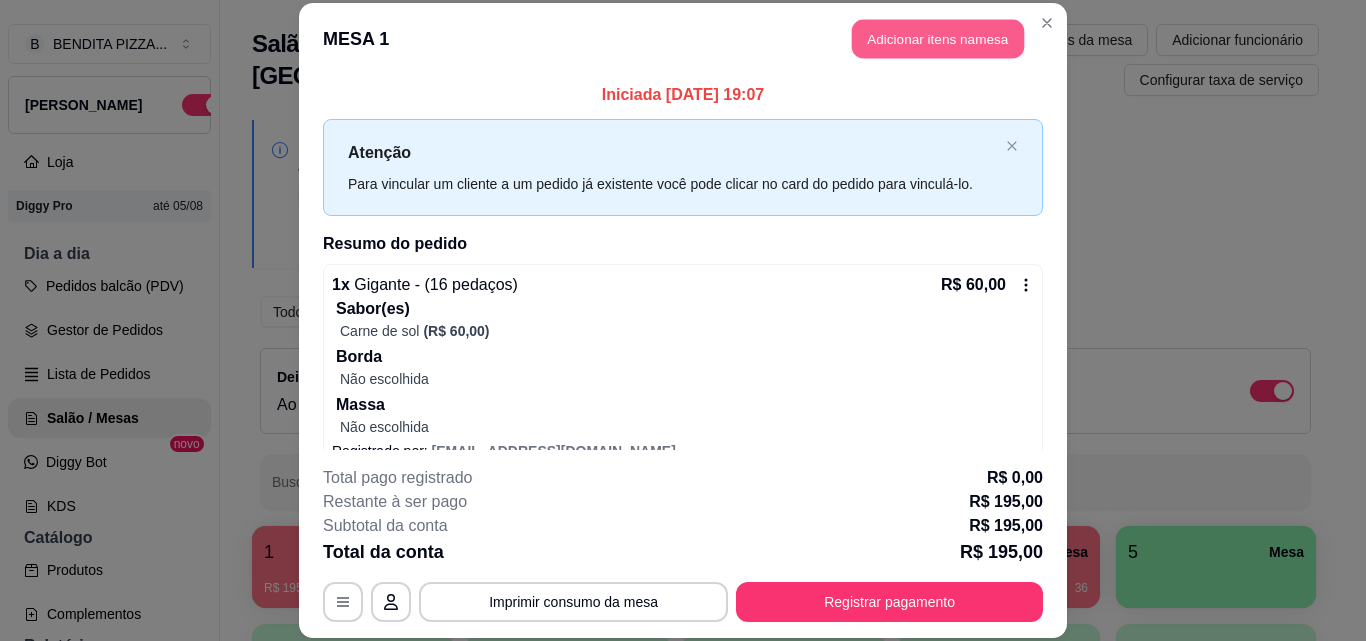 click on "Adicionar itens na  mesa" at bounding box center [938, 39] 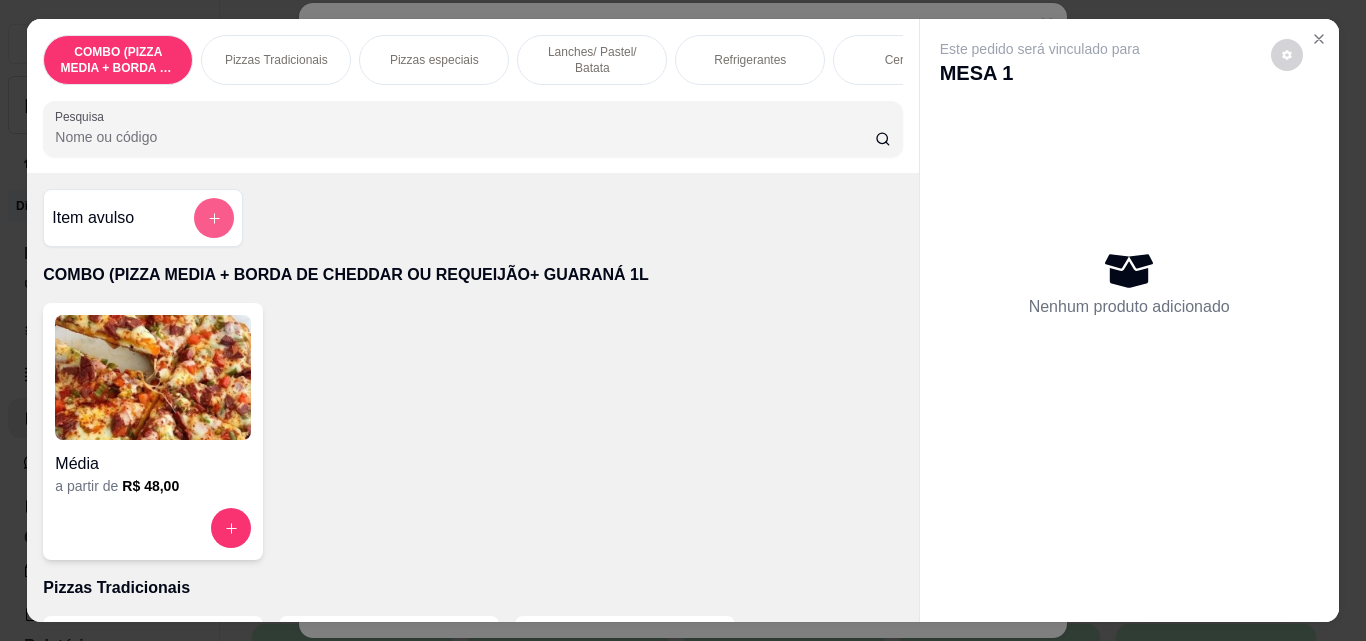 click at bounding box center [214, 218] 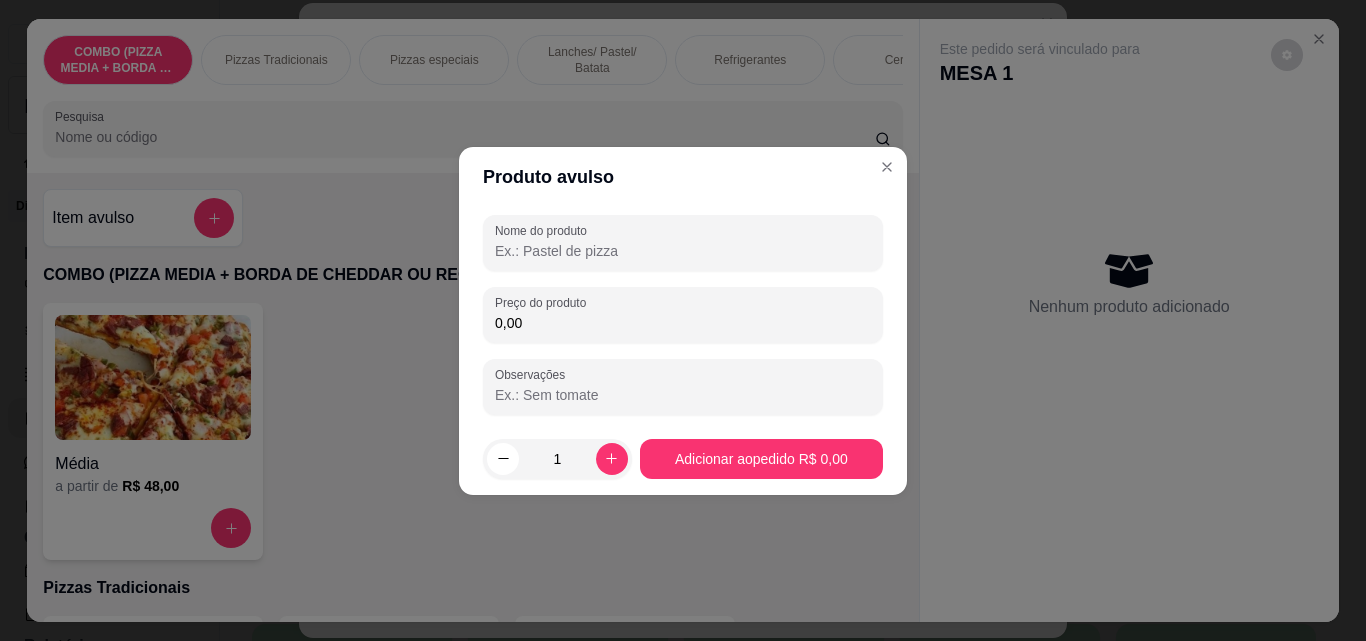 click on "Nome do produto Preço do produto 0,00 Observações" at bounding box center [683, 315] 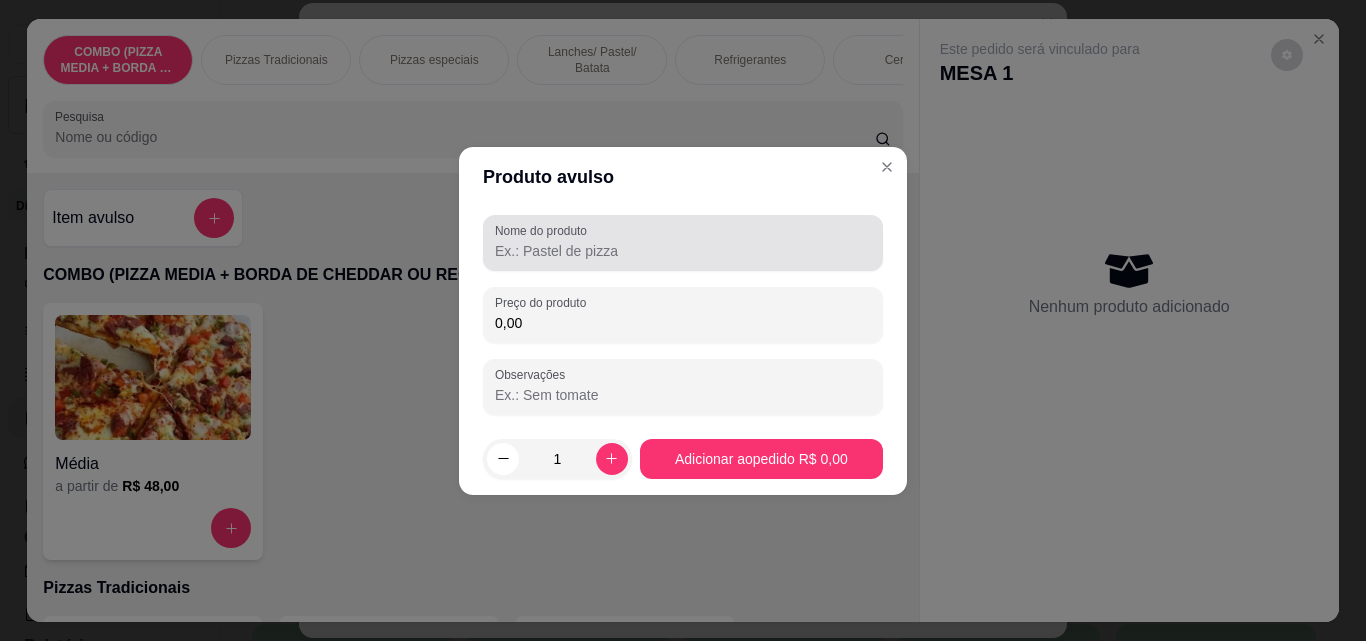 click on "Nome do produto" at bounding box center (683, 251) 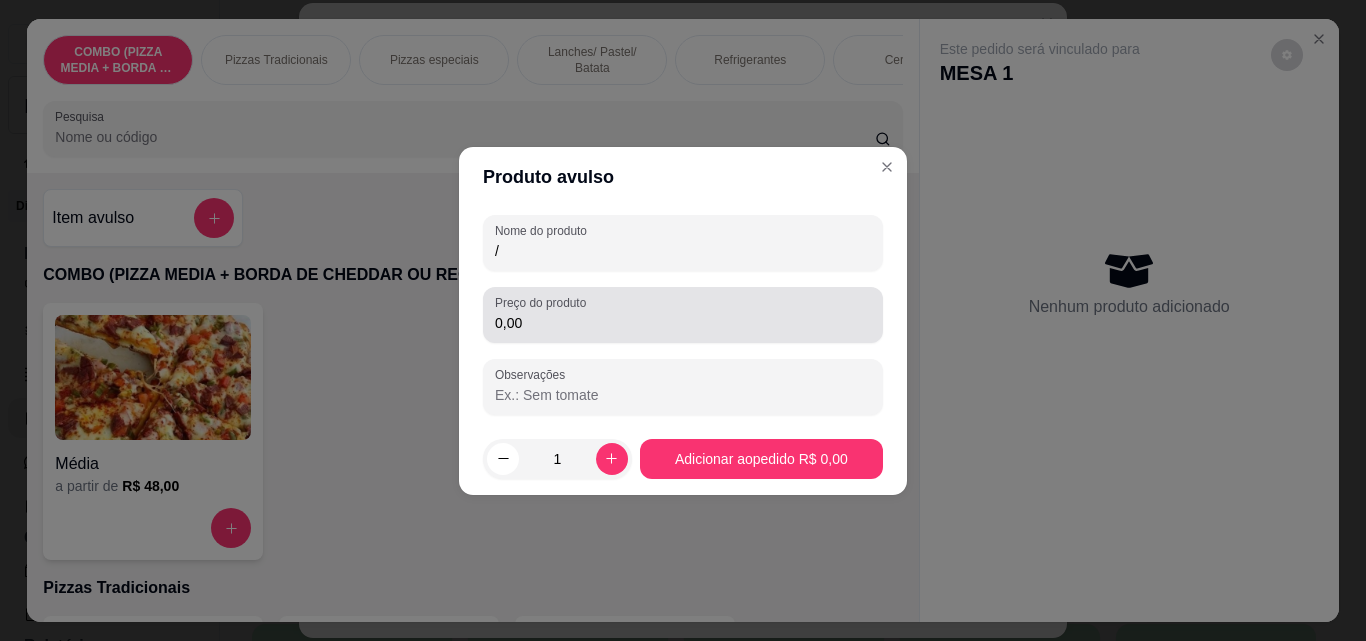 type on "/" 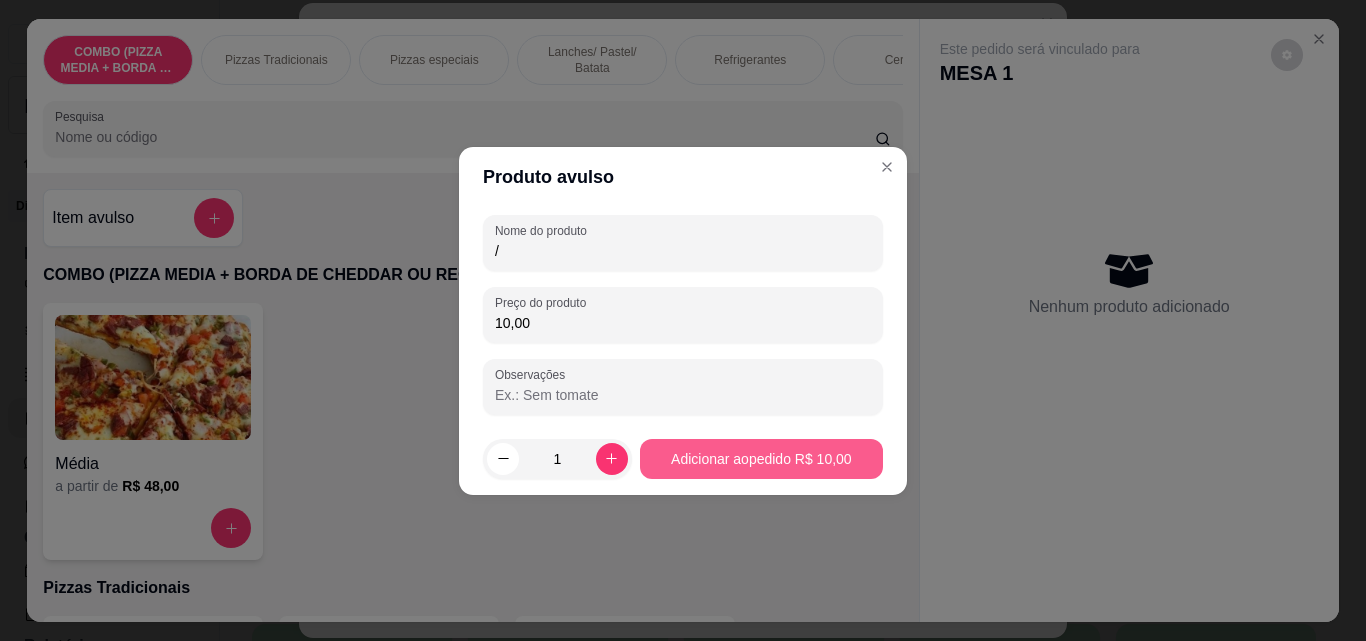 type on "10,00" 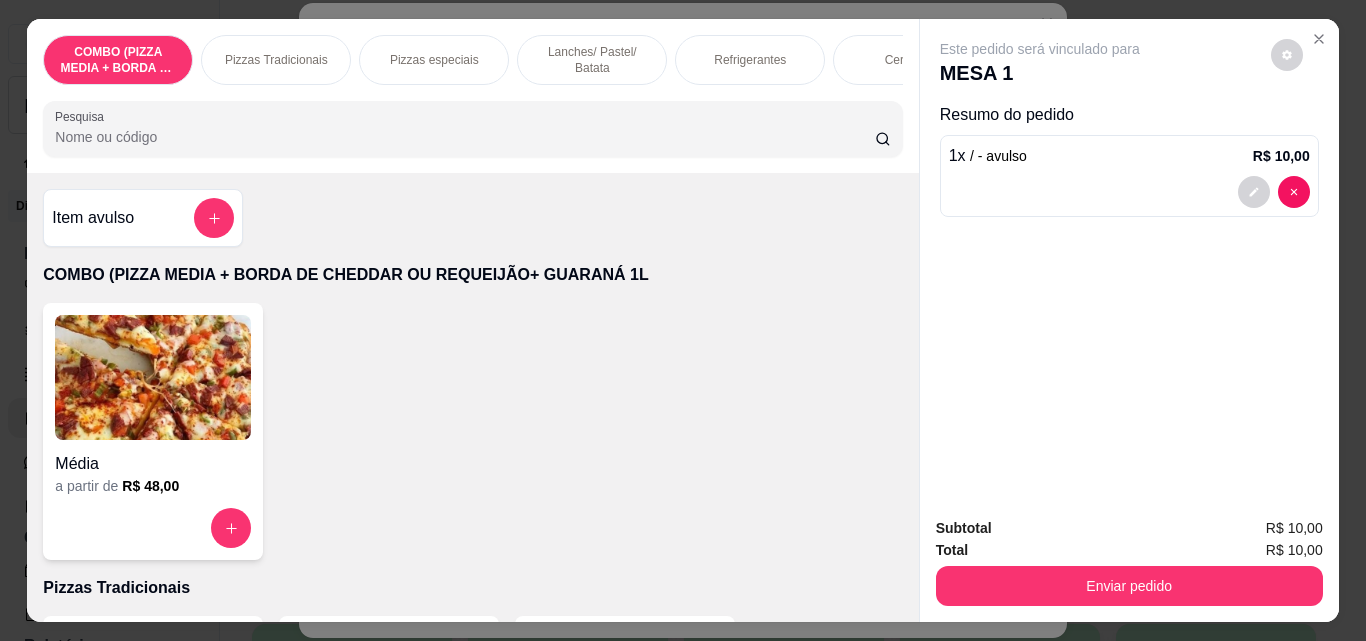 click on "Subtotal" at bounding box center (964, 528) 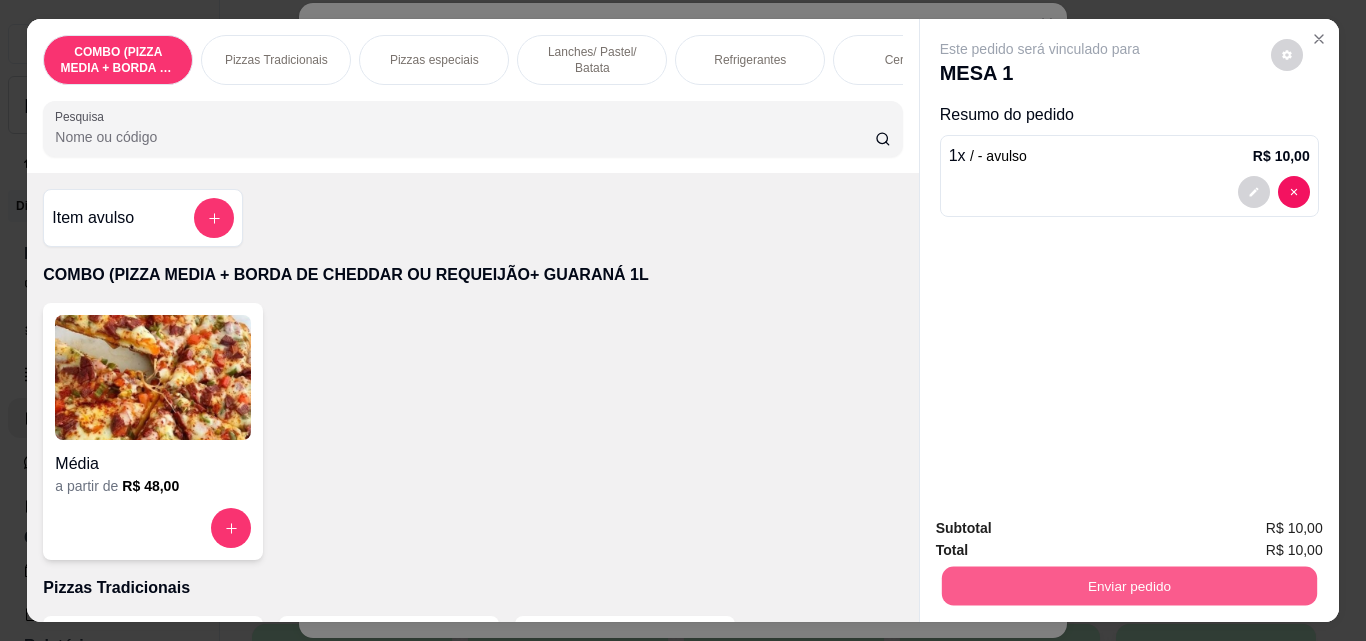 click on "Enviar pedido" at bounding box center (1128, 585) 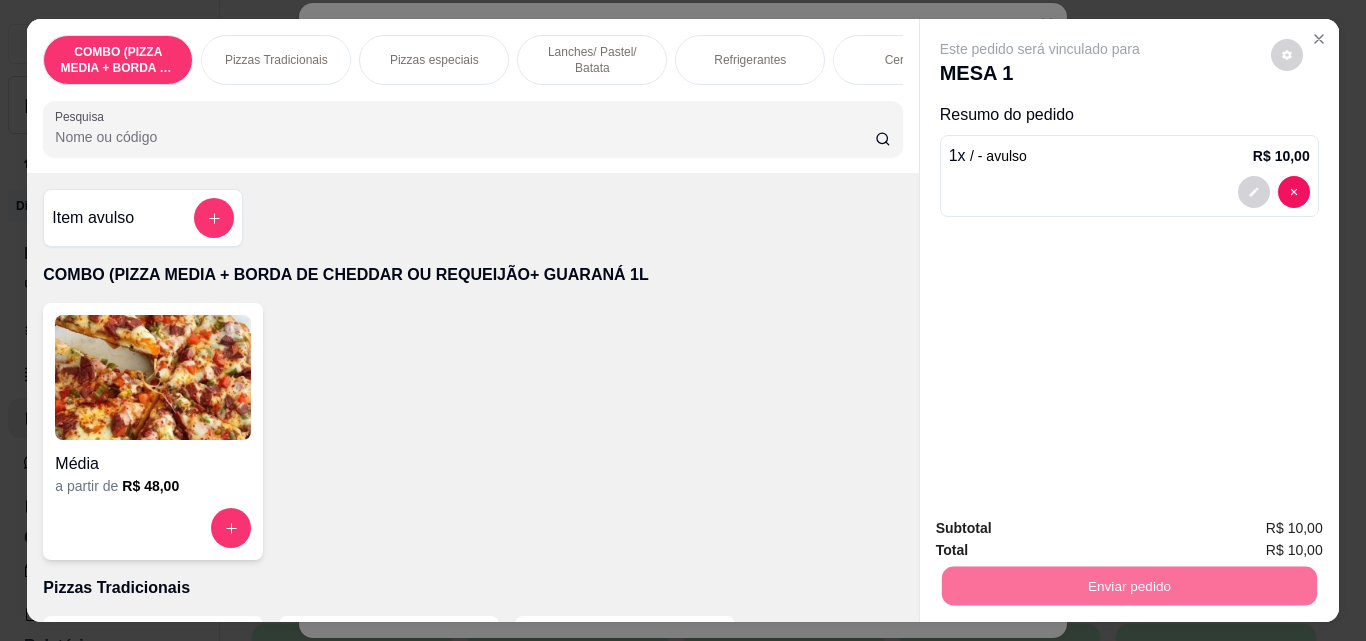 click on "Não registrar e enviar pedido" at bounding box center [1063, 529] 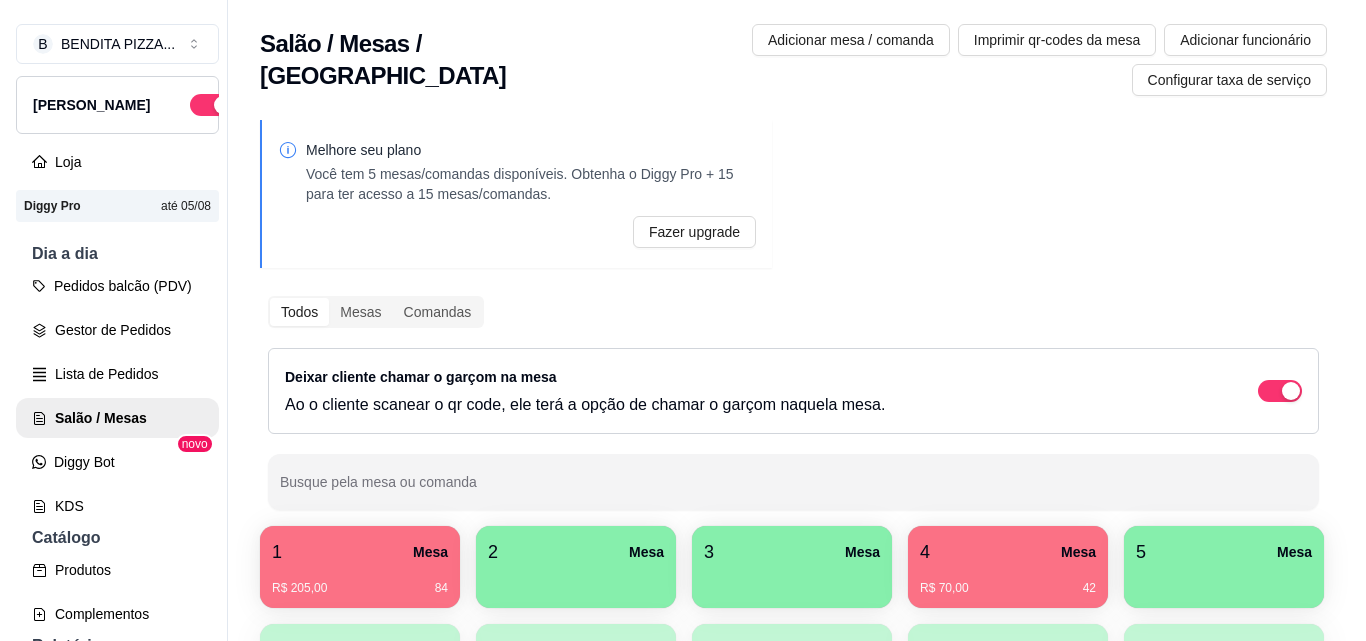 scroll, scrollTop: 0, scrollLeft: 0, axis: both 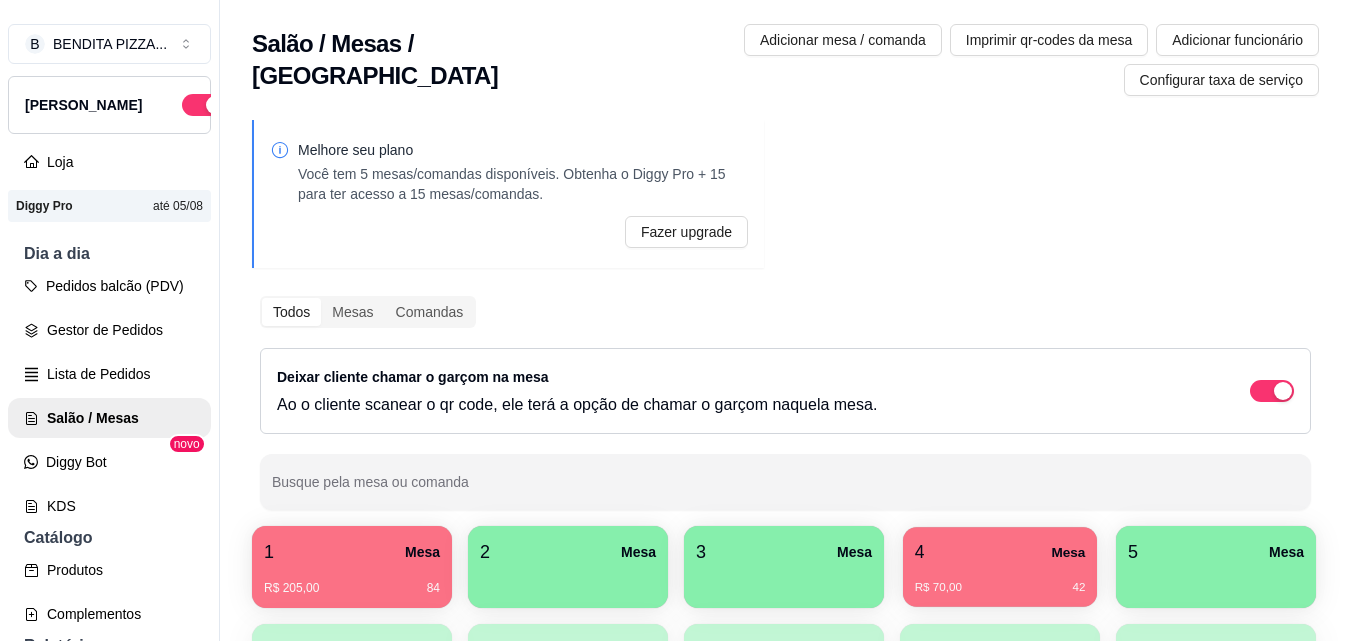 click on "4 Mesa" at bounding box center [1000, 552] 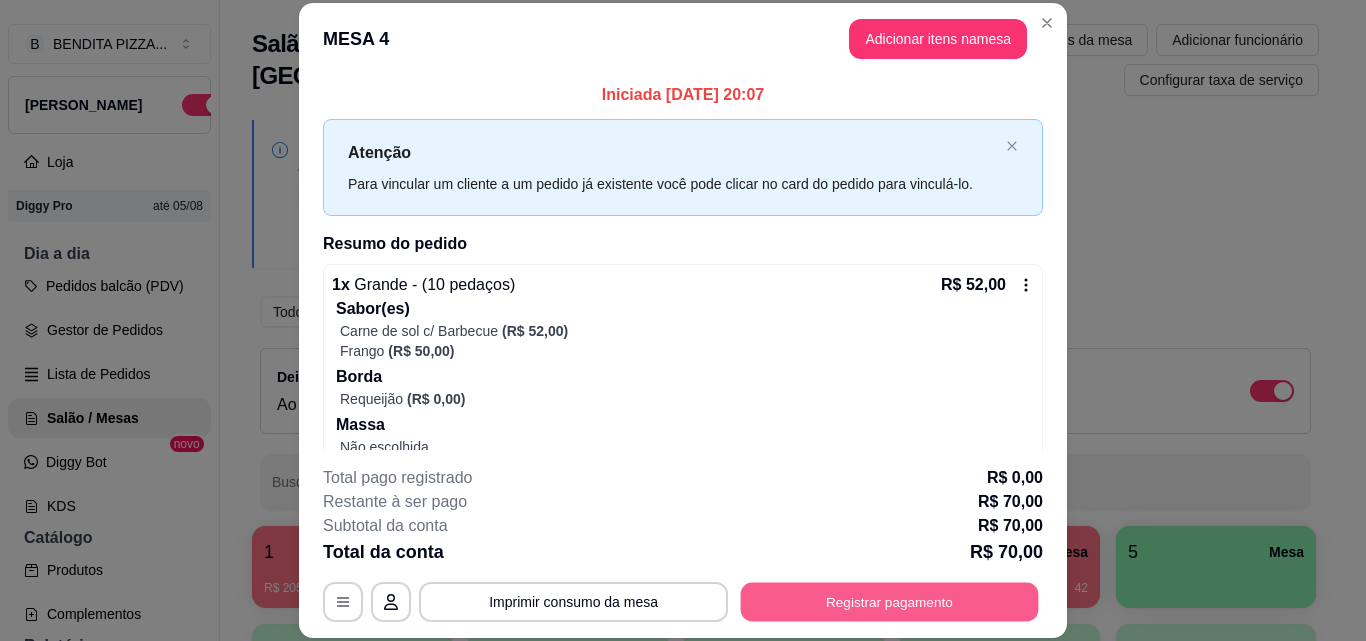 click on "Registrar pagamento" at bounding box center [890, 601] 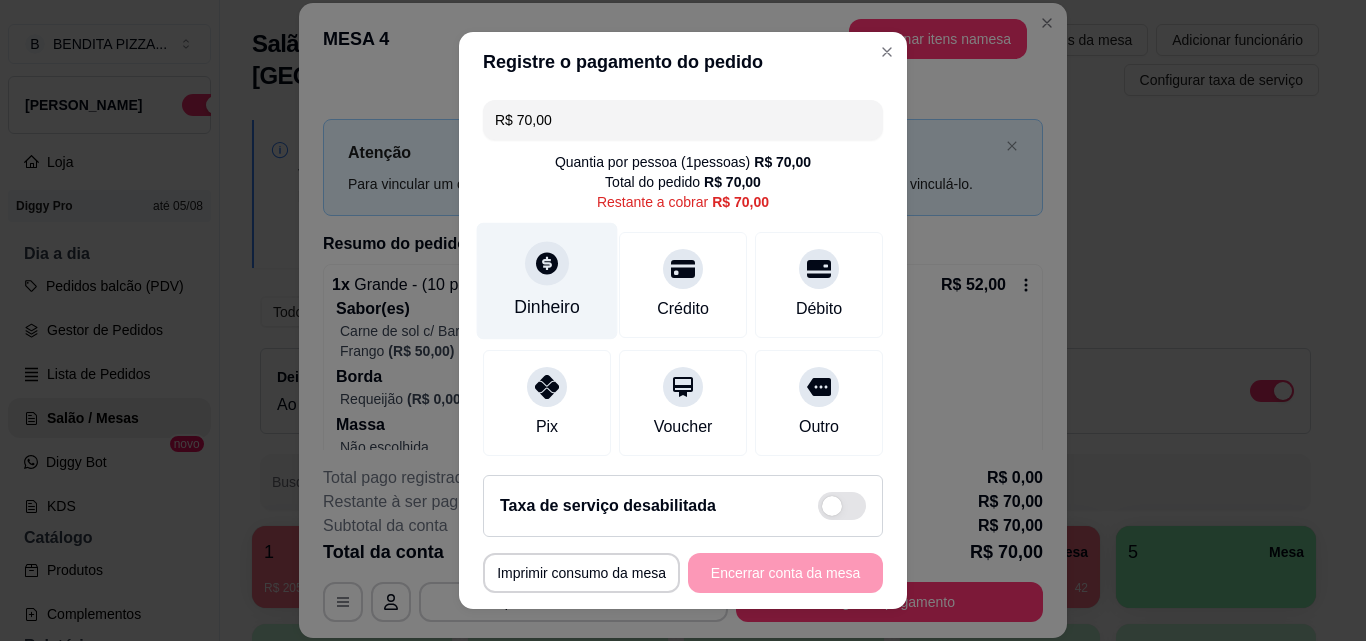click at bounding box center (547, 263) 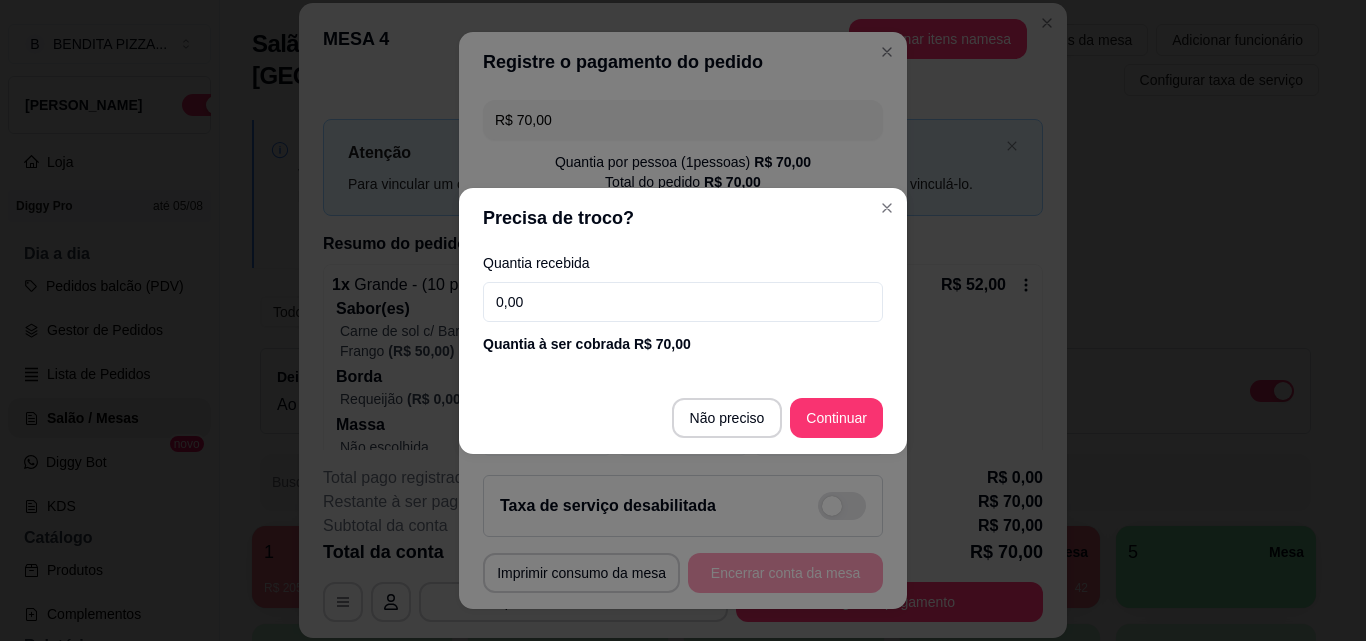 click on "0,00" at bounding box center (683, 302) 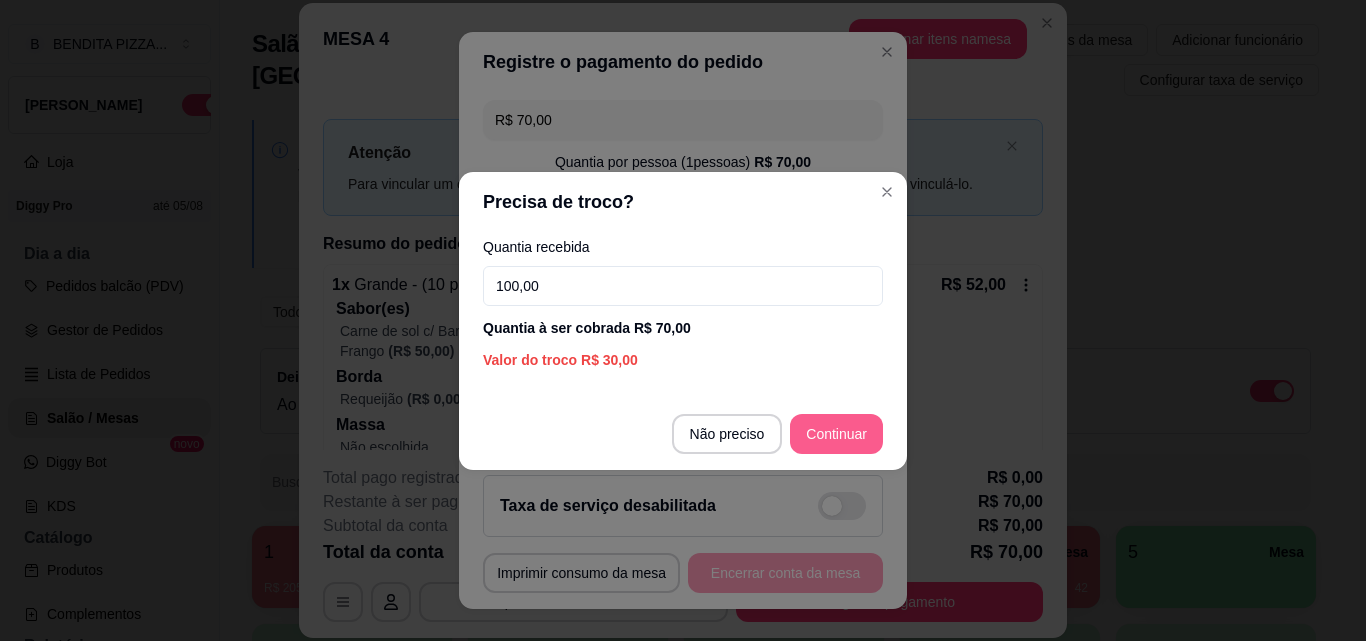 type on "100,00" 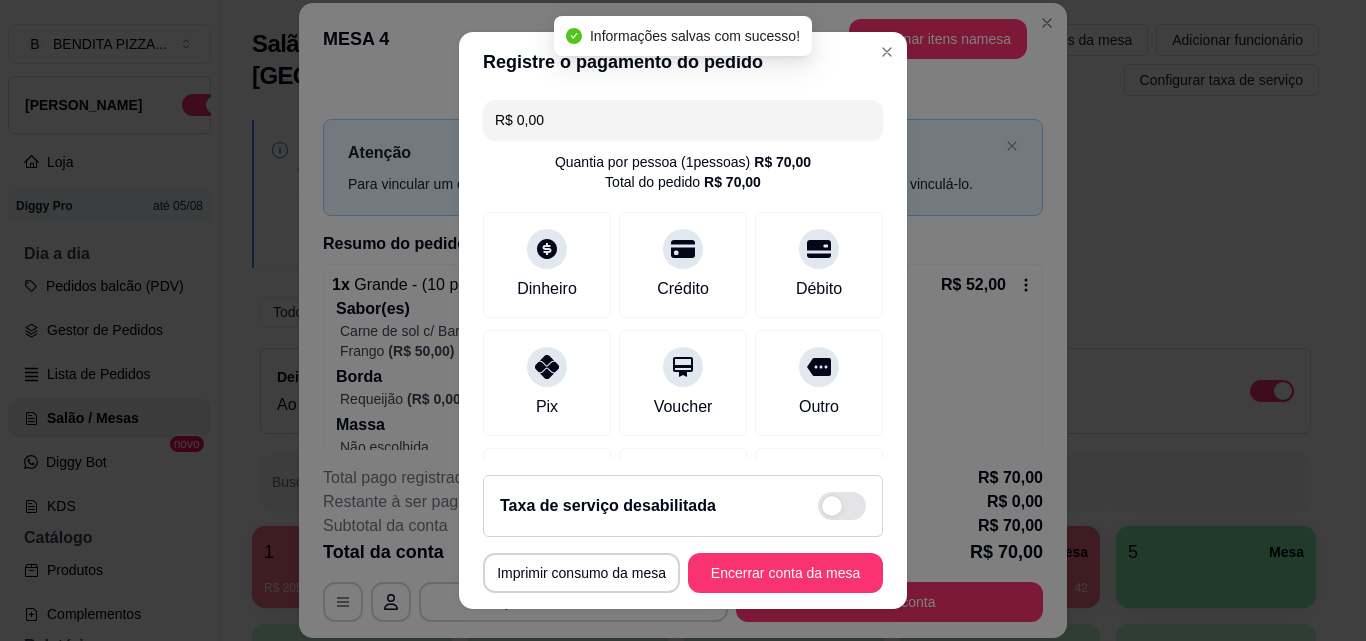 type on "R$ 0,00" 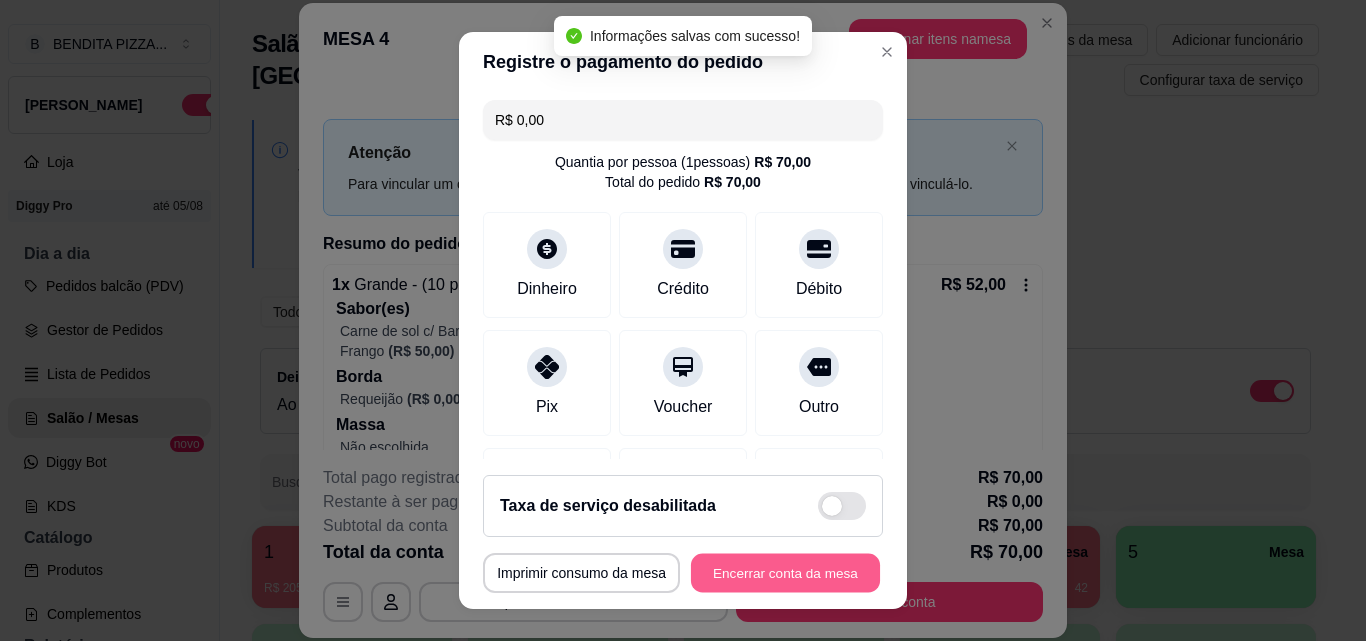 click on "Encerrar conta da mesa" at bounding box center [785, 573] 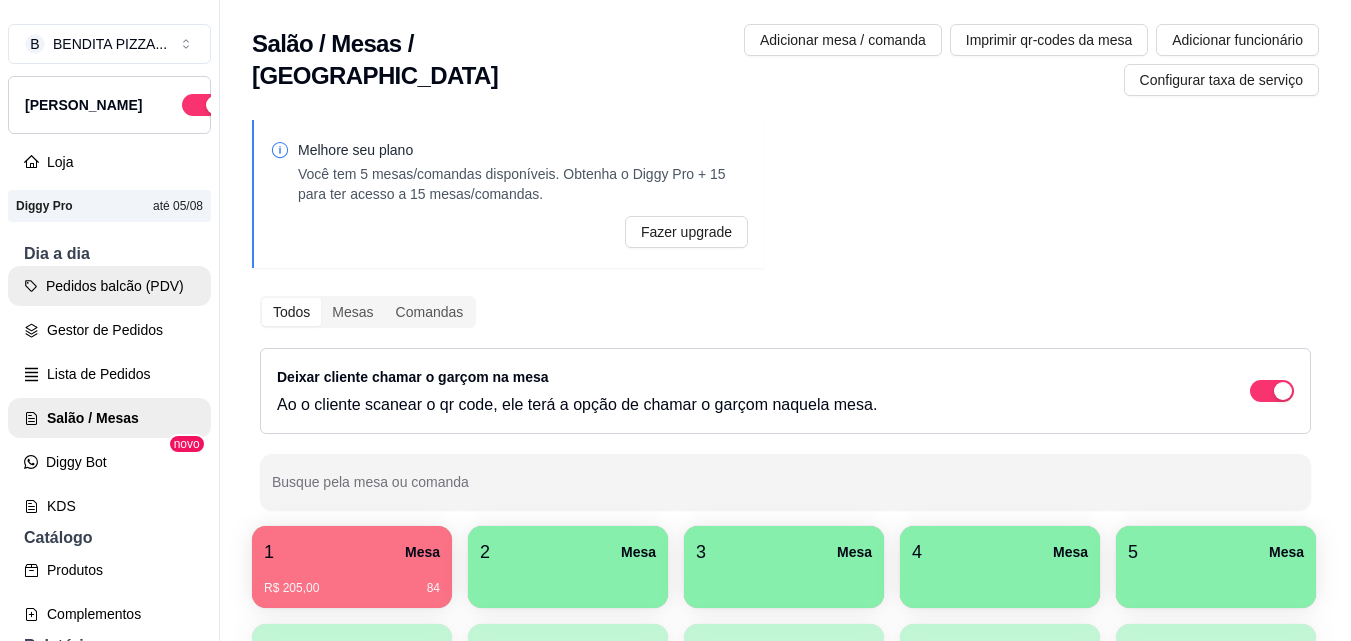 click on "Pedidos balcão (PDV)" at bounding box center [109, 286] 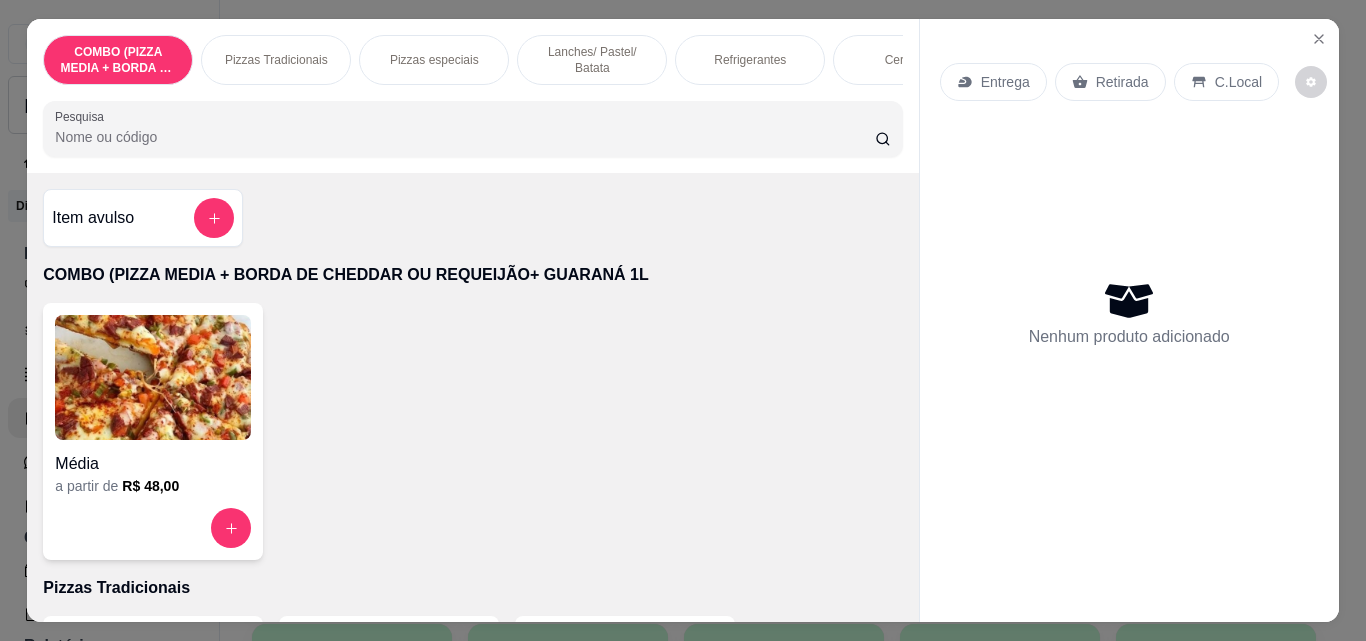 click on "Pizzas Tradicionais" at bounding box center [276, 60] 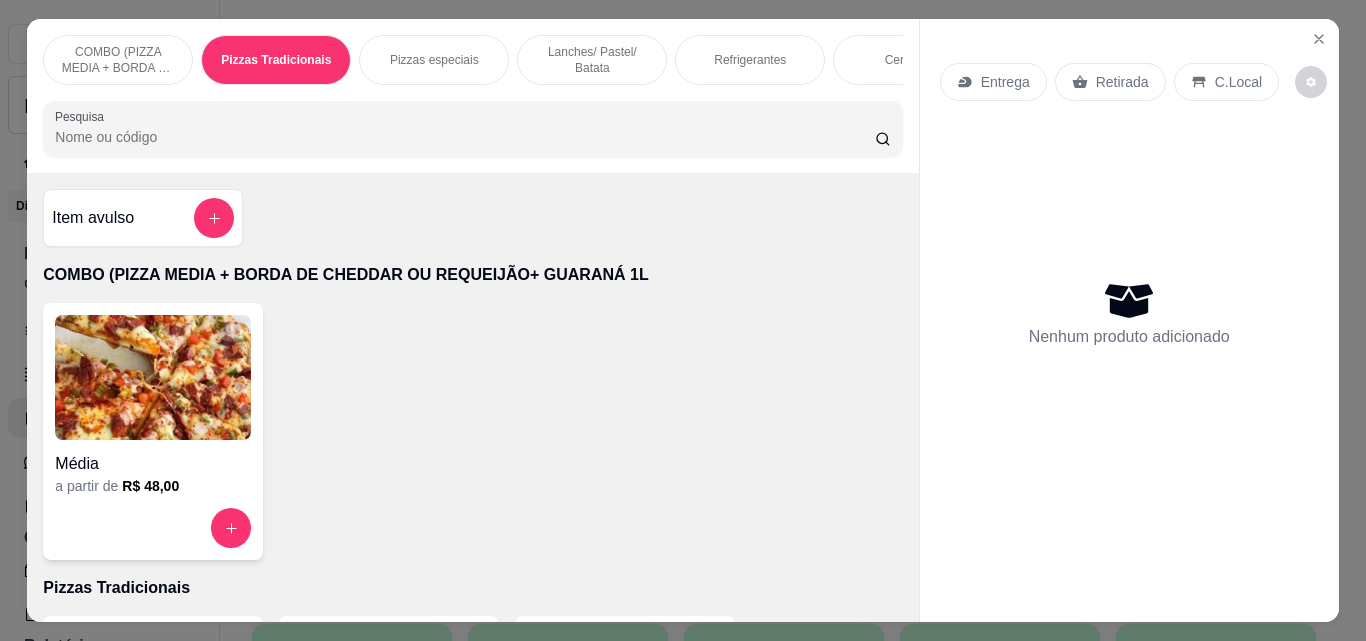 scroll, scrollTop: 403, scrollLeft: 0, axis: vertical 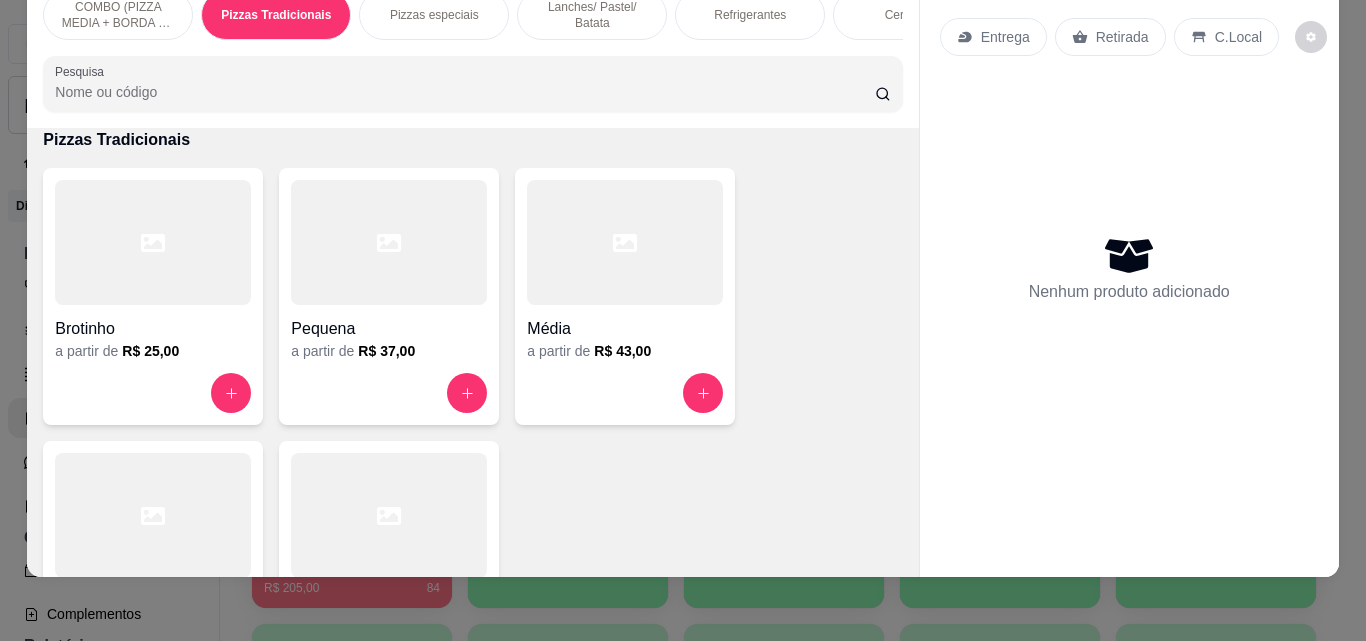 click at bounding box center [389, 515] 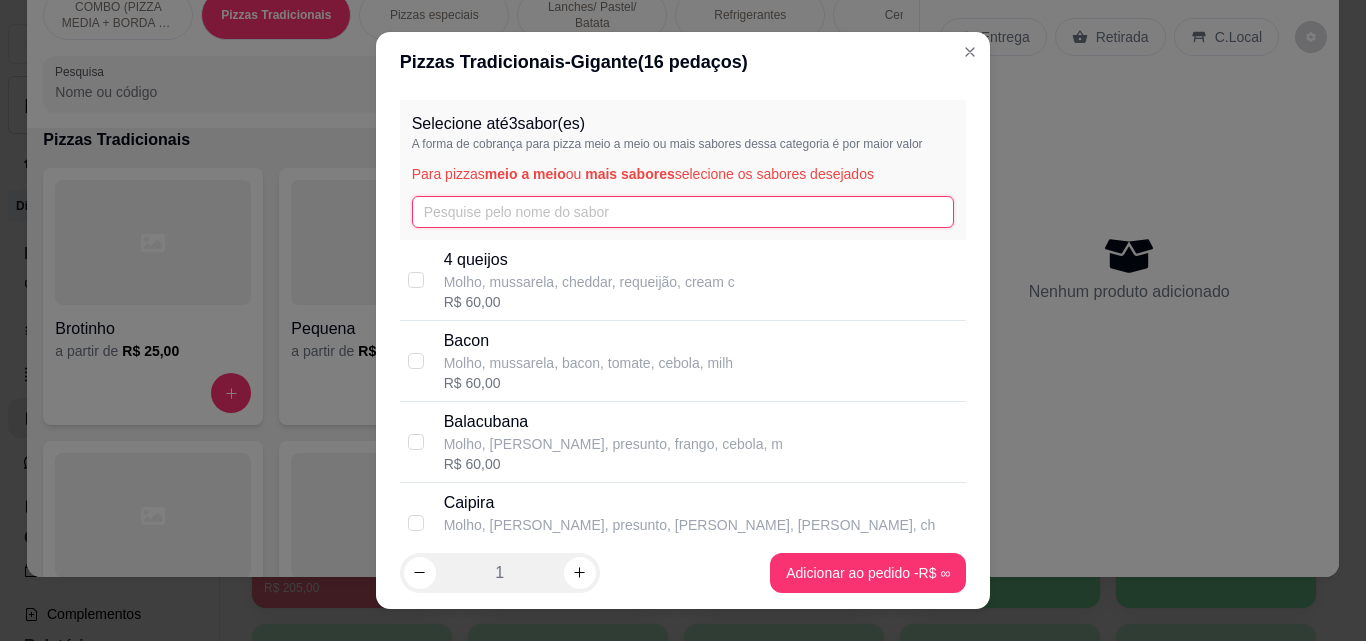 click at bounding box center (683, 212) 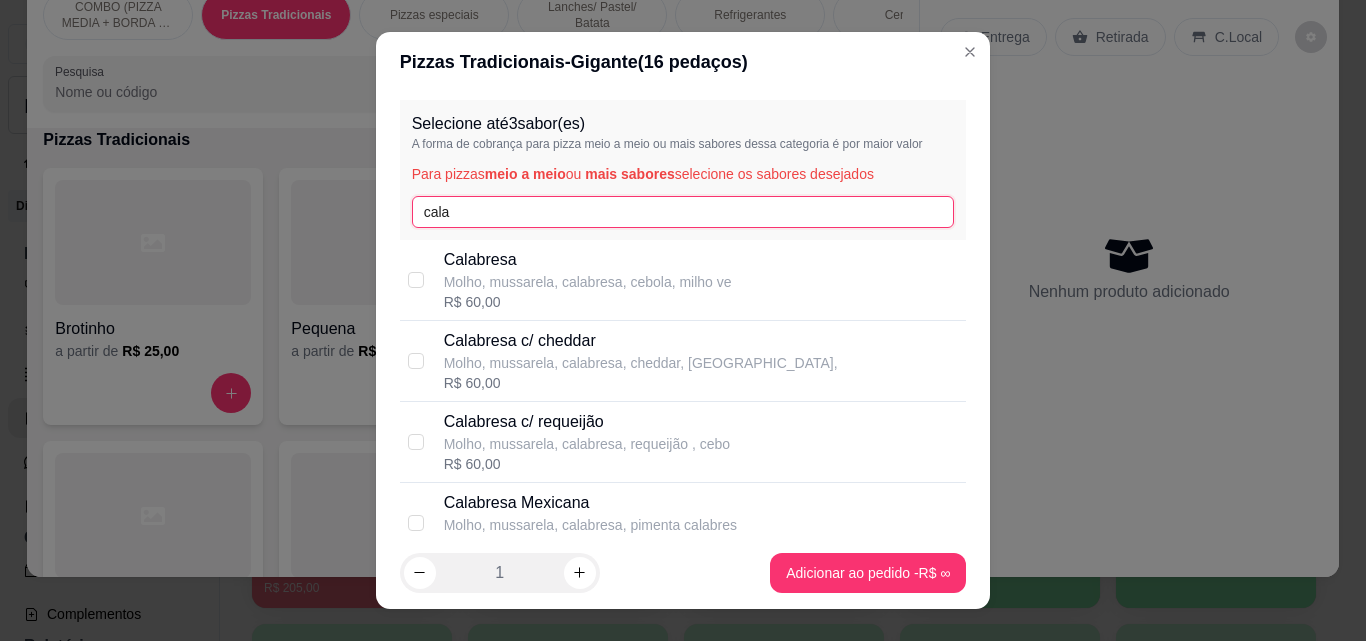 type on "cala" 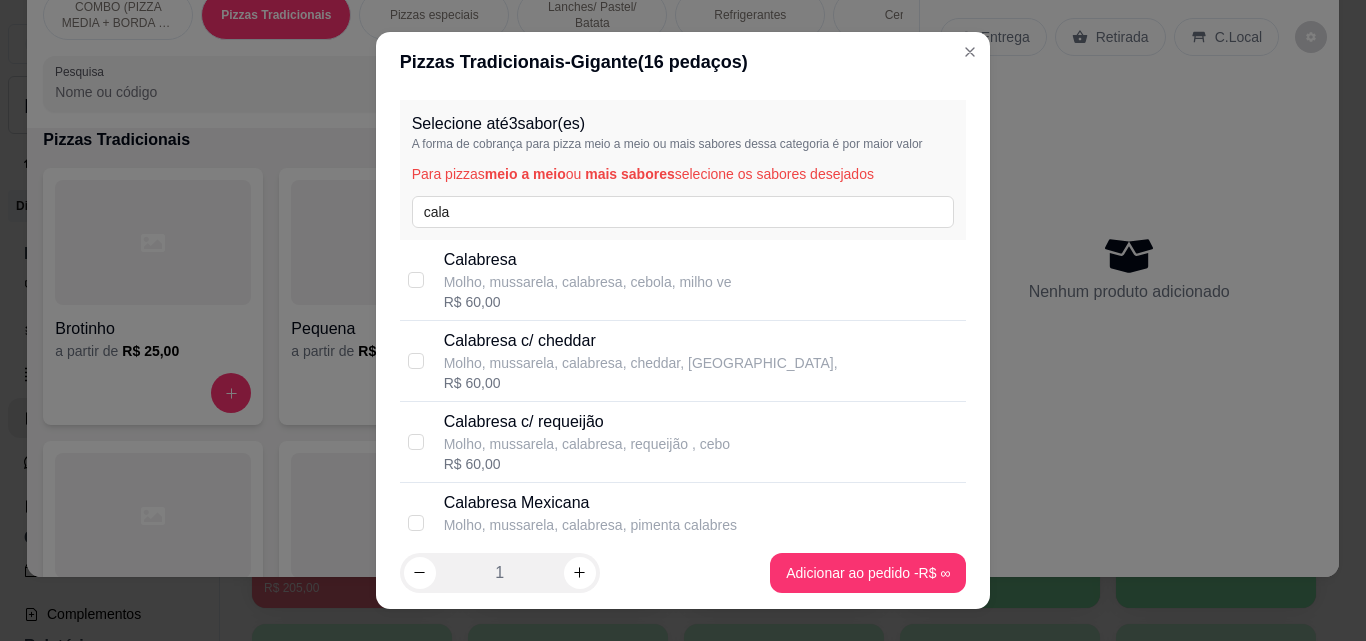 click on "Calabresa" at bounding box center (588, 260) 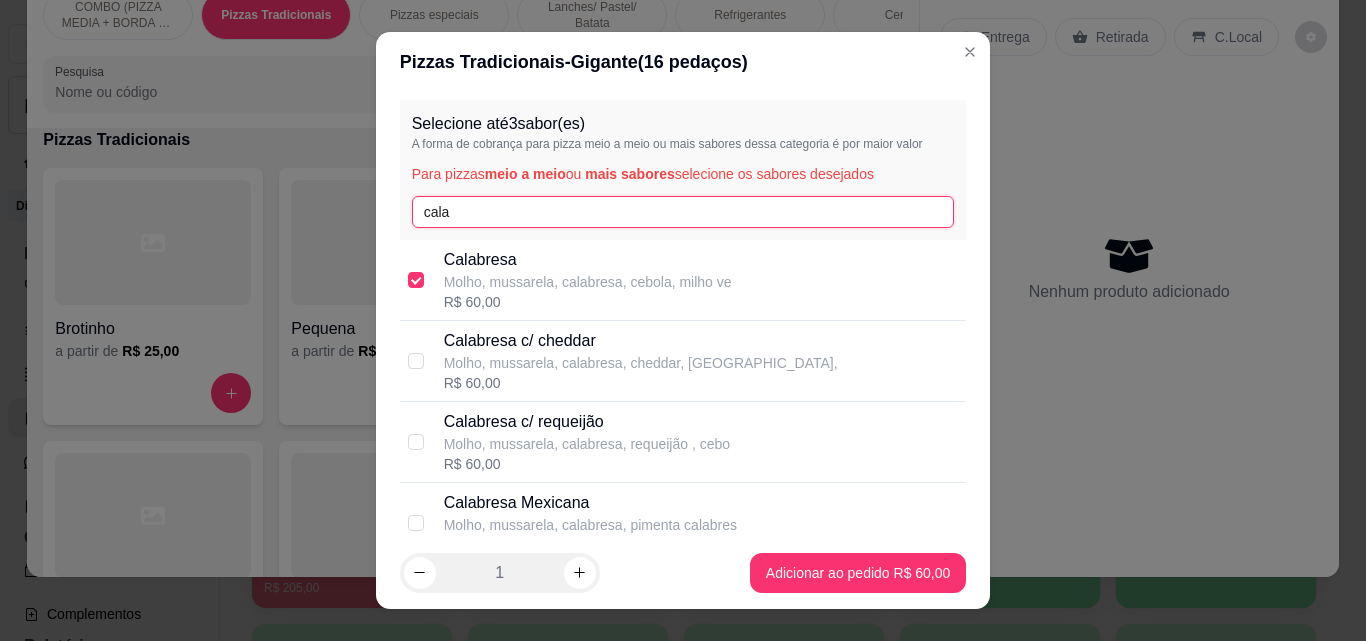 click on "cala" at bounding box center (683, 212) 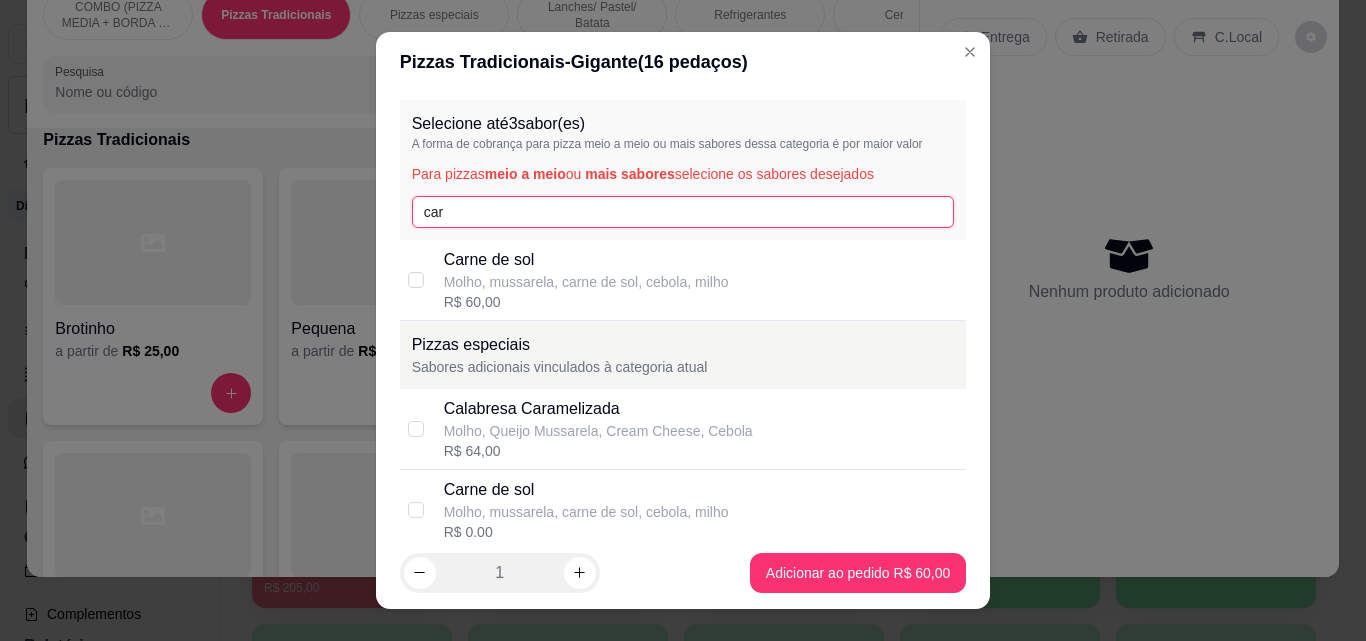 type on "car" 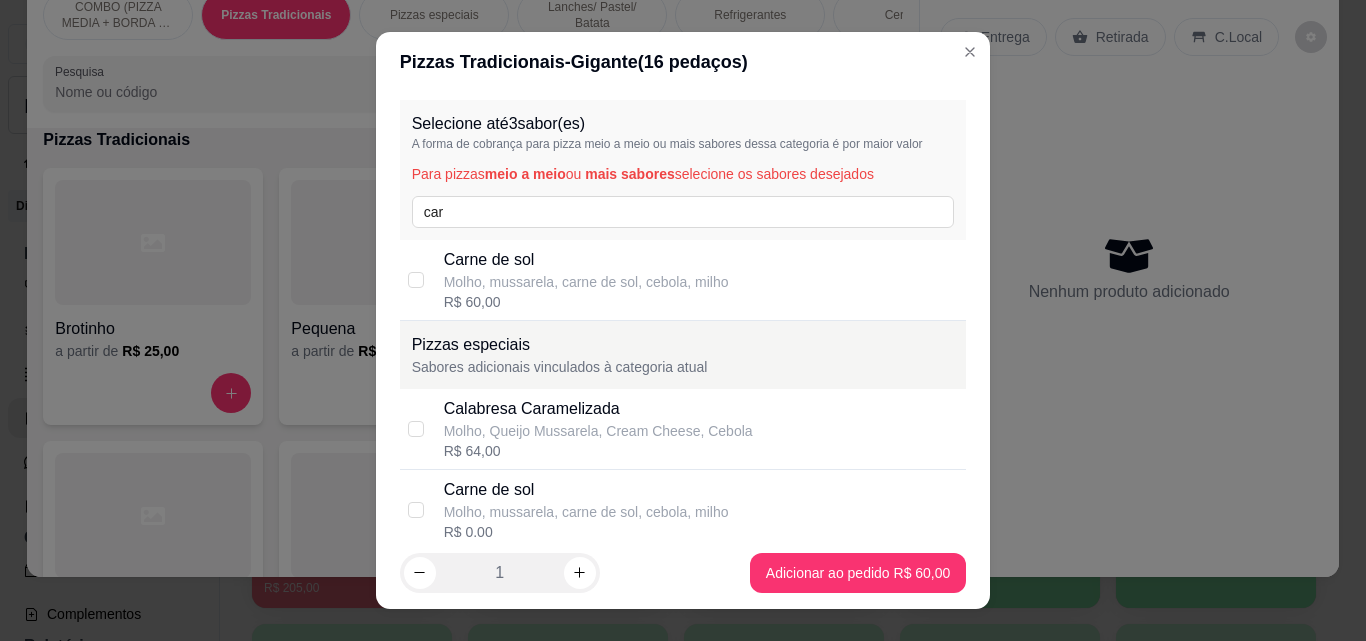 click on "Carne de sol Molho, mussarela, carne de sol, cebola, milho R$ 60,00" at bounding box center (701, 280) 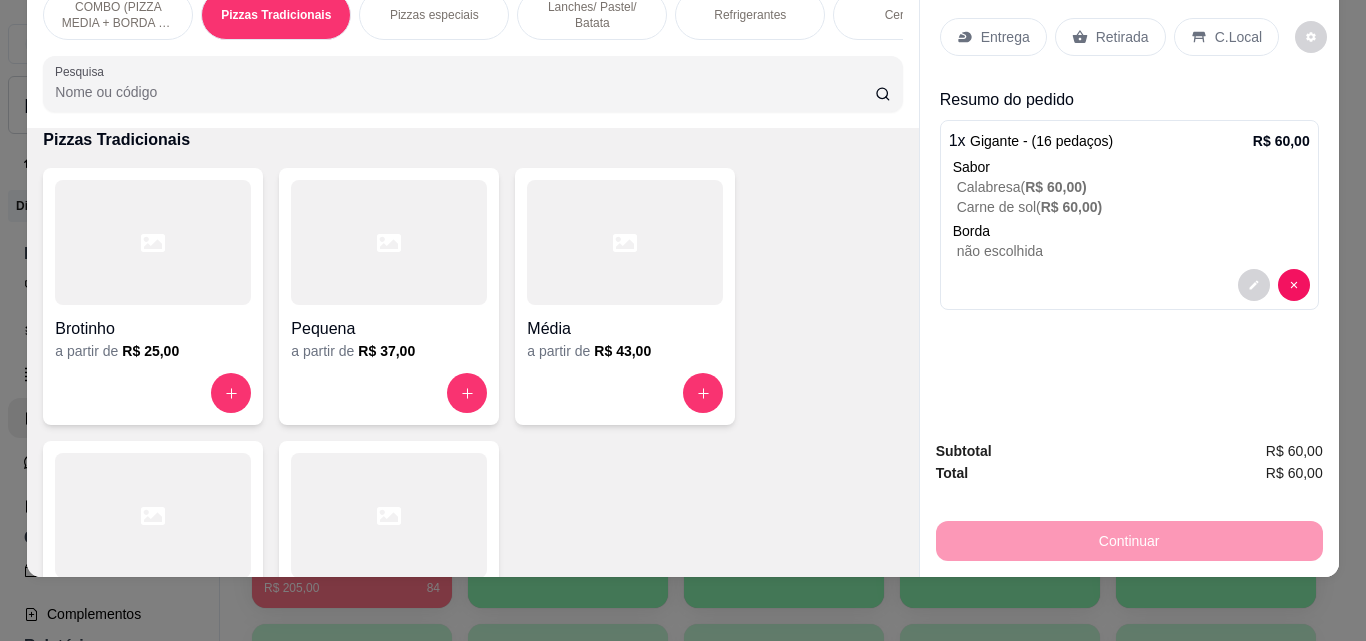 click on "Entrega" at bounding box center (1005, 37) 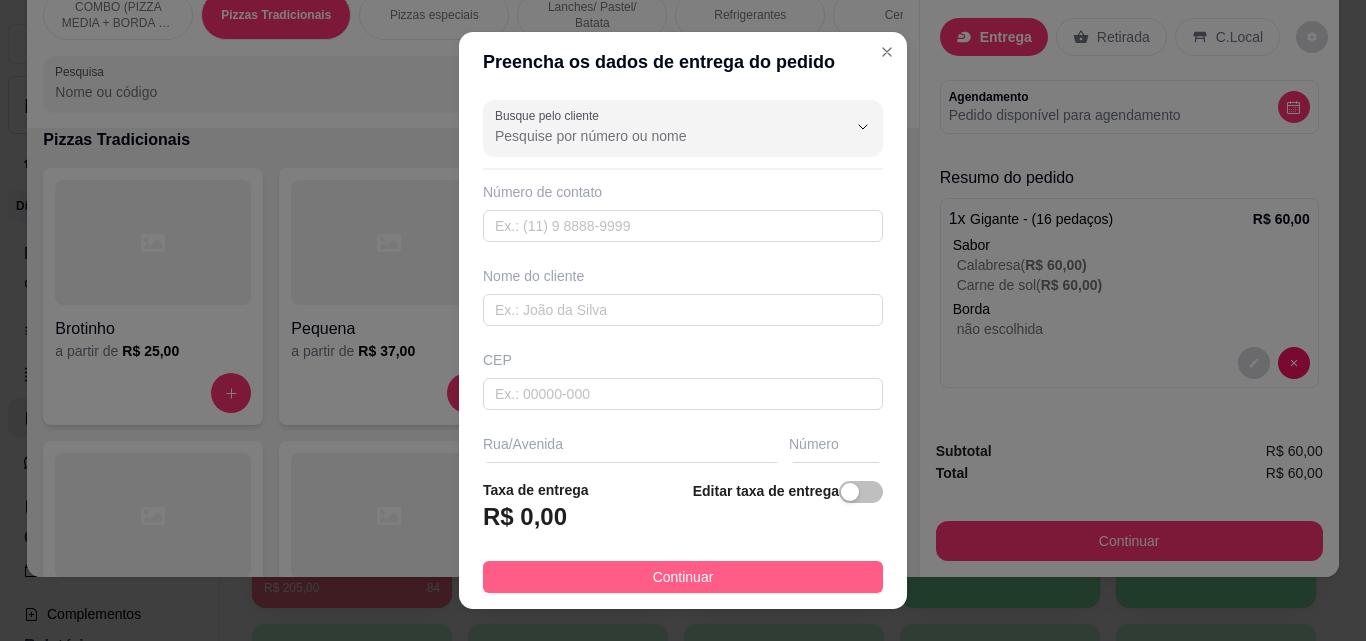 click on "Continuar" at bounding box center [683, 577] 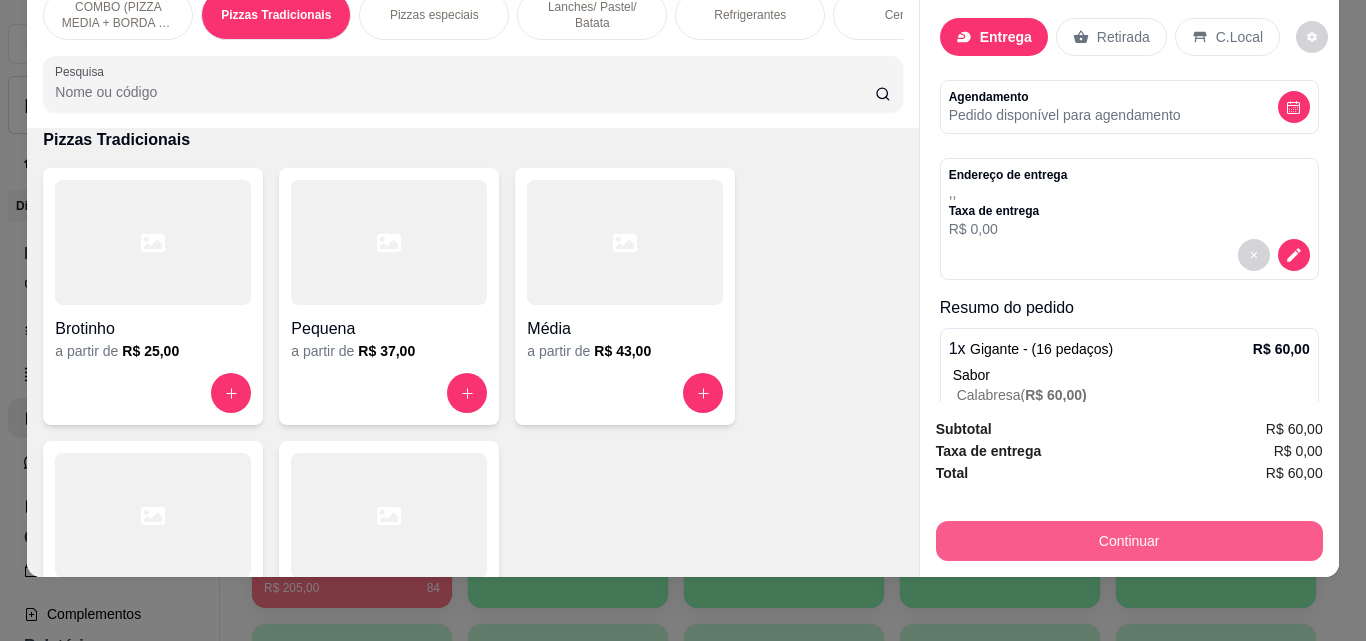 click on "Continuar" at bounding box center (1129, 541) 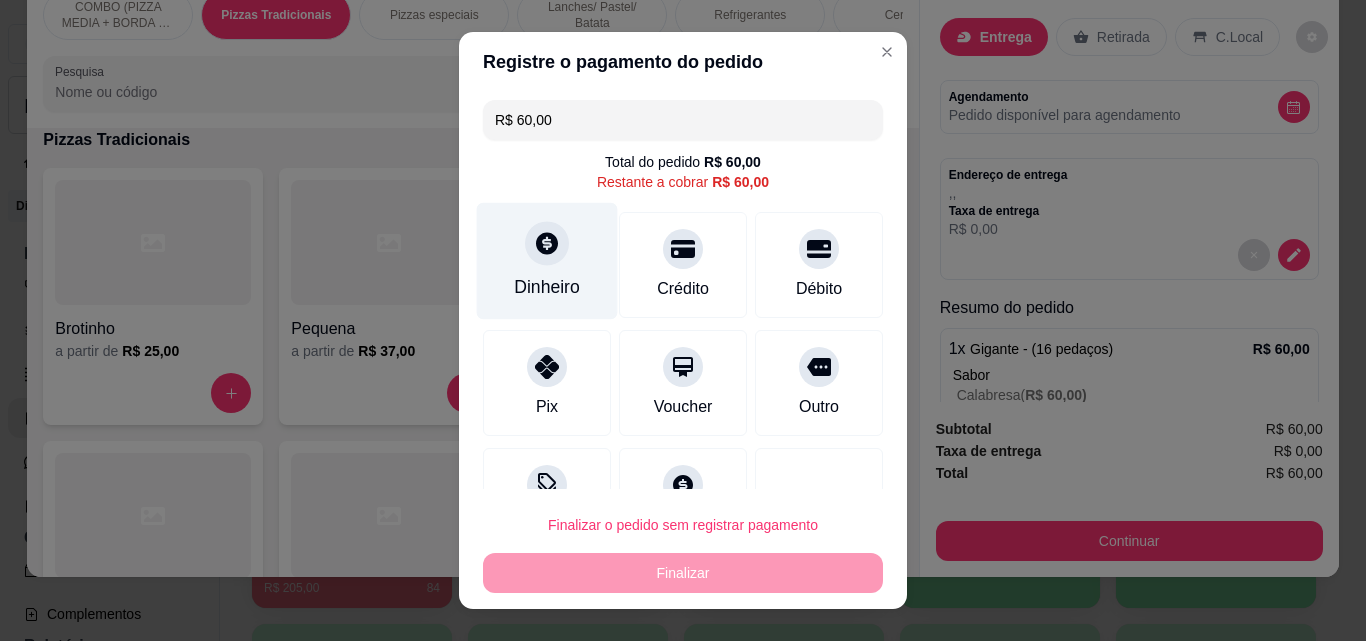 click on "Dinheiro" at bounding box center [547, 261] 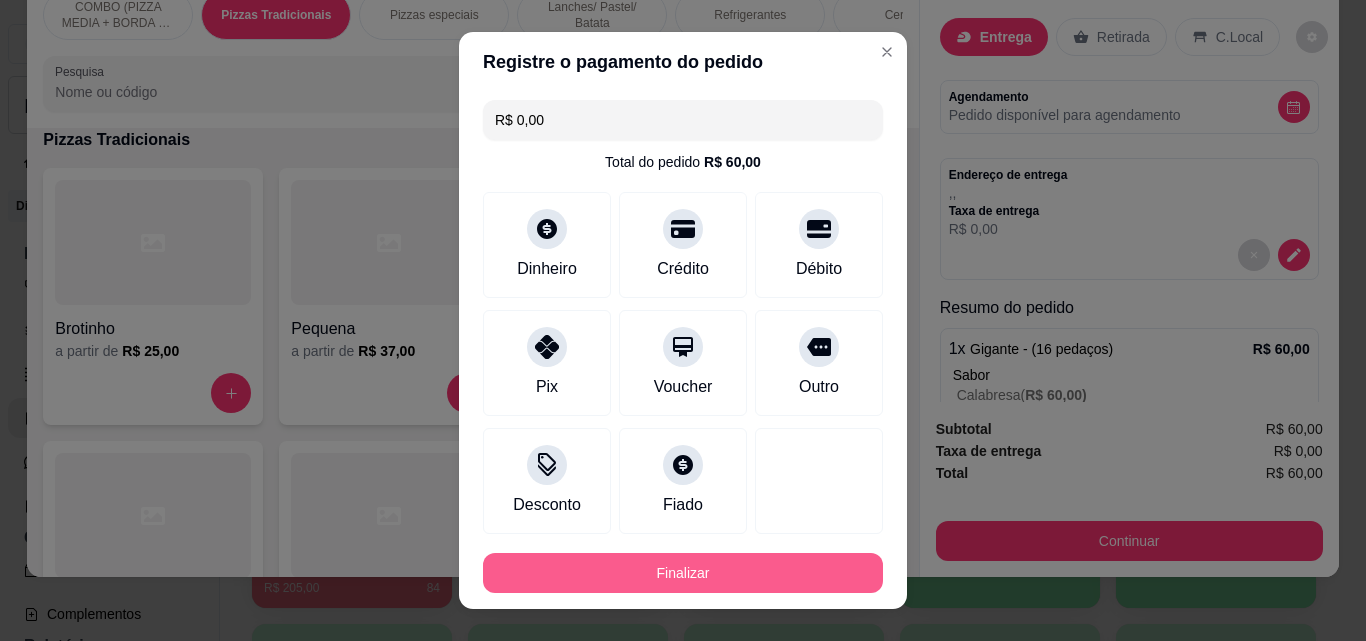 click on "Finalizar" at bounding box center (683, 573) 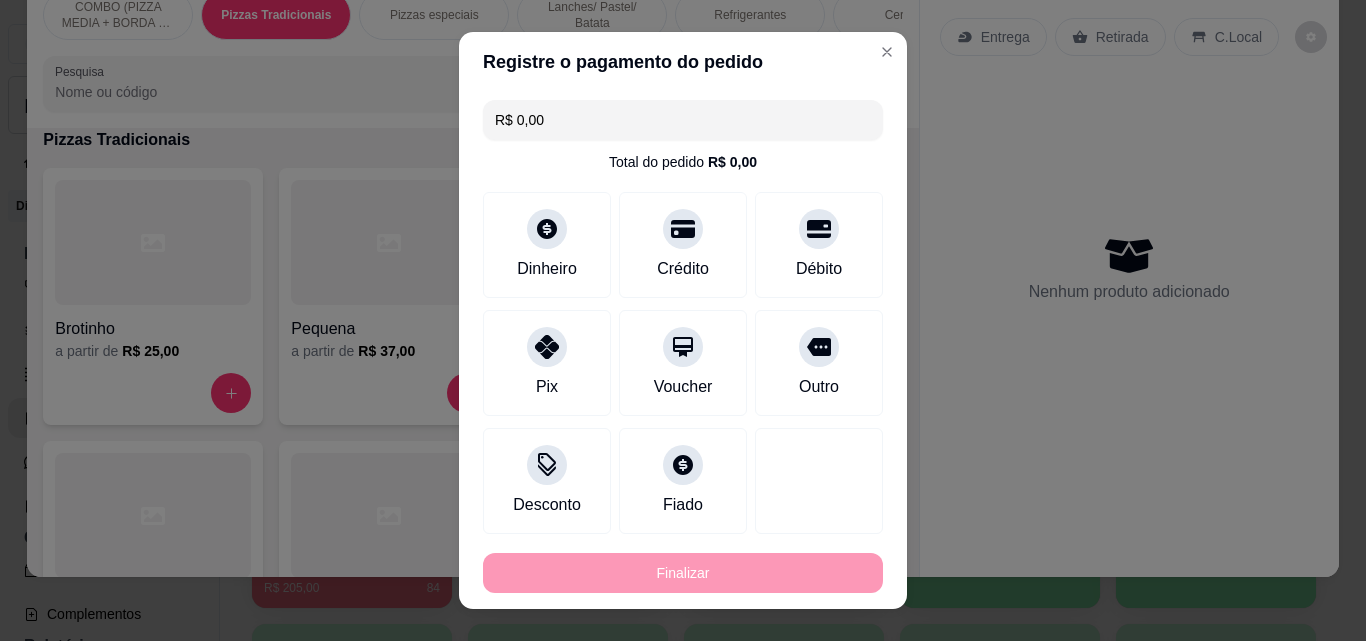 type on "-R$ 60,00" 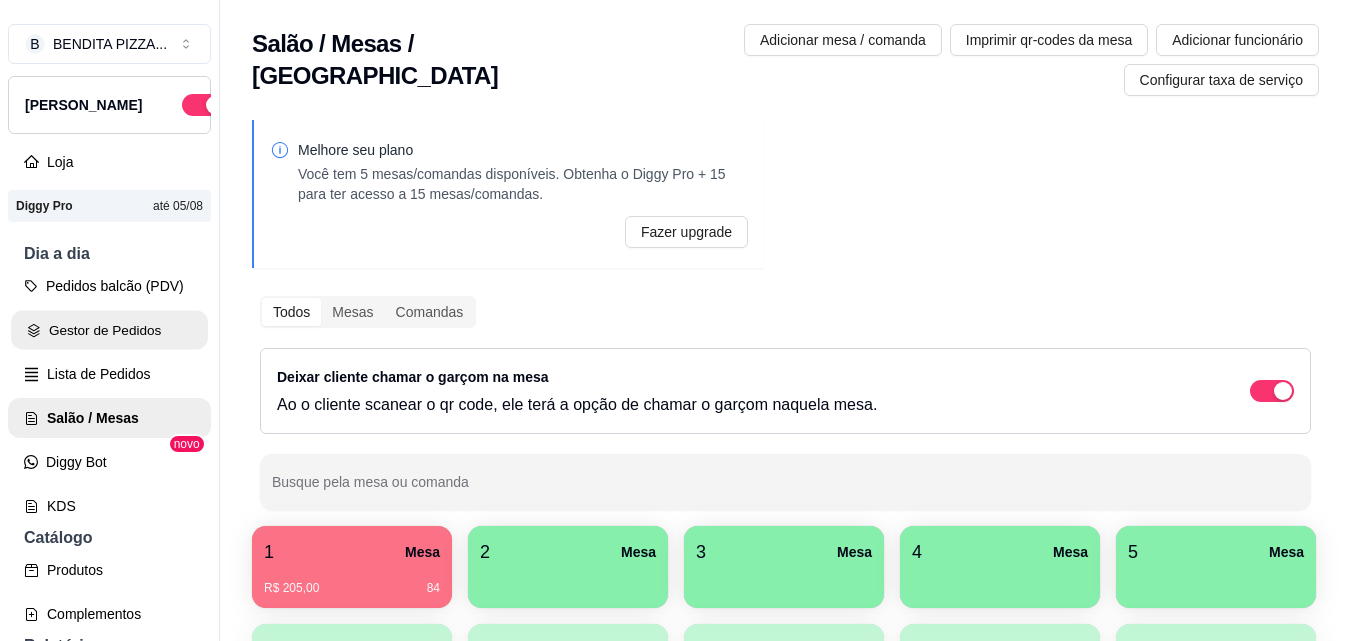click on "Gestor de Pedidos" at bounding box center (109, 330) 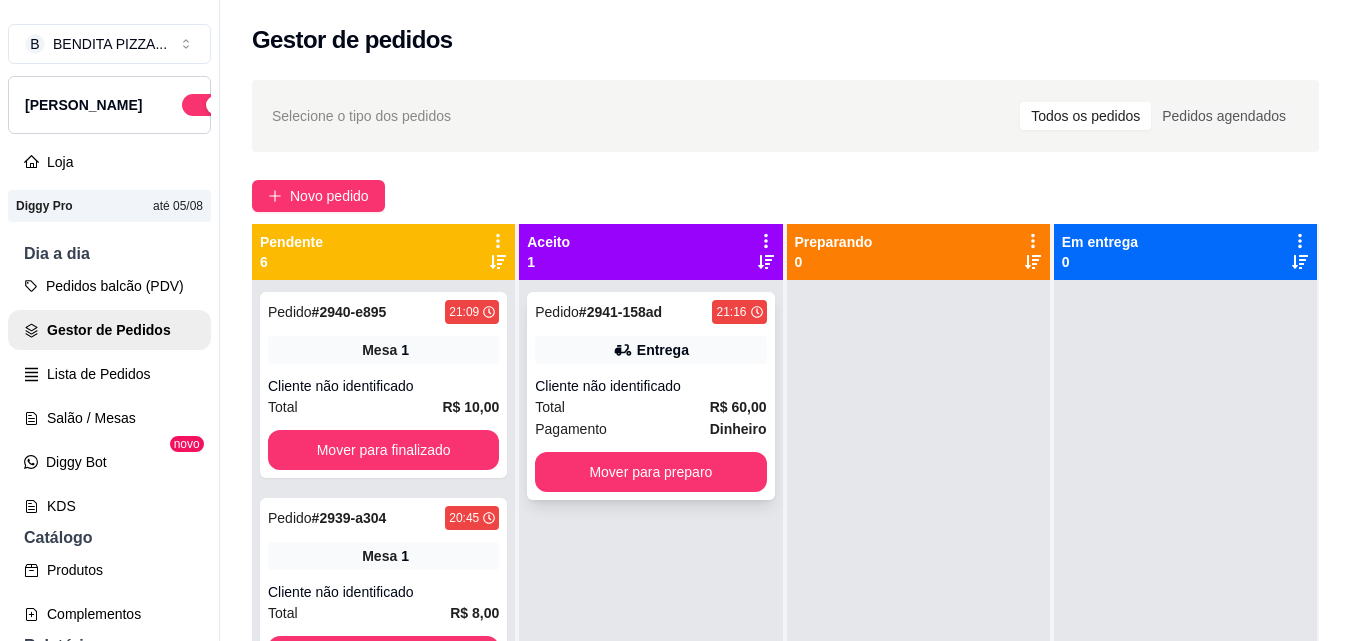 click on "Pagamento Dinheiro" at bounding box center (650, 429) 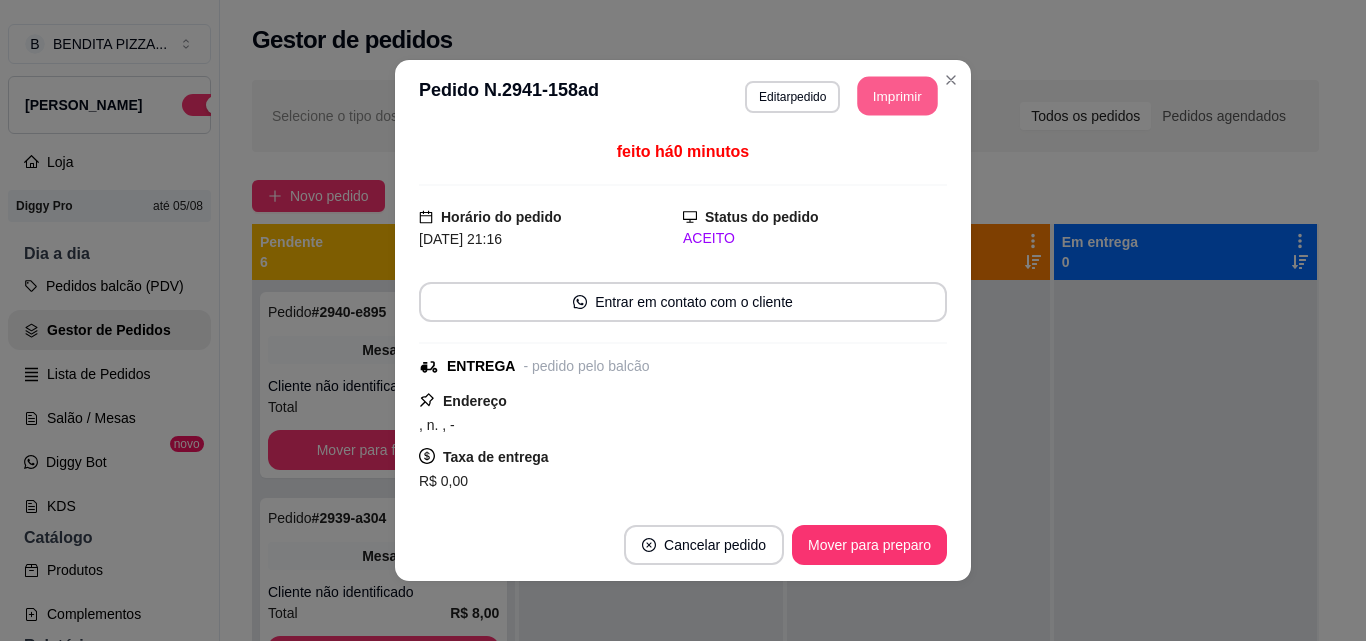 click on "Imprimir" at bounding box center [898, 96] 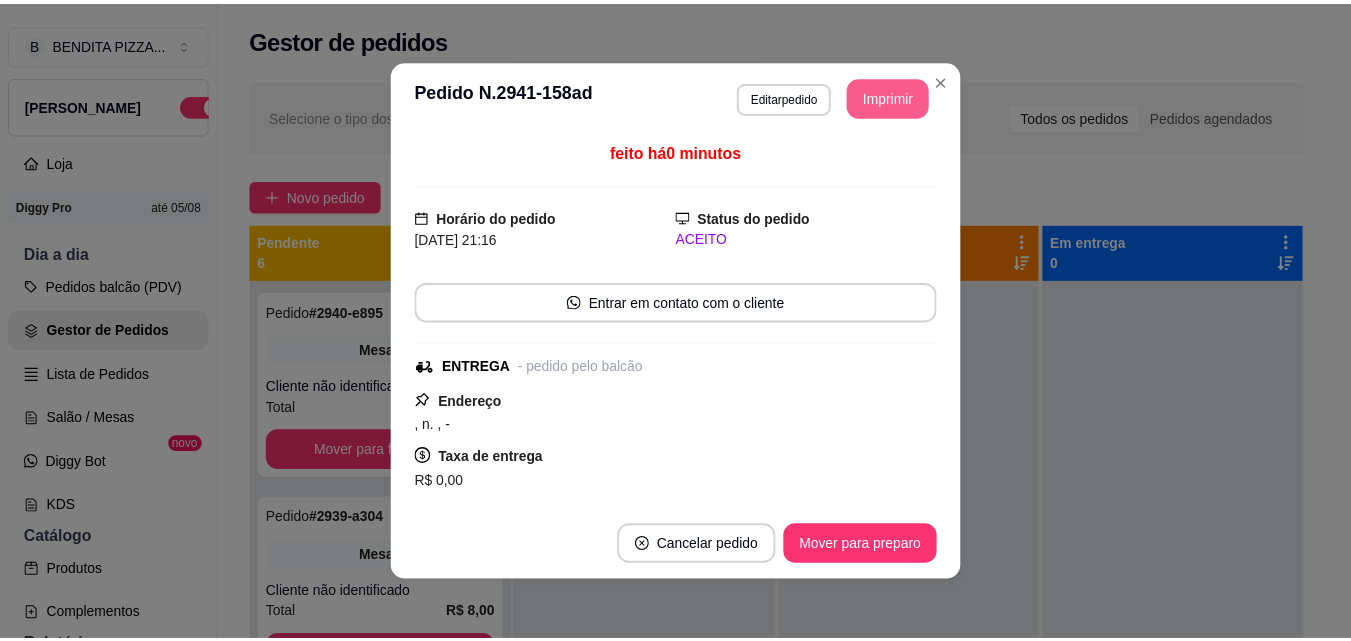 scroll, scrollTop: 0, scrollLeft: 0, axis: both 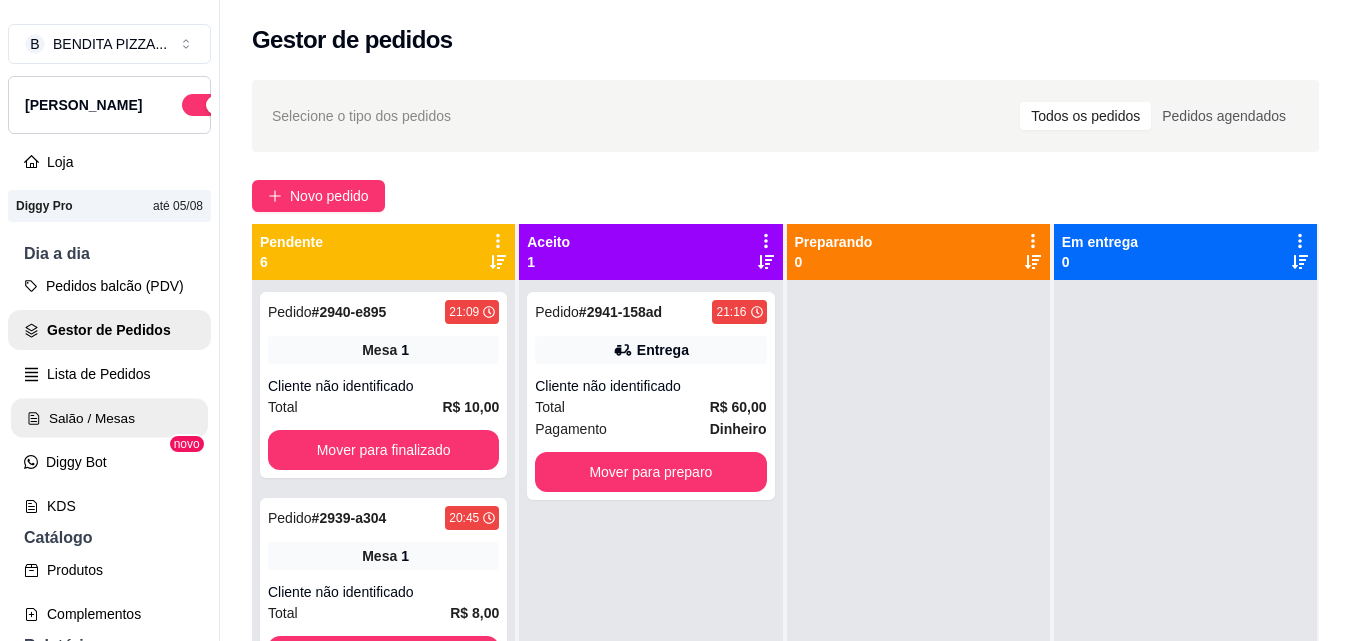click on "Salão / Mesas" at bounding box center [109, 418] 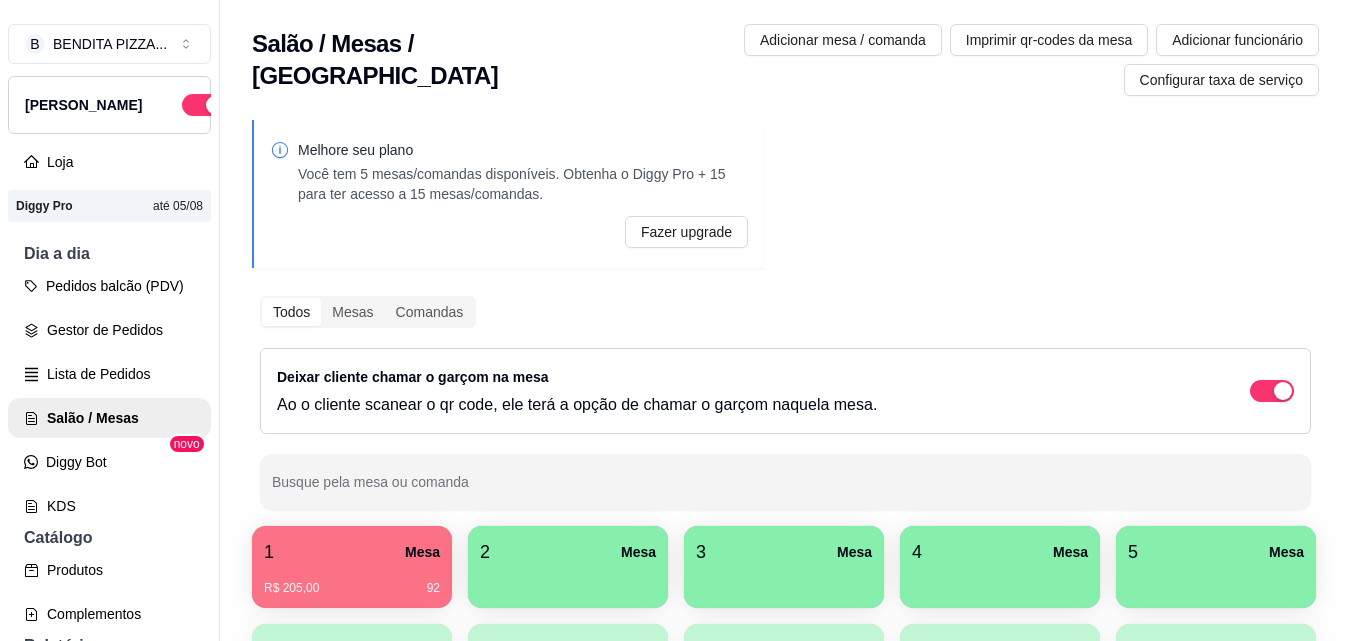 click on "1 Mesa" at bounding box center (352, 552) 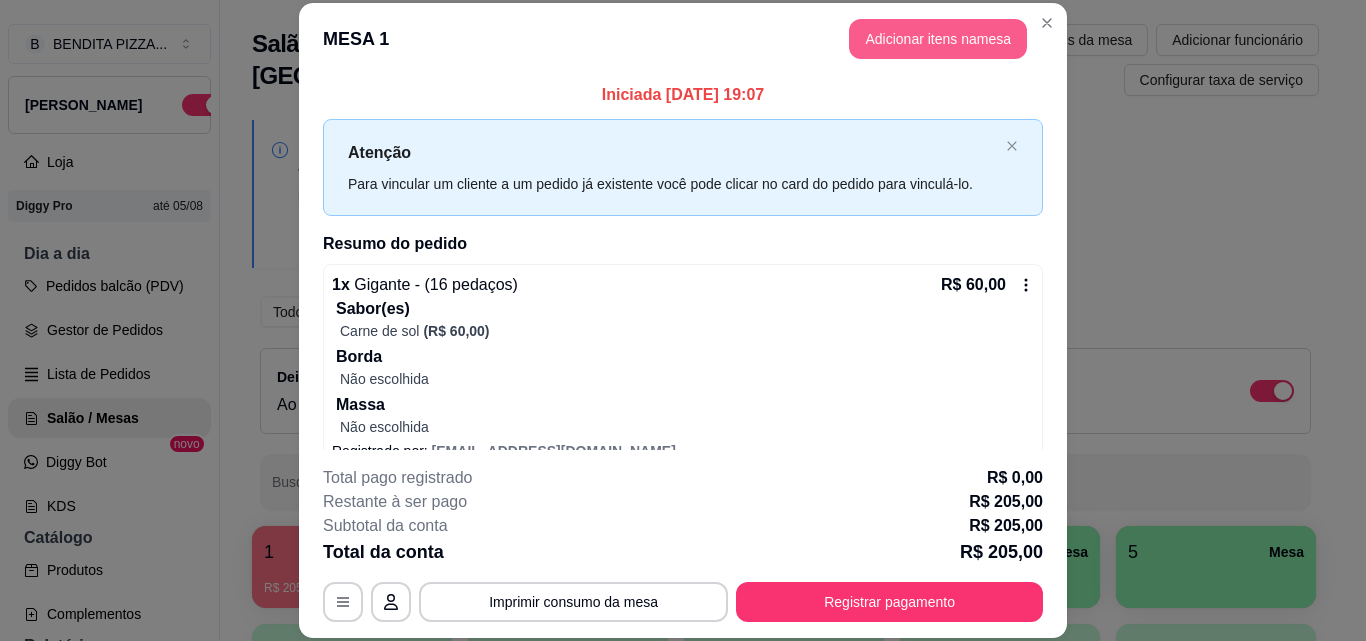 click on "Adicionar itens na  mesa" at bounding box center [938, 39] 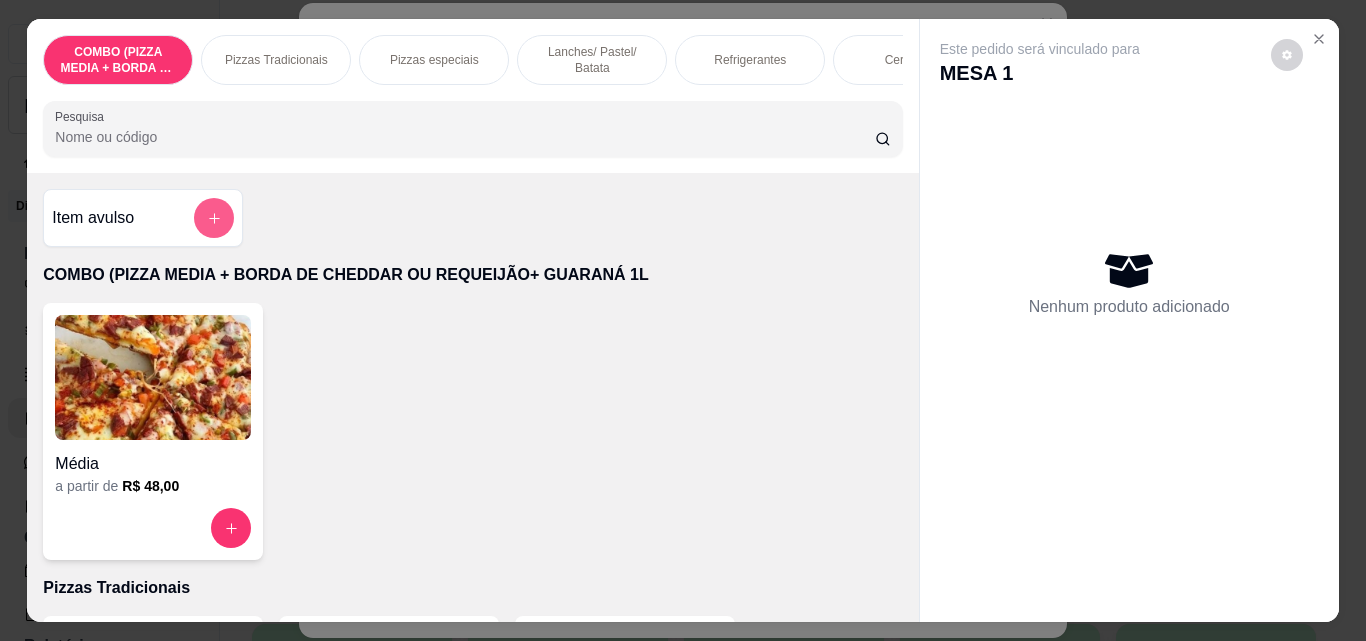 click at bounding box center (214, 218) 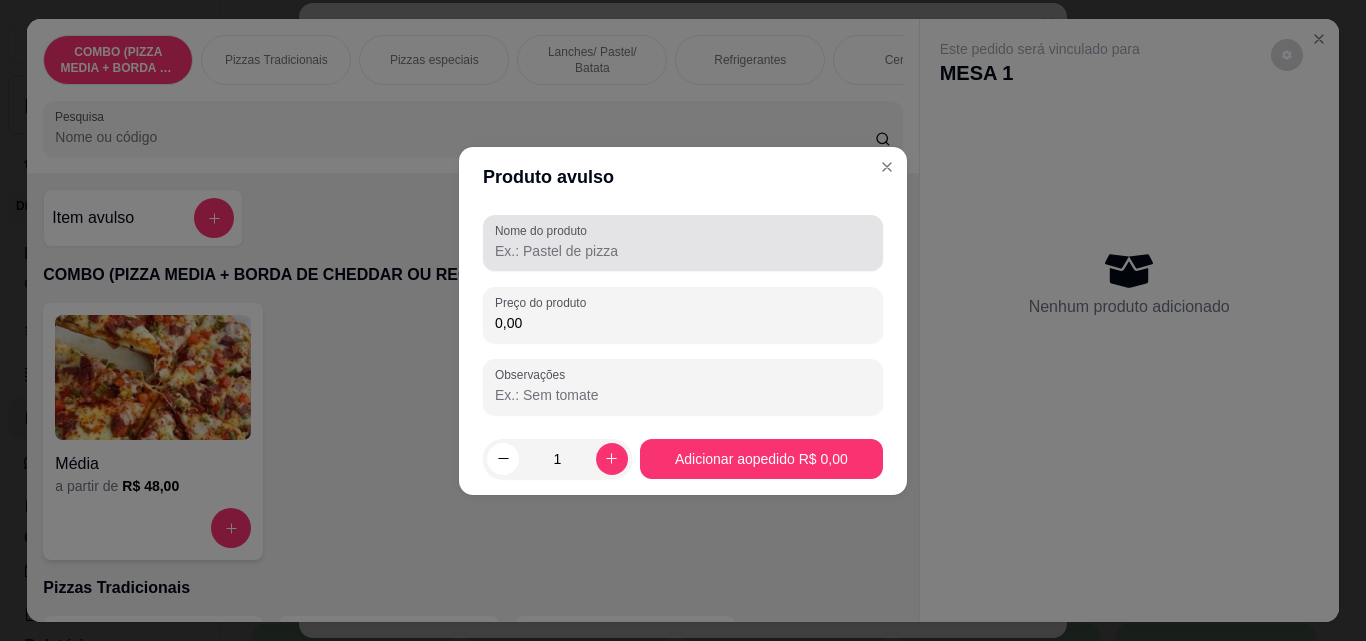 click at bounding box center (683, 243) 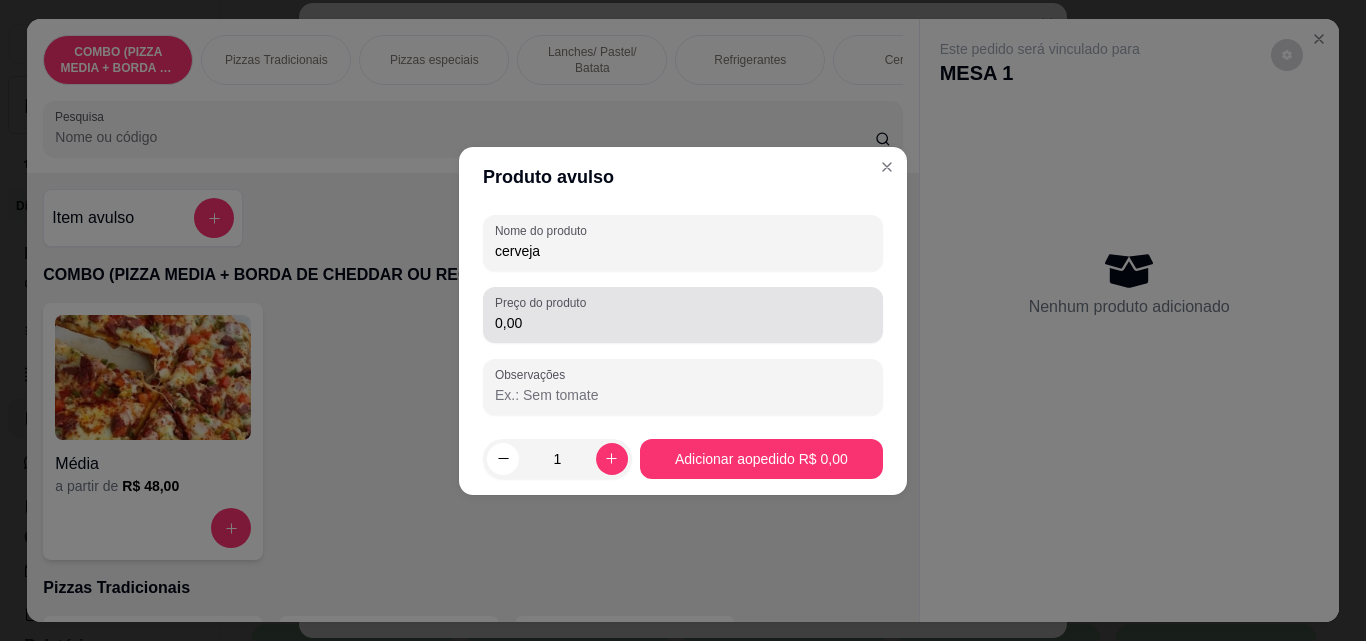 type on "cerveja" 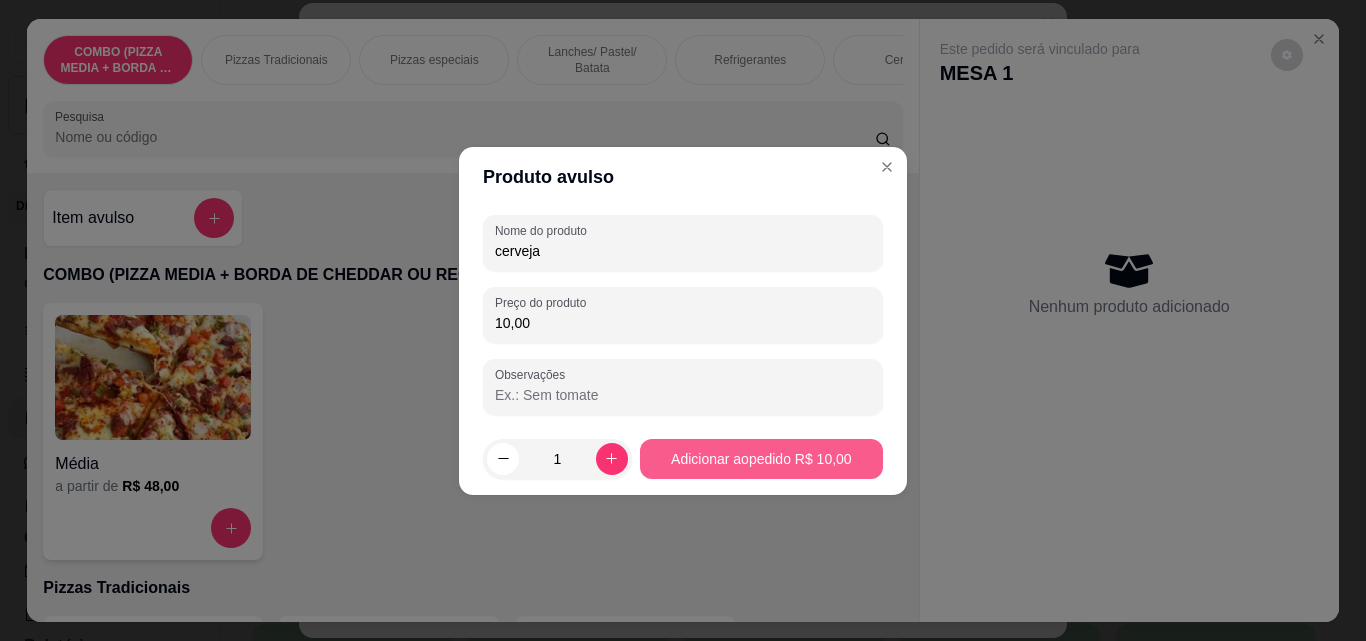 type on "10,00" 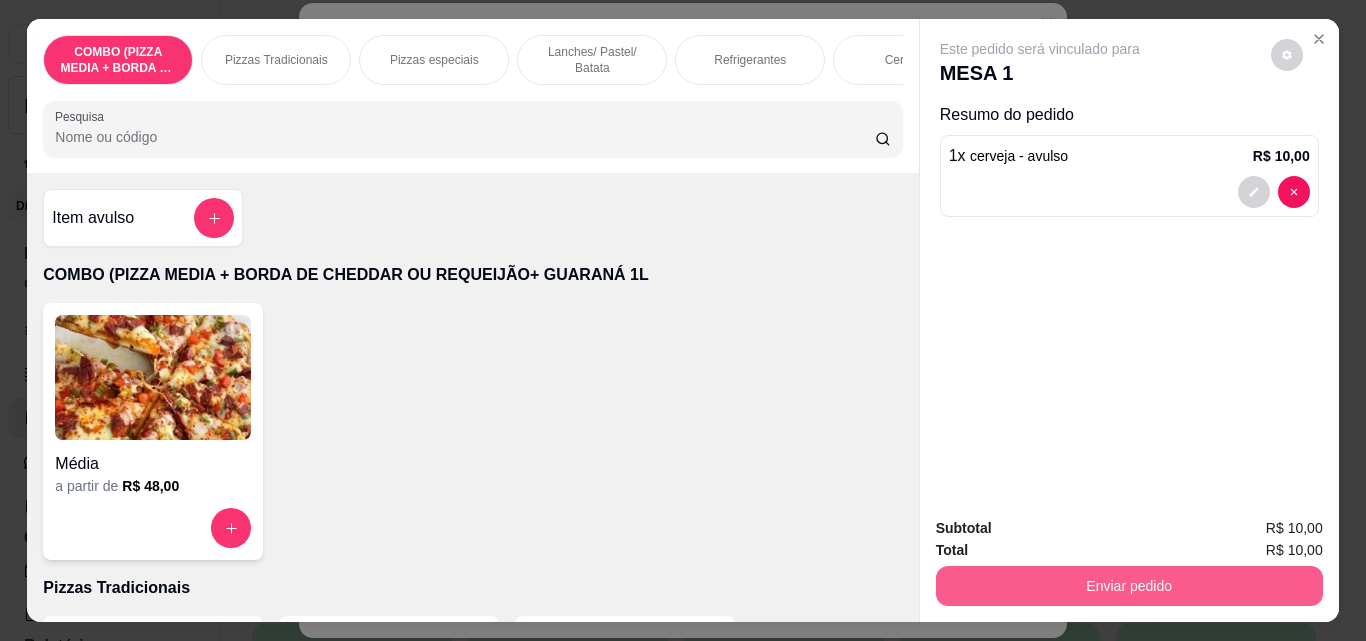 click on "Enviar pedido" at bounding box center [1129, 586] 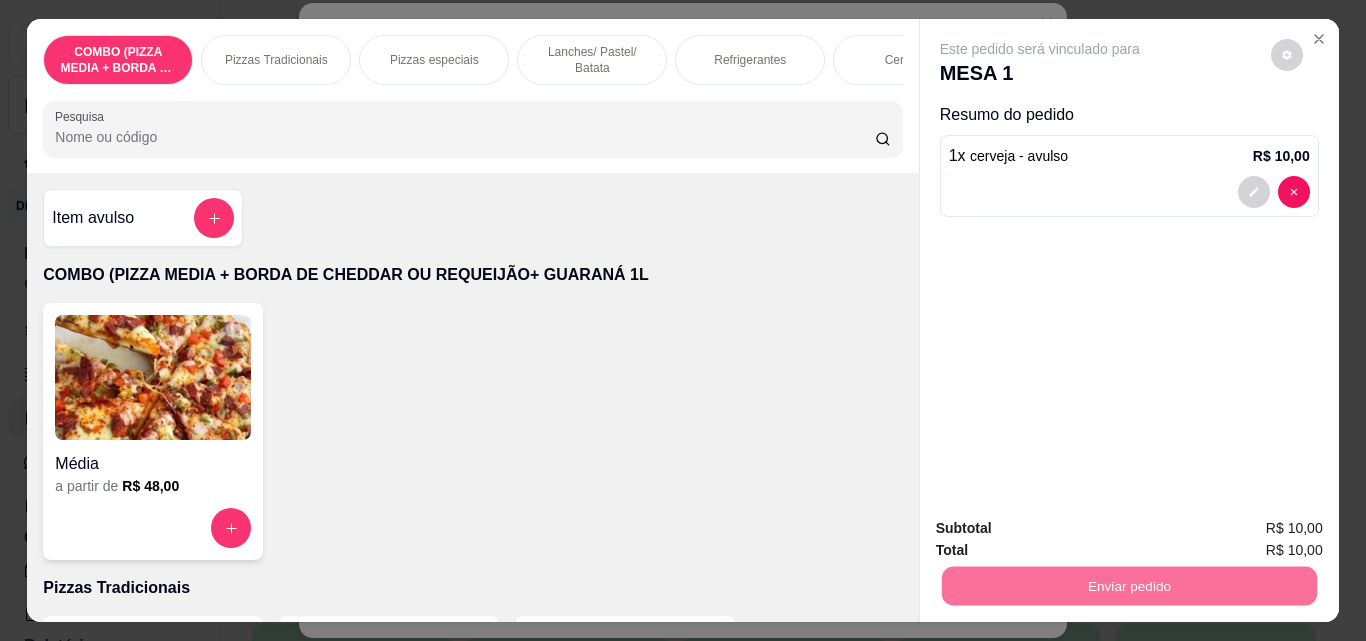 click on "Não registrar e enviar pedido" at bounding box center [1063, 529] 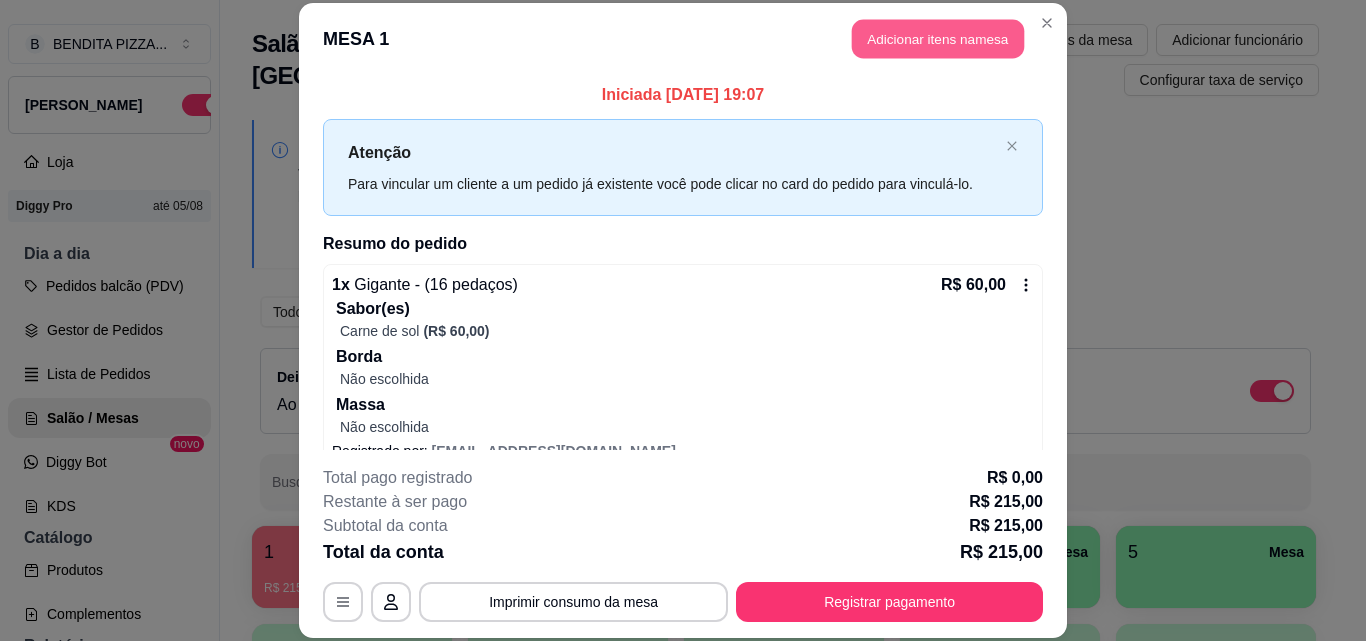 click on "Adicionar itens na  mesa" at bounding box center [938, 39] 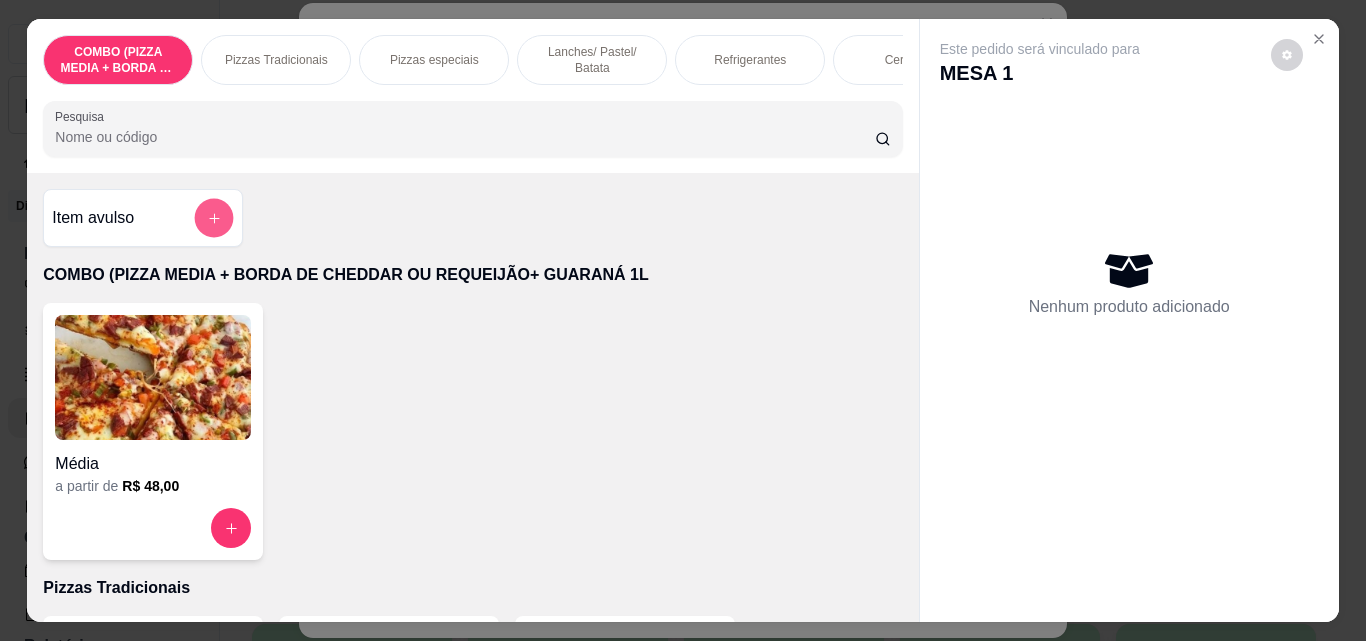 click at bounding box center (214, 218) 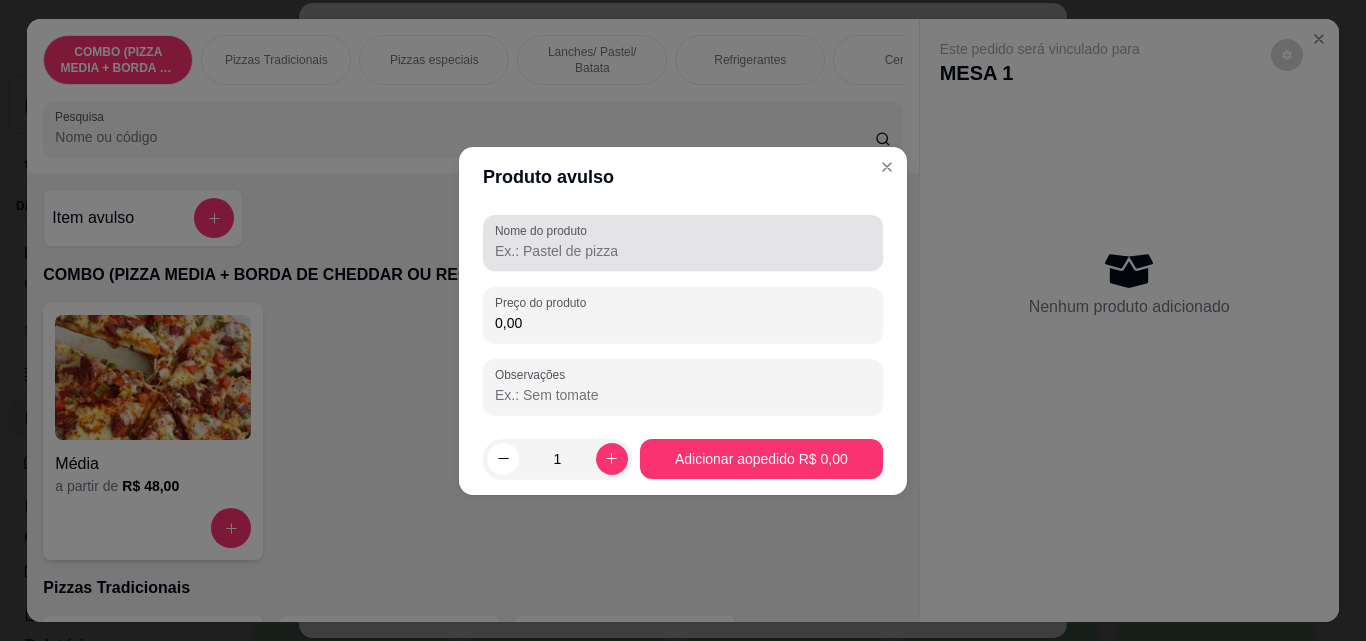 click at bounding box center (683, 243) 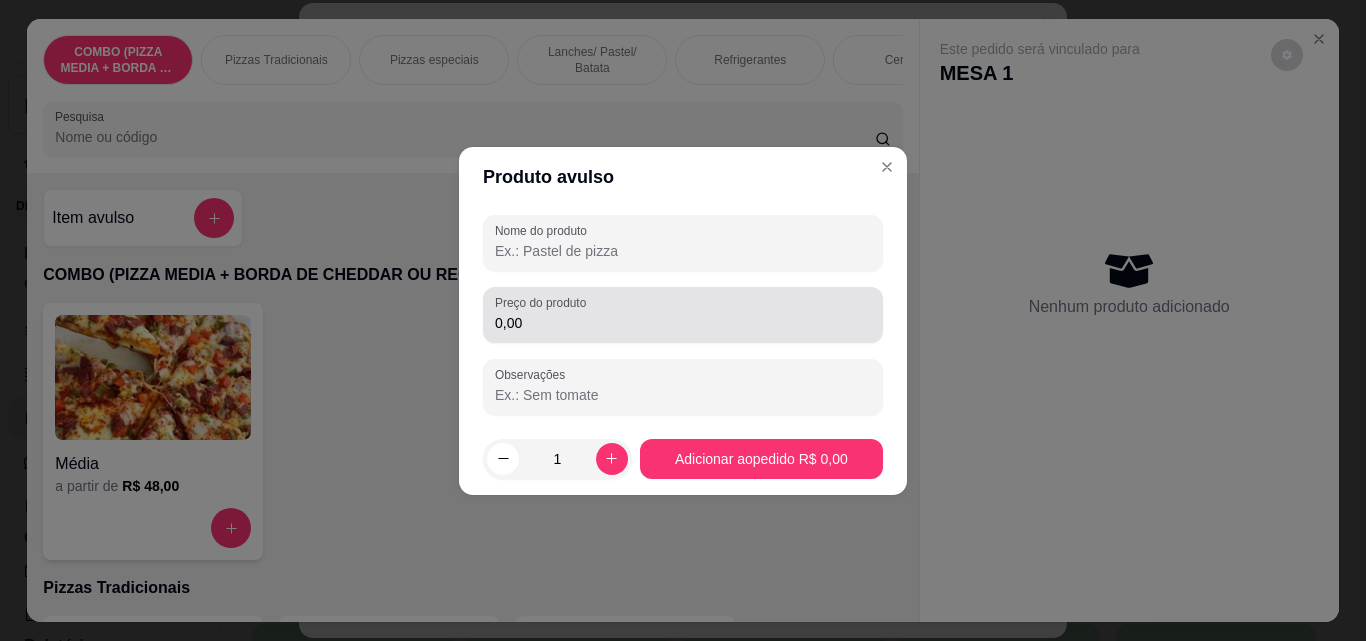 click on "0,00" at bounding box center (683, 315) 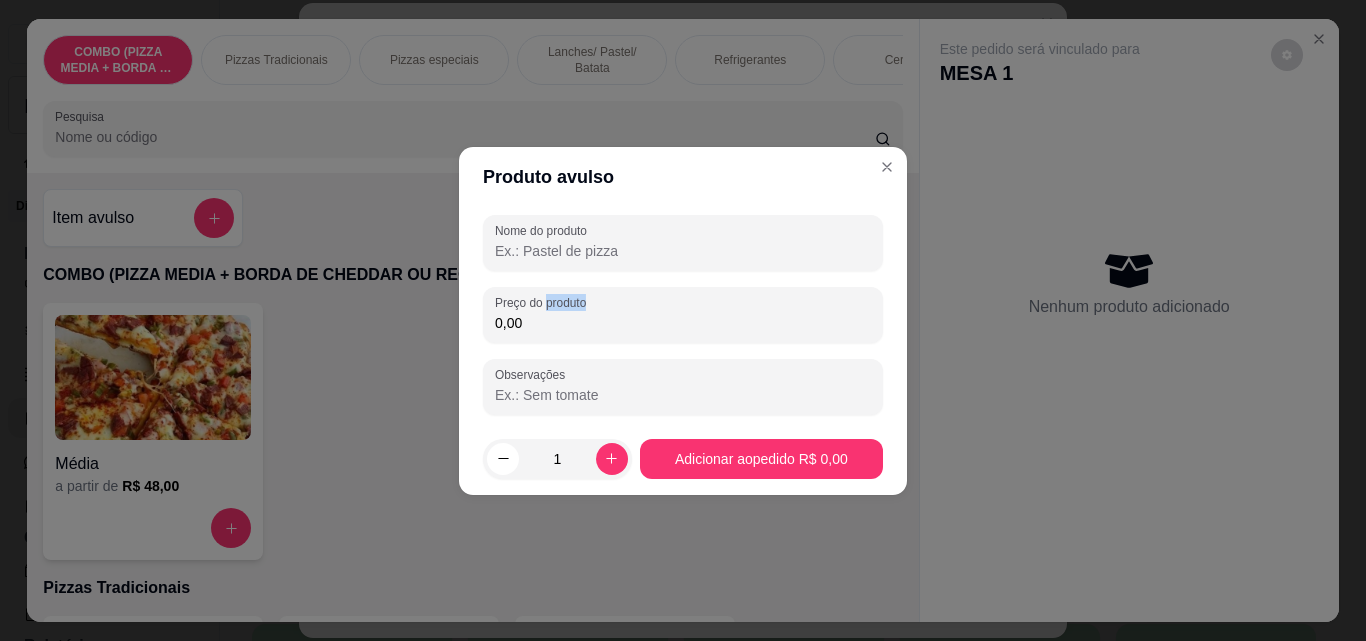 click on "0,00" at bounding box center (683, 315) 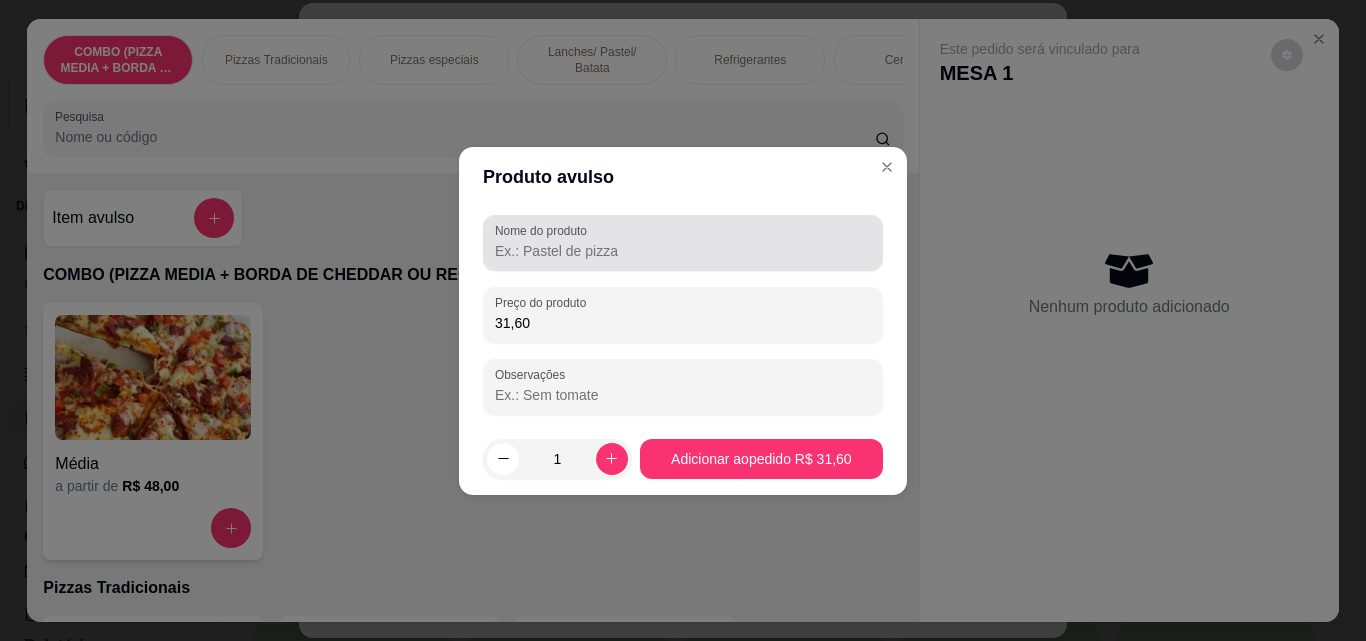 type on "31,60" 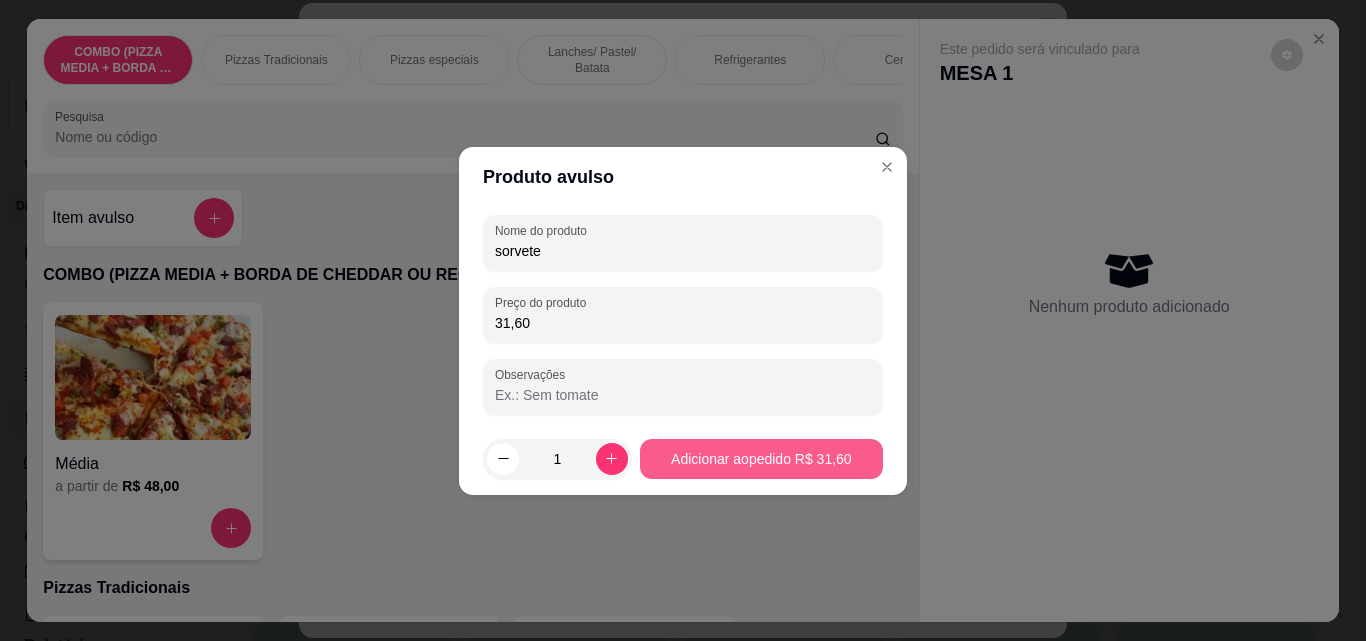 type on "sorvete" 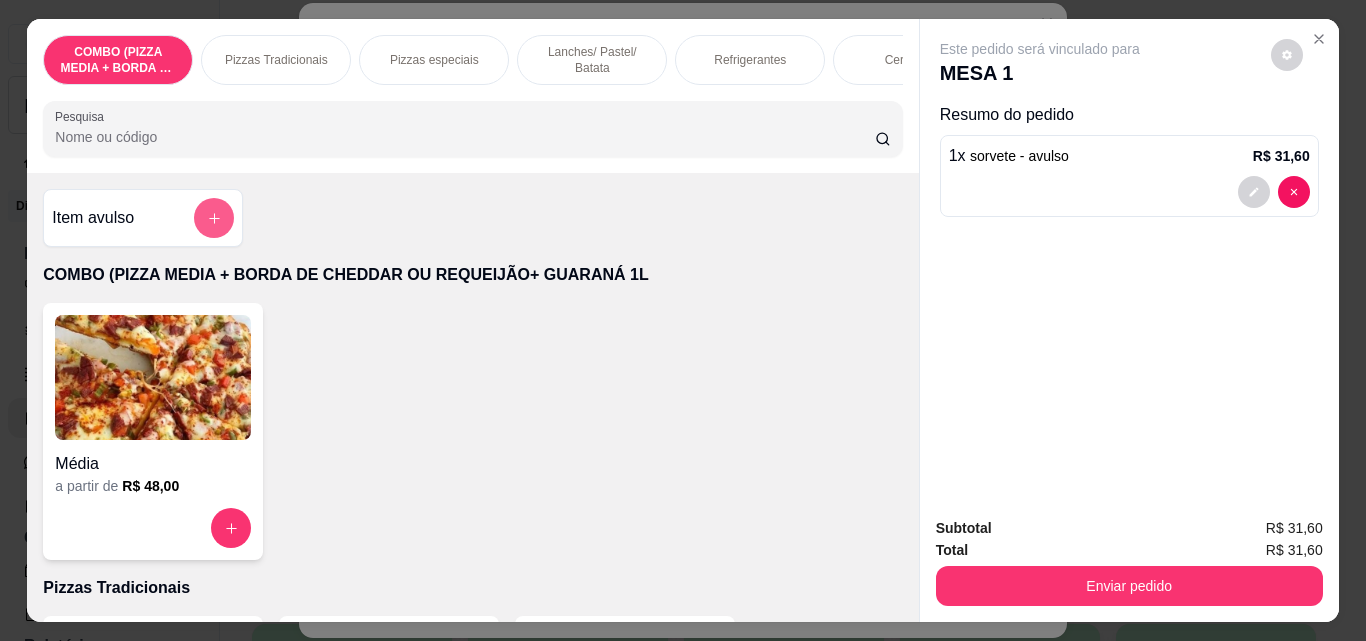 click at bounding box center [214, 218] 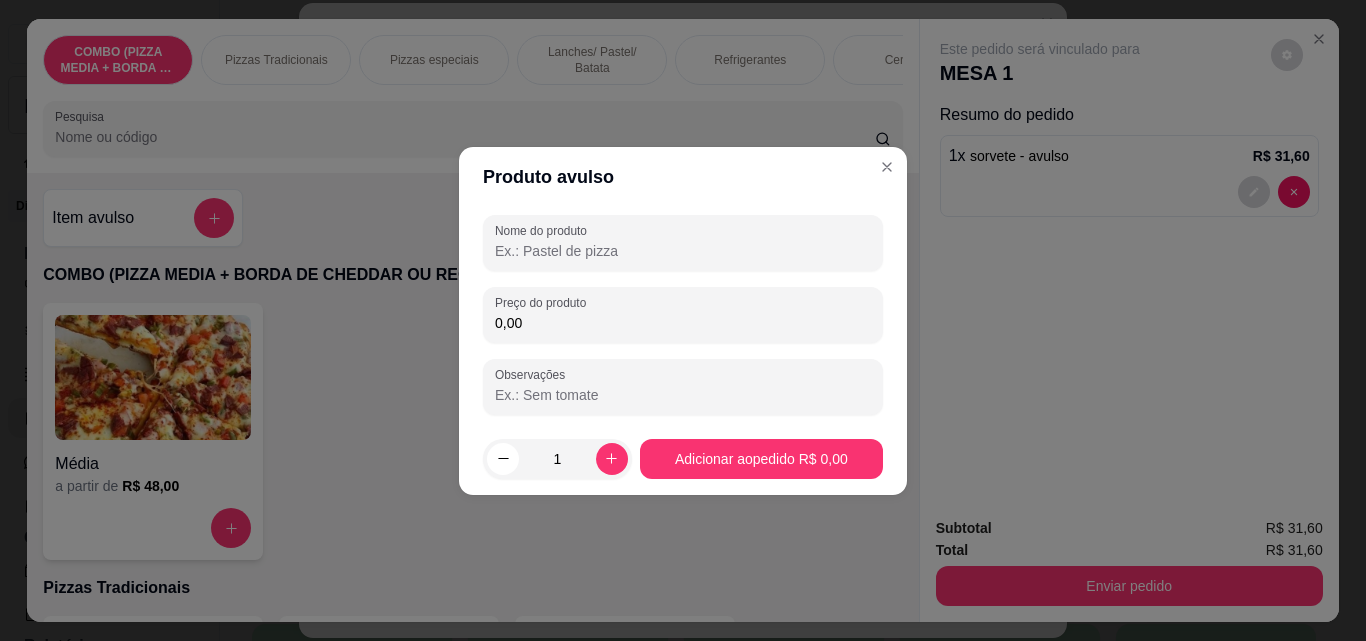 click on "Nome do produto" at bounding box center [683, 251] 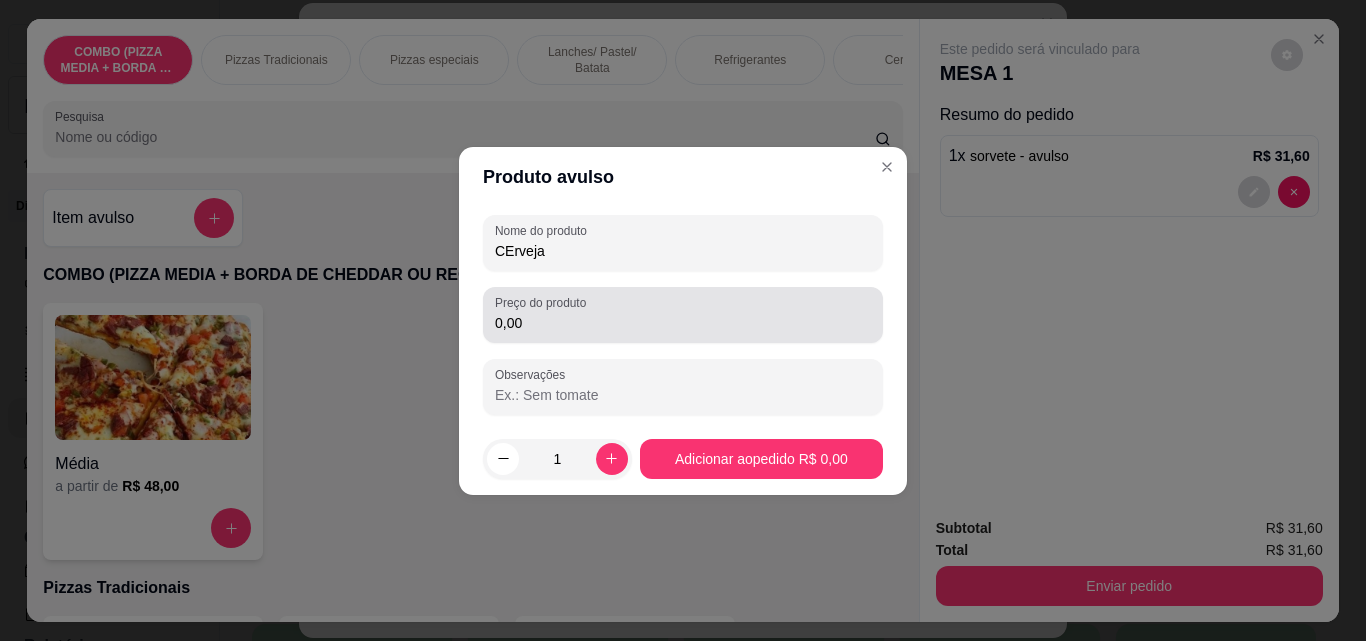 type on "CErveja" 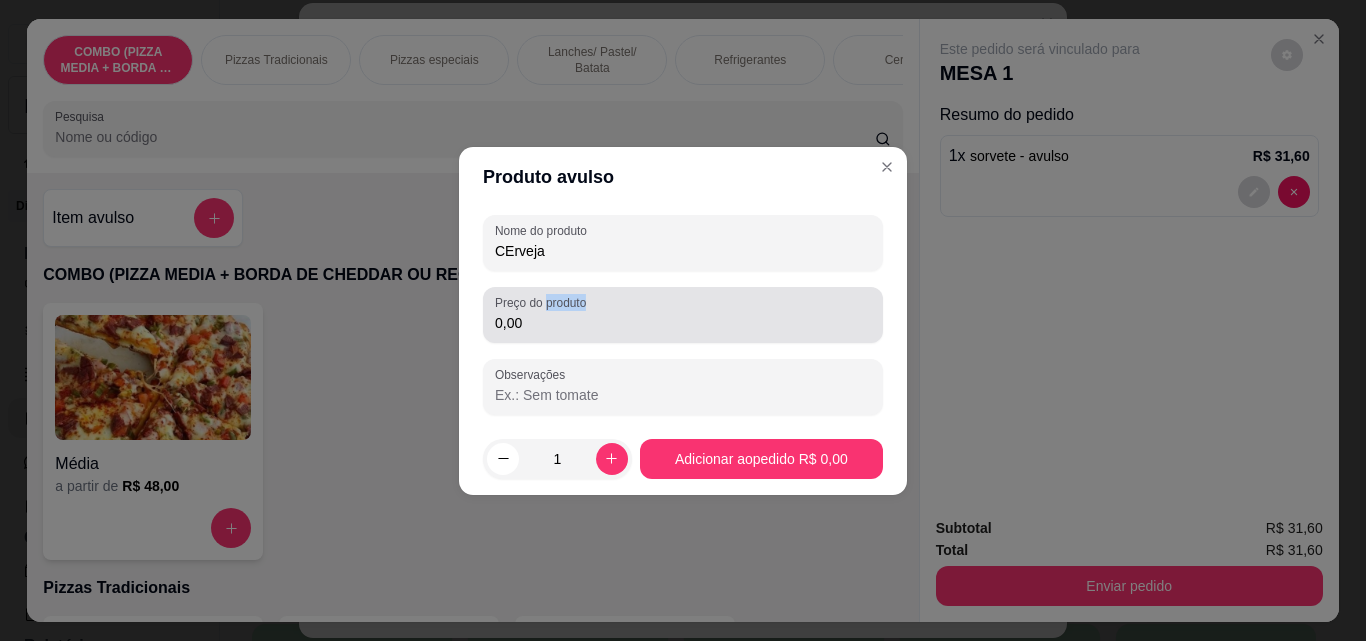 click on "0,00" at bounding box center [683, 315] 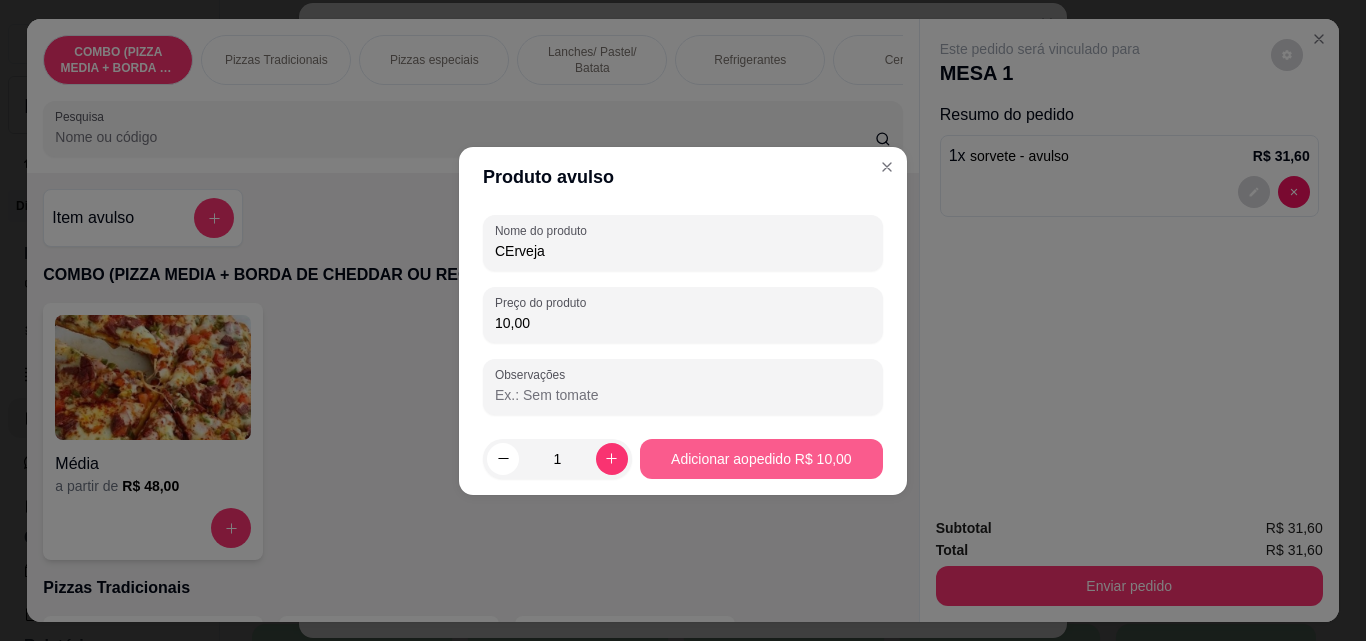 type on "10,00" 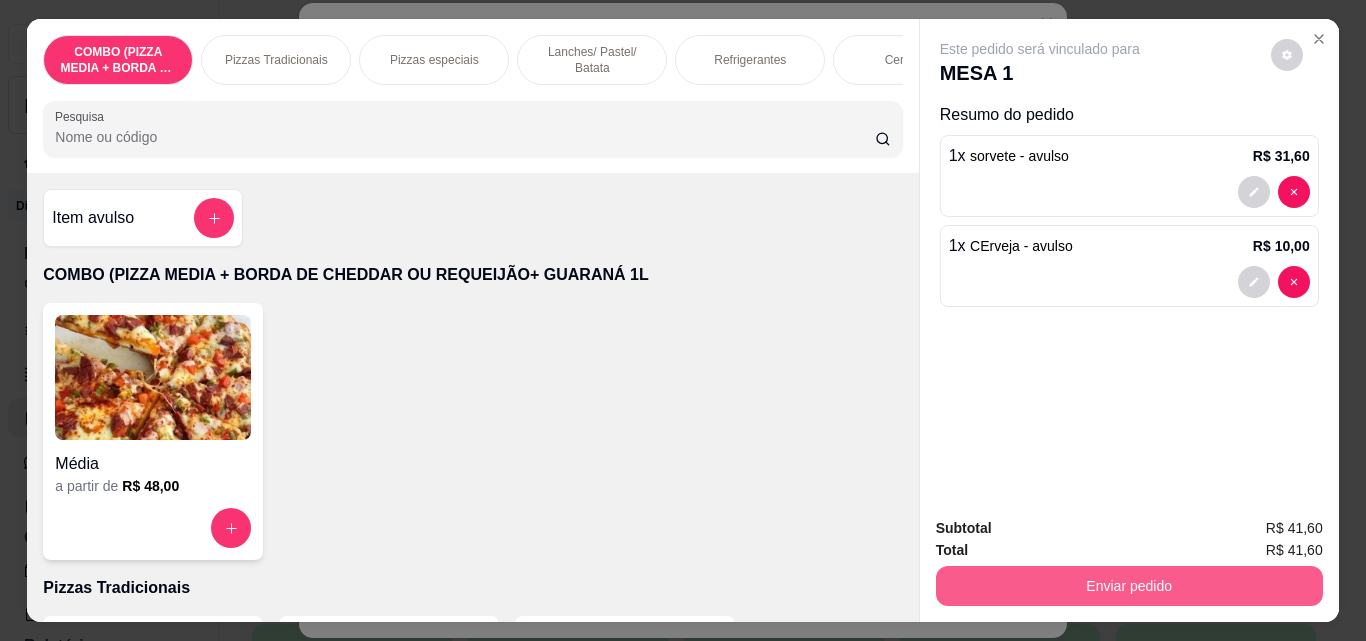 click on "Enviar pedido" at bounding box center (1129, 586) 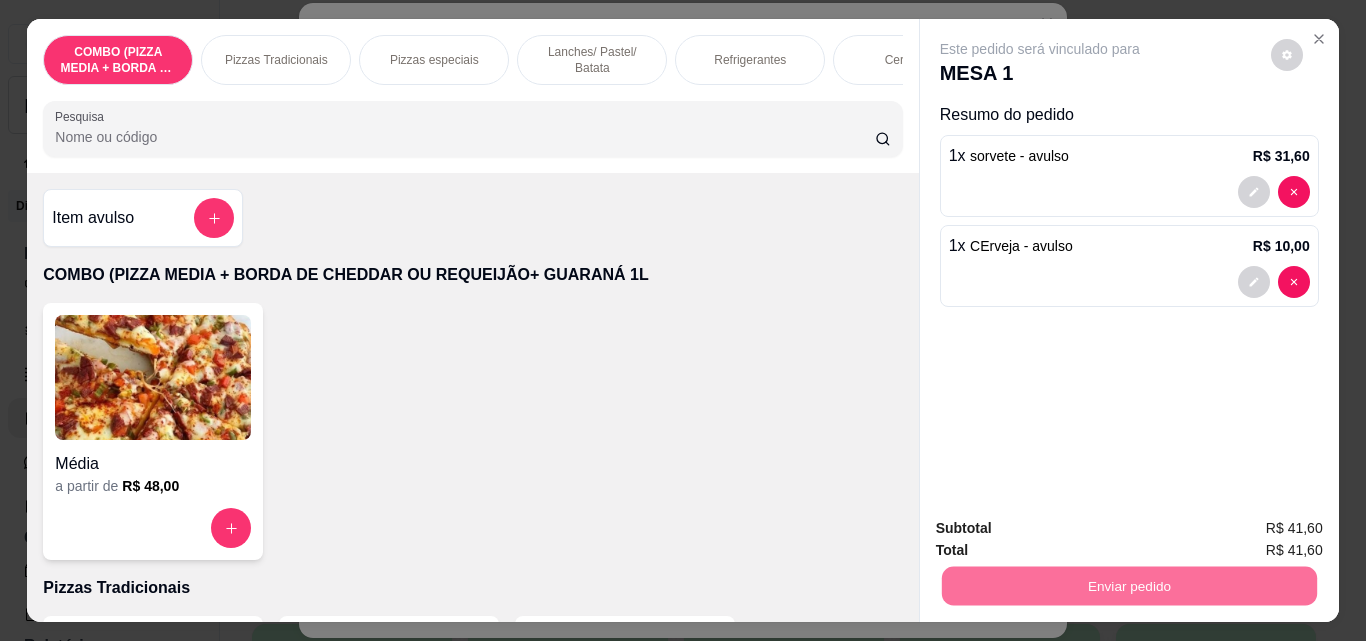 click on "Não registrar e enviar pedido" at bounding box center (1063, 528) 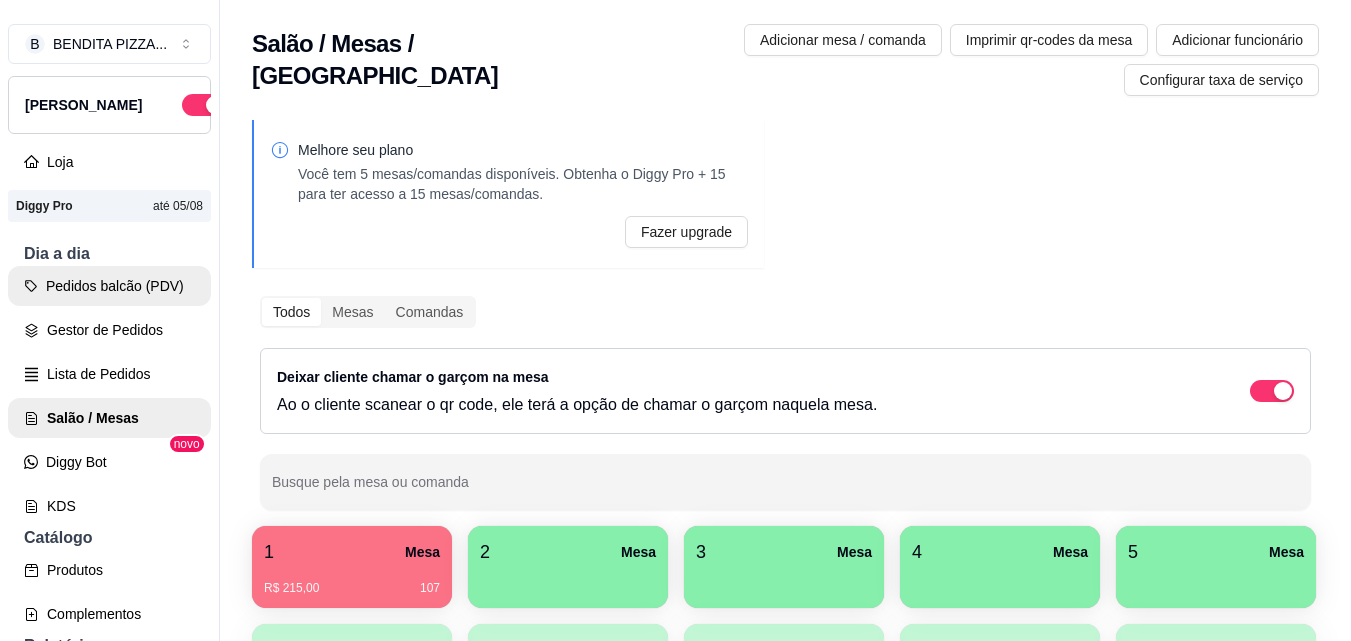 click on "Pedidos balcão (PDV)" at bounding box center [109, 286] 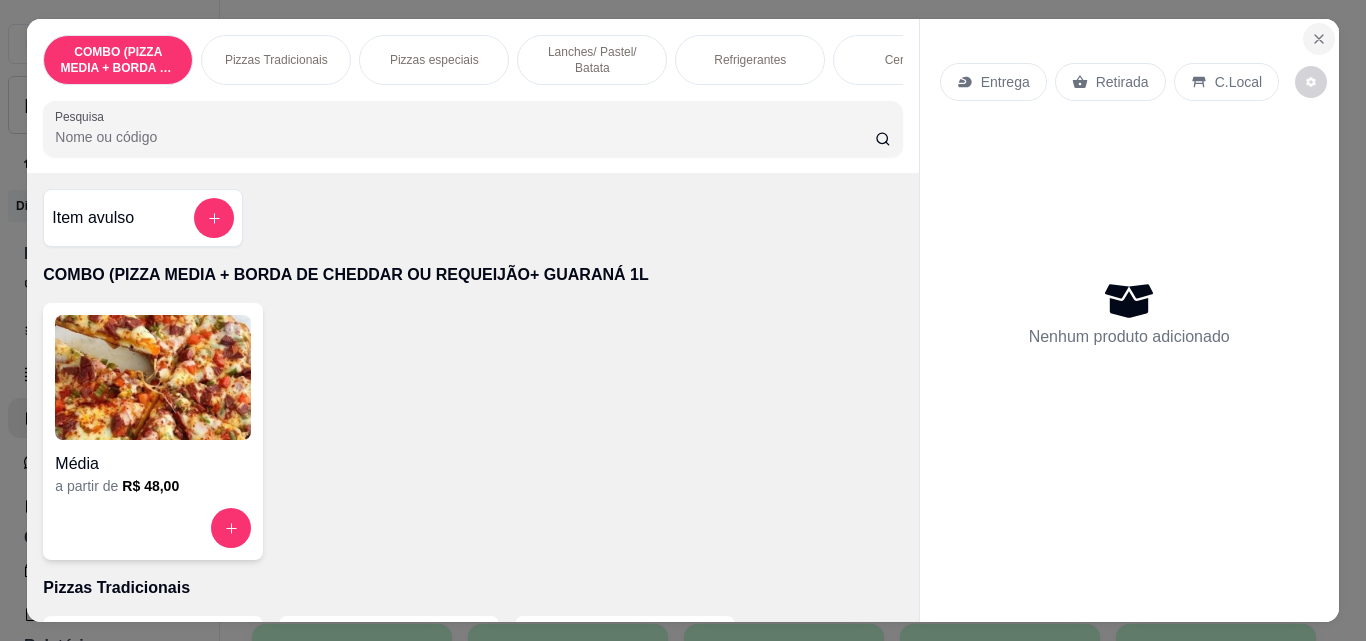 click 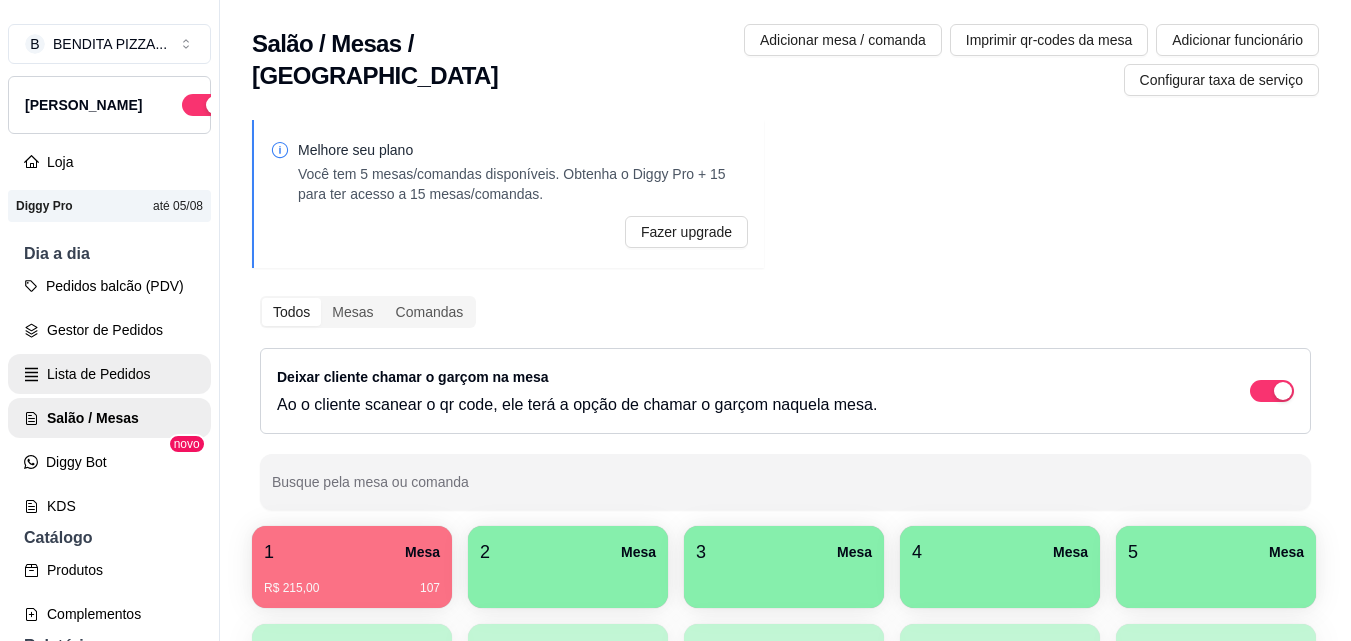 click on "Lista de Pedidos" at bounding box center (109, 374) 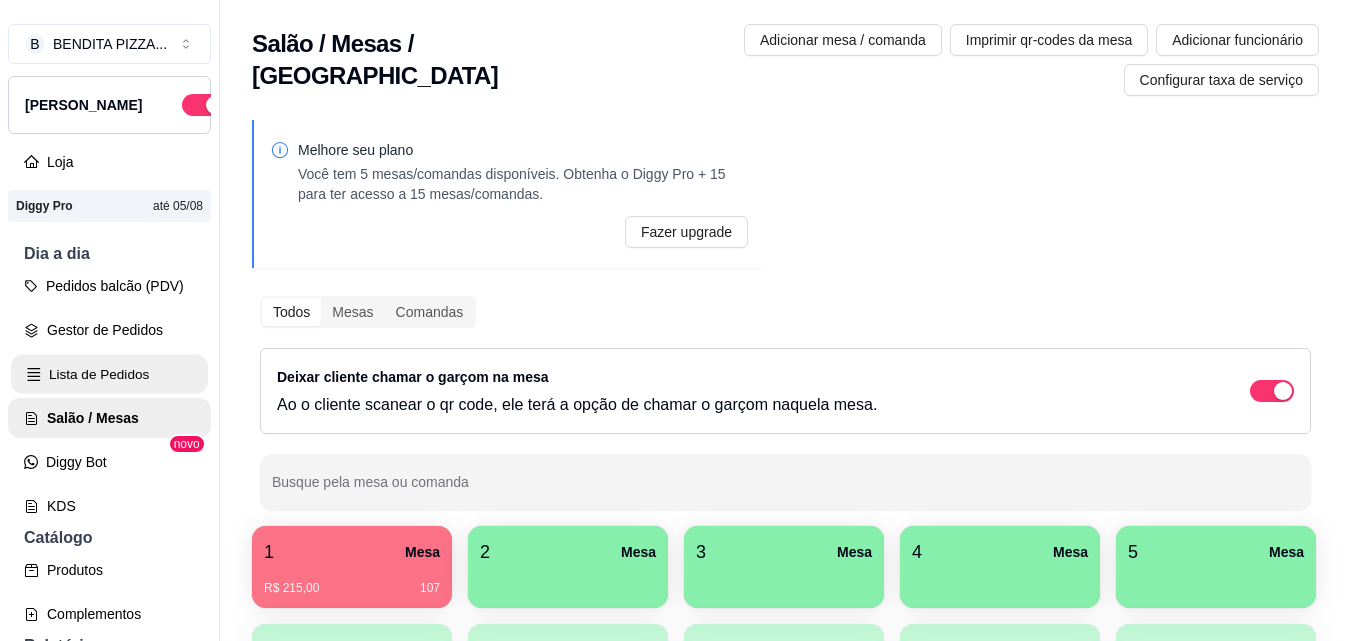 click on "Lista de Pedidos" at bounding box center (109, 374) 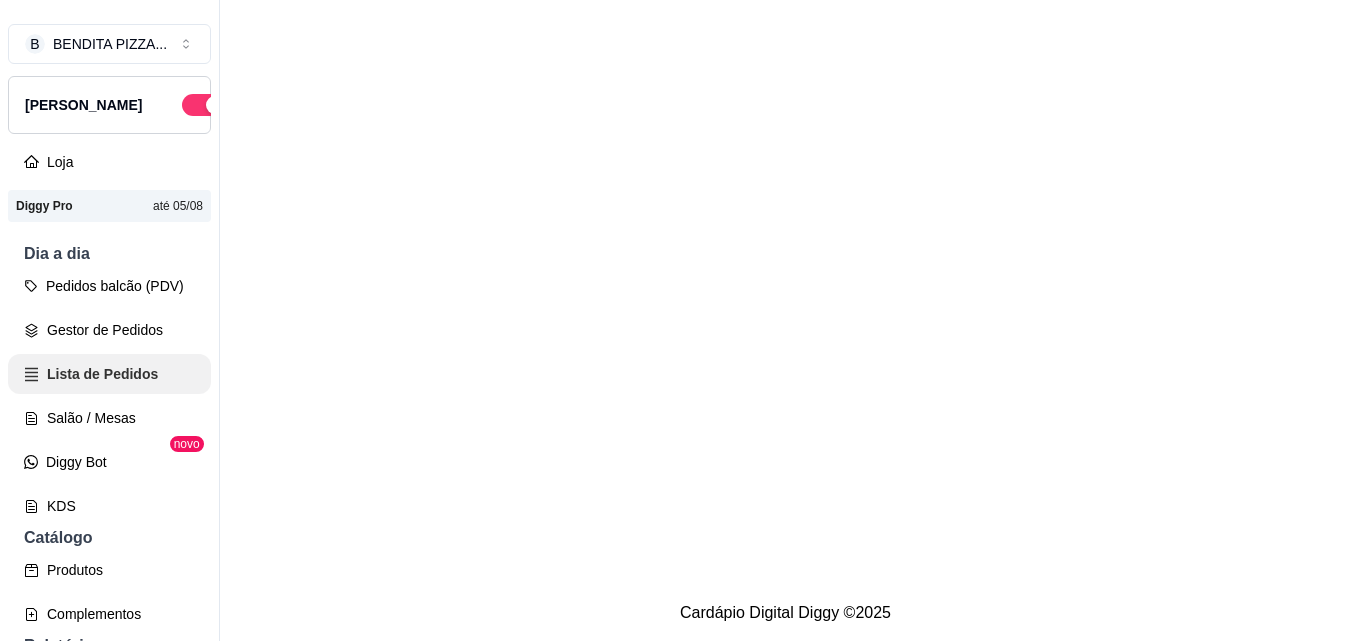 click on "Salão / Mesas" at bounding box center [109, 418] 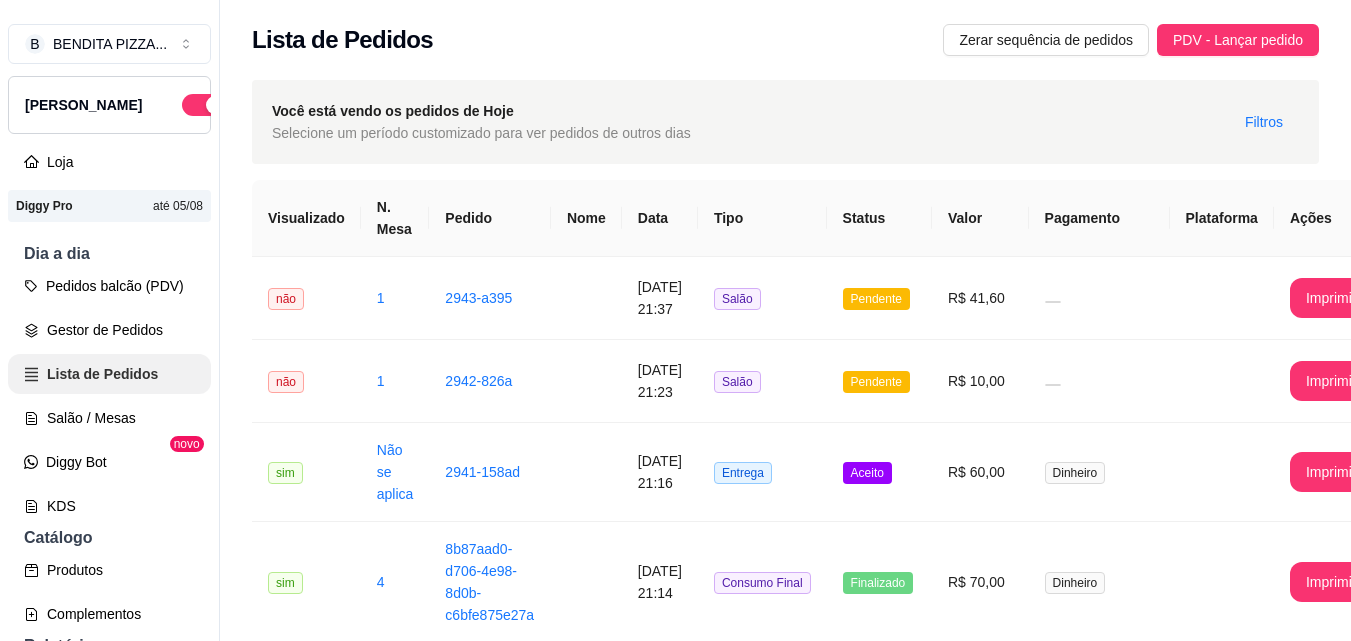 click on "Salão / Mesas" at bounding box center (109, 418) 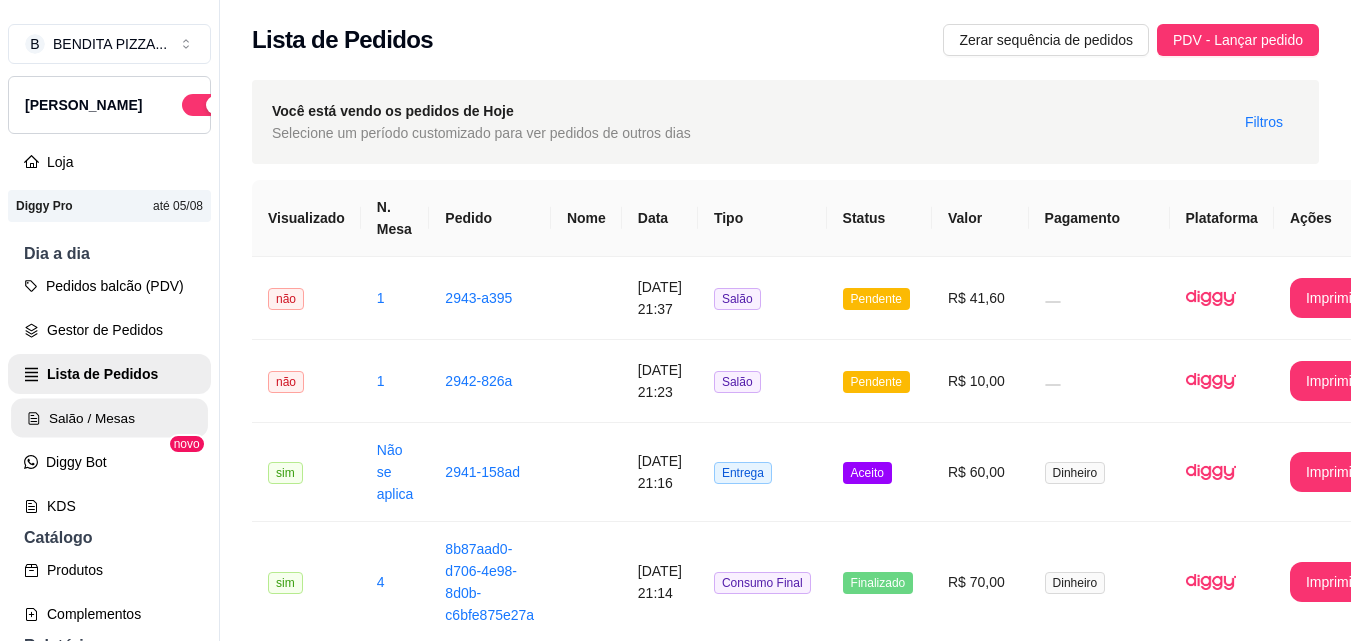 click on "Salão / Mesas" at bounding box center (109, 418) 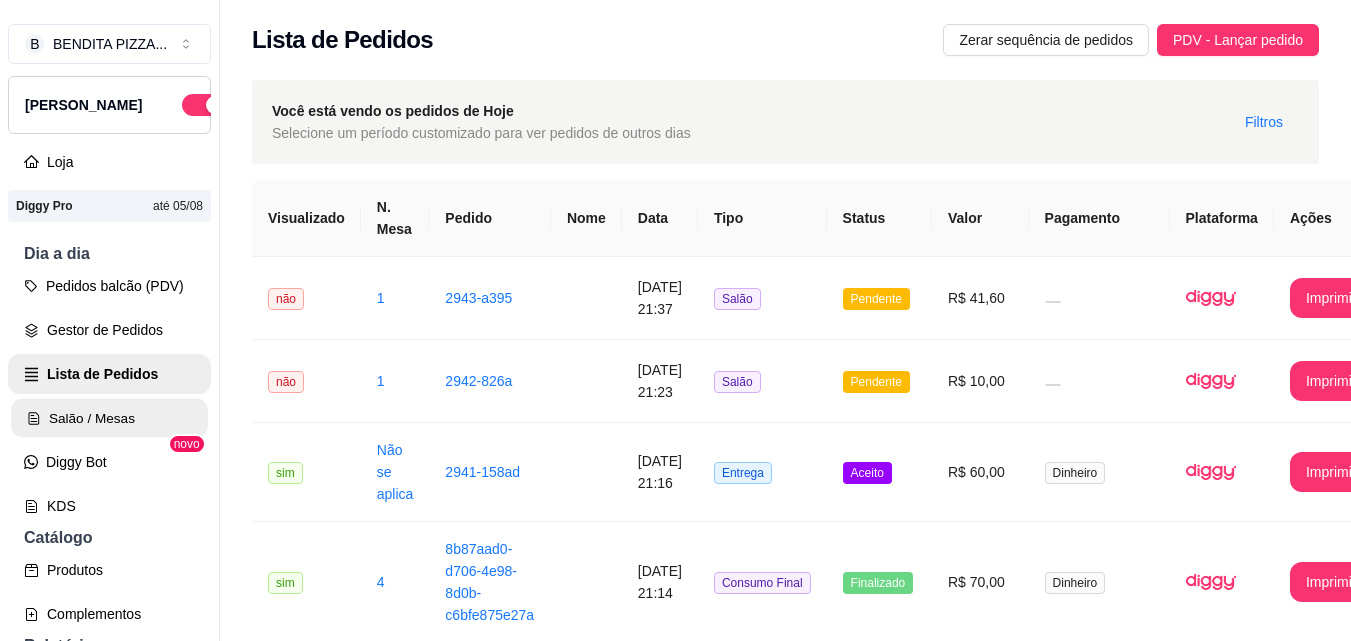 click on "Salão / Mesas" at bounding box center [109, 418] 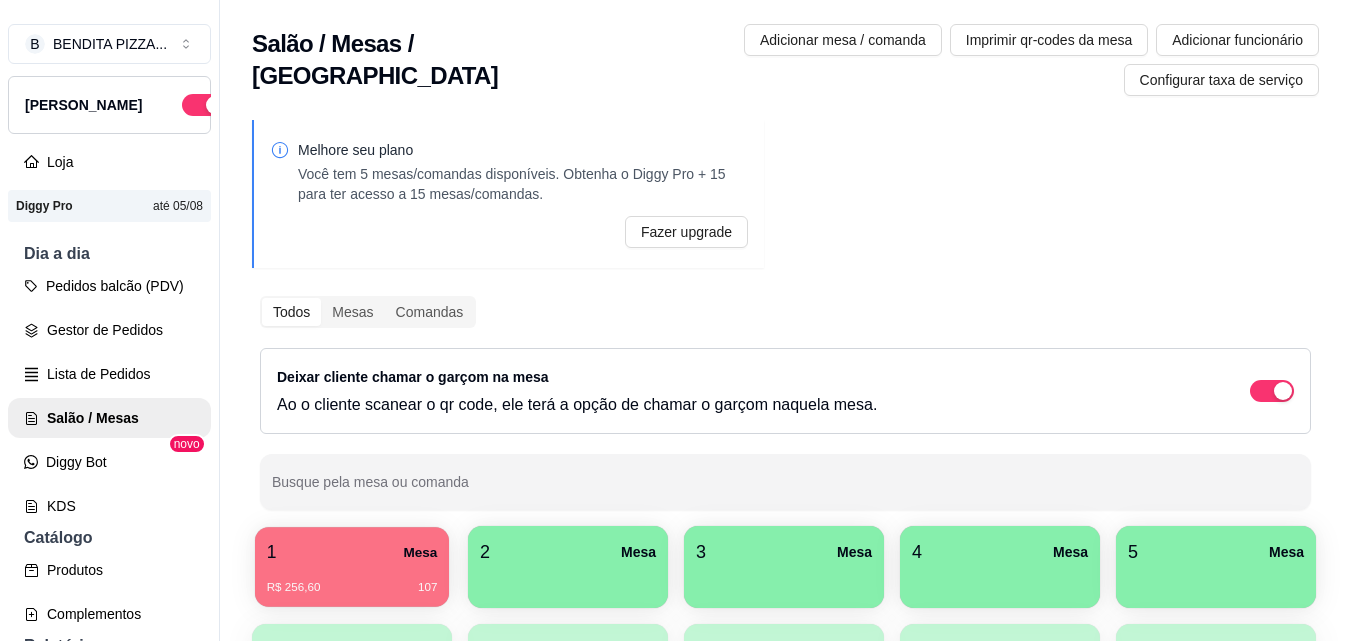 click on "1 Mesa" at bounding box center (352, 552) 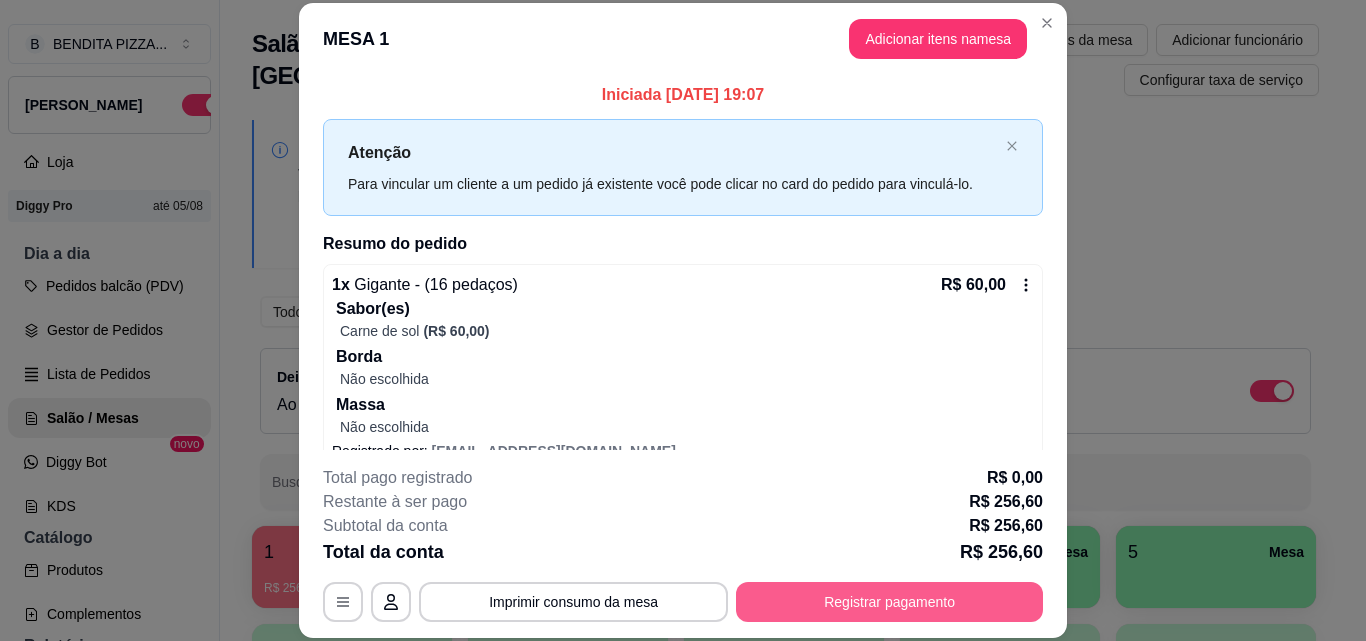 click on "Registrar pagamento" at bounding box center (889, 602) 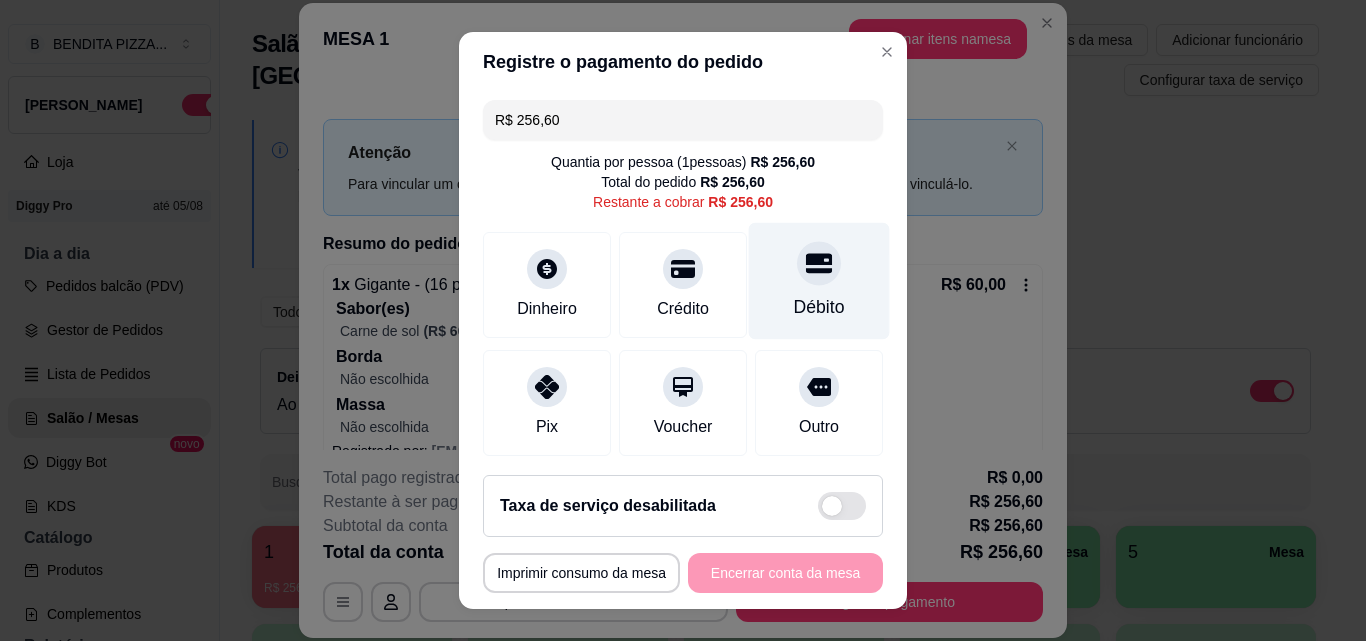 click 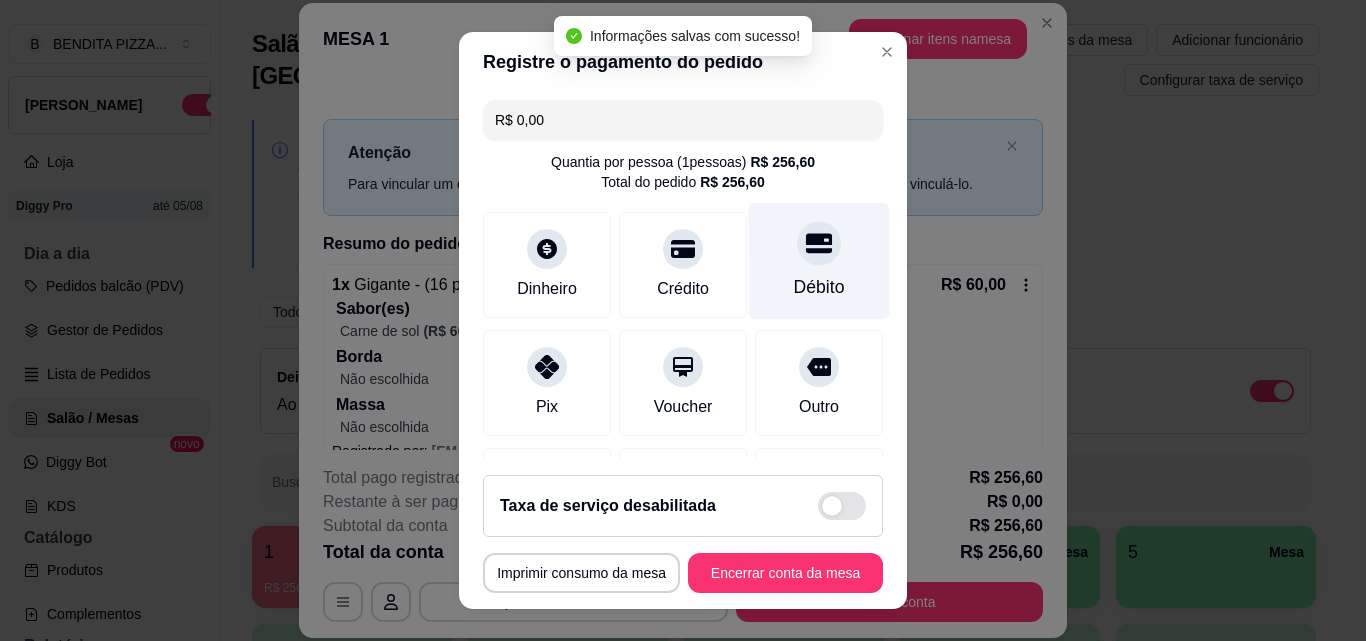 type on "R$ 0,00" 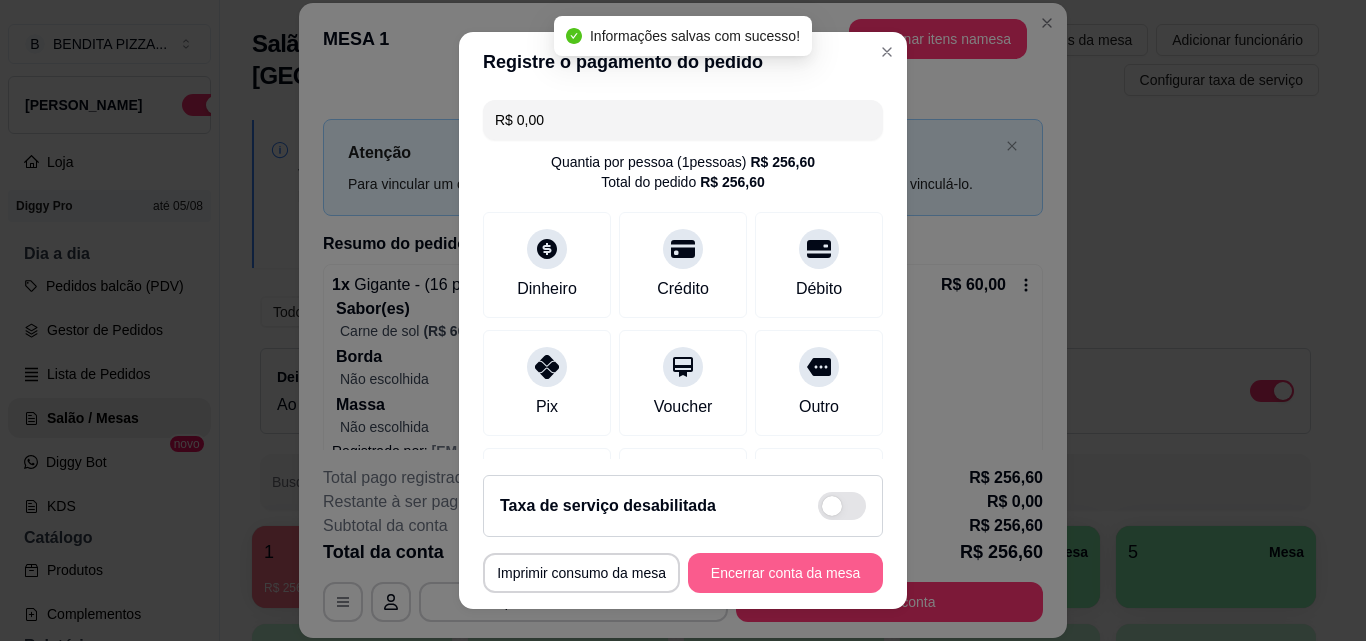 click on "Encerrar conta da mesa" at bounding box center [785, 573] 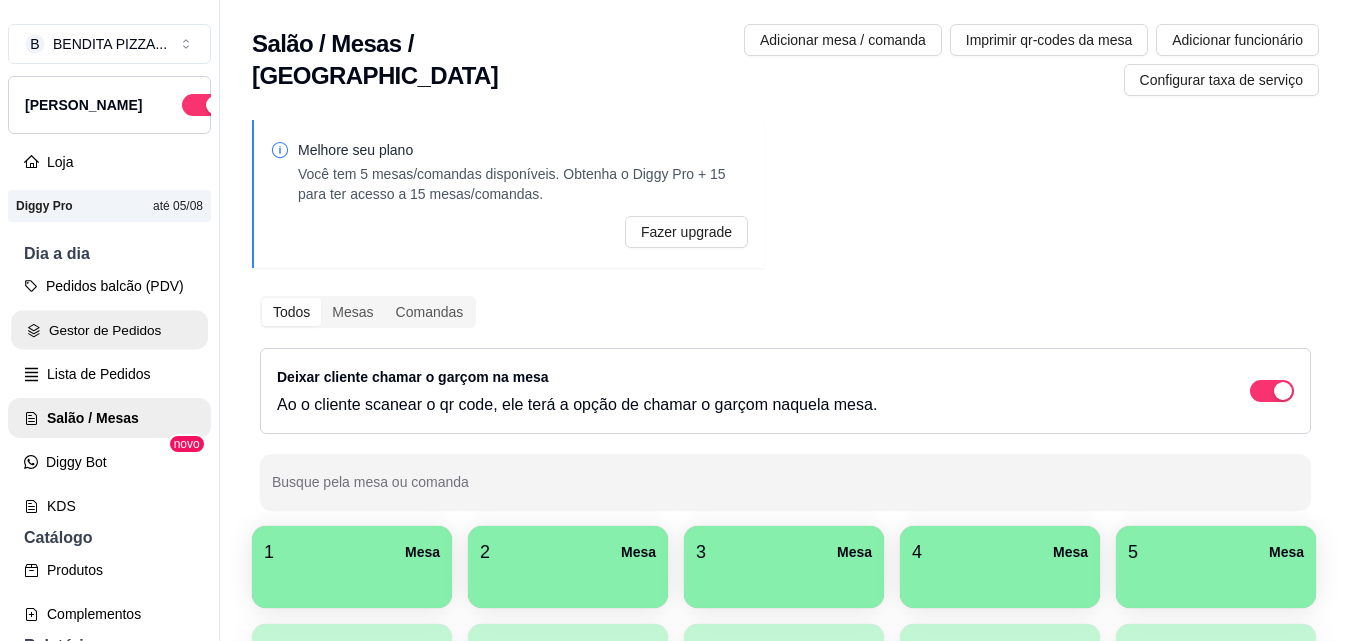 click on "Gestor de Pedidos" at bounding box center (109, 330) 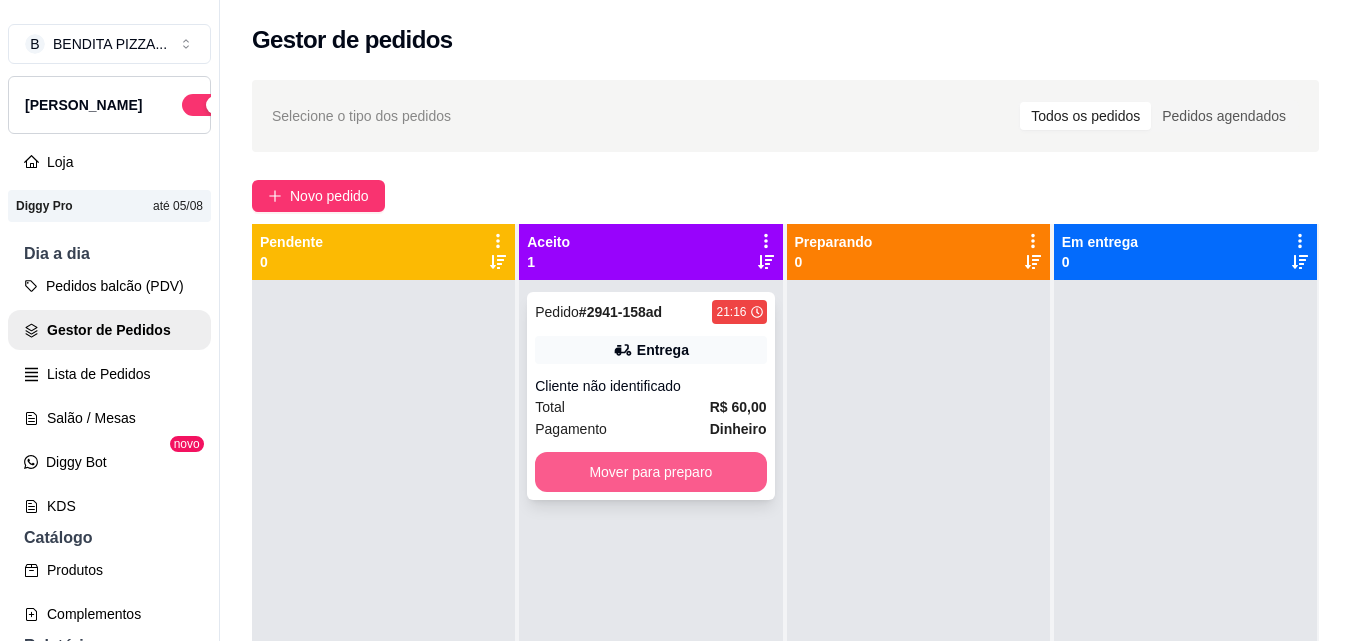click on "Mover para preparo" at bounding box center [650, 472] 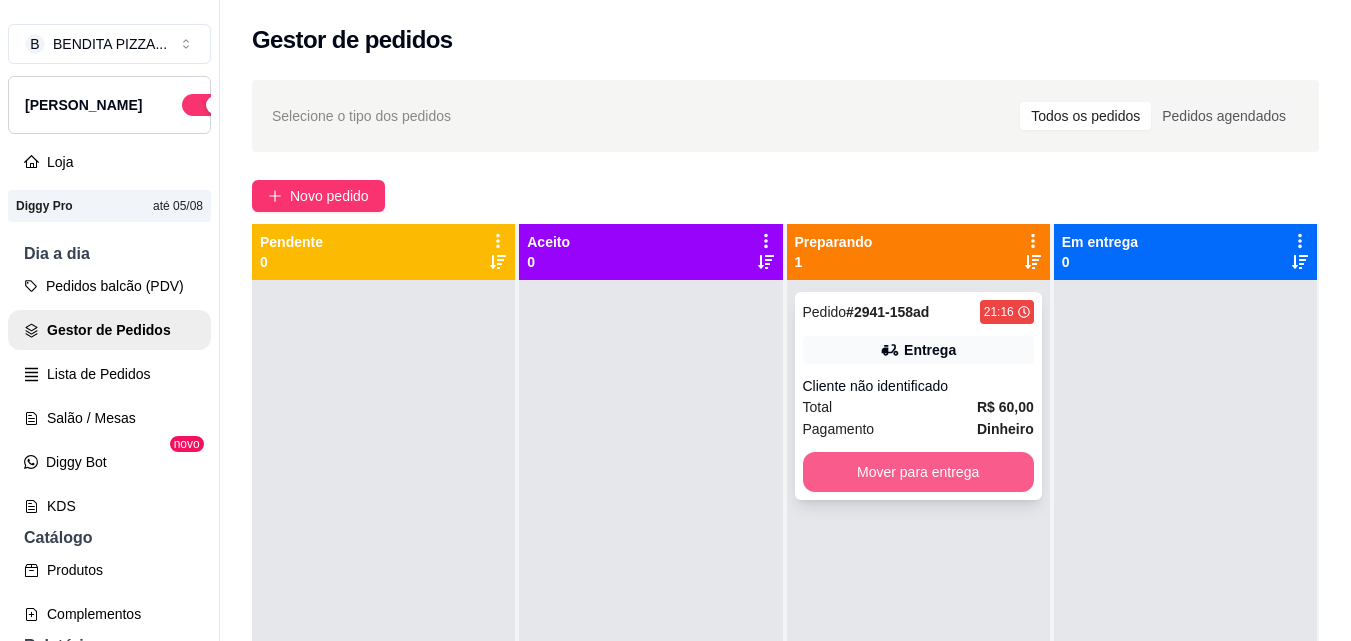 click on "Mover para entrega" at bounding box center [918, 472] 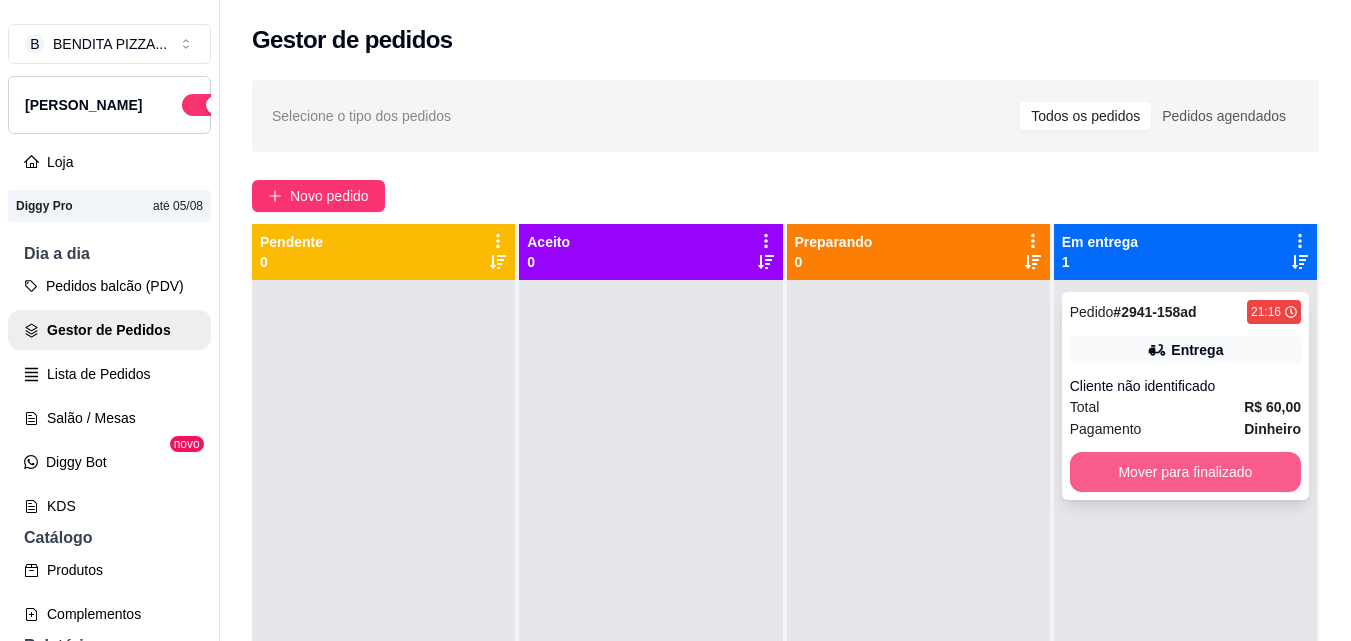 click on "Mover para finalizado" at bounding box center [1185, 472] 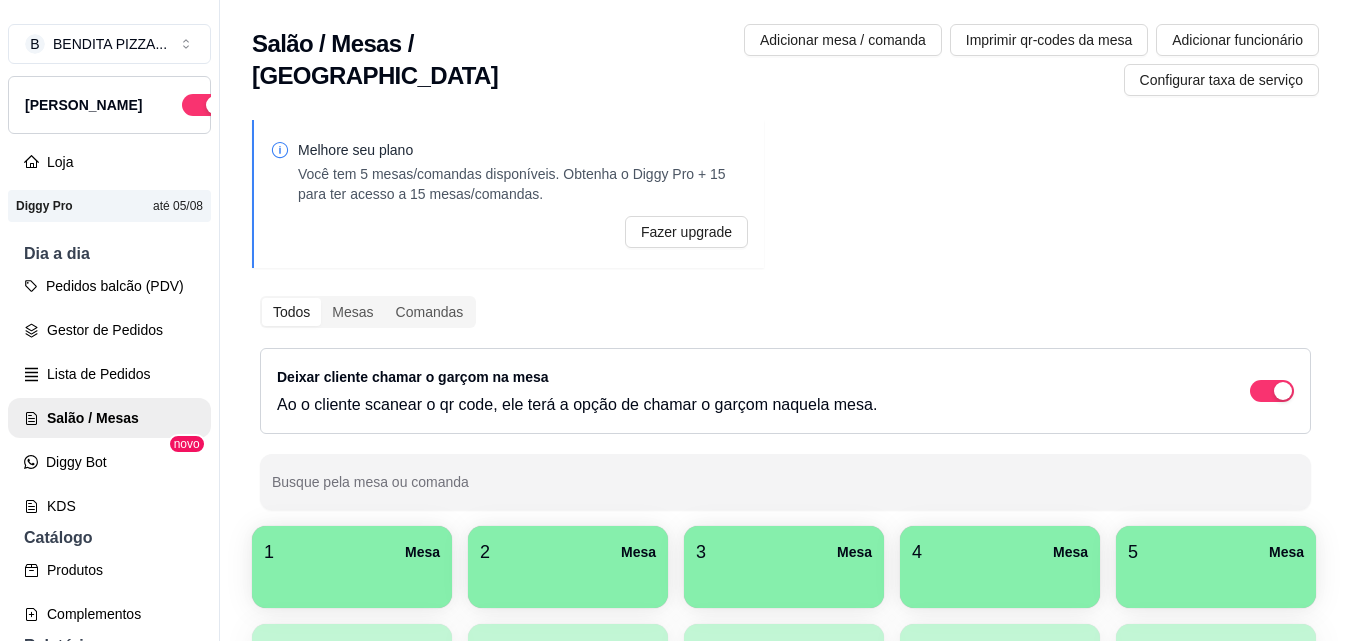 scroll, scrollTop: 0, scrollLeft: 0, axis: both 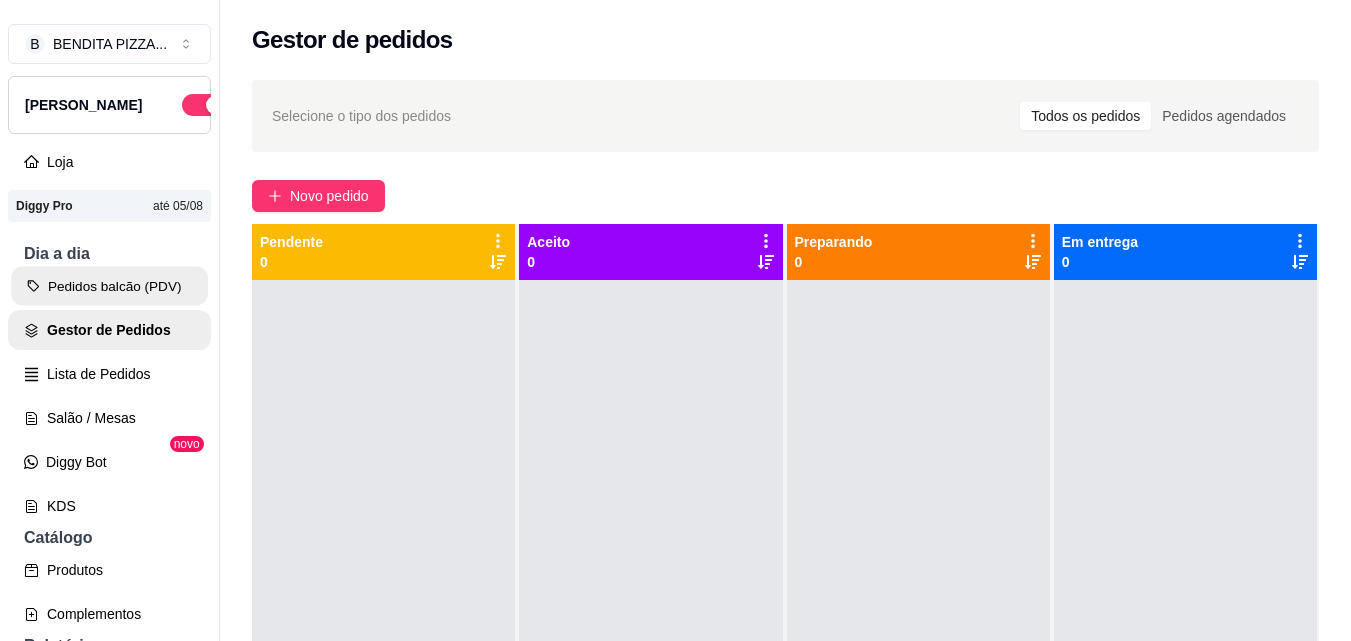 click on "Pedidos balcão (PDV)" at bounding box center [109, 286] 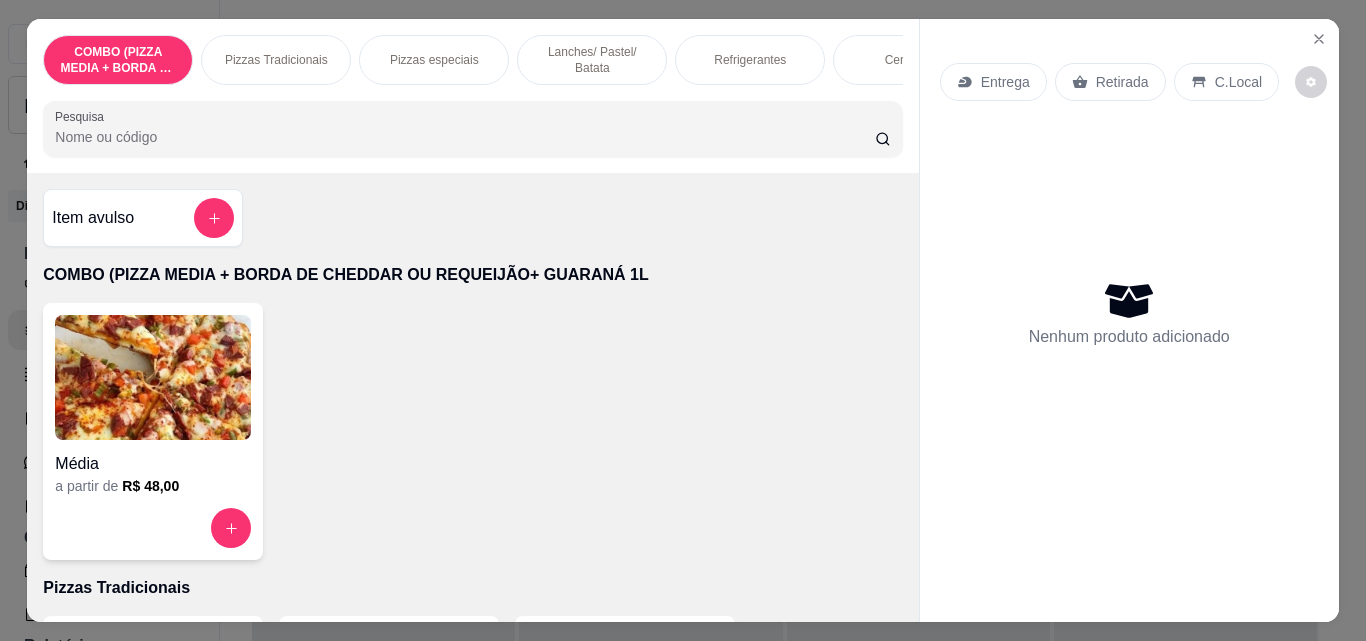 click on "Lanches/ Pastel/ Batata" at bounding box center (592, 60) 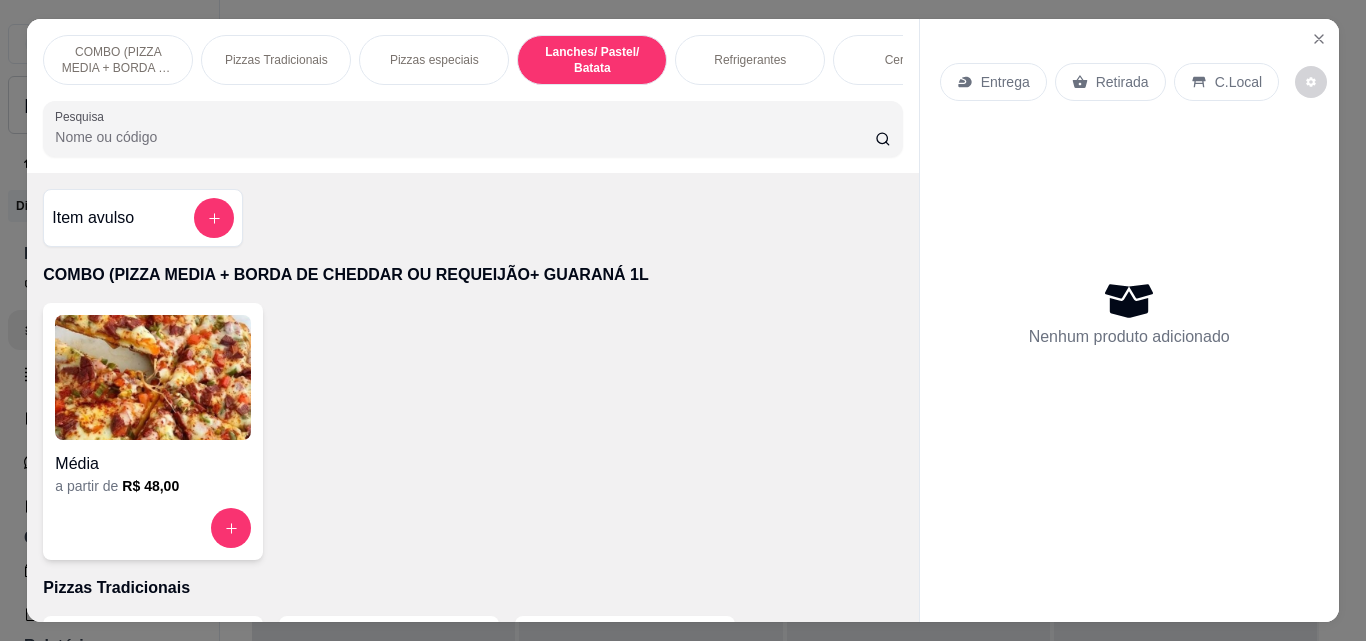 scroll, scrollTop: 1575, scrollLeft: 0, axis: vertical 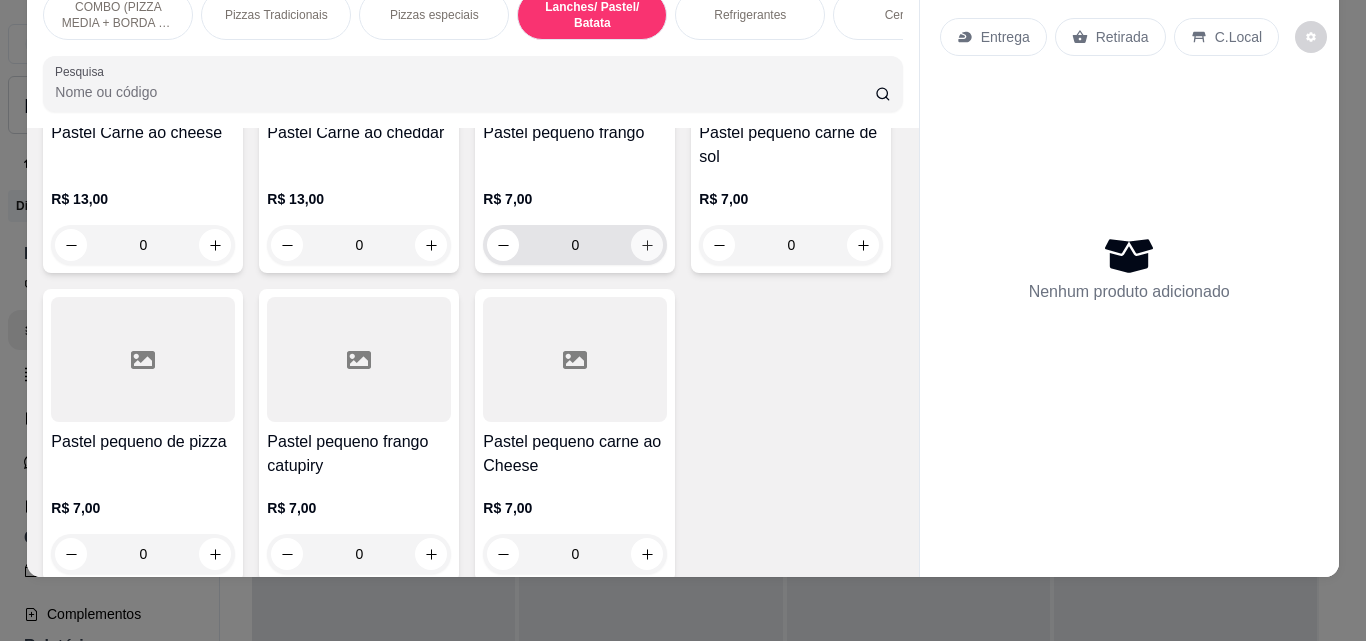 click at bounding box center (647, 245) 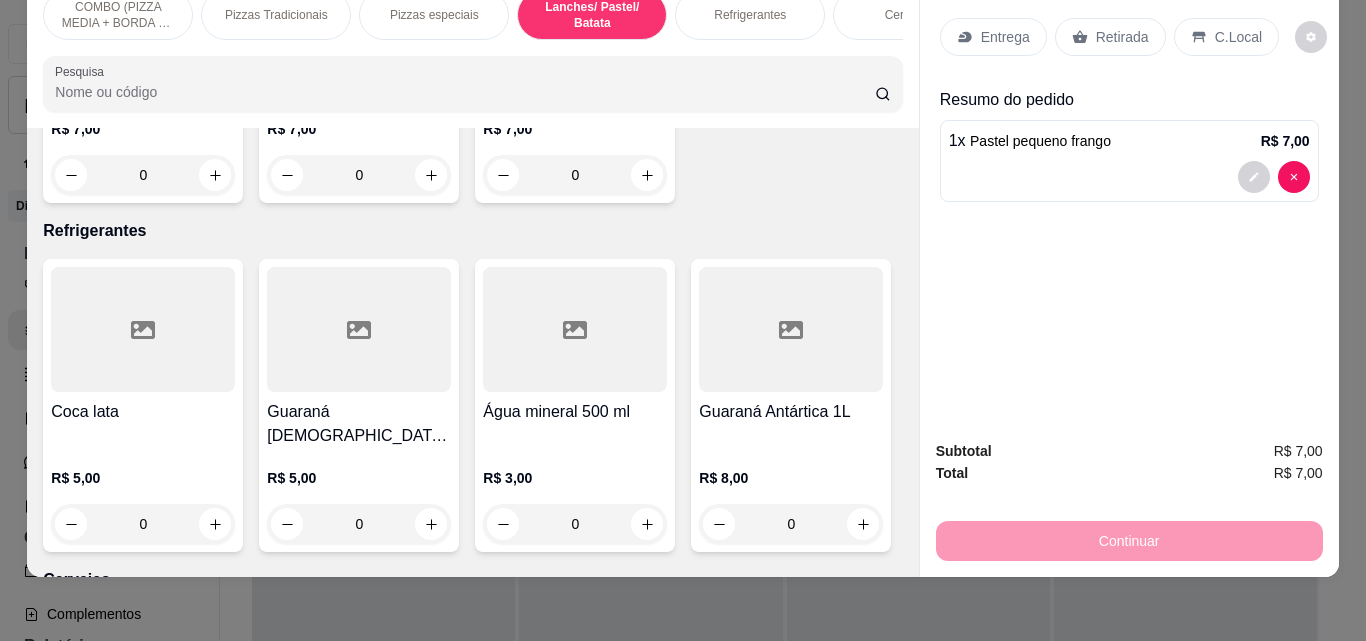 scroll, scrollTop: 3091, scrollLeft: 0, axis: vertical 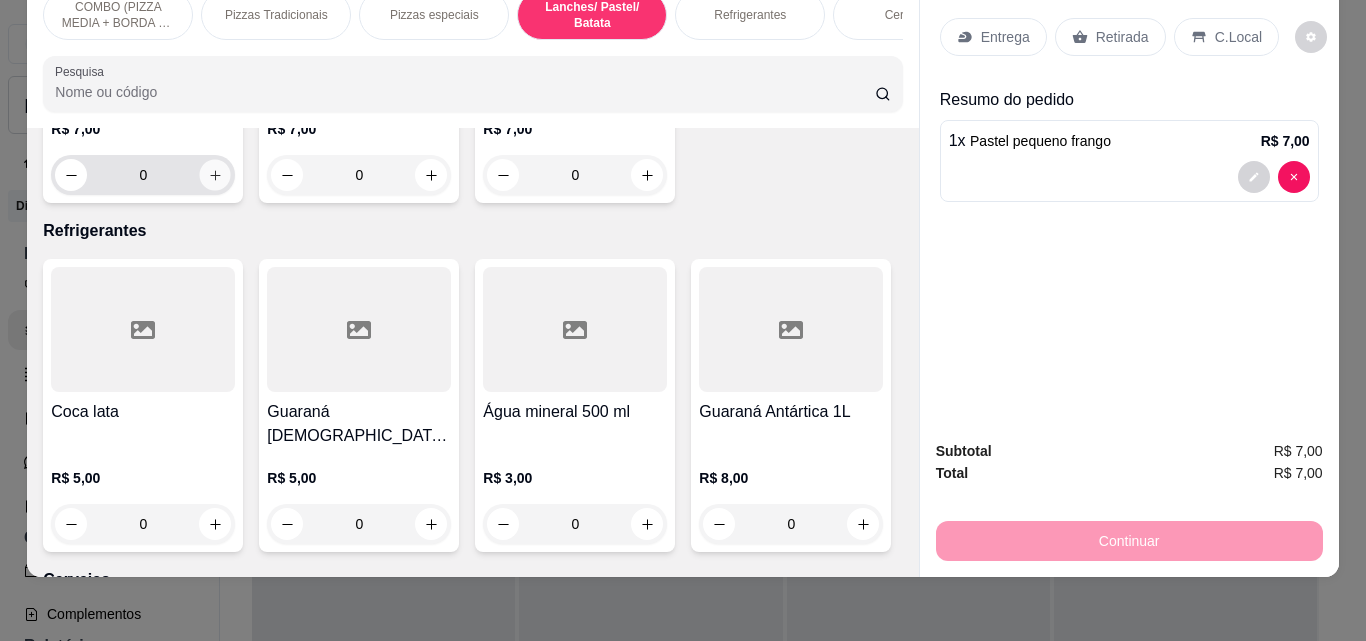 click 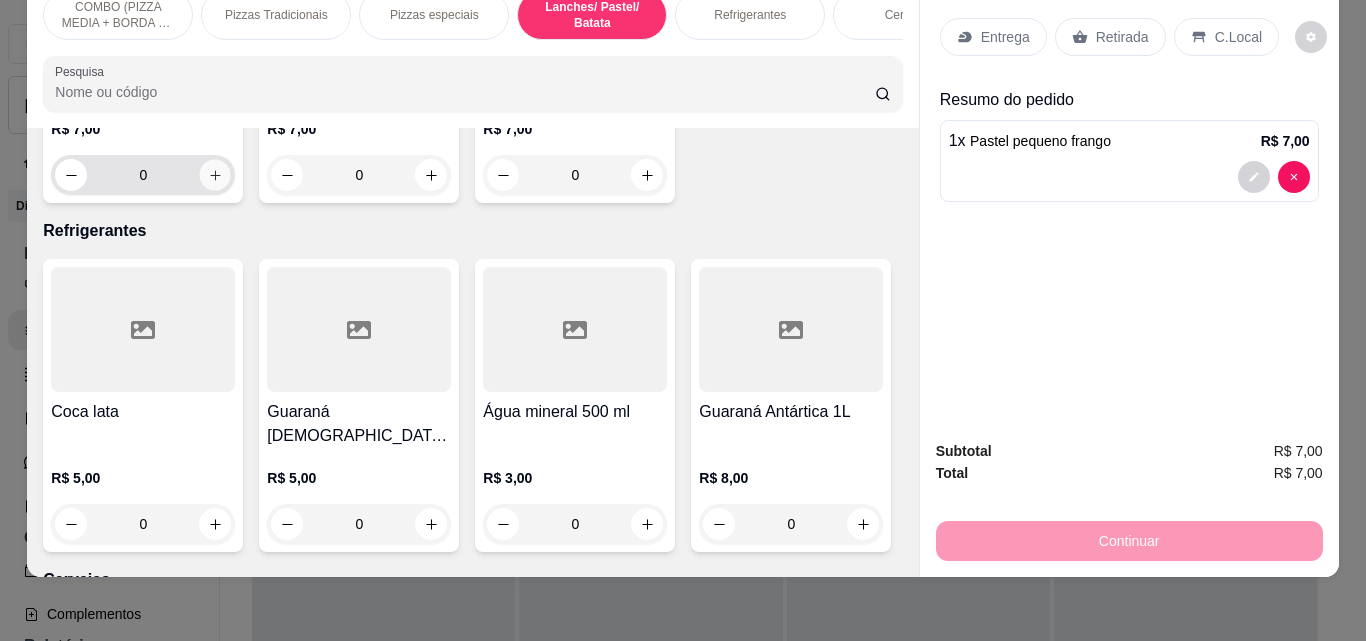 type on "1" 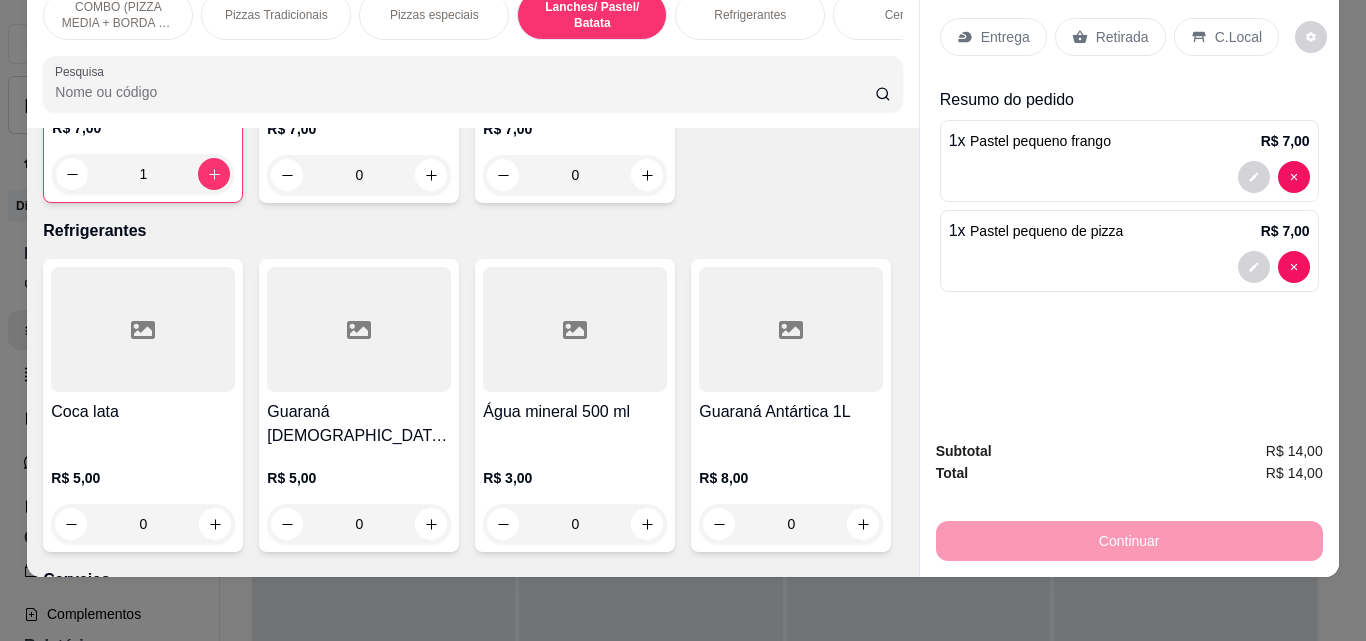 click on "Entrega Retirada C.Local" at bounding box center [1129, 37] 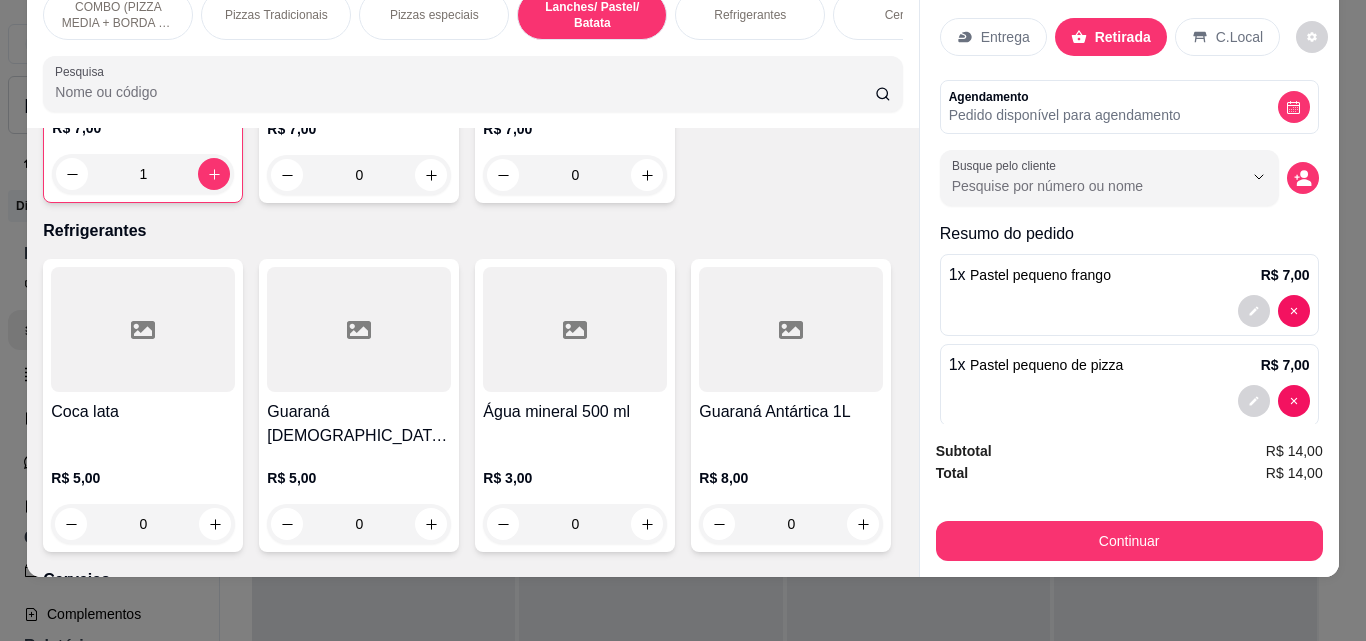 click 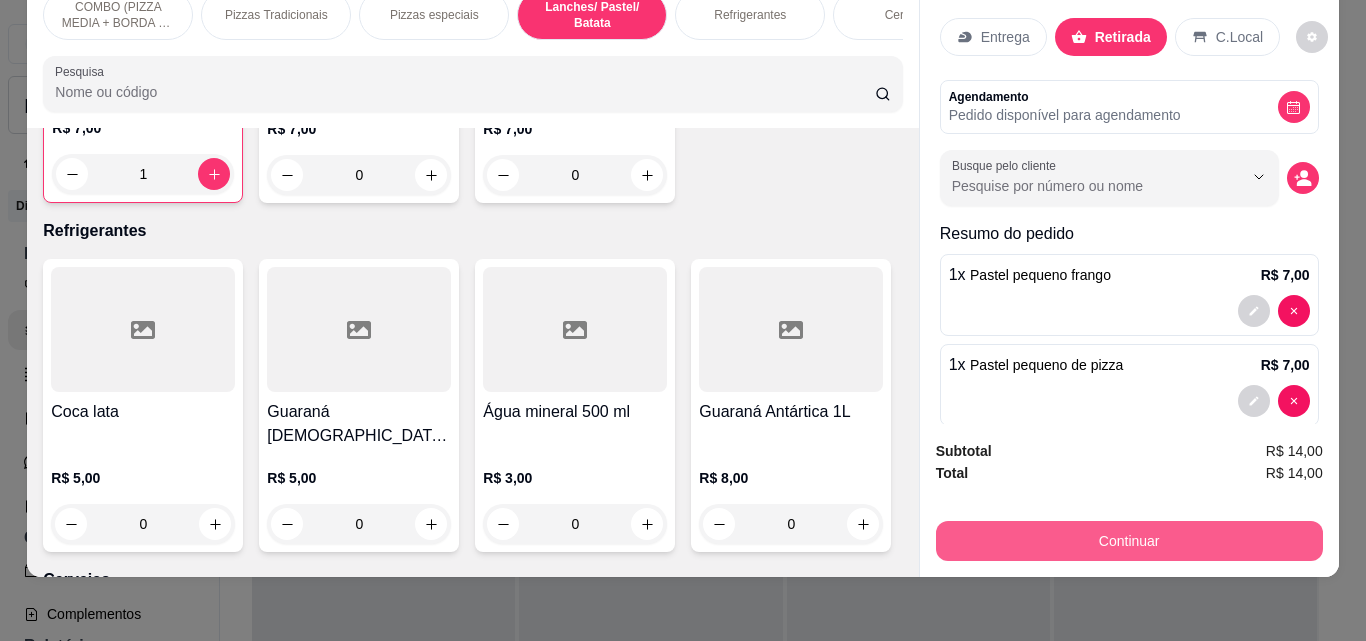 click on "Continuar" at bounding box center (1129, 541) 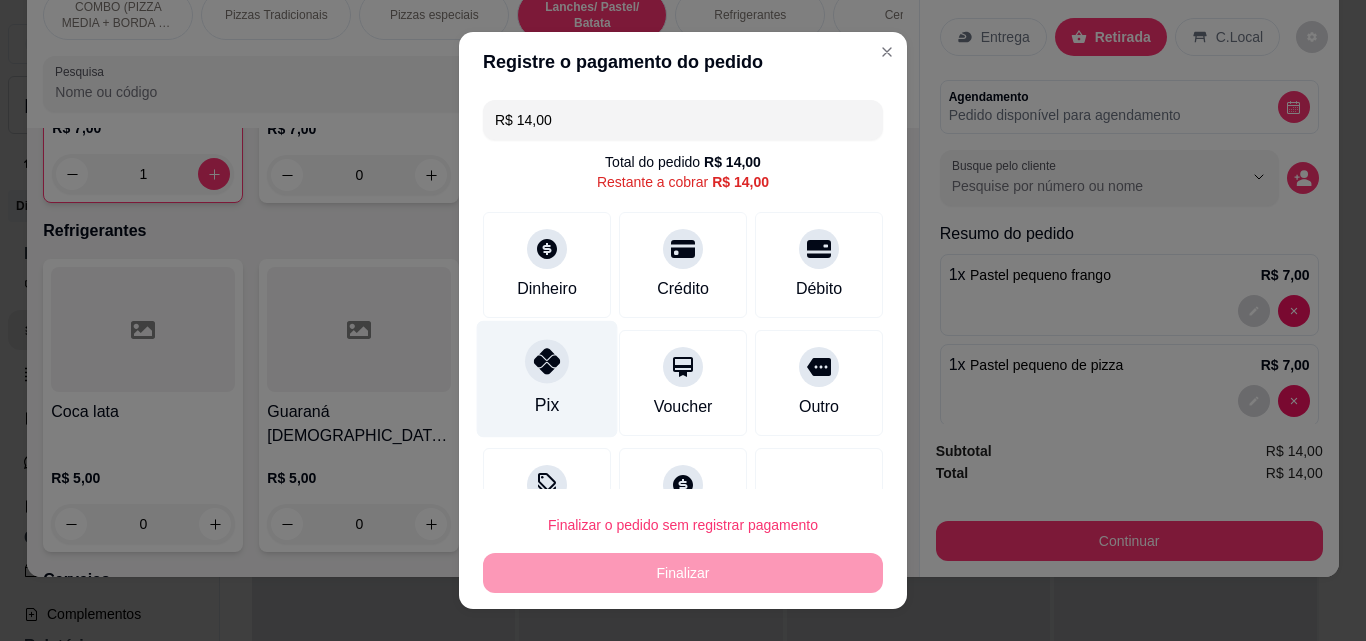 click at bounding box center (547, 361) 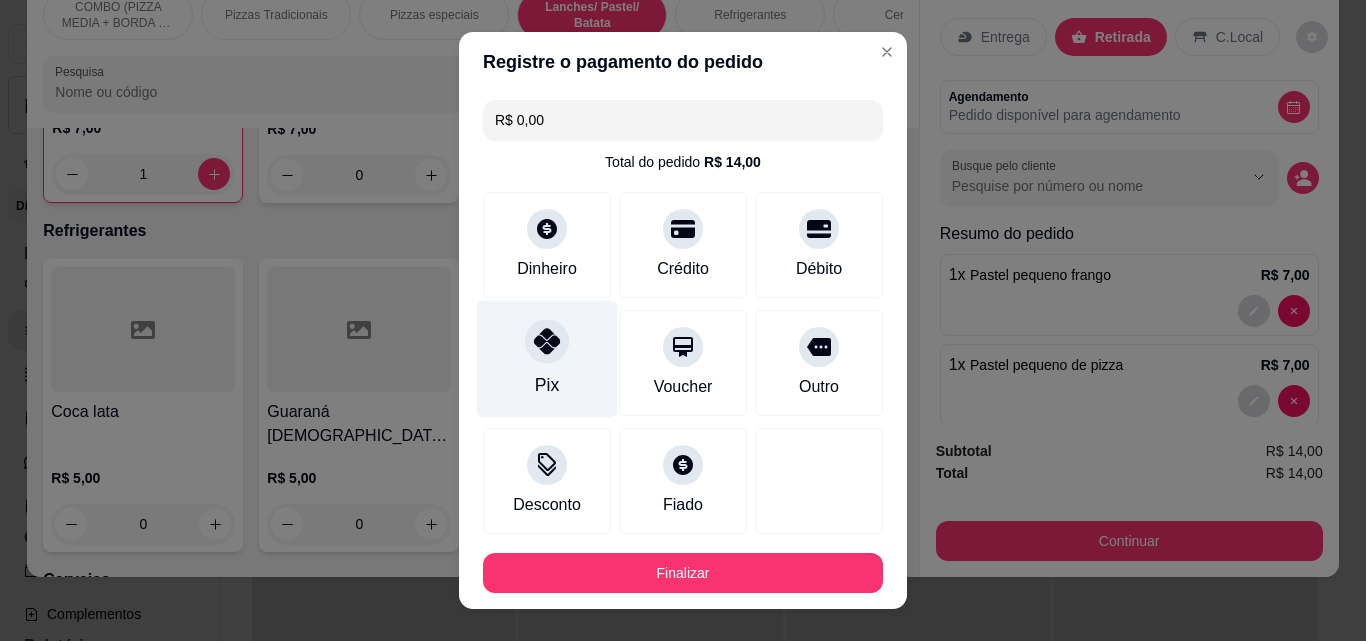type on "R$ 0,00" 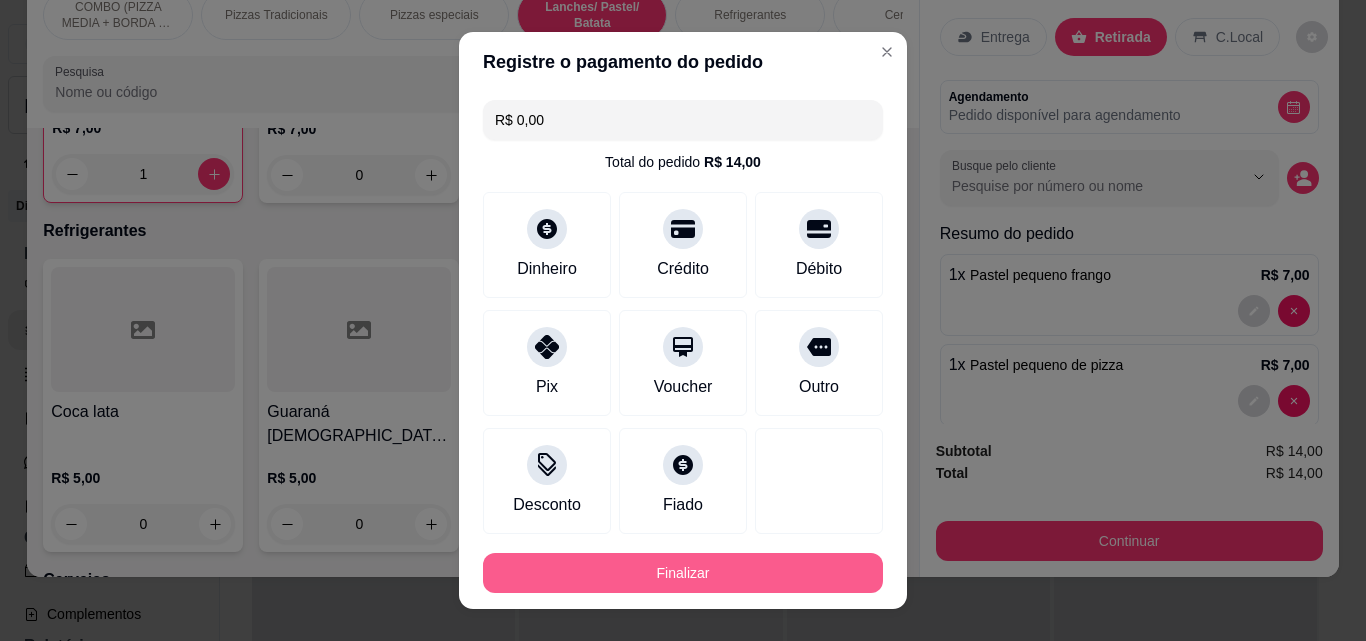 click on "Finalizar" at bounding box center (683, 573) 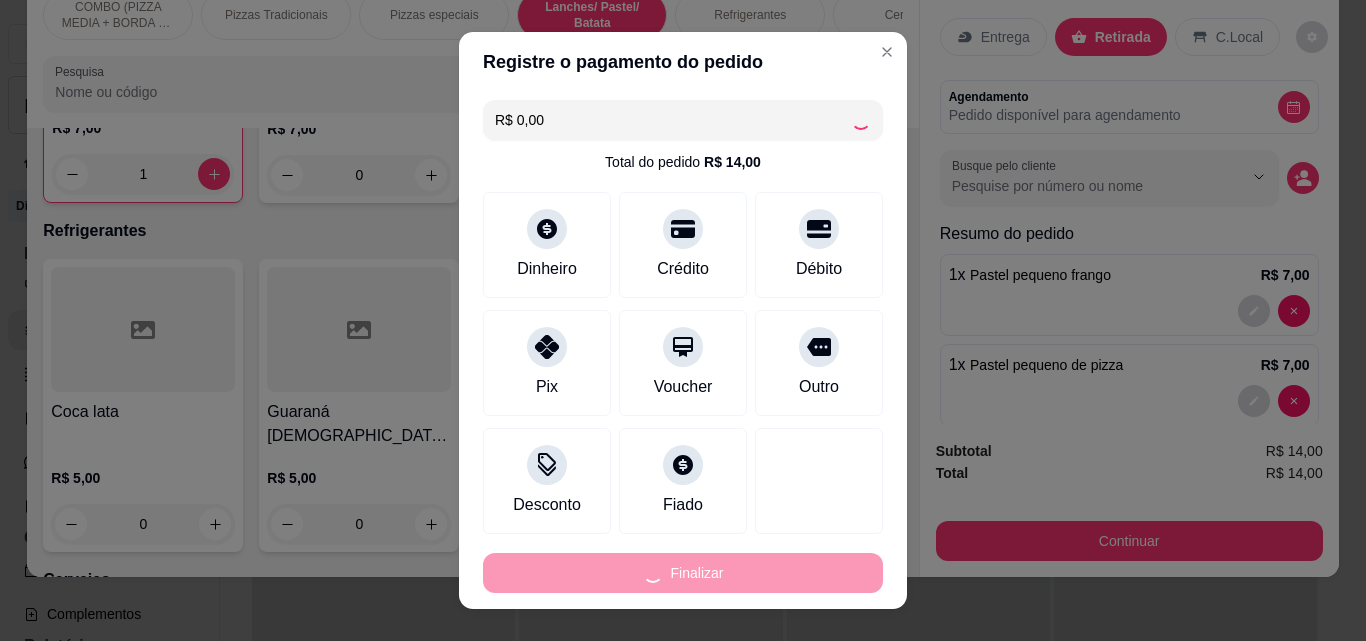 type on "0" 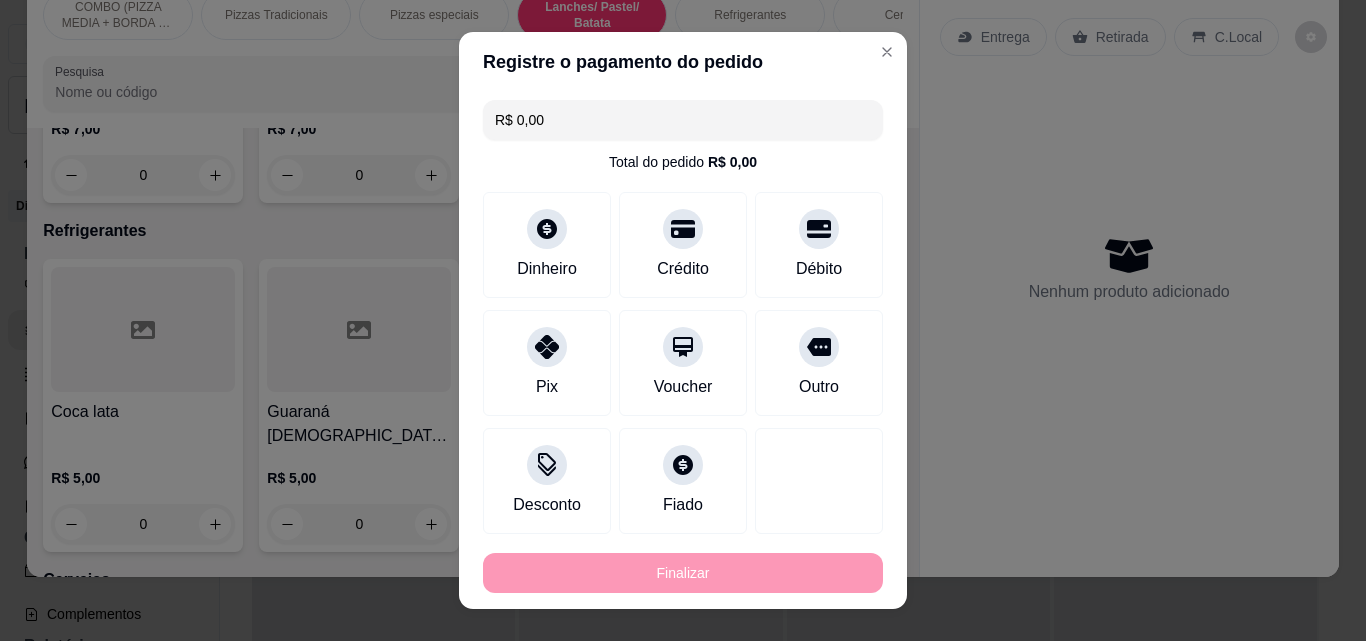 type on "-R$ 14,00" 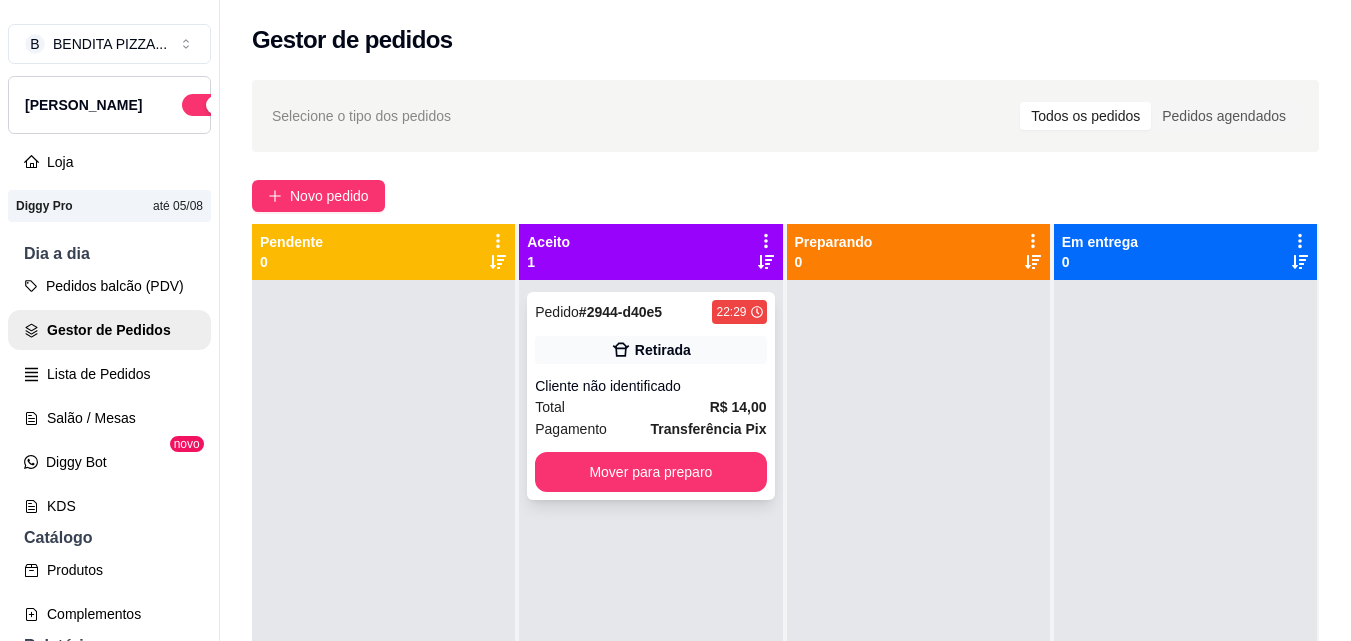click on "Retirada" at bounding box center [650, 350] 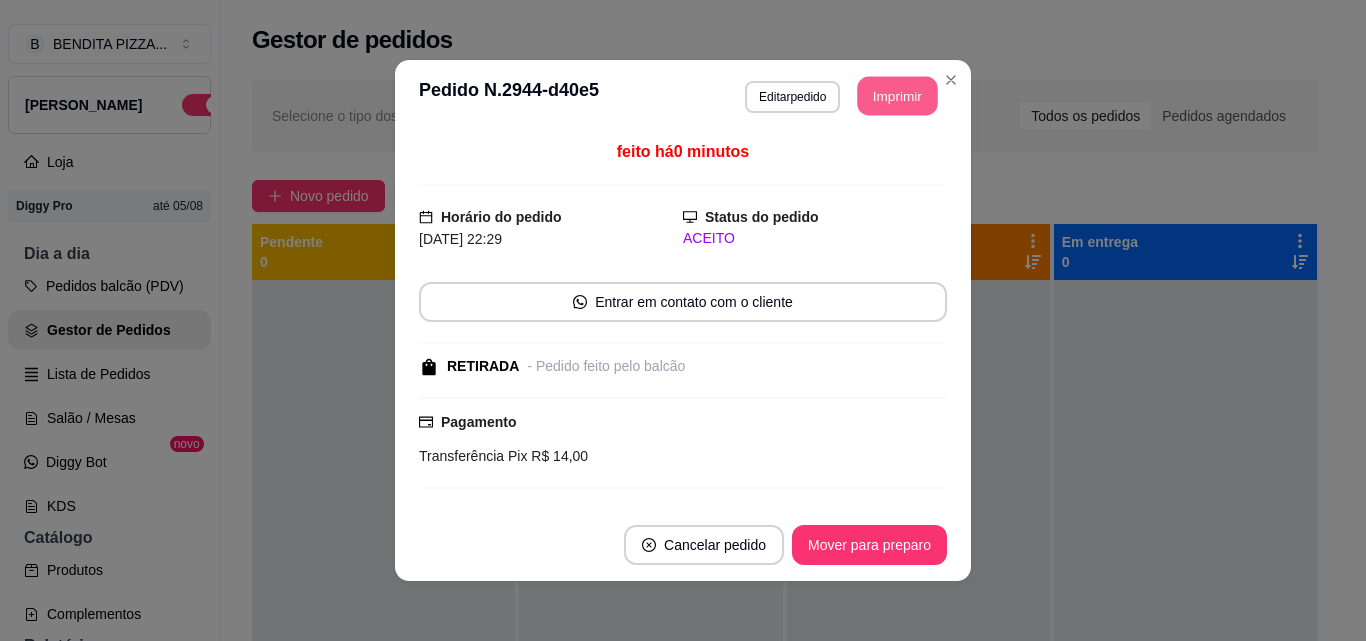 click on "Imprimir" at bounding box center (898, 96) 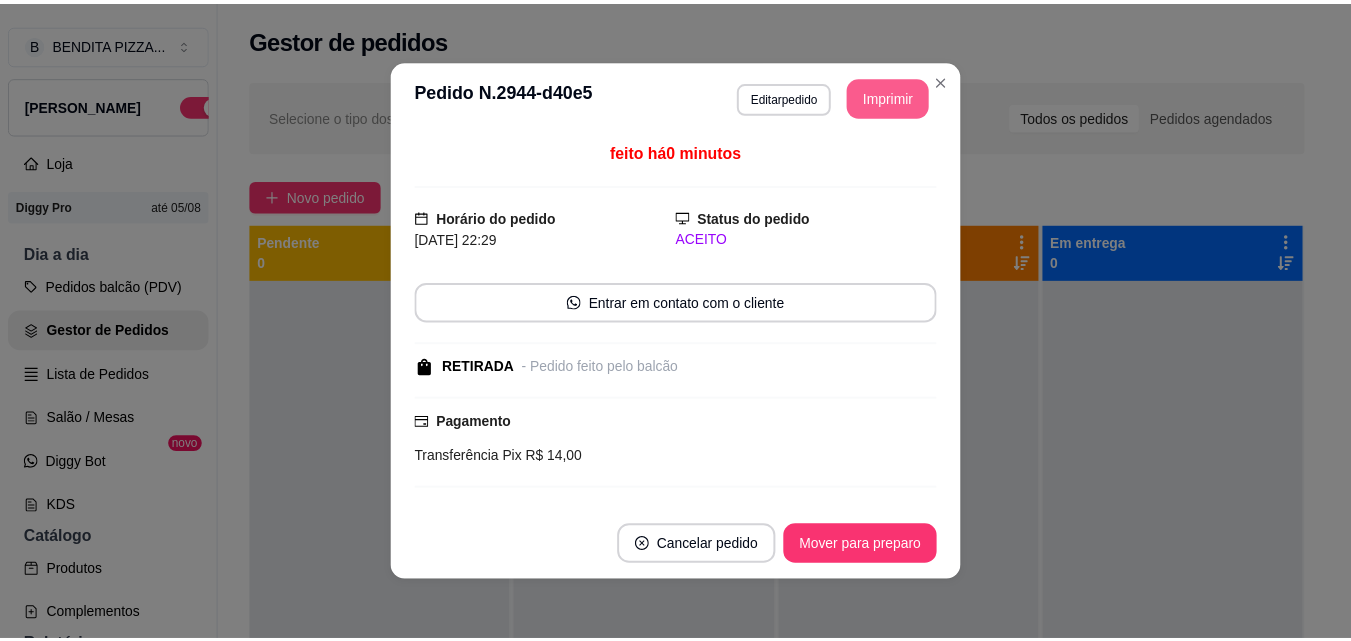 scroll, scrollTop: 0, scrollLeft: 0, axis: both 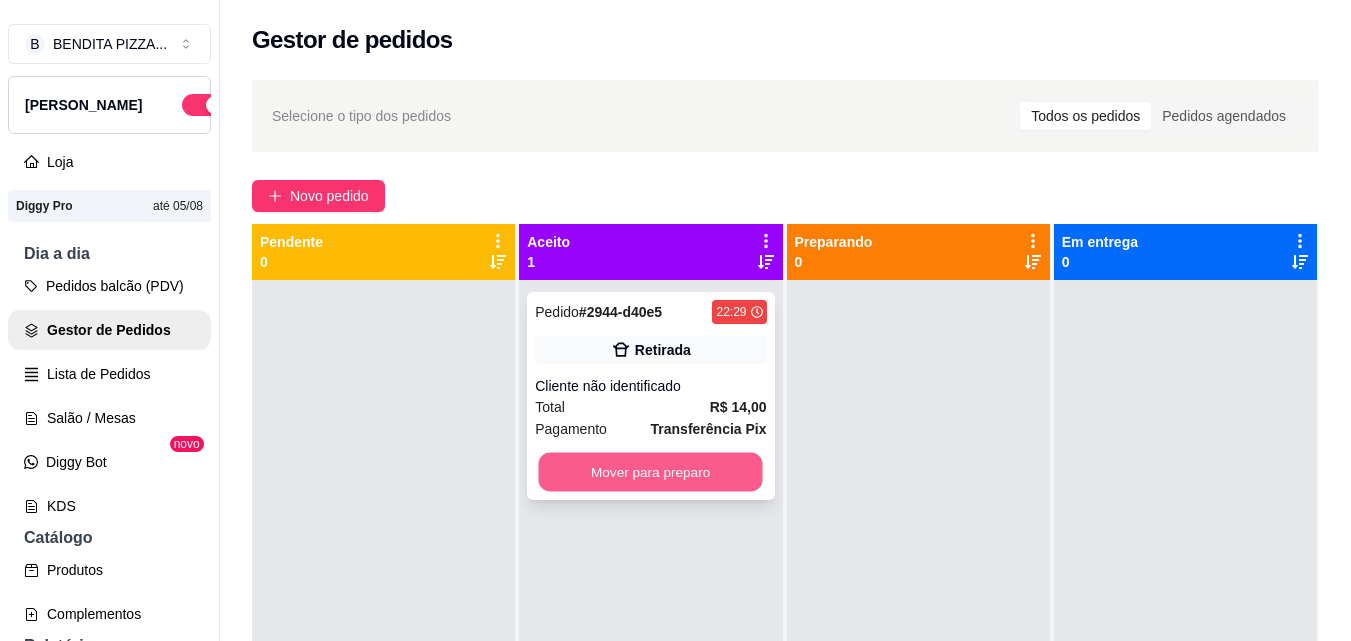 click on "Mover para preparo" at bounding box center (651, 472) 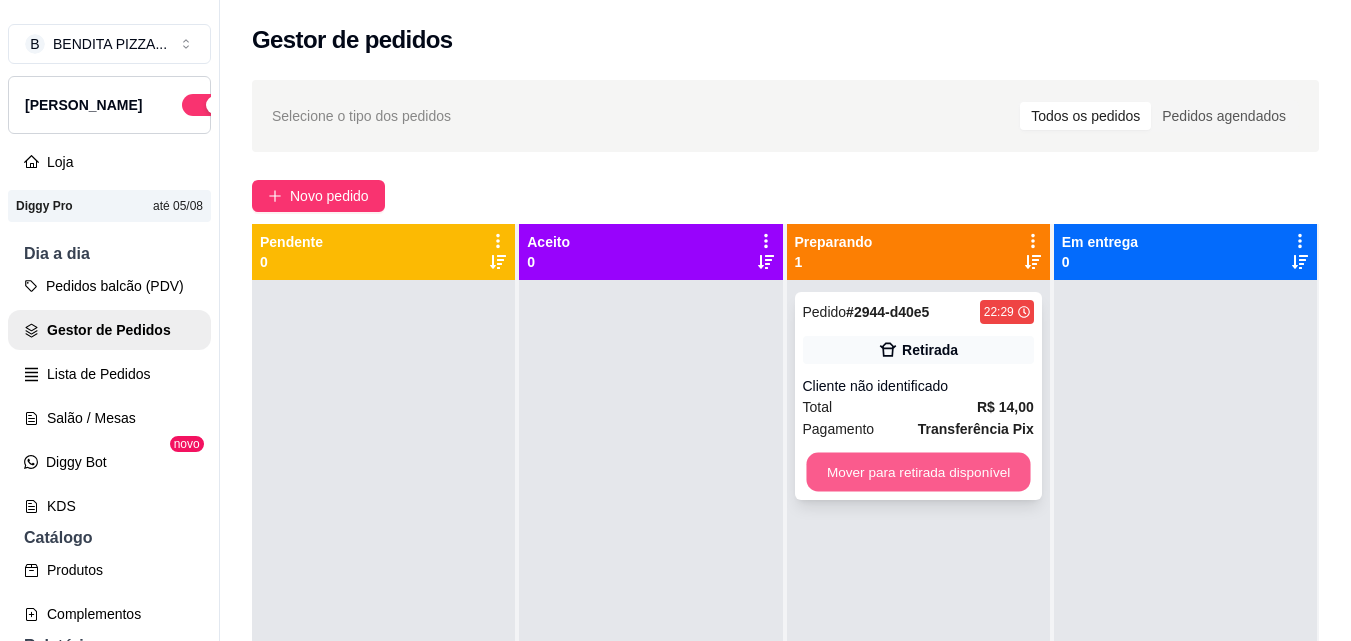 click on "Mover para retirada disponível" at bounding box center (918, 472) 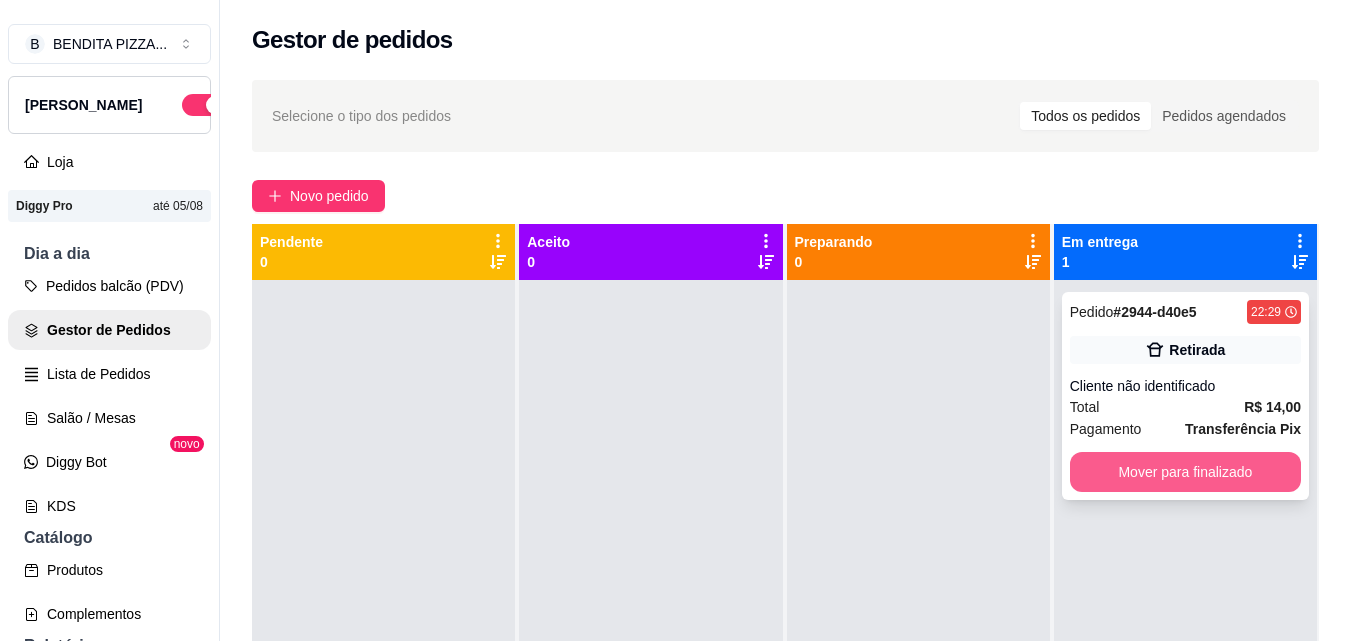 click on "Mover para finalizado" at bounding box center (1185, 472) 